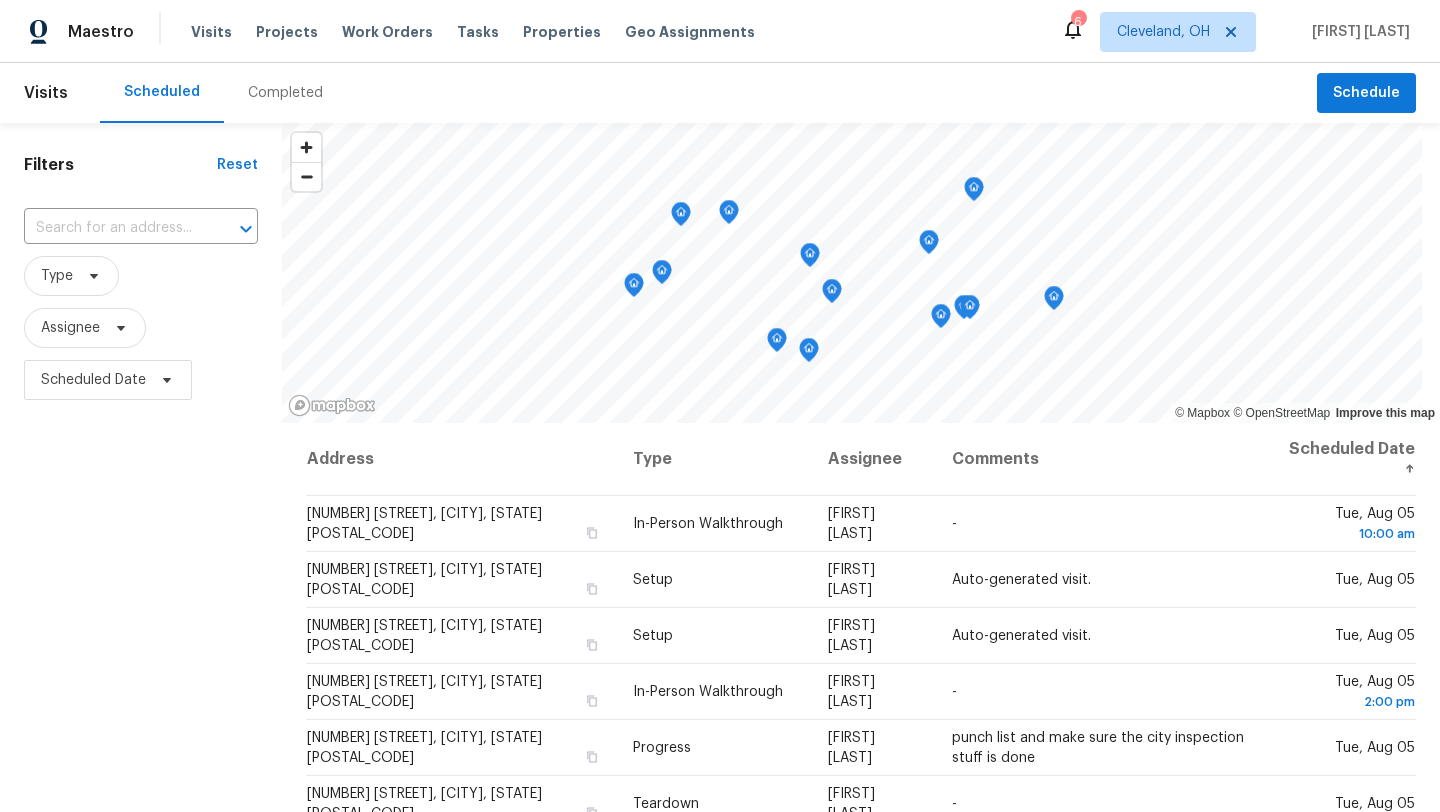 scroll, scrollTop: 0, scrollLeft: 0, axis: both 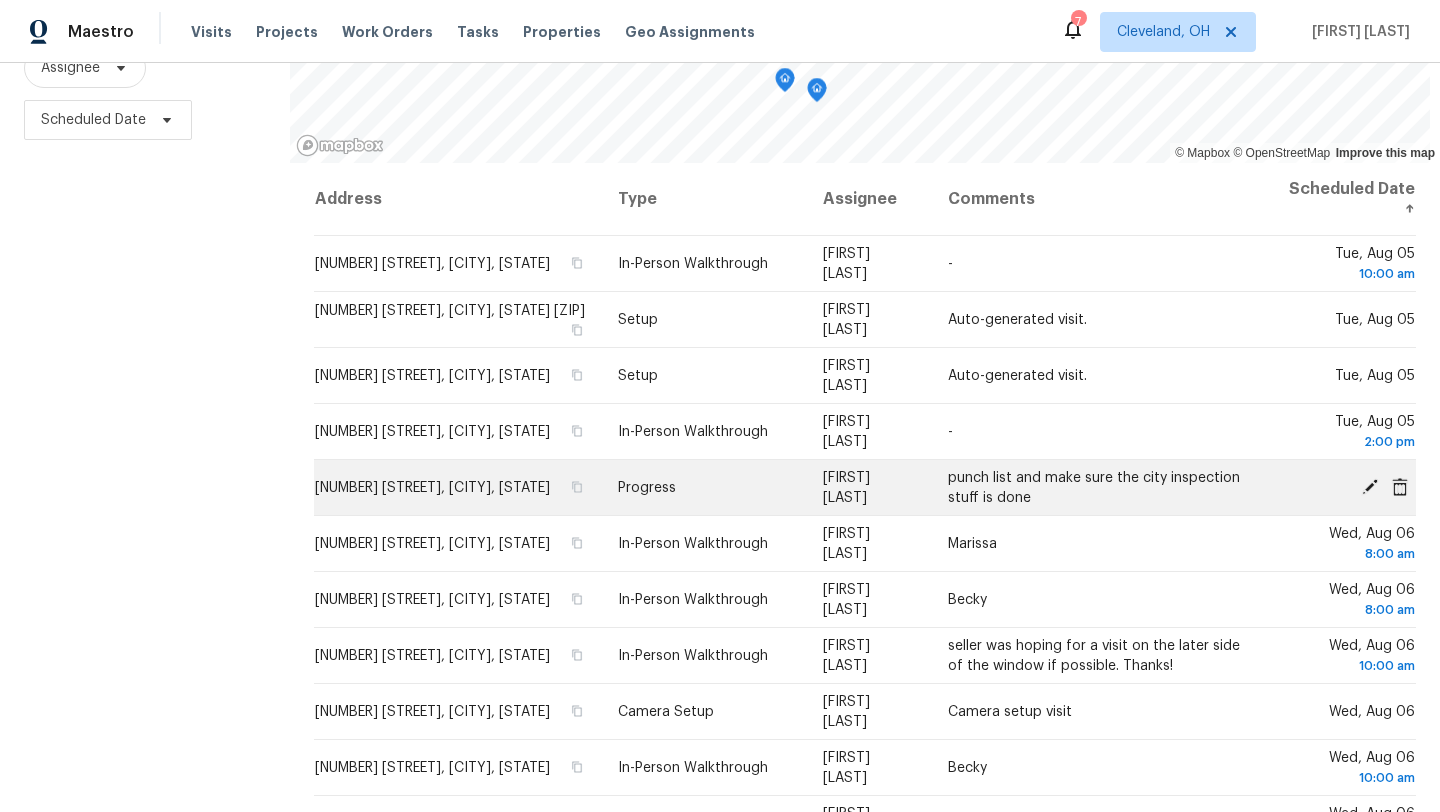 click on "10465 Woodchuck Ct, Twinsburg, OH 44087" at bounding box center (432, 488) 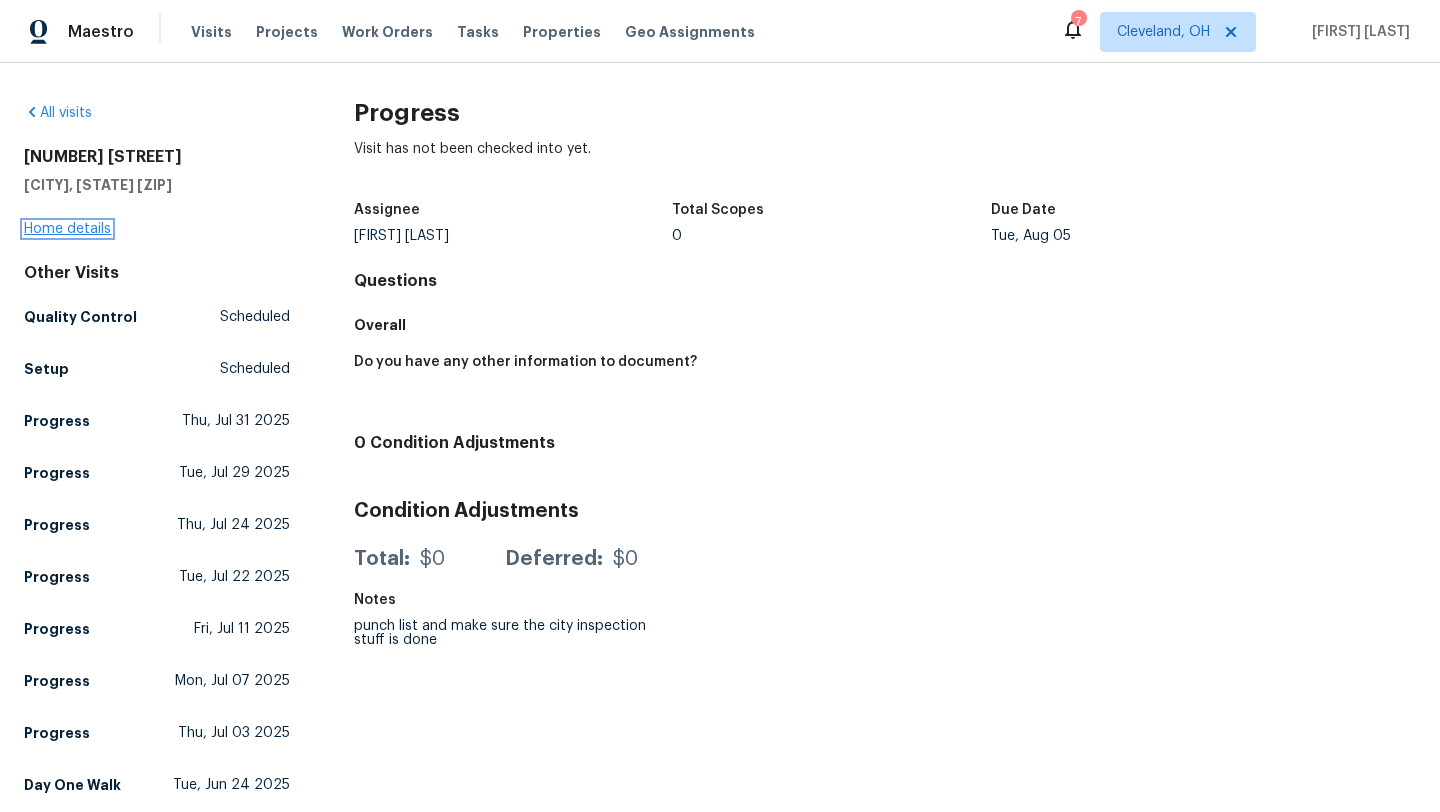 click on "Home details" at bounding box center (67, 229) 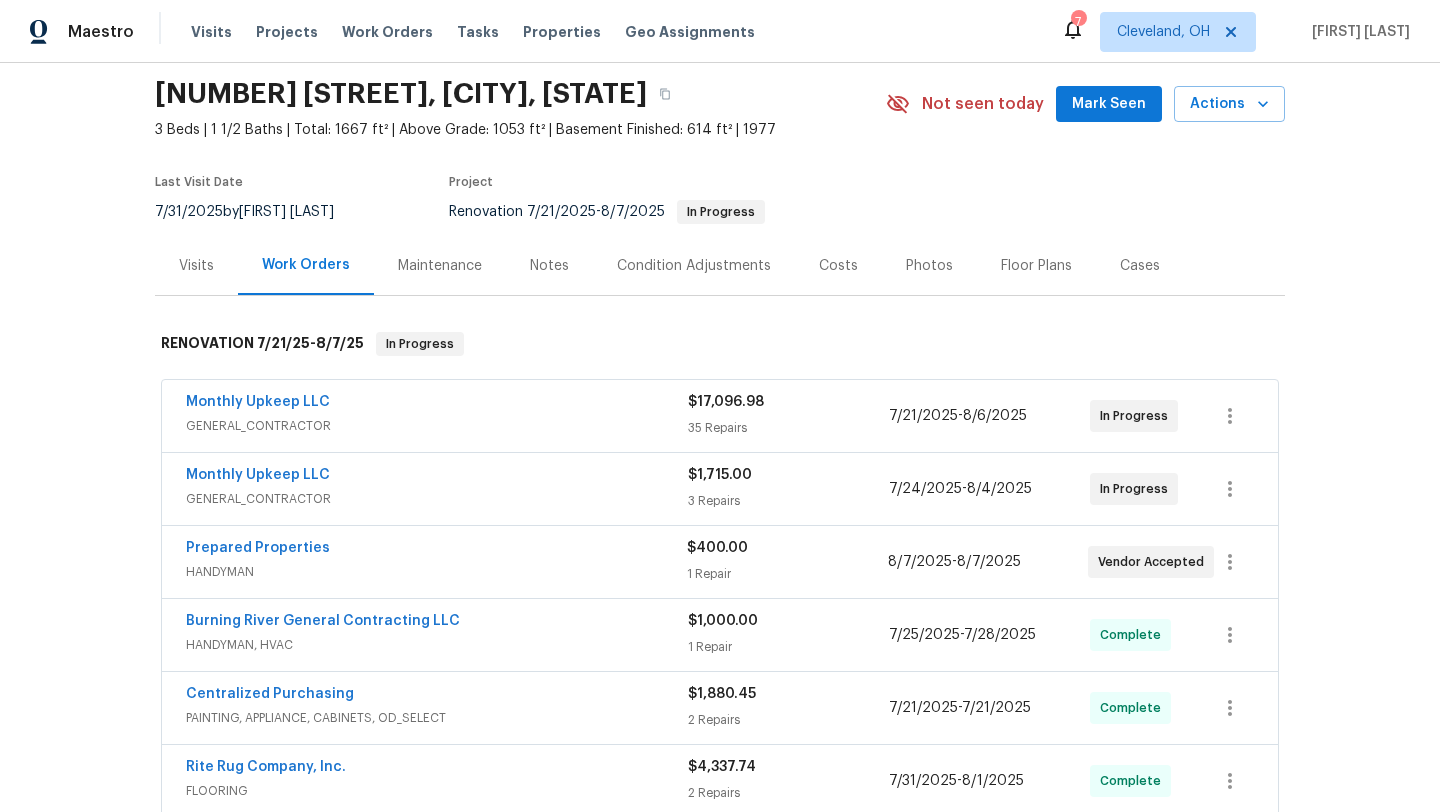 scroll, scrollTop: 0, scrollLeft: 0, axis: both 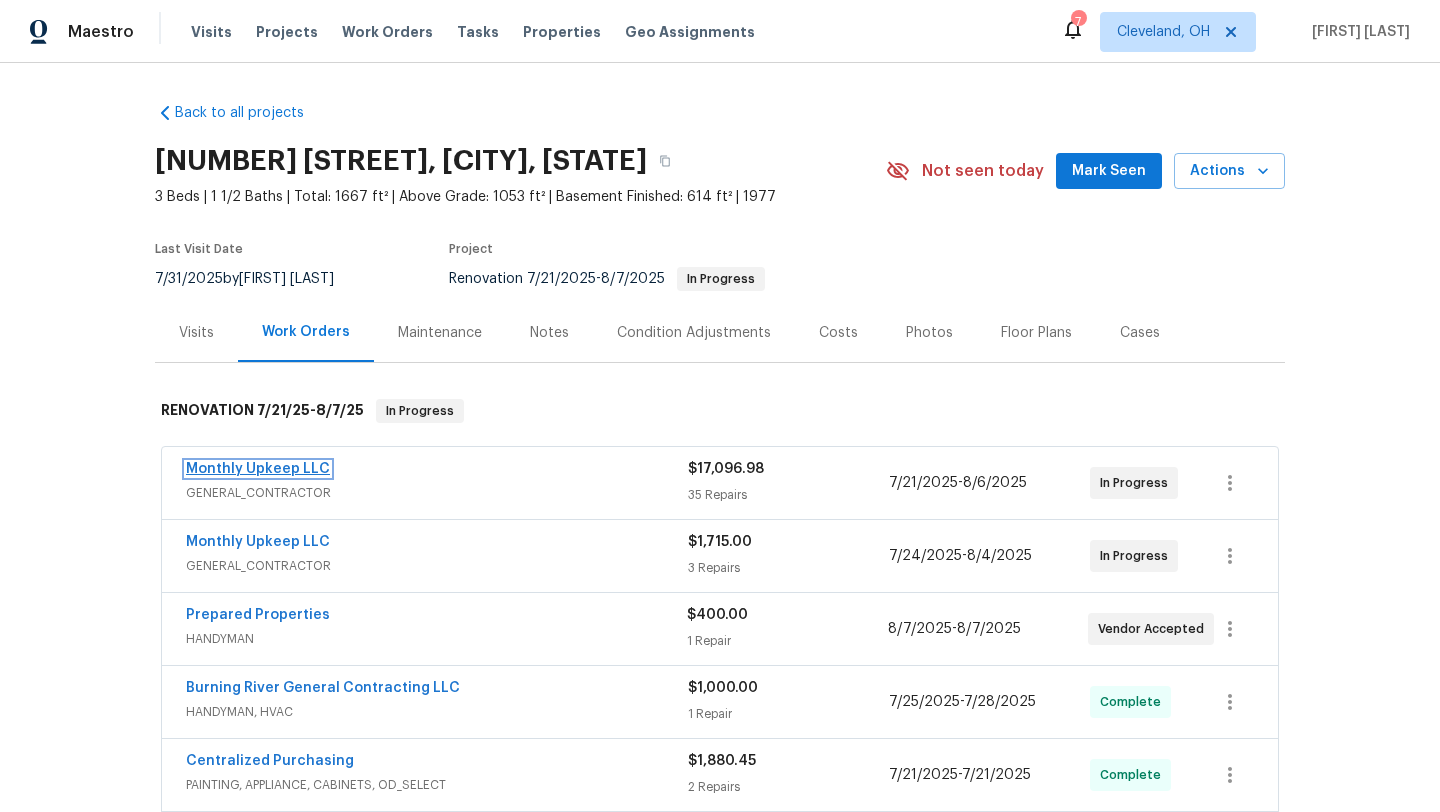 click on "Monthly Upkeep LLC" at bounding box center [258, 469] 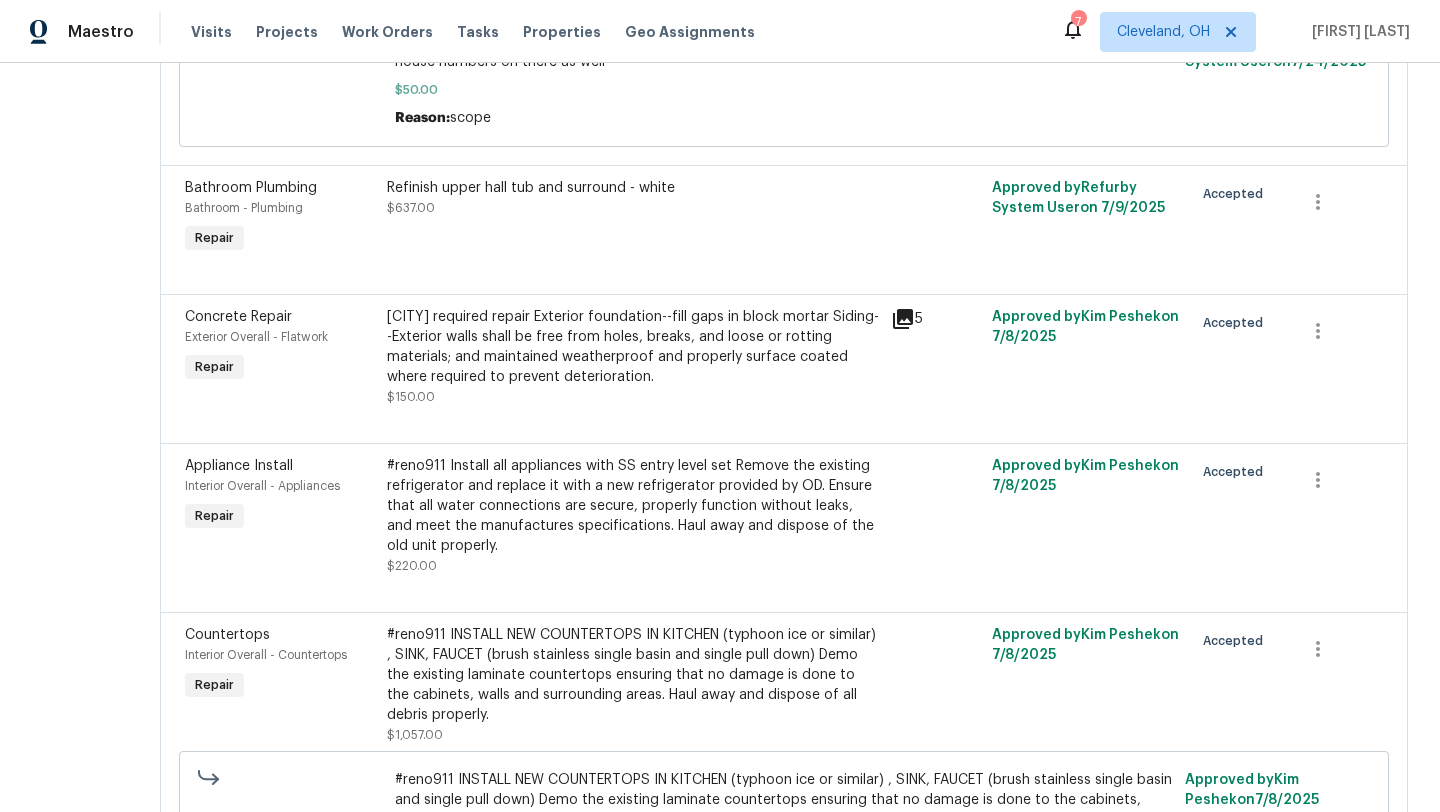 scroll, scrollTop: 1445, scrollLeft: 0, axis: vertical 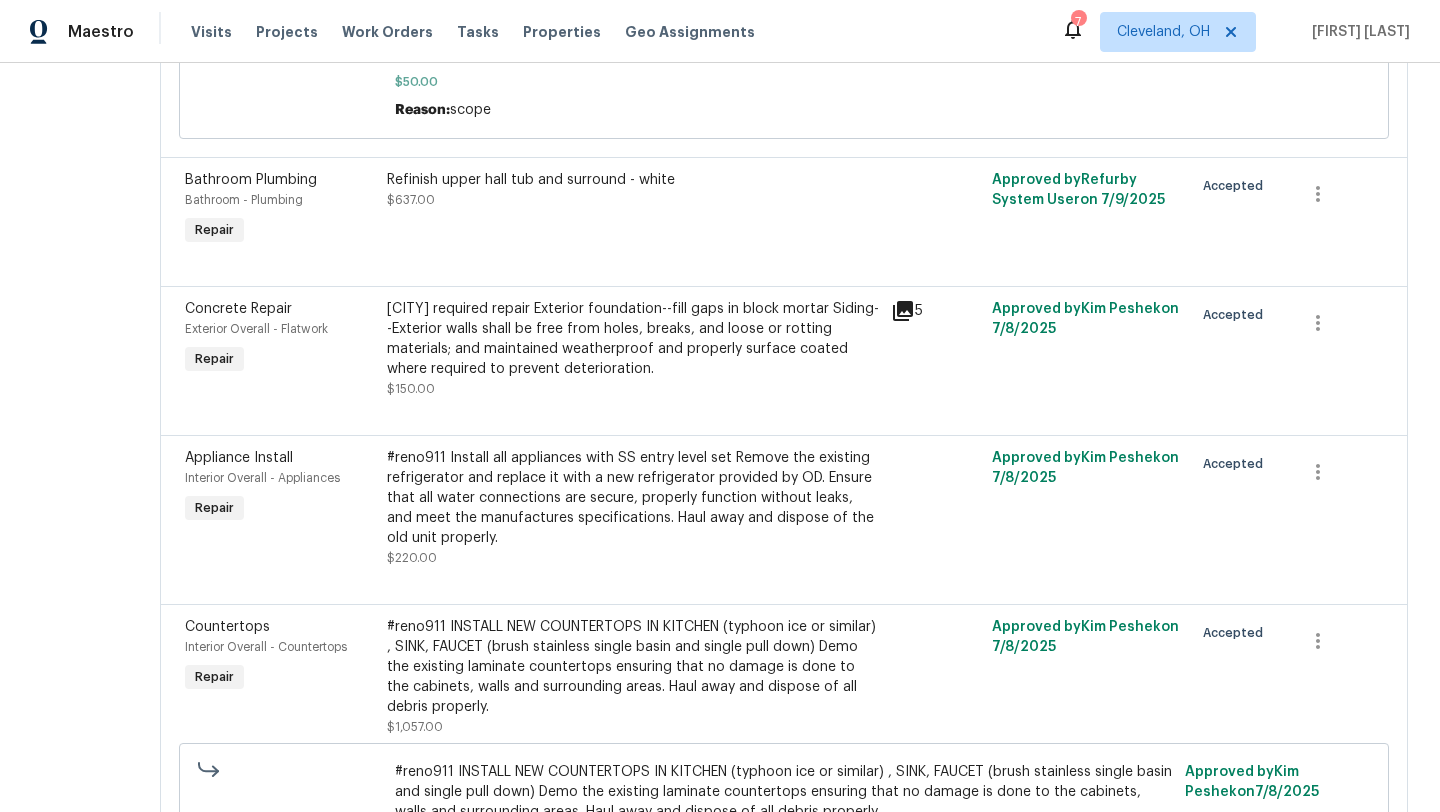 click 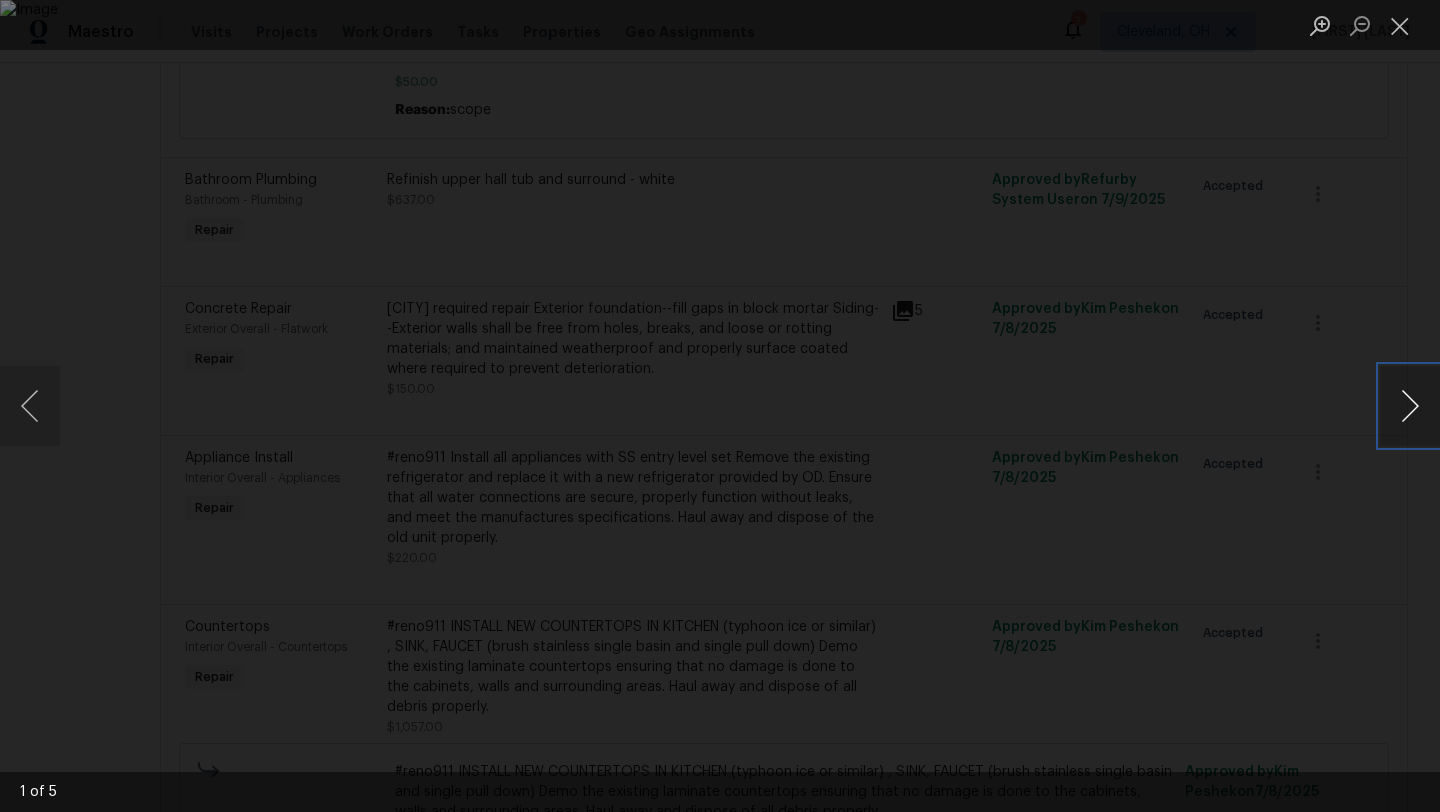 click at bounding box center [1410, 406] 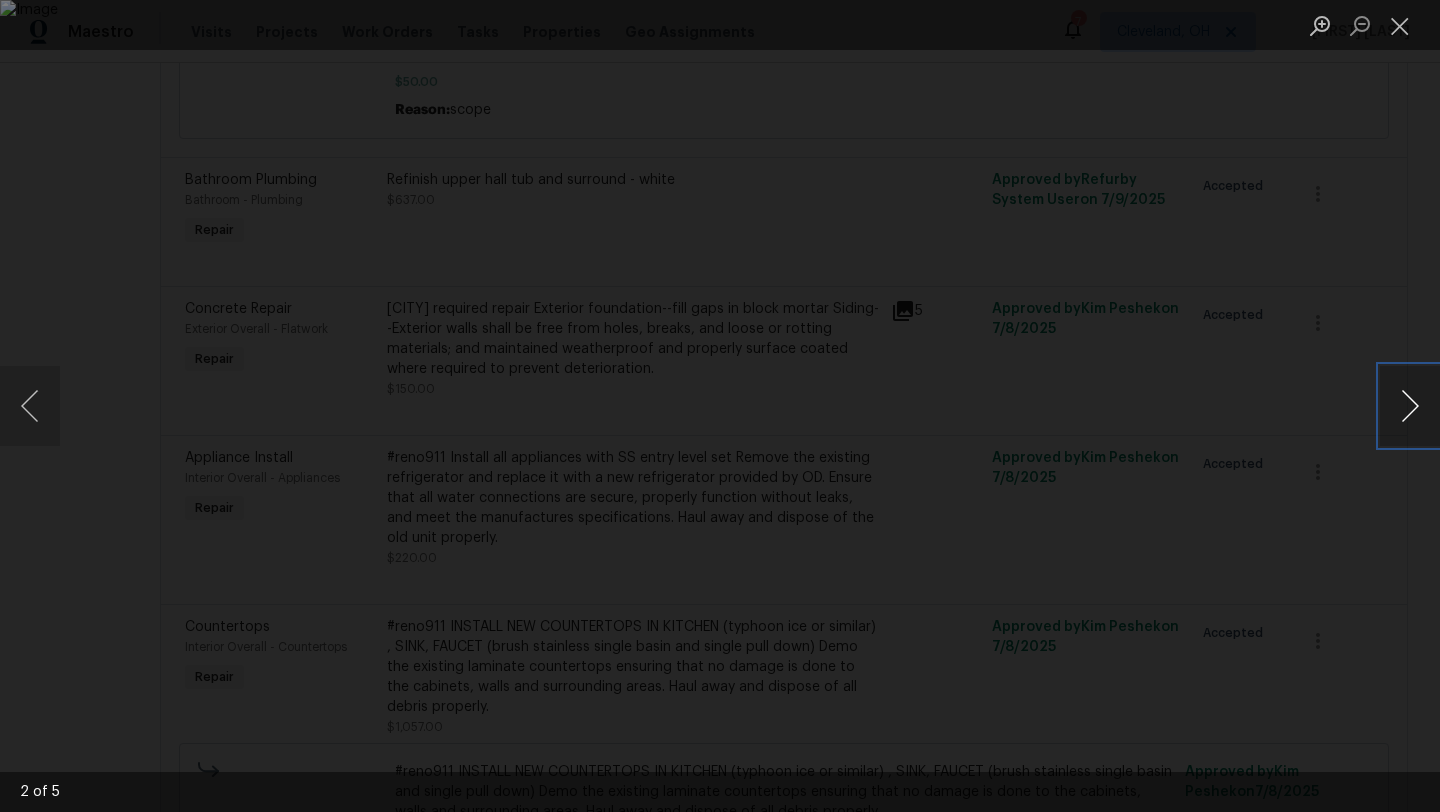 click at bounding box center [1410, 406] 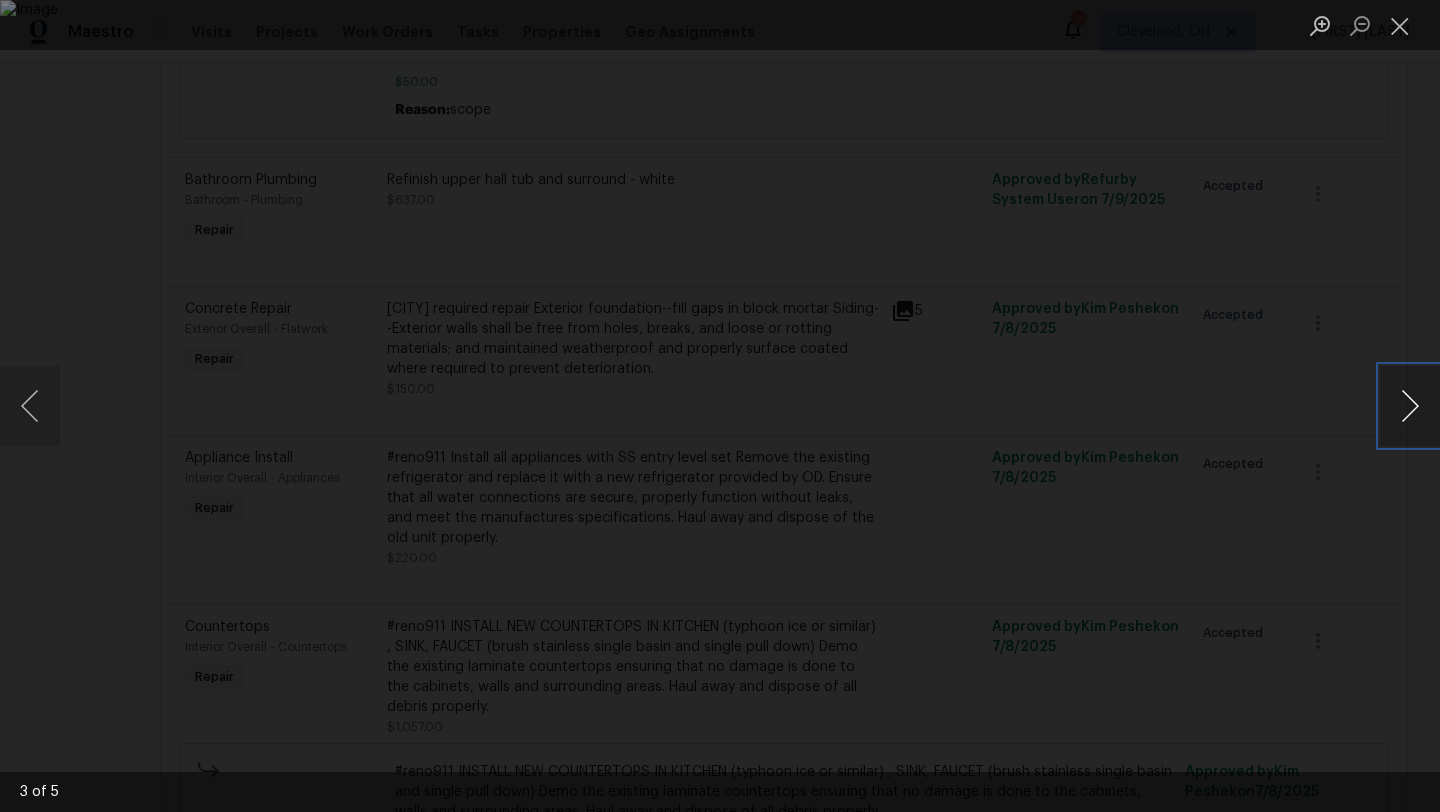 click at bounding box center (1410, 406) 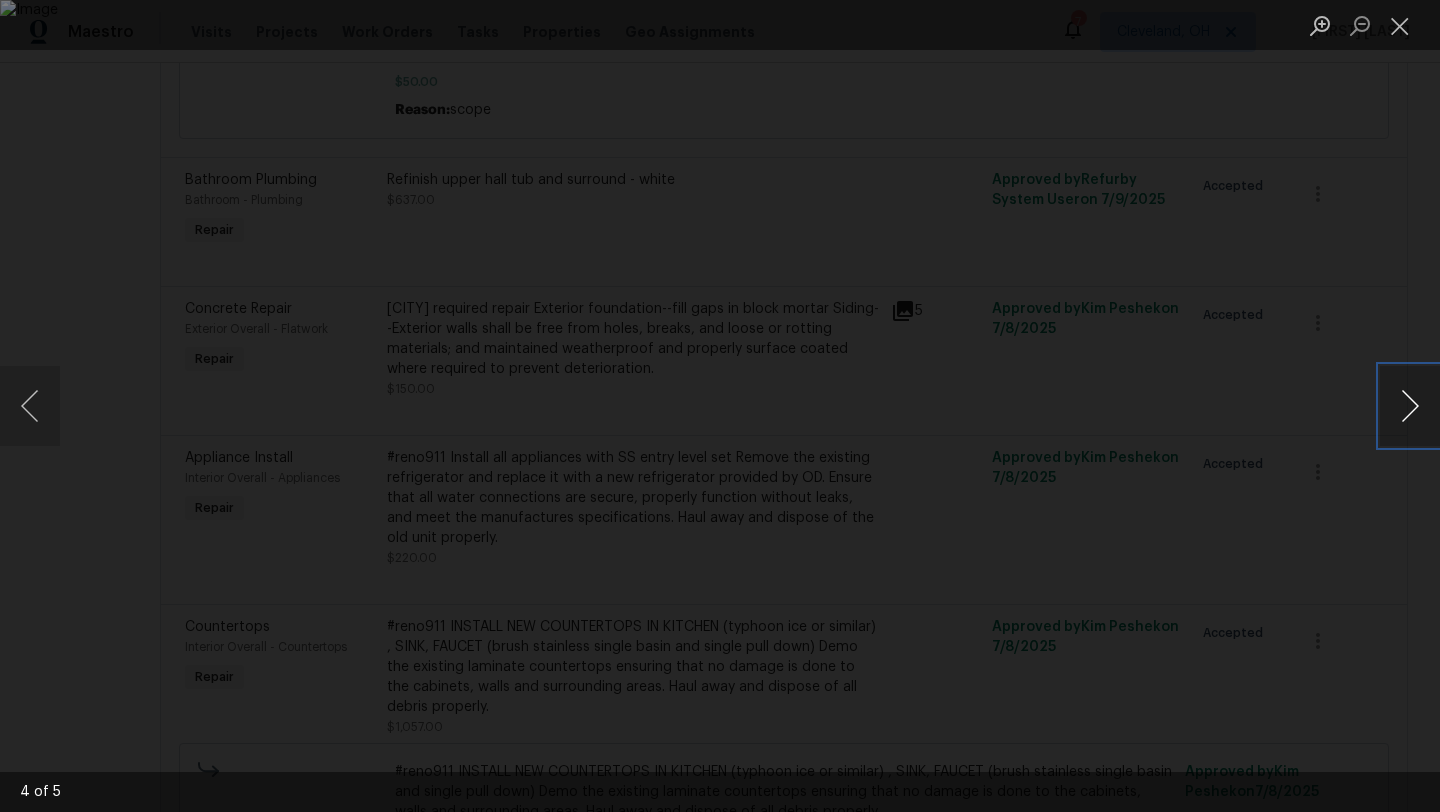 click at bounding box center (1410, 406) 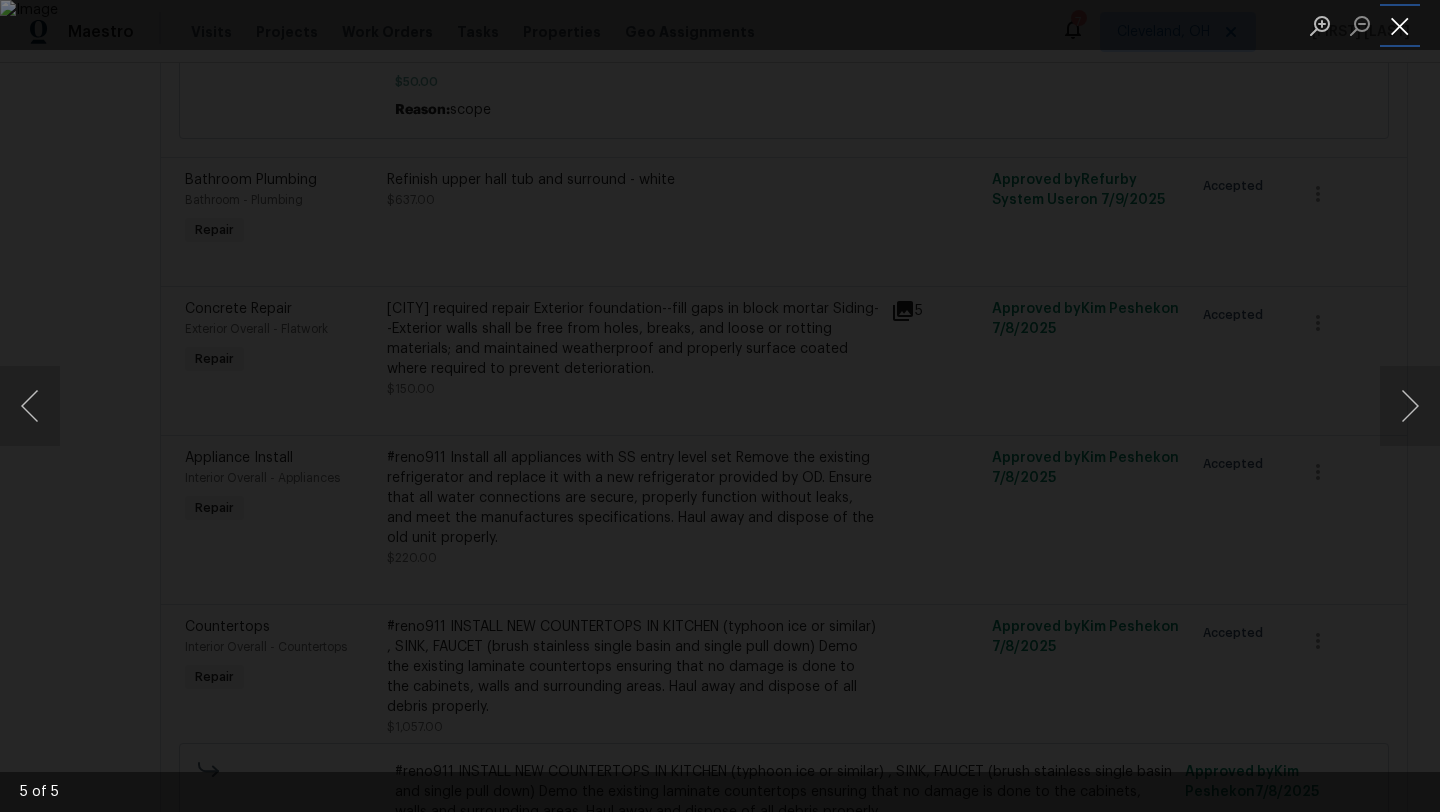 click at bounding box center (1400, 25) 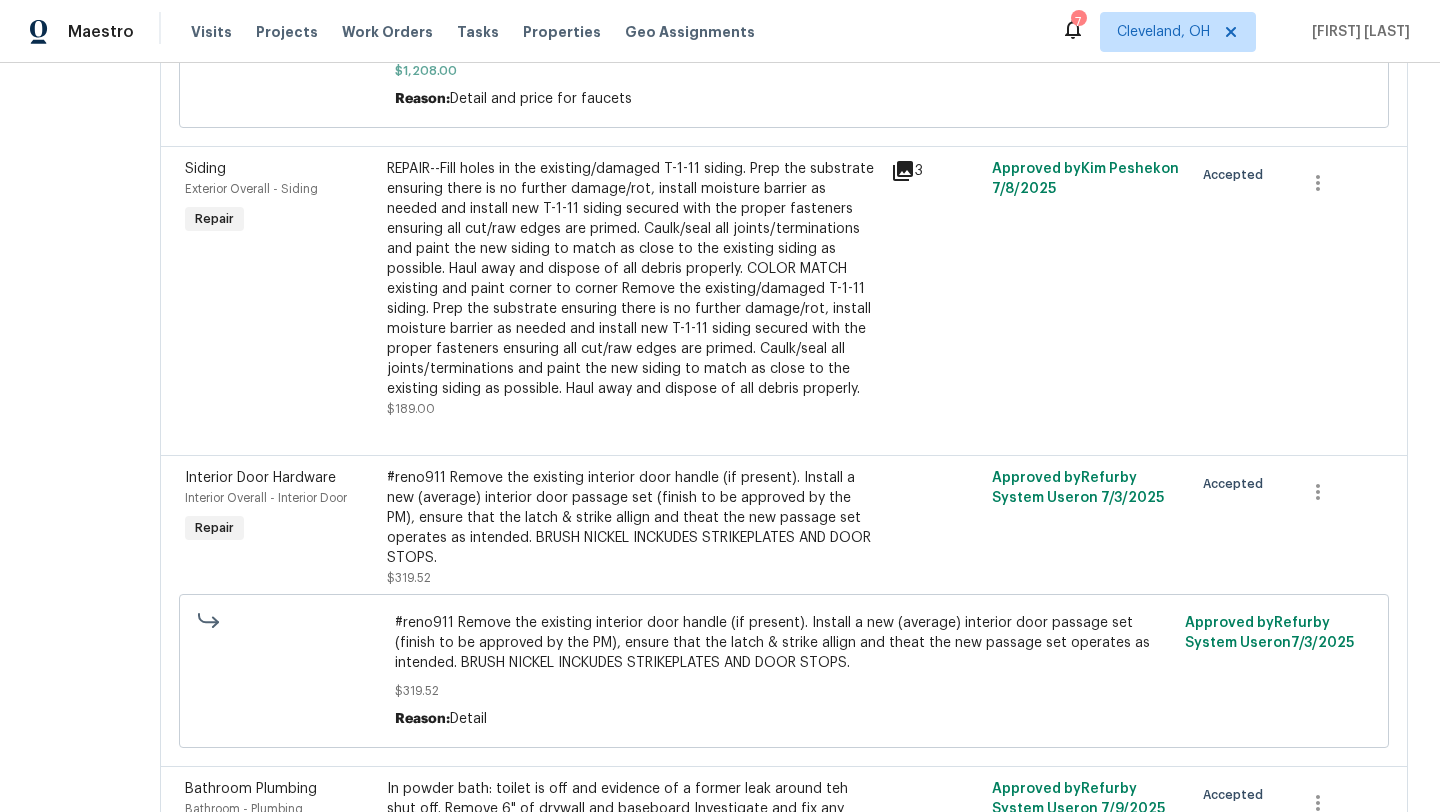 scroll, scrollTop: 3514, scrollLeft: 0, axis: vertical 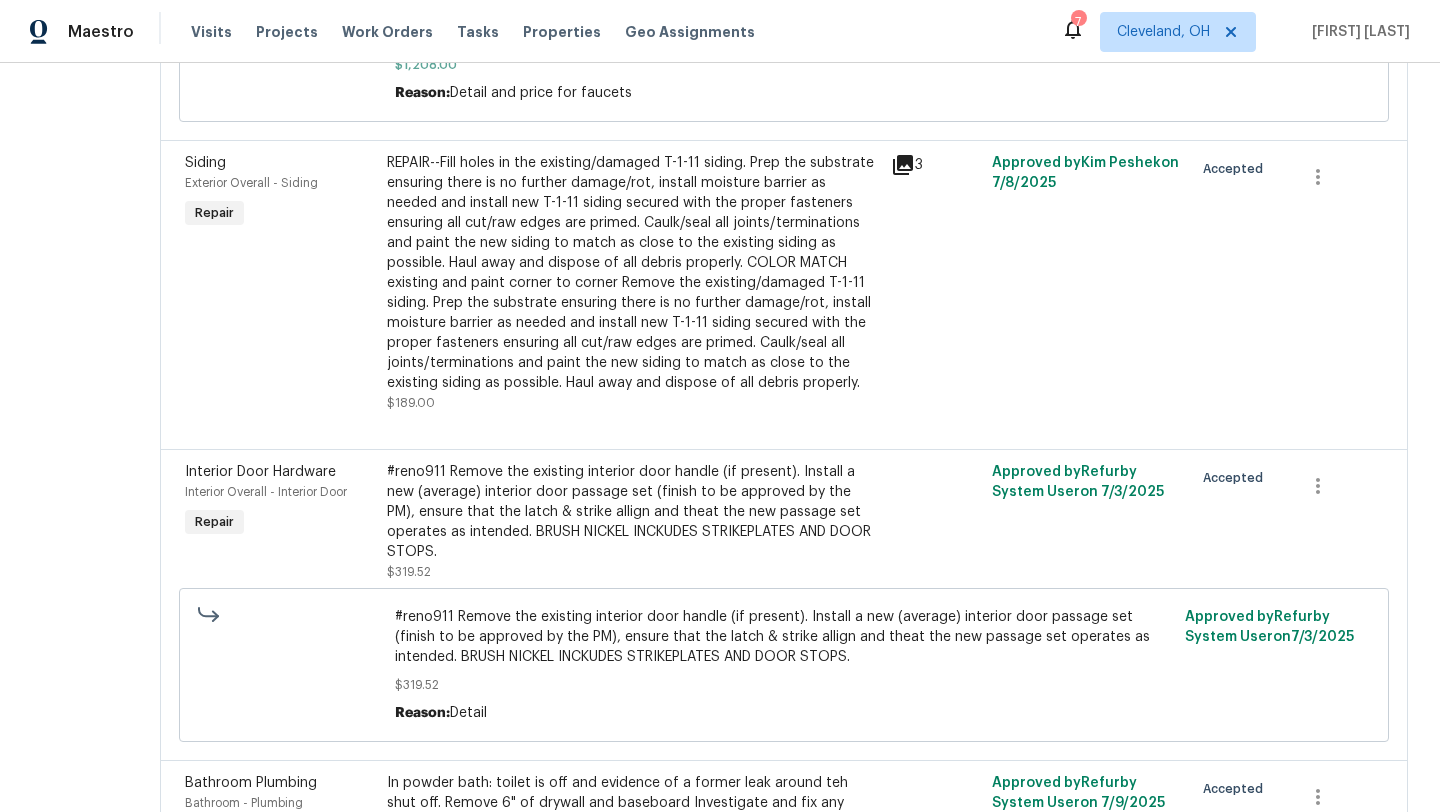 click 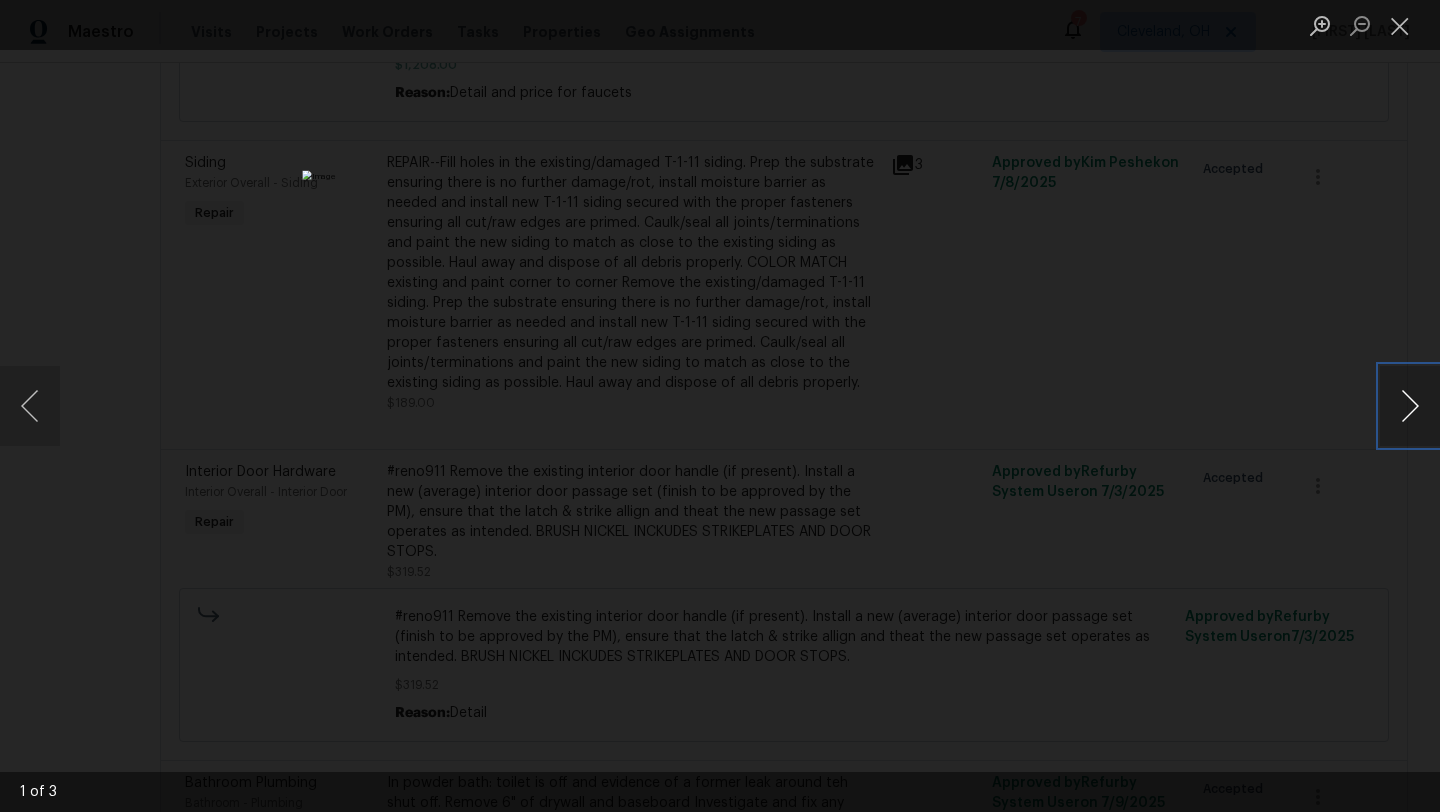 click at bounding box center [1410, 406] 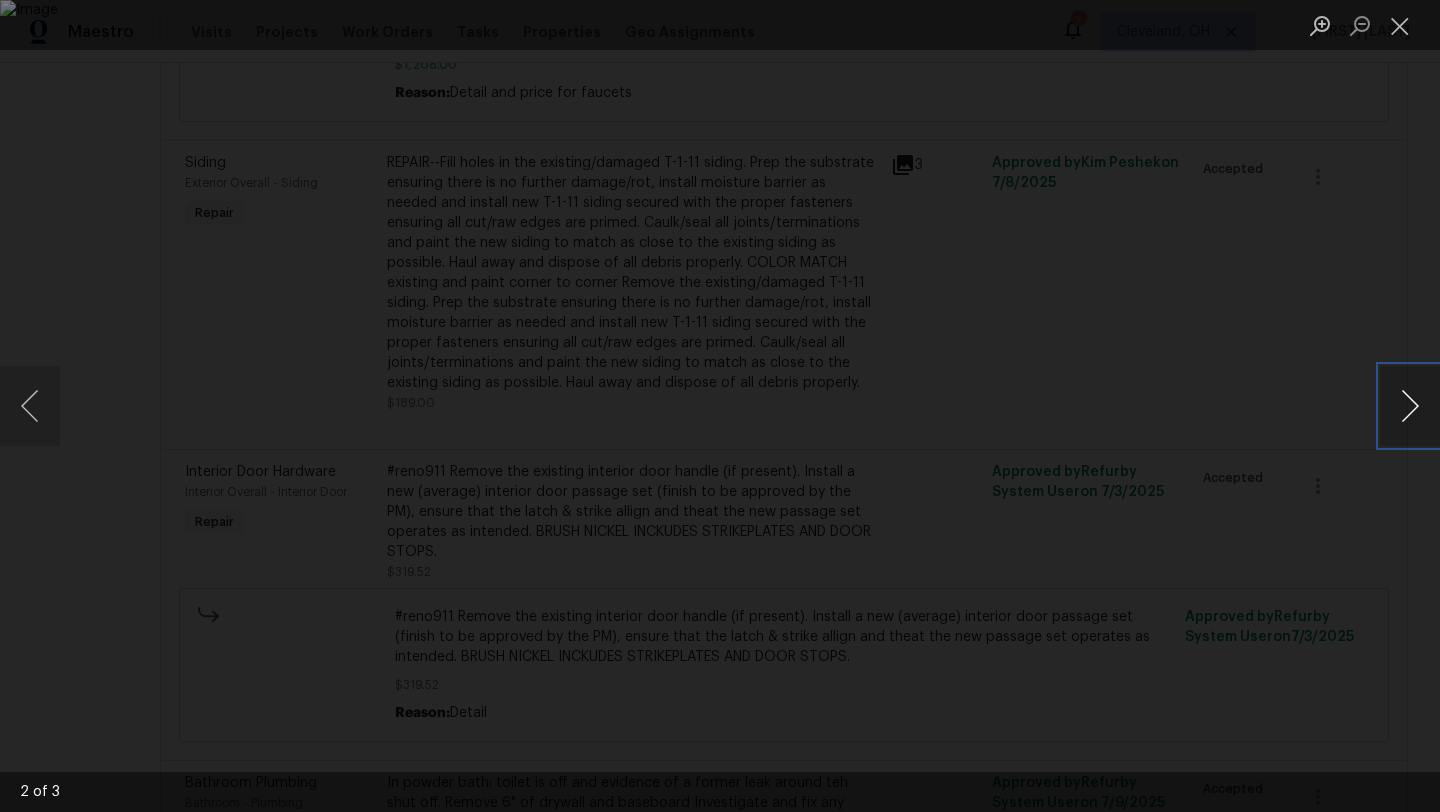click at bounding box center [1410, 406] 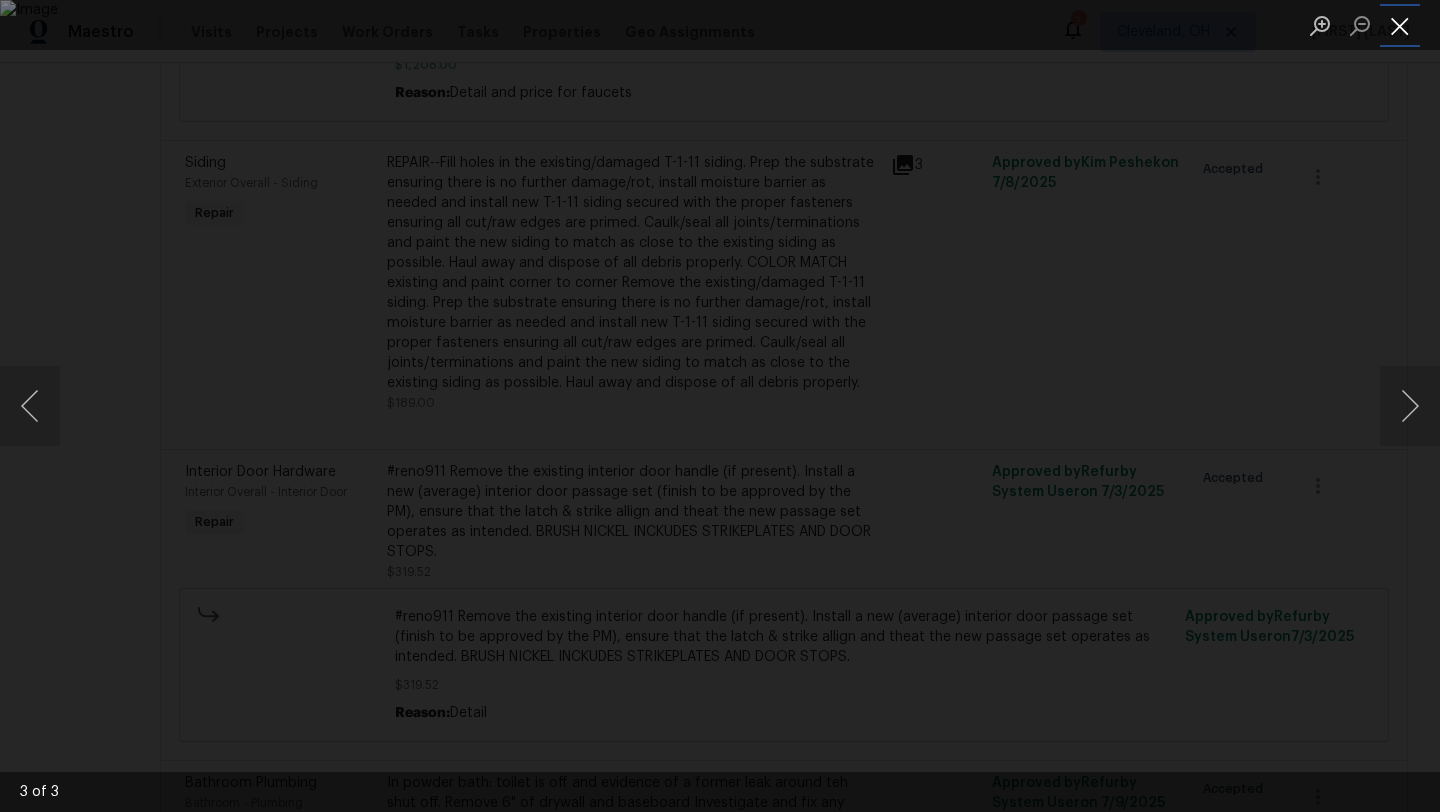 click at bounding box center [1400, 25] 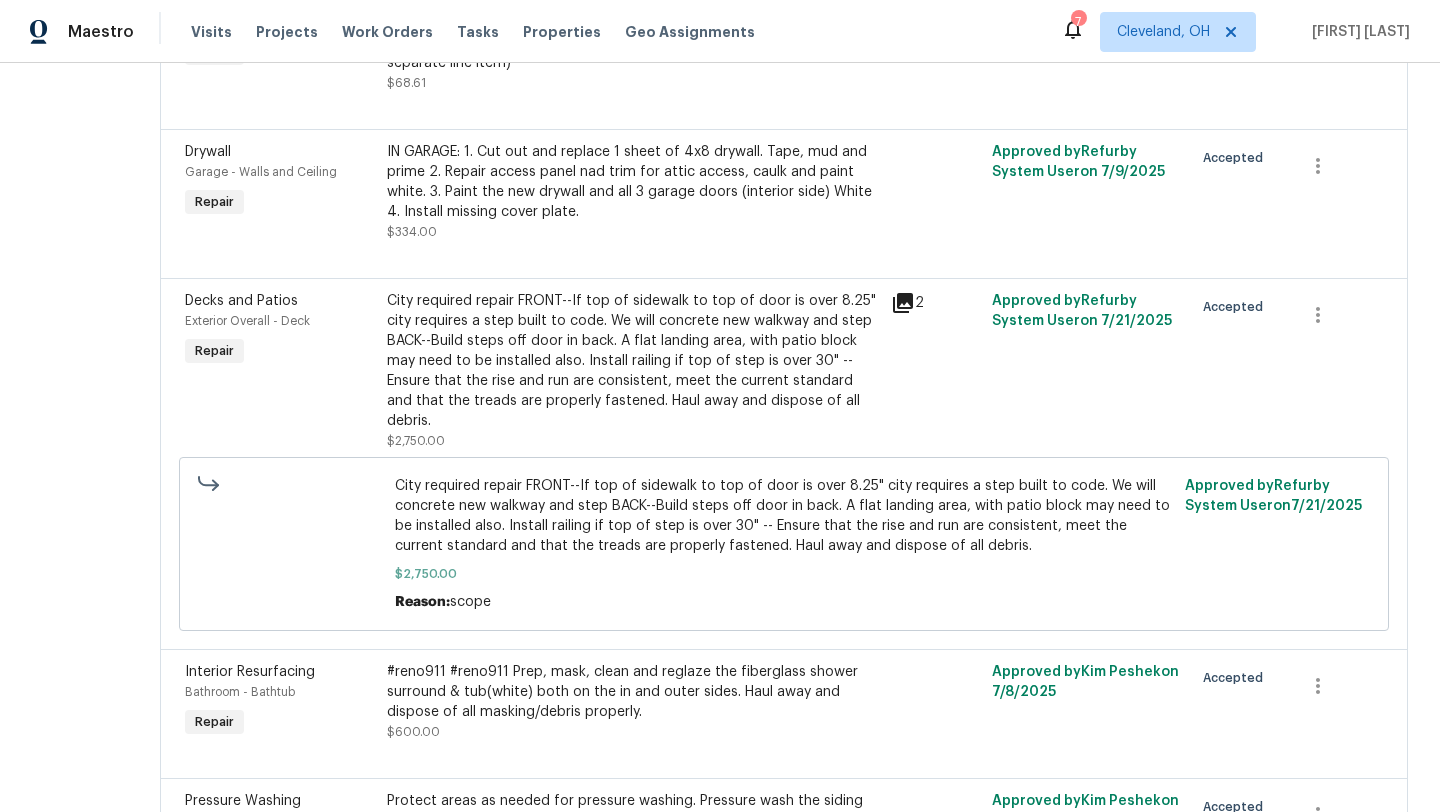 scroll, scrollTop: 4301, scrollLeft: 0, axis: vertical 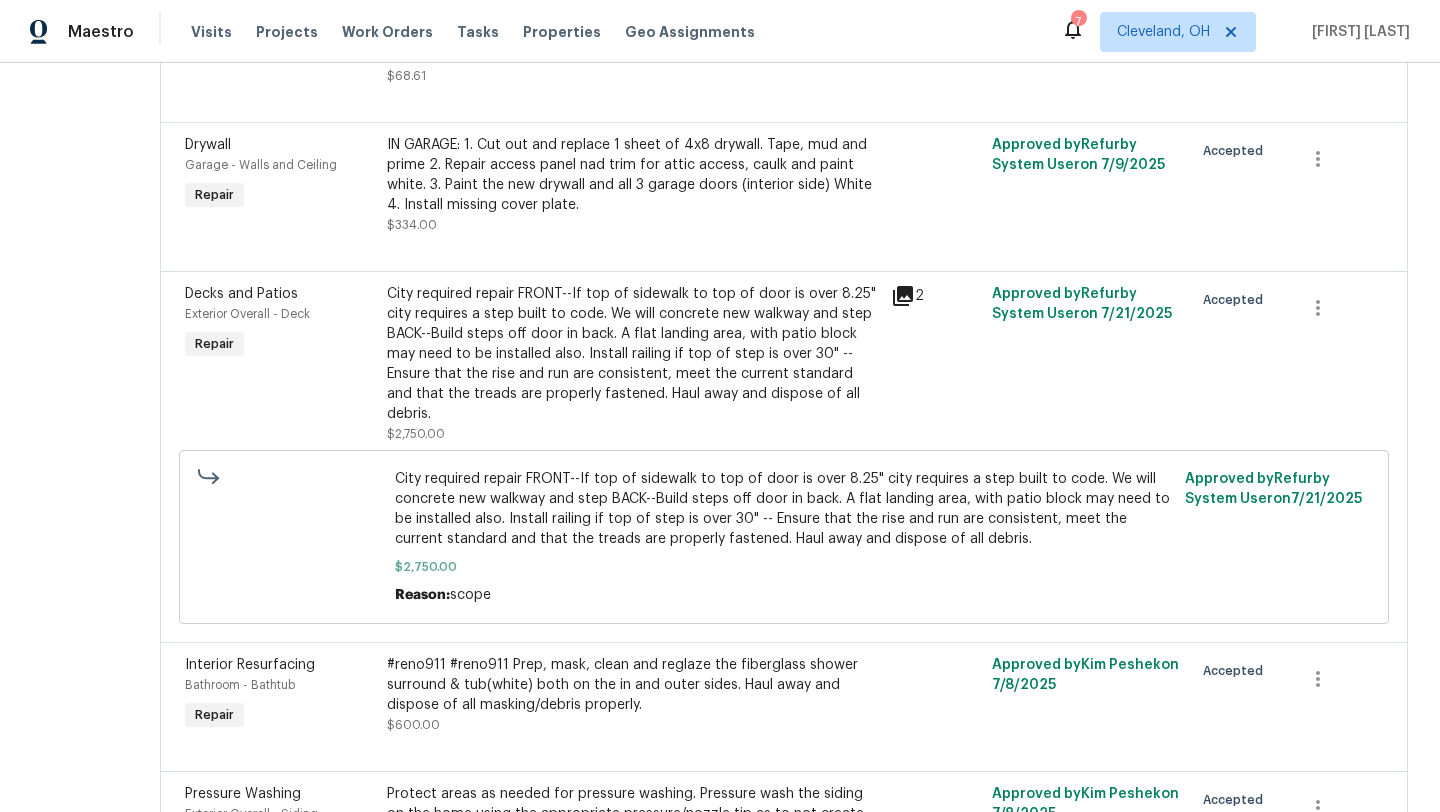 click 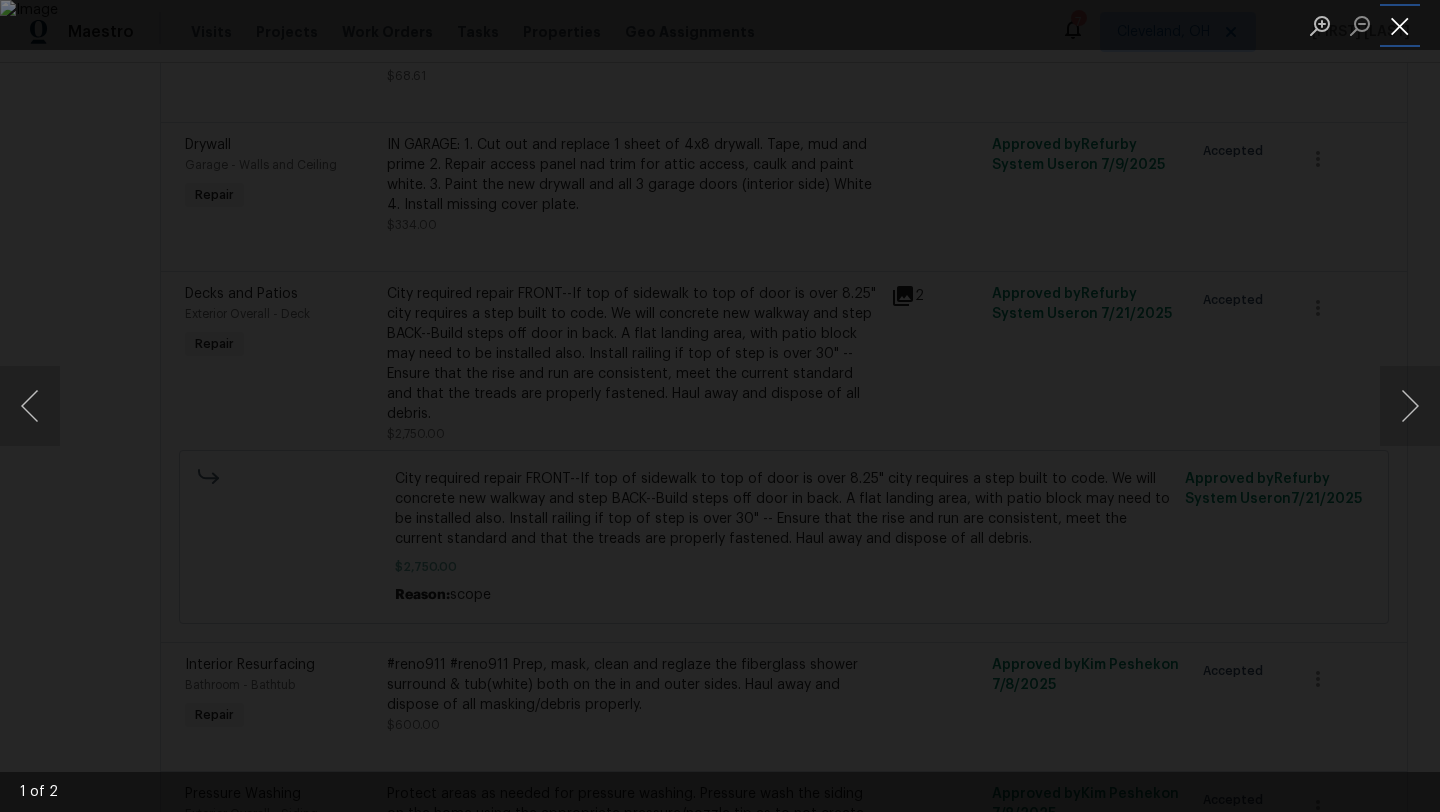 click at bounding box center (1400, 25) 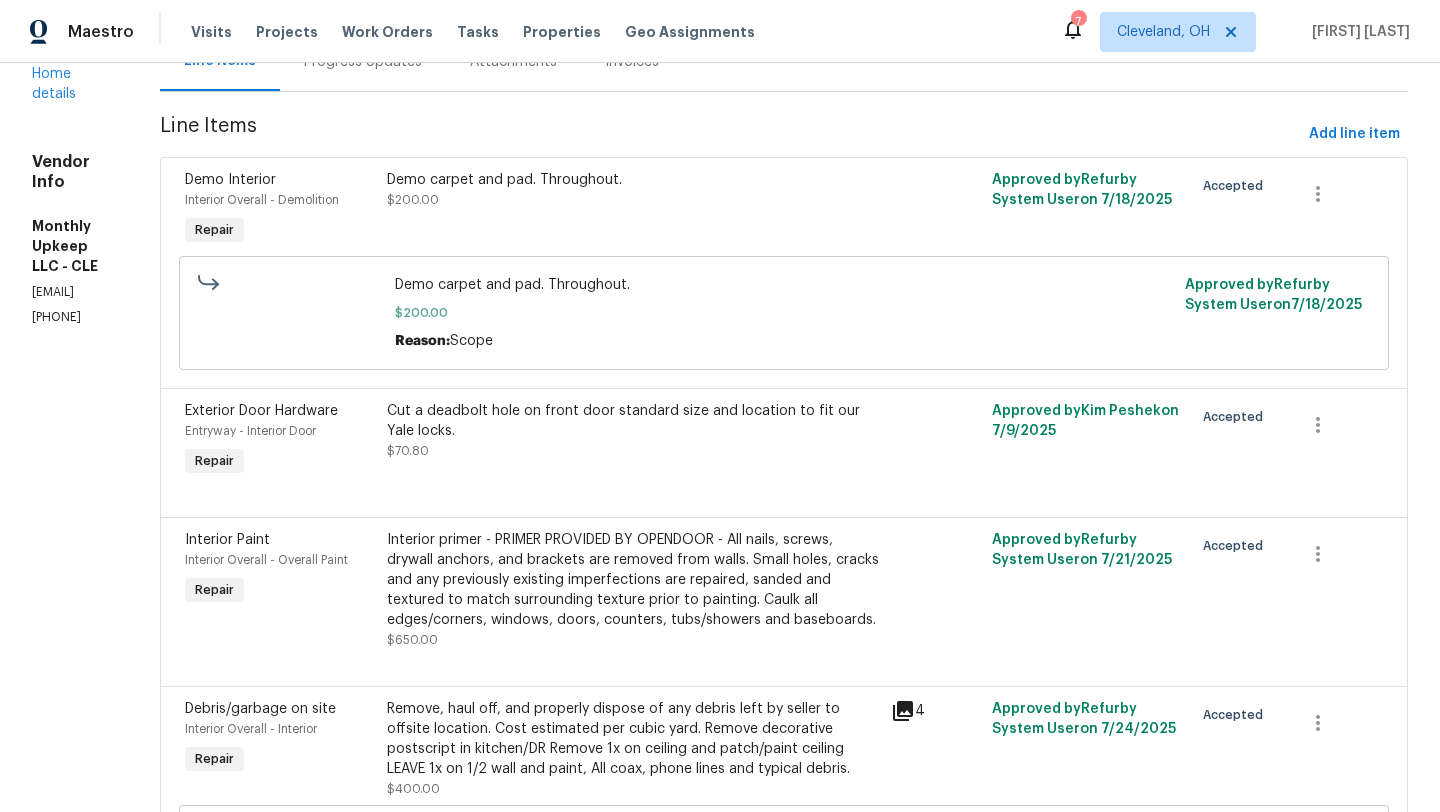 scroll, scrollTop: 0, scrollLeft: 0, axis: both 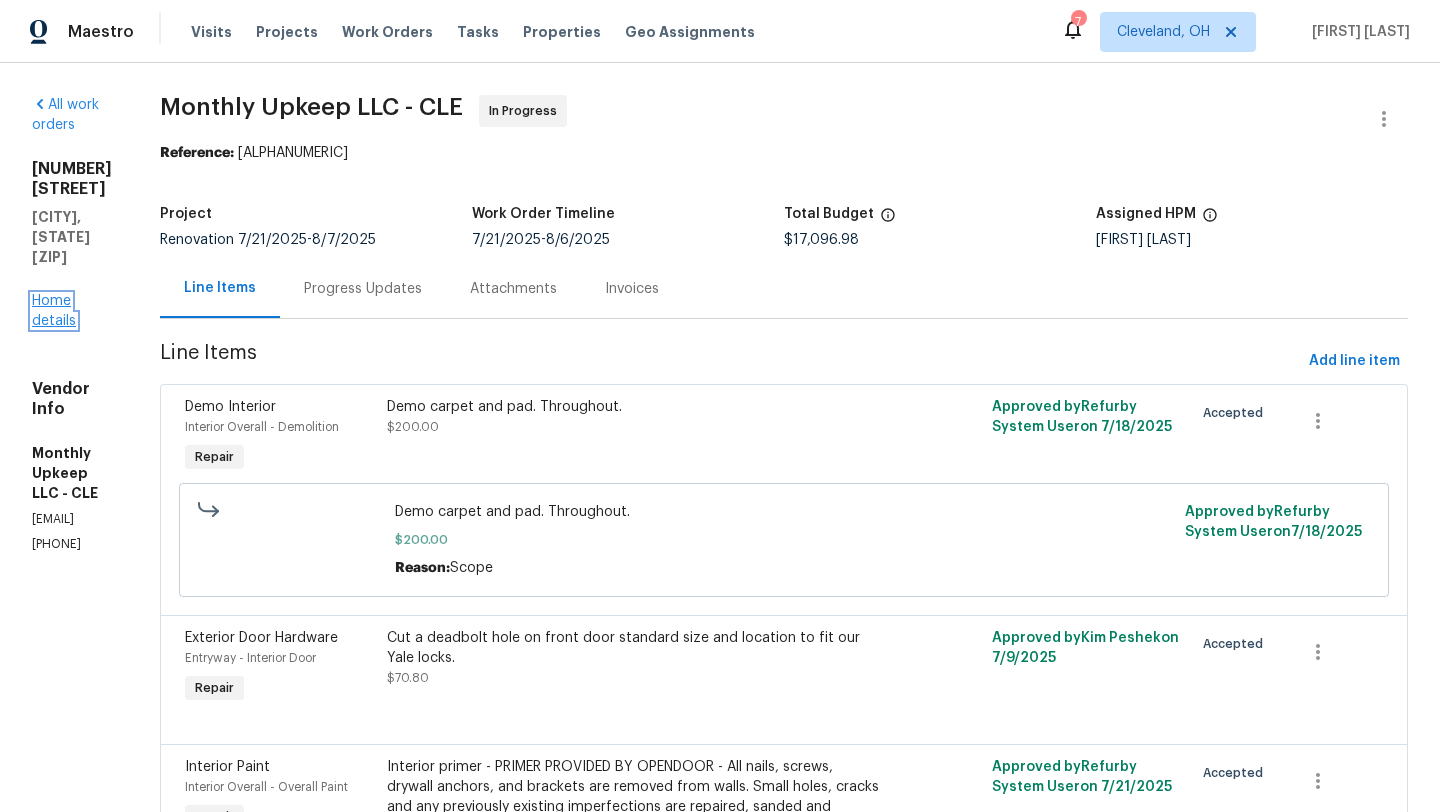 click on "Home details" at bounding box center [54, 311] 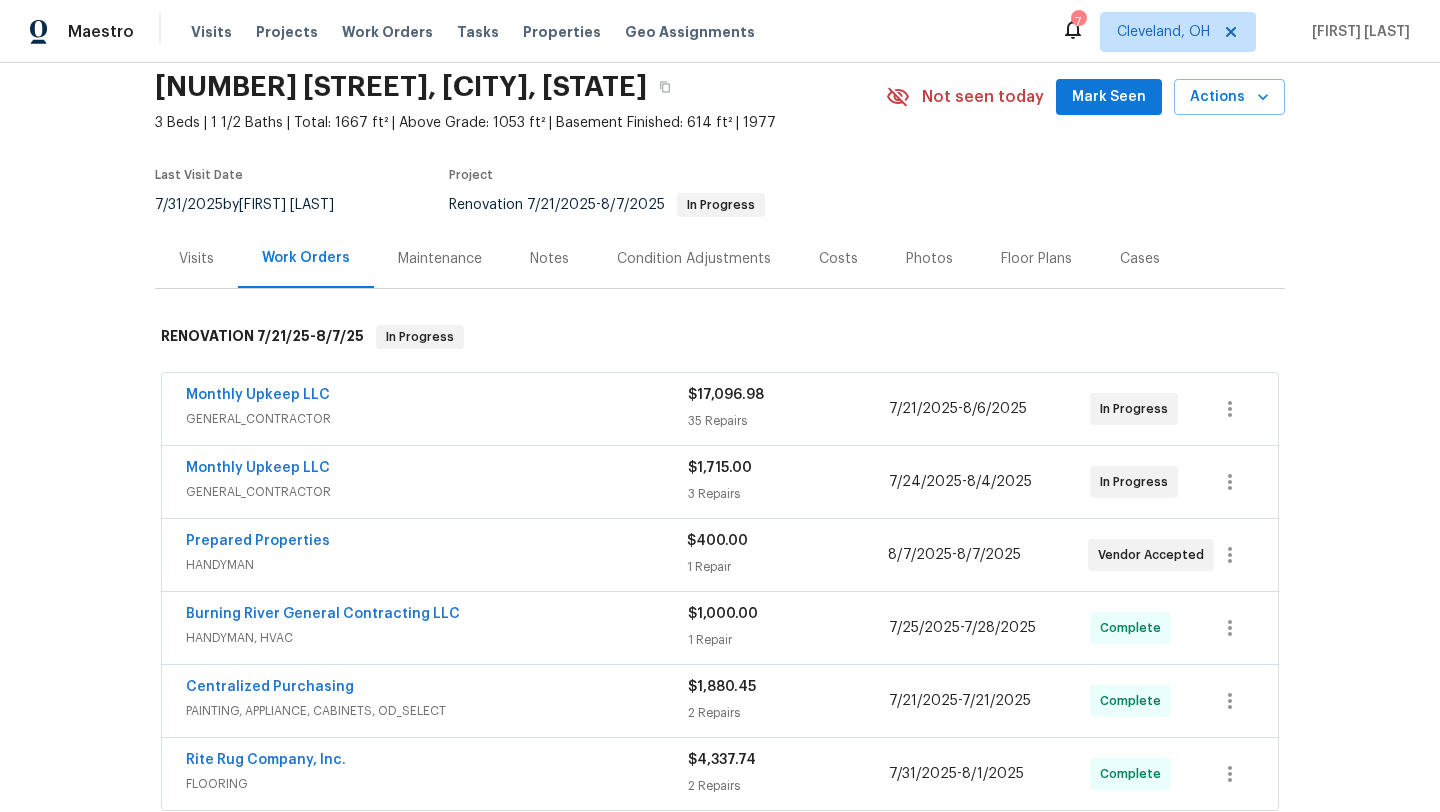 scroll, scrollTop: 29, scrollLeft: 0, axis: vertical 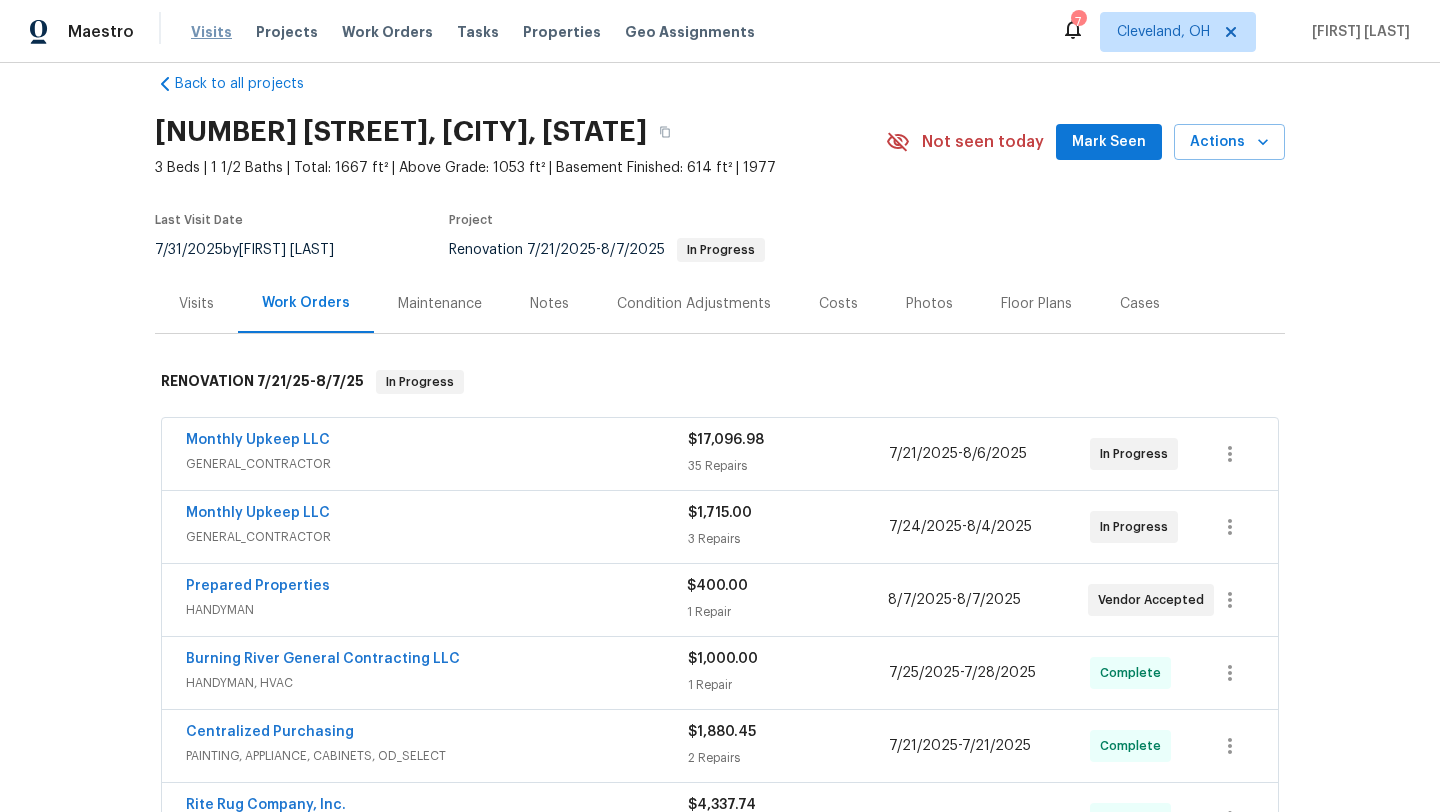 click on "Visits" at bounding box center [211, 32] 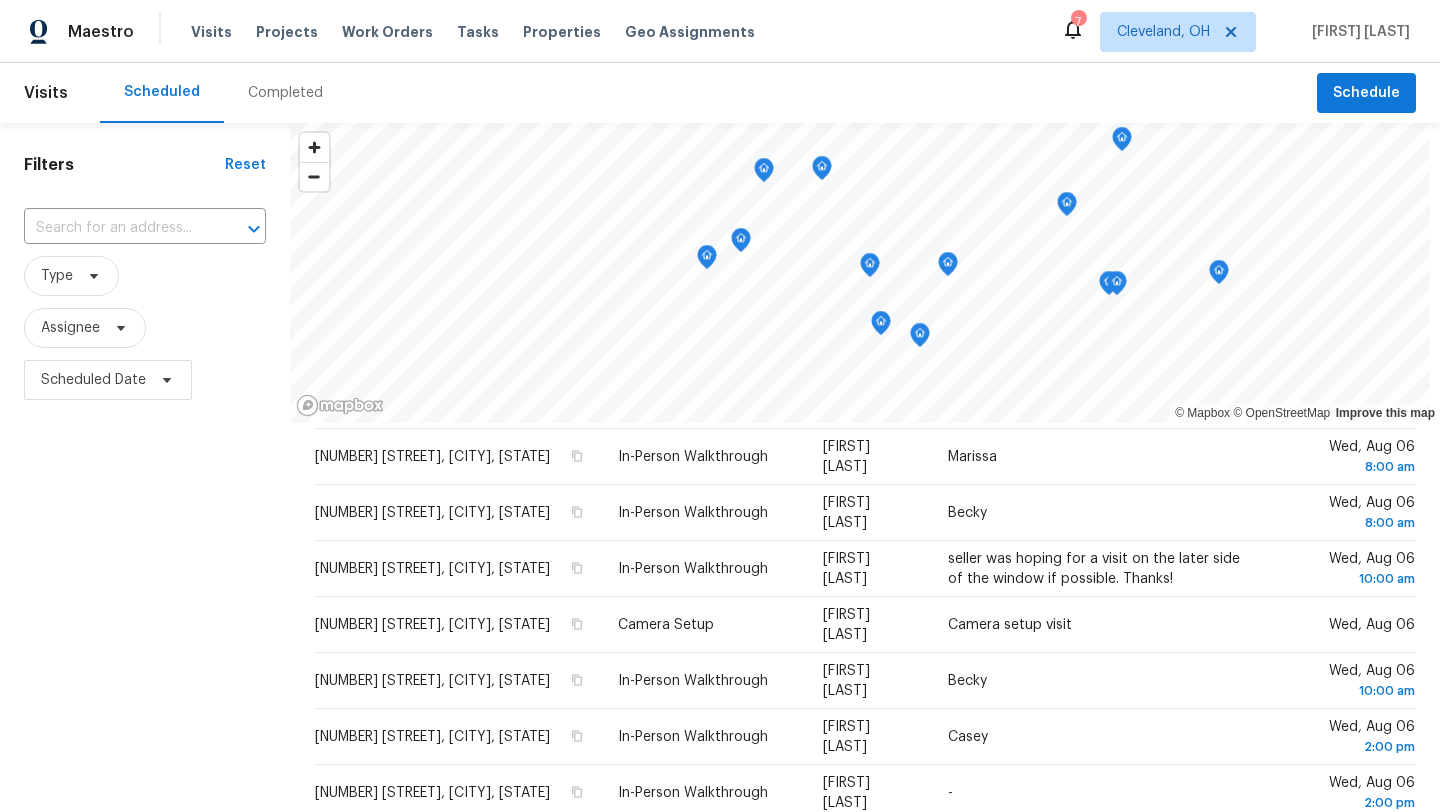 scroll, scrollTop: 348, scrollLeft: 0, axis: vertical 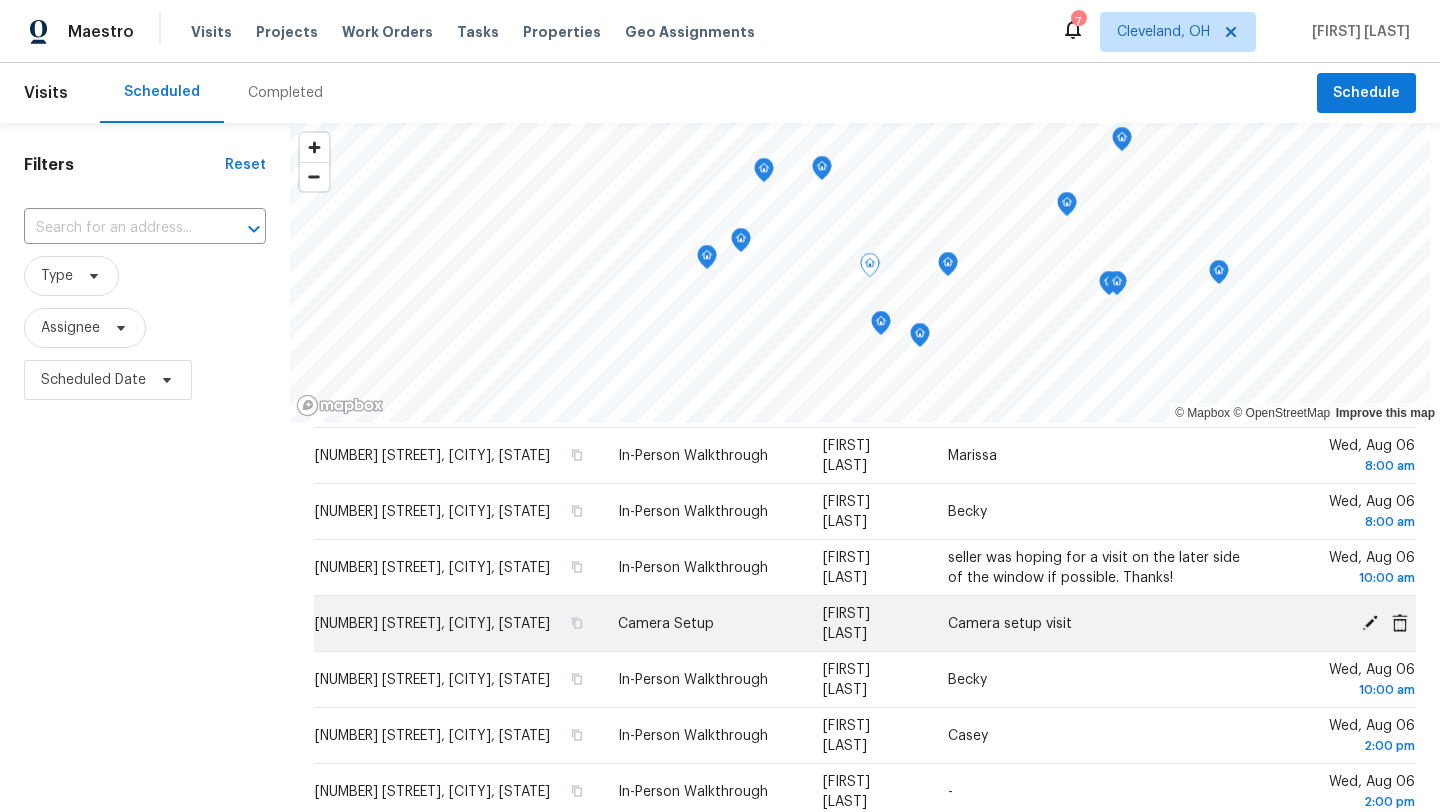 click 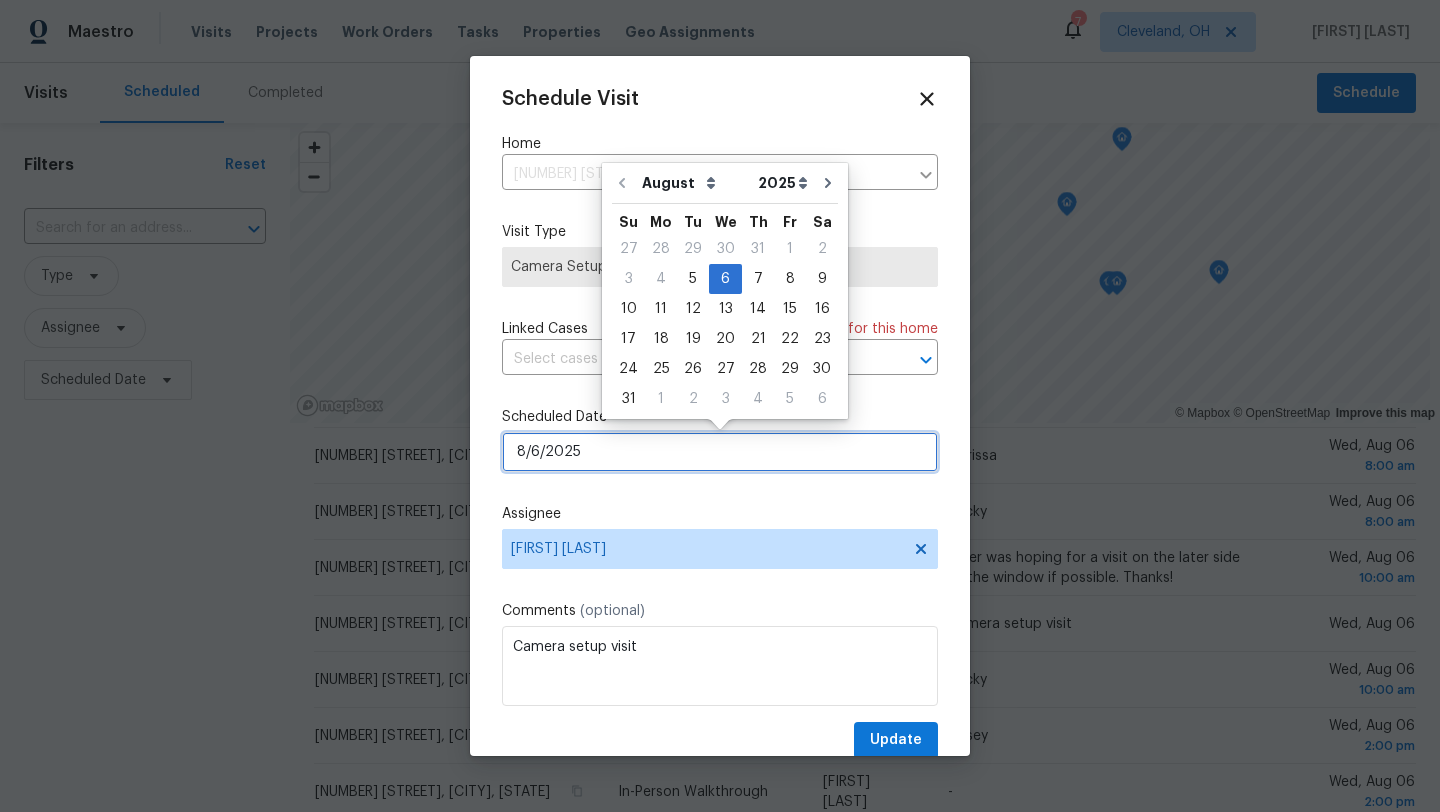 click on "8/6/2025" at bounding box center (720, 452) 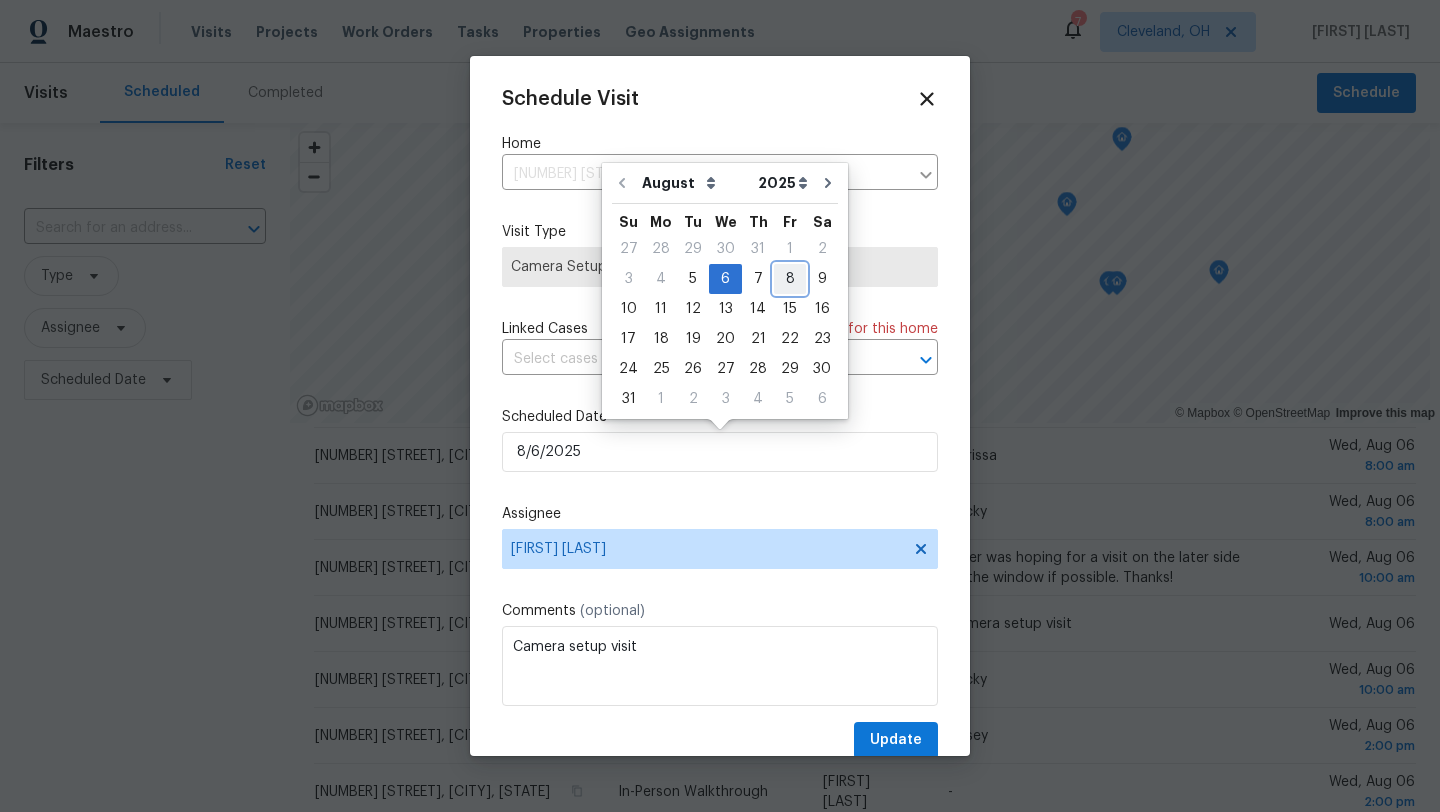 click on "8" at bounding box center [790, 279] 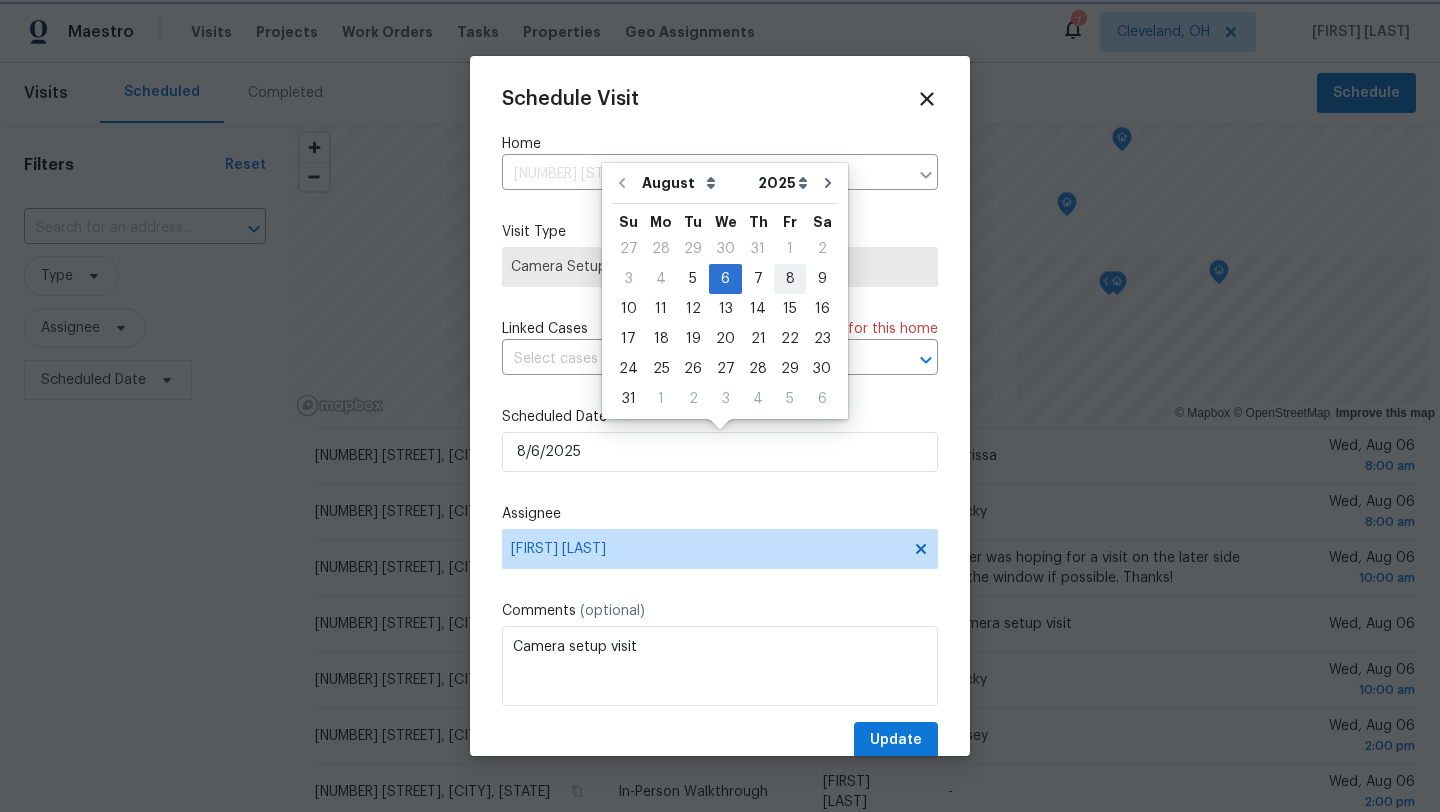 type on "8/8/2025" 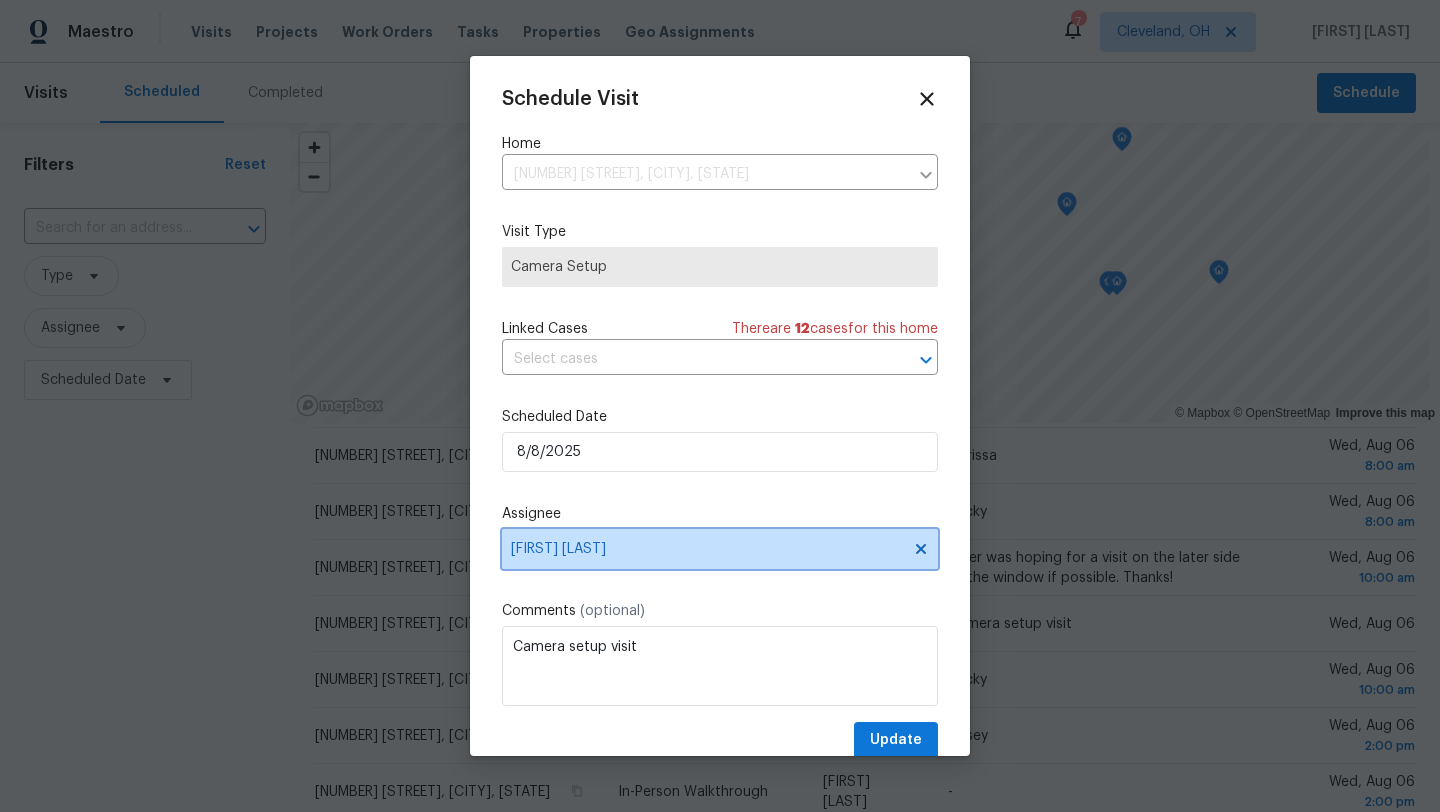 click on "[FIRST] [LAST]" at bounding box center (707, 549) 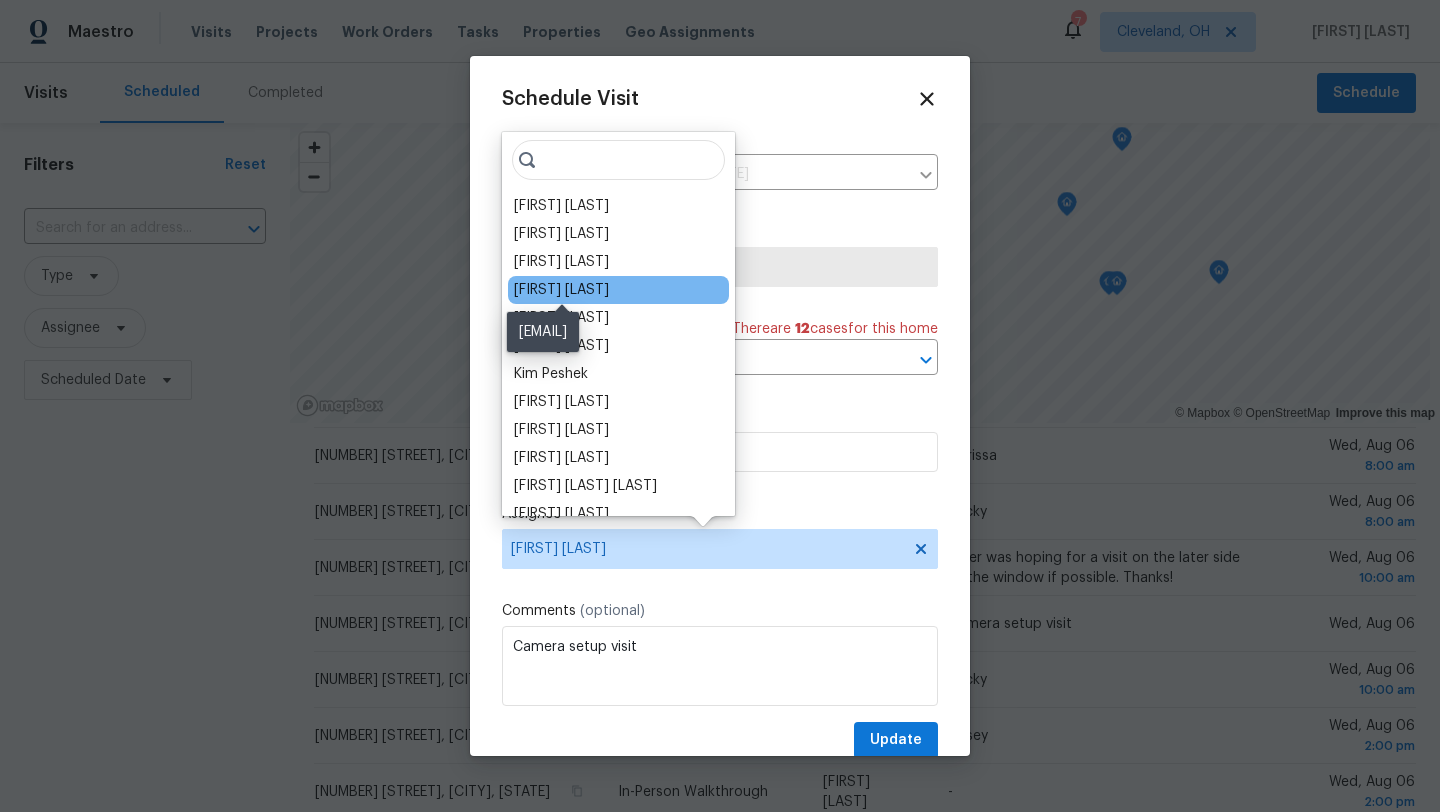 click on "Marissa Casias" at bounding box center (561, 290) 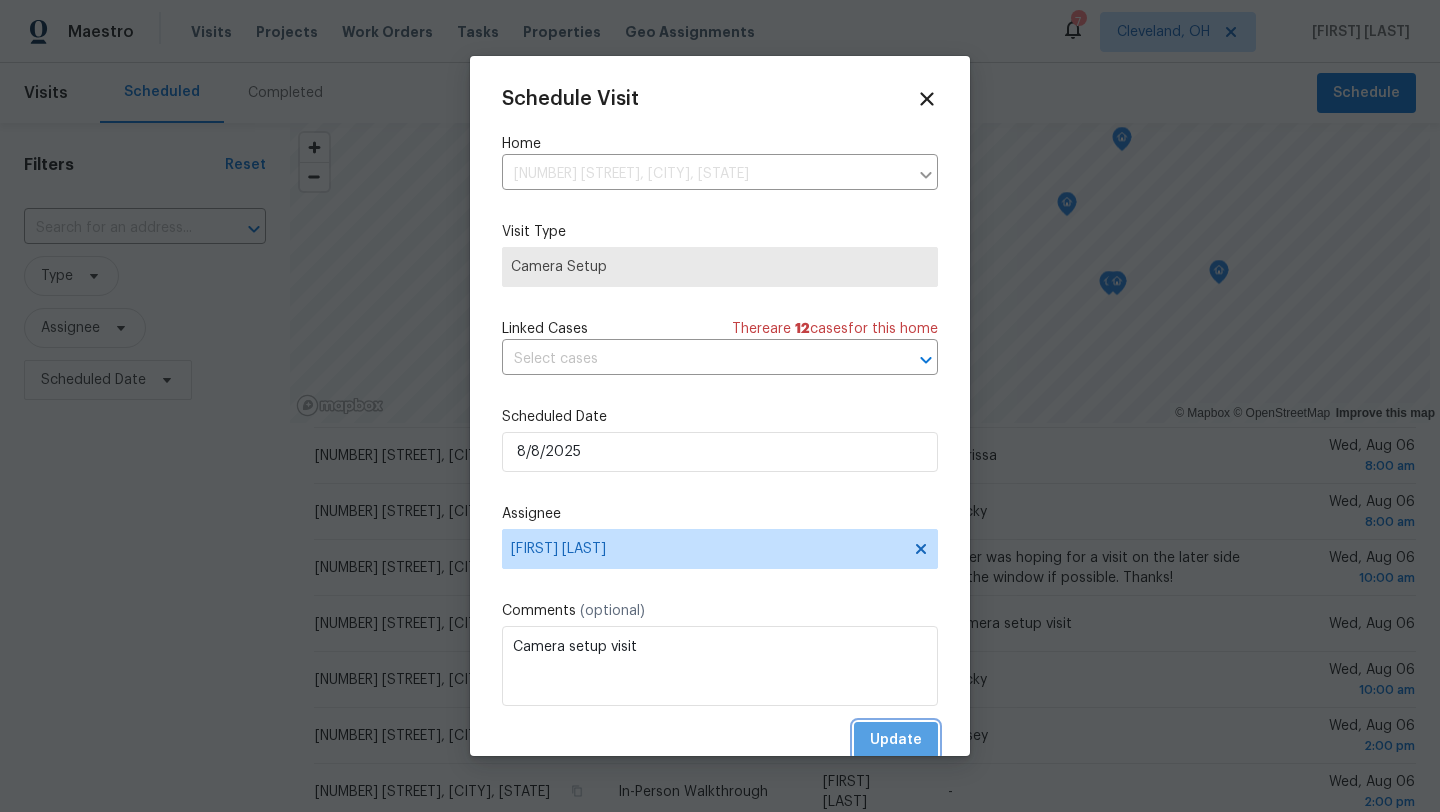 click on "Update" at bounding box center [896, 740] 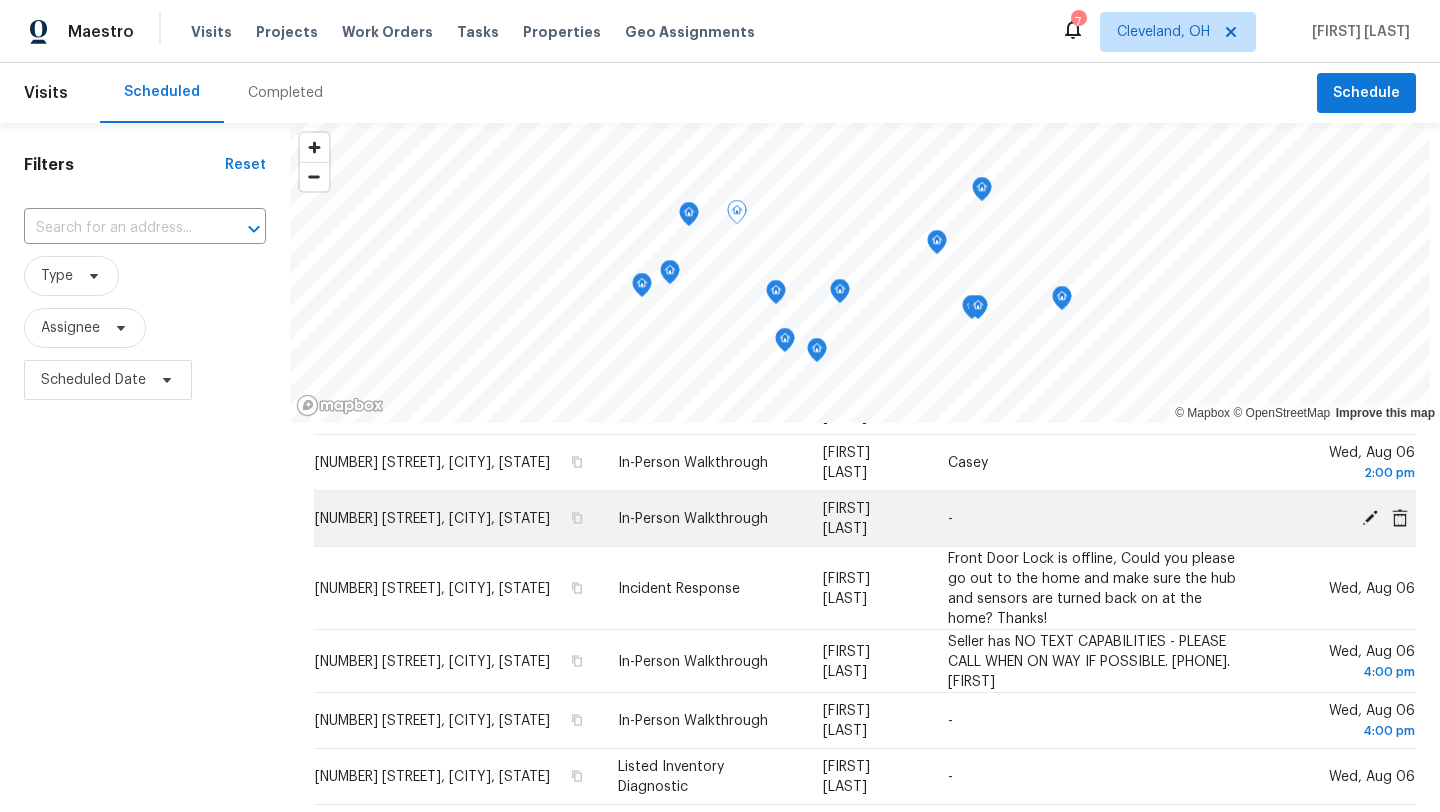 scroll, scrollTop: 630, scrollLeft: 0, axis: vertical 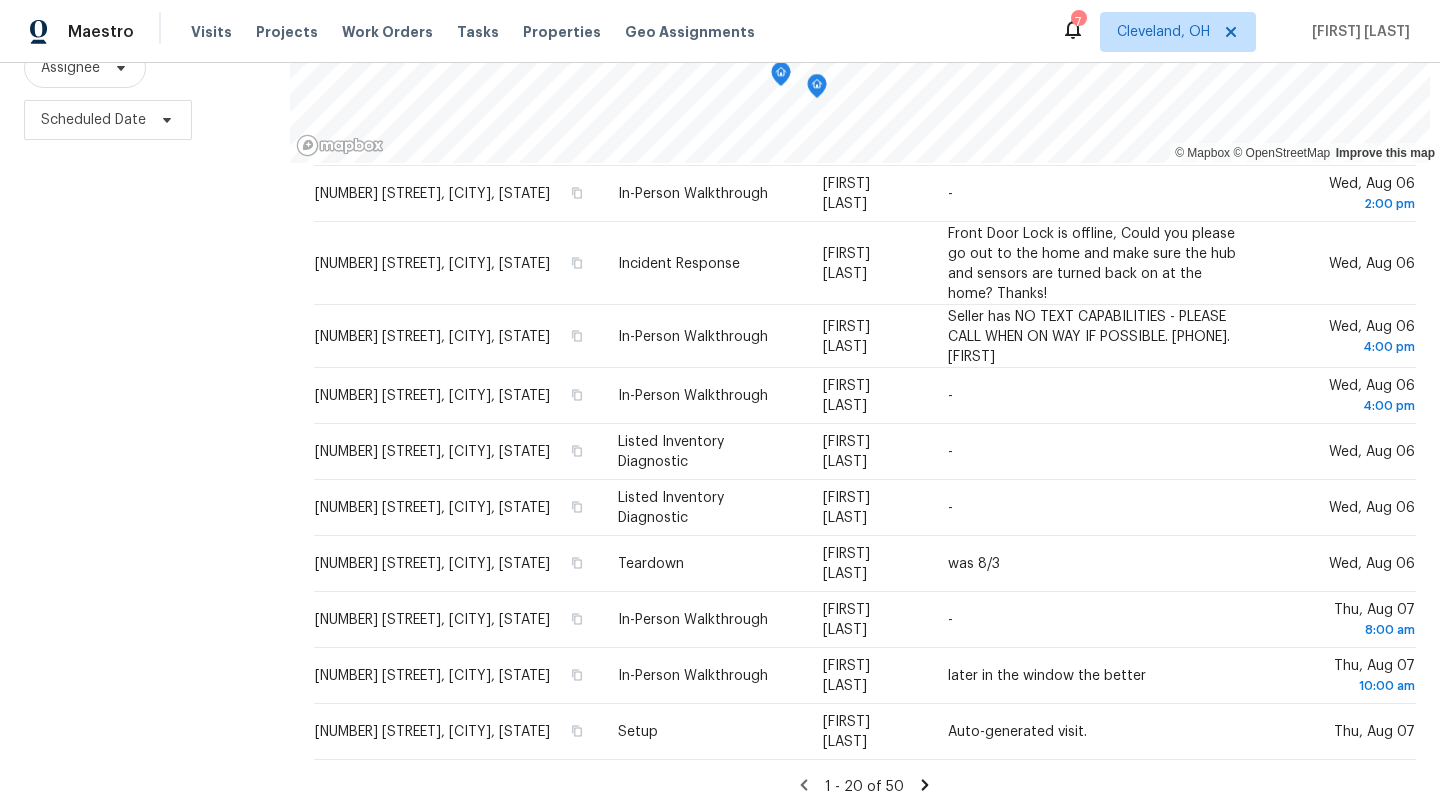 click 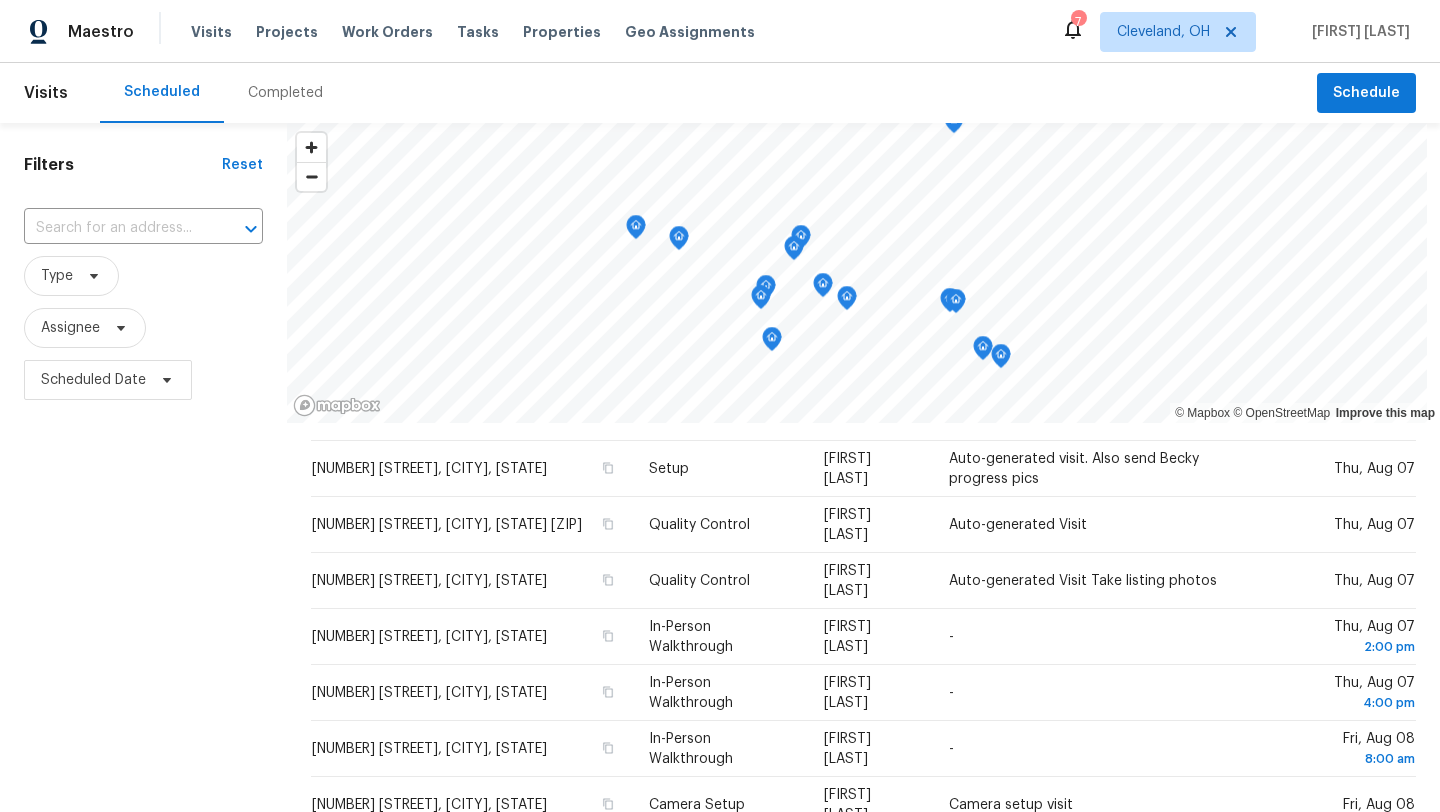 scroll, scrollTop: 54, scrollLeft: 0, axis: vertical 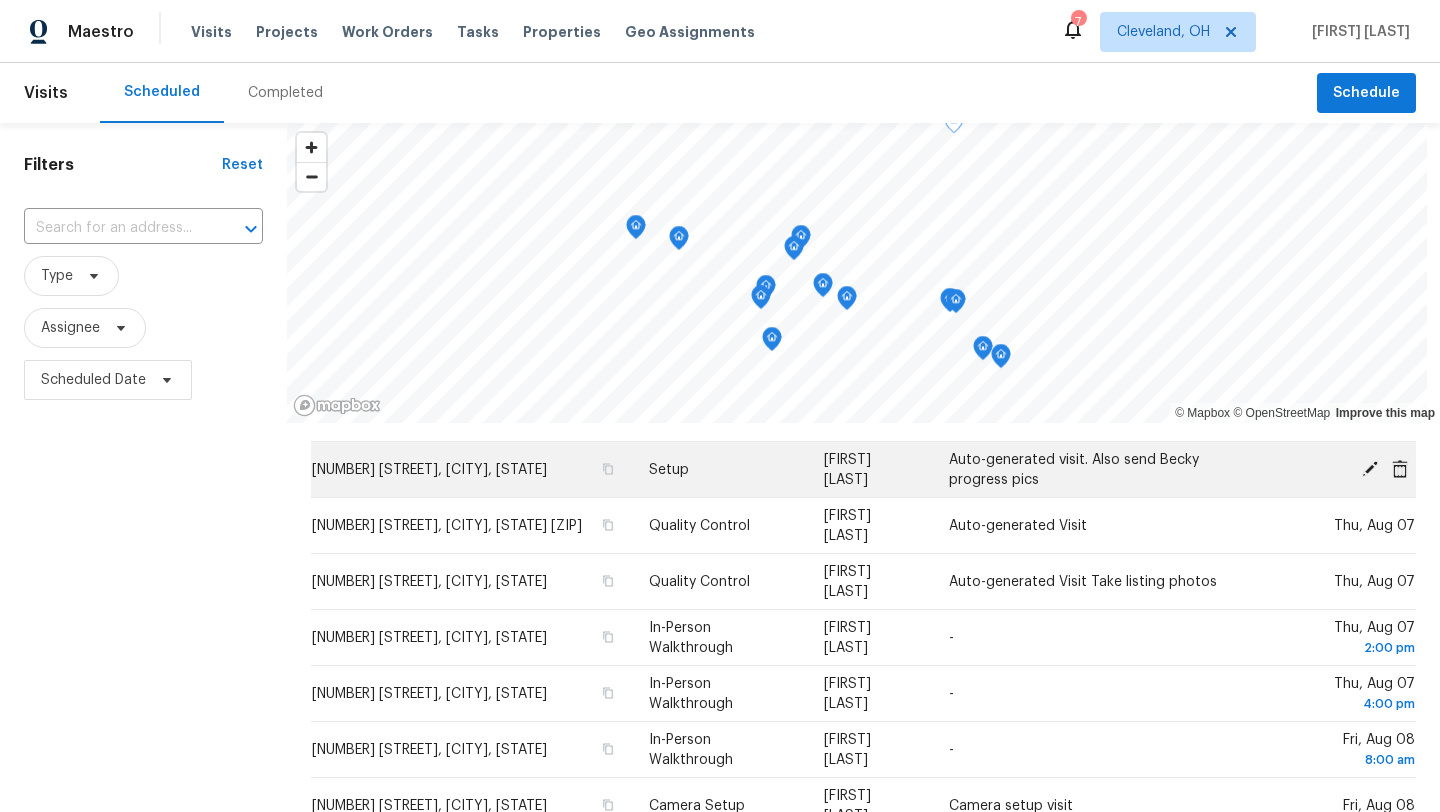 click 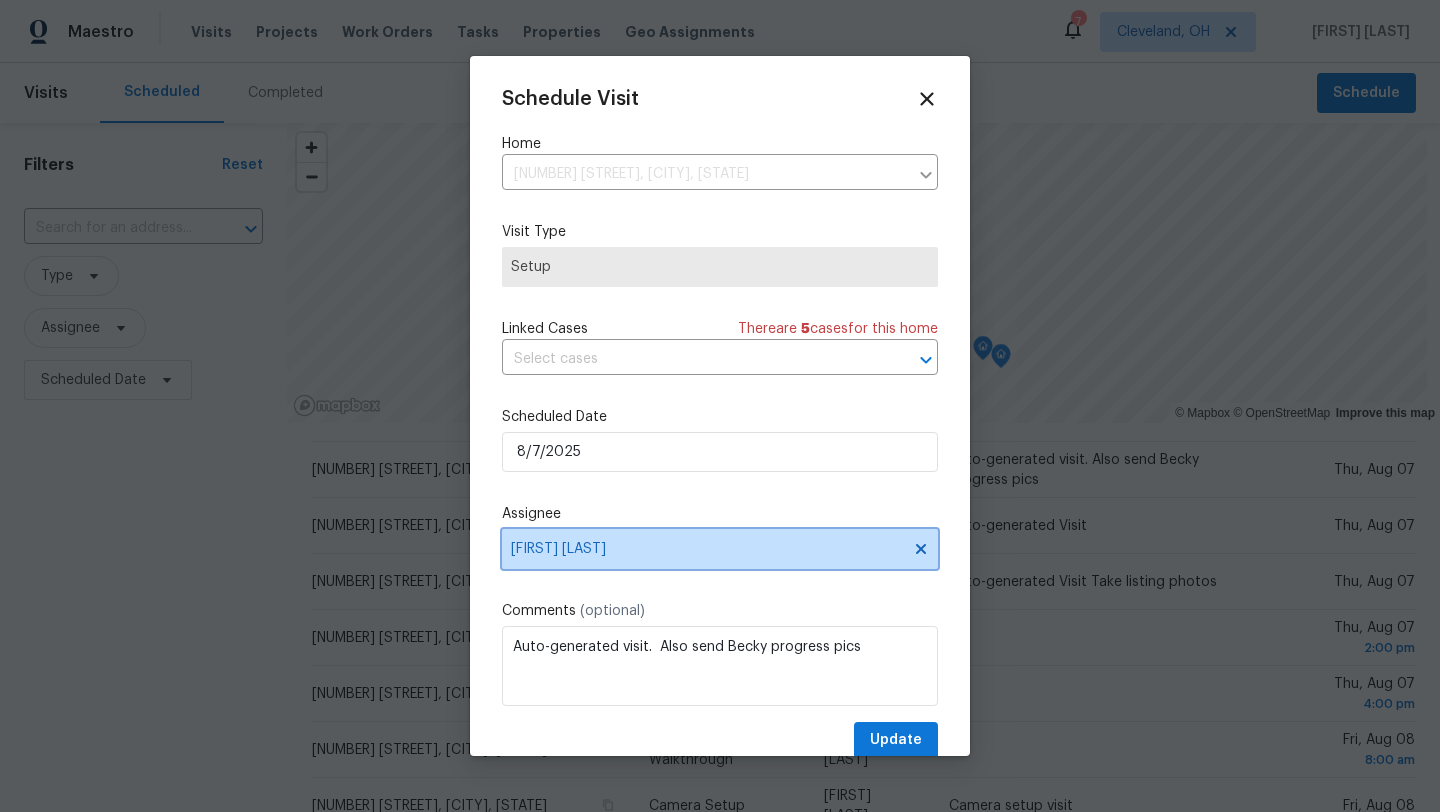click on "Casey Morris" at bounding box center (707, 549) 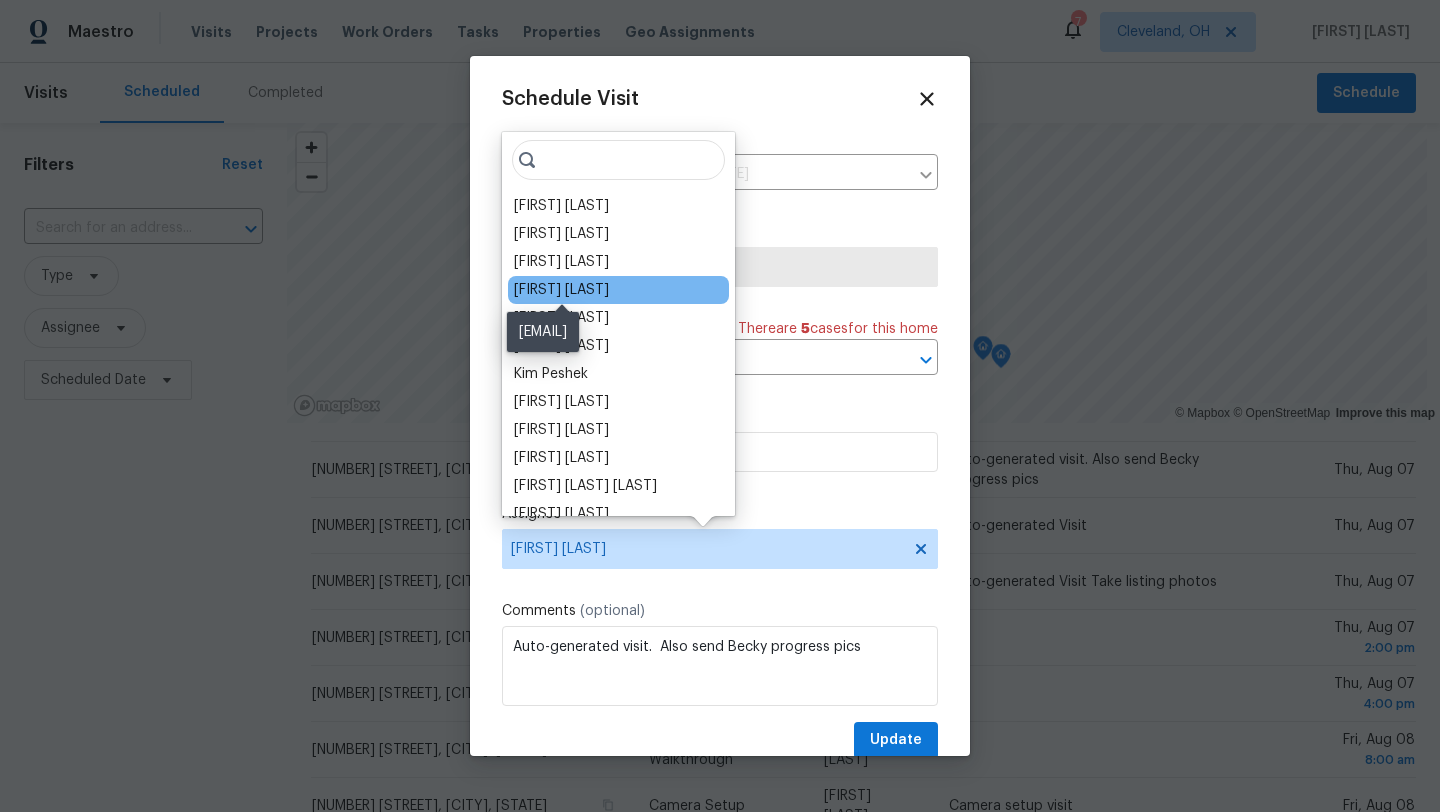 click on "Marissa Casias" at bounding box center (561, 290) 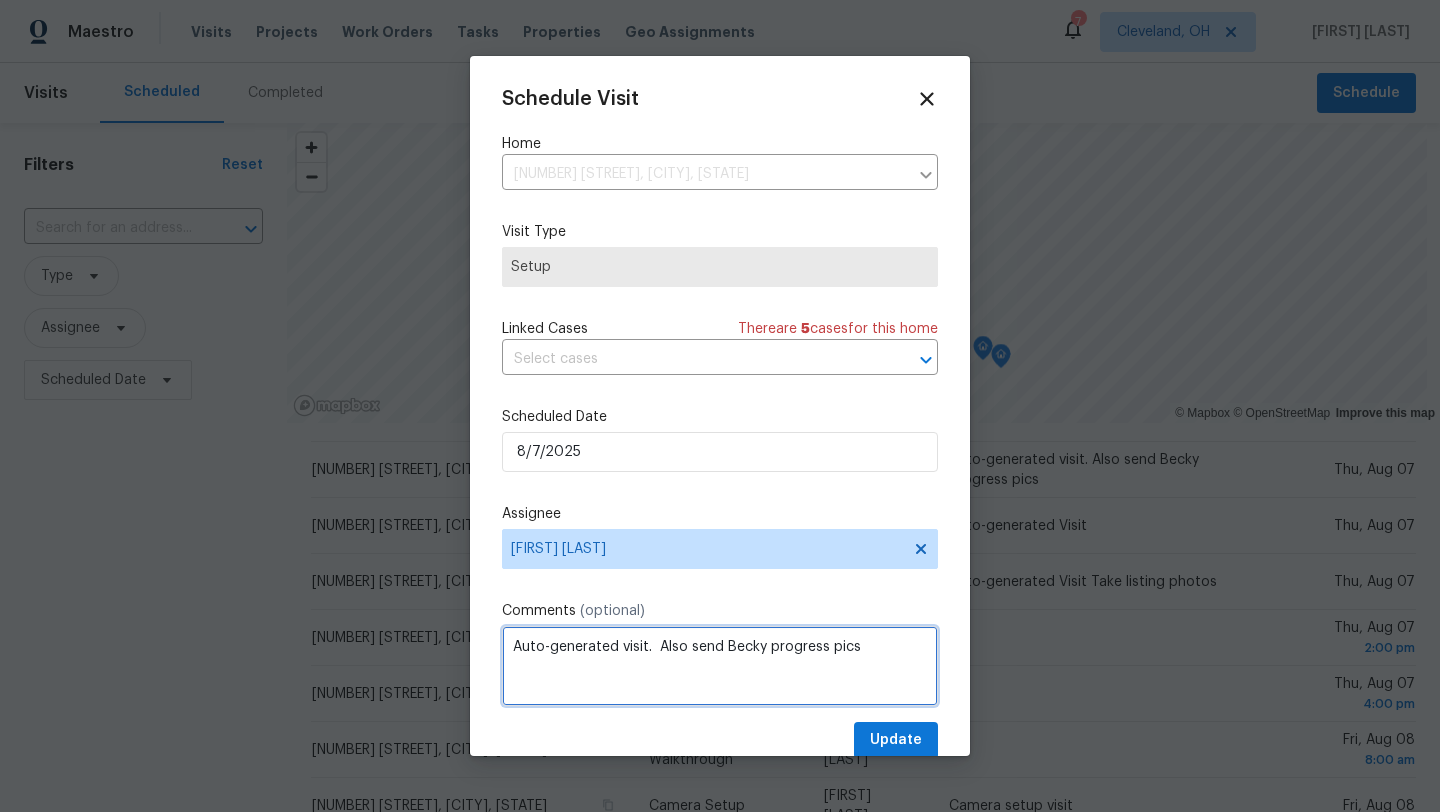 click on "Auto-generated visit.  Also send Becky progress pics" at bounding box center (720, 666) 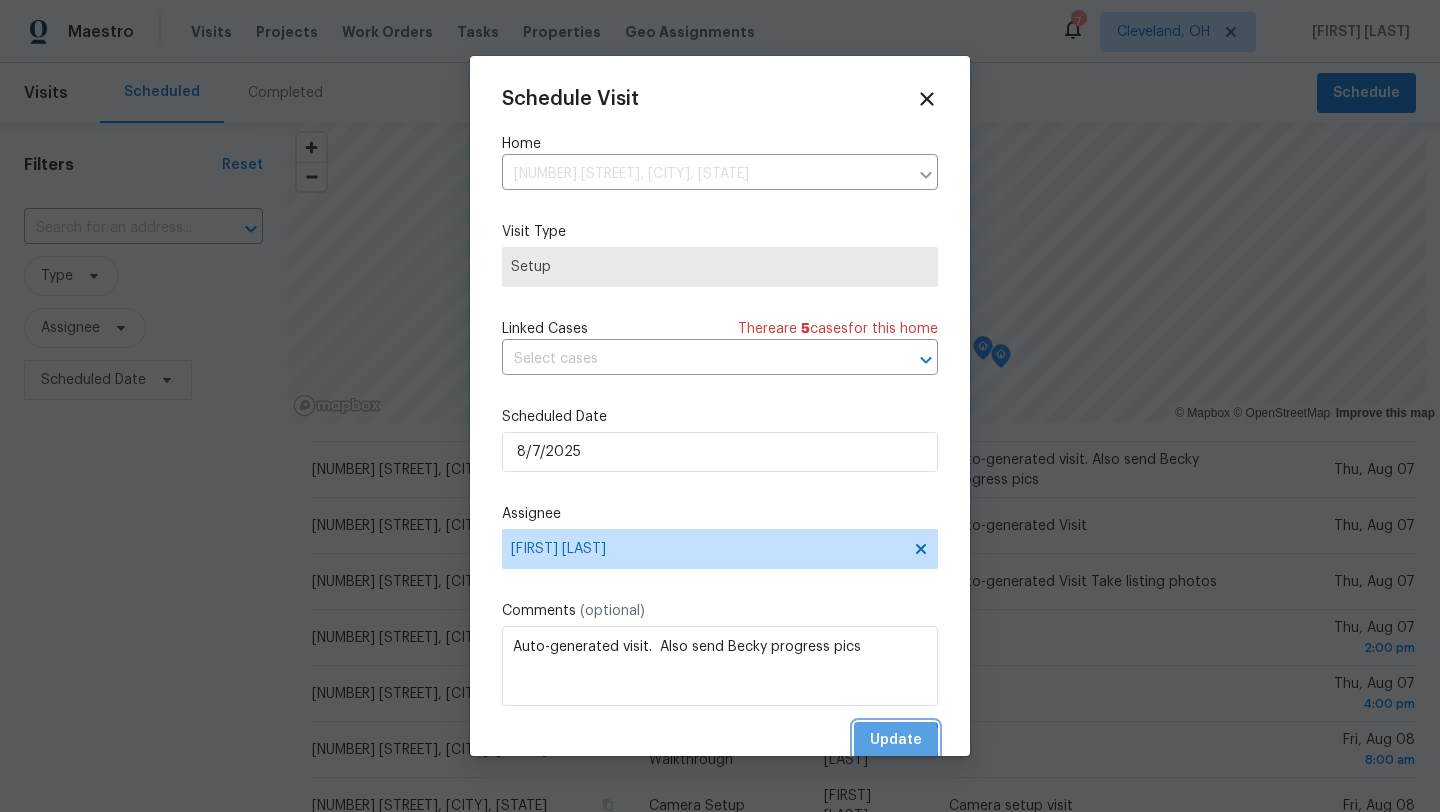 click on "Update" at bounding box center (896, 740) 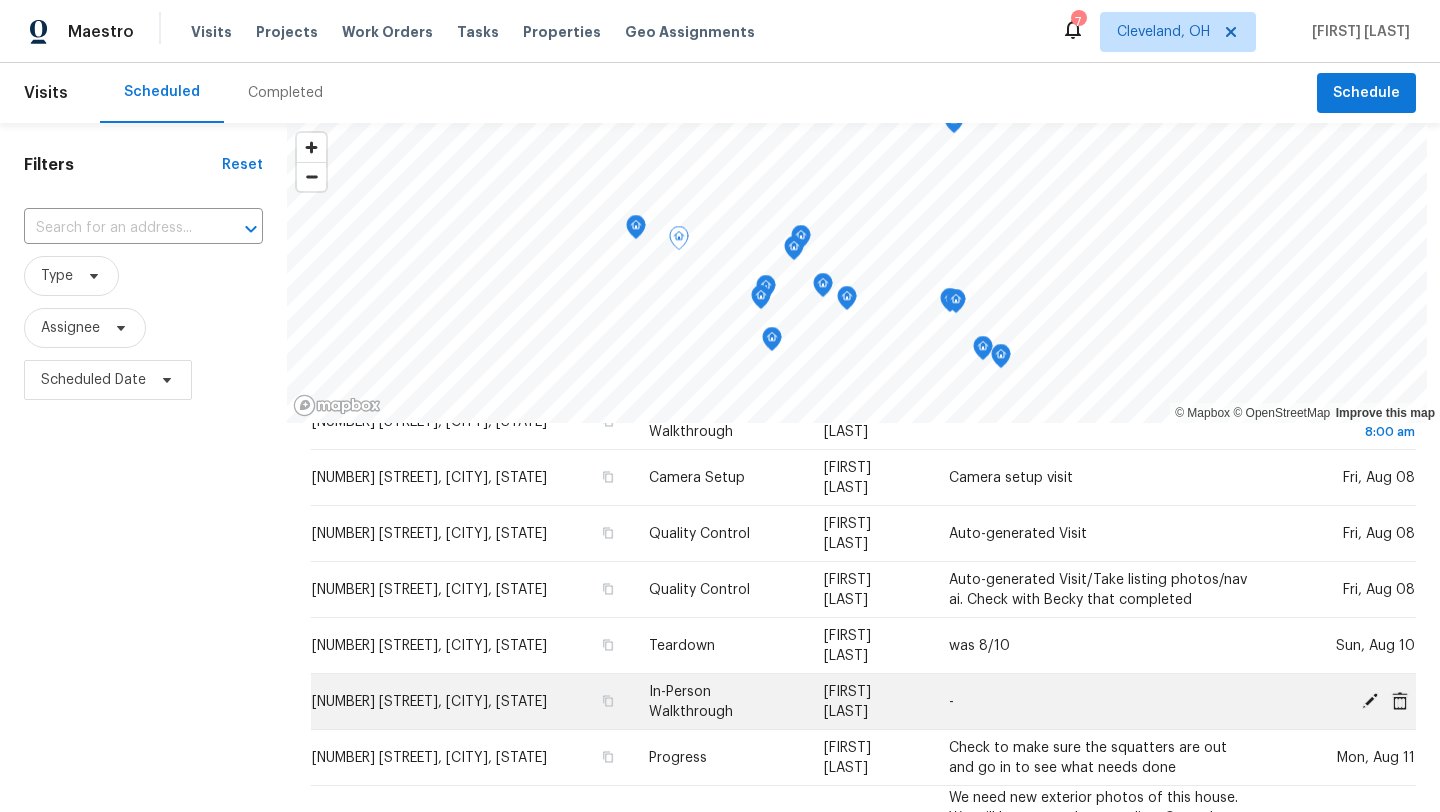 scroll, scrollTop: 384, scrollLeft: 0, axis: vertical 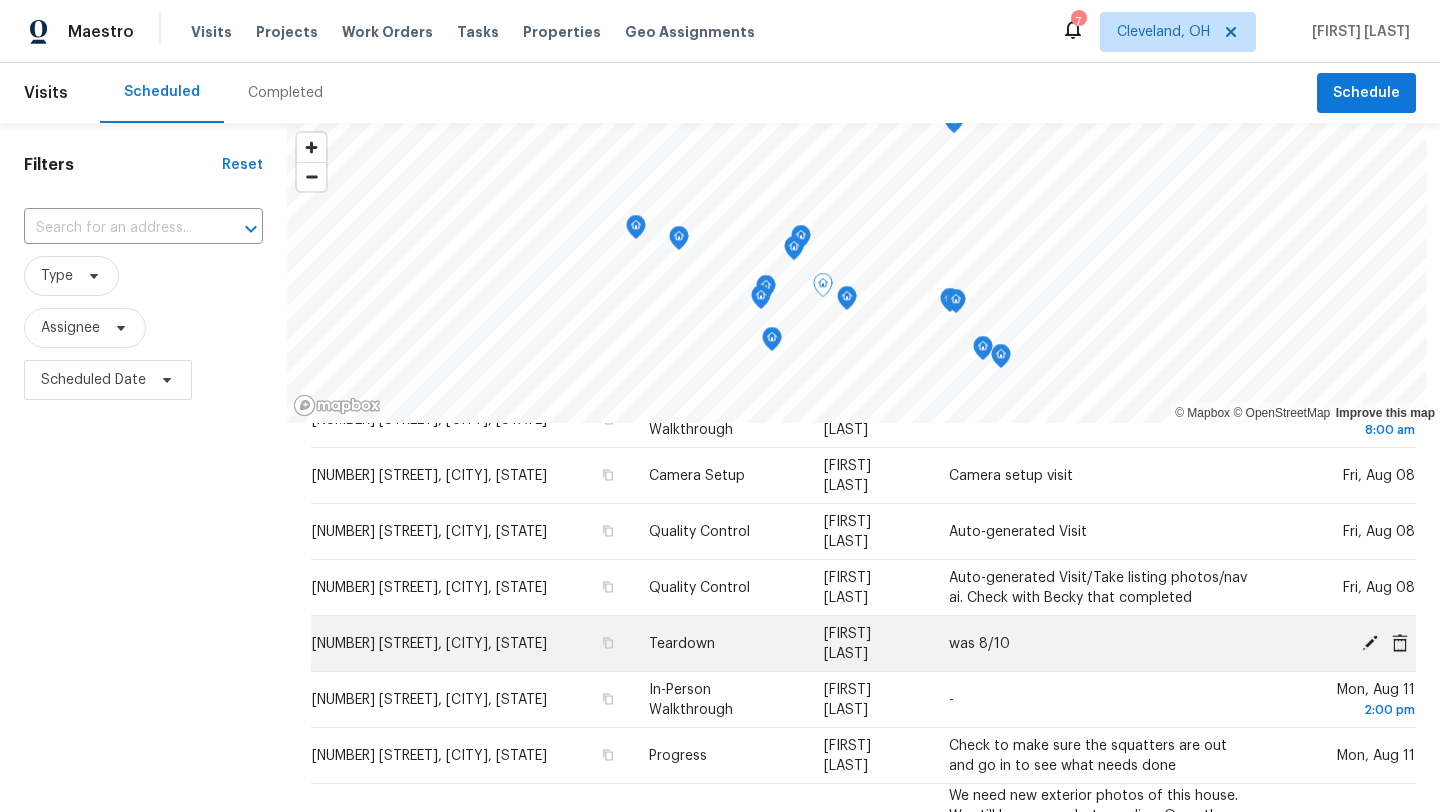 click 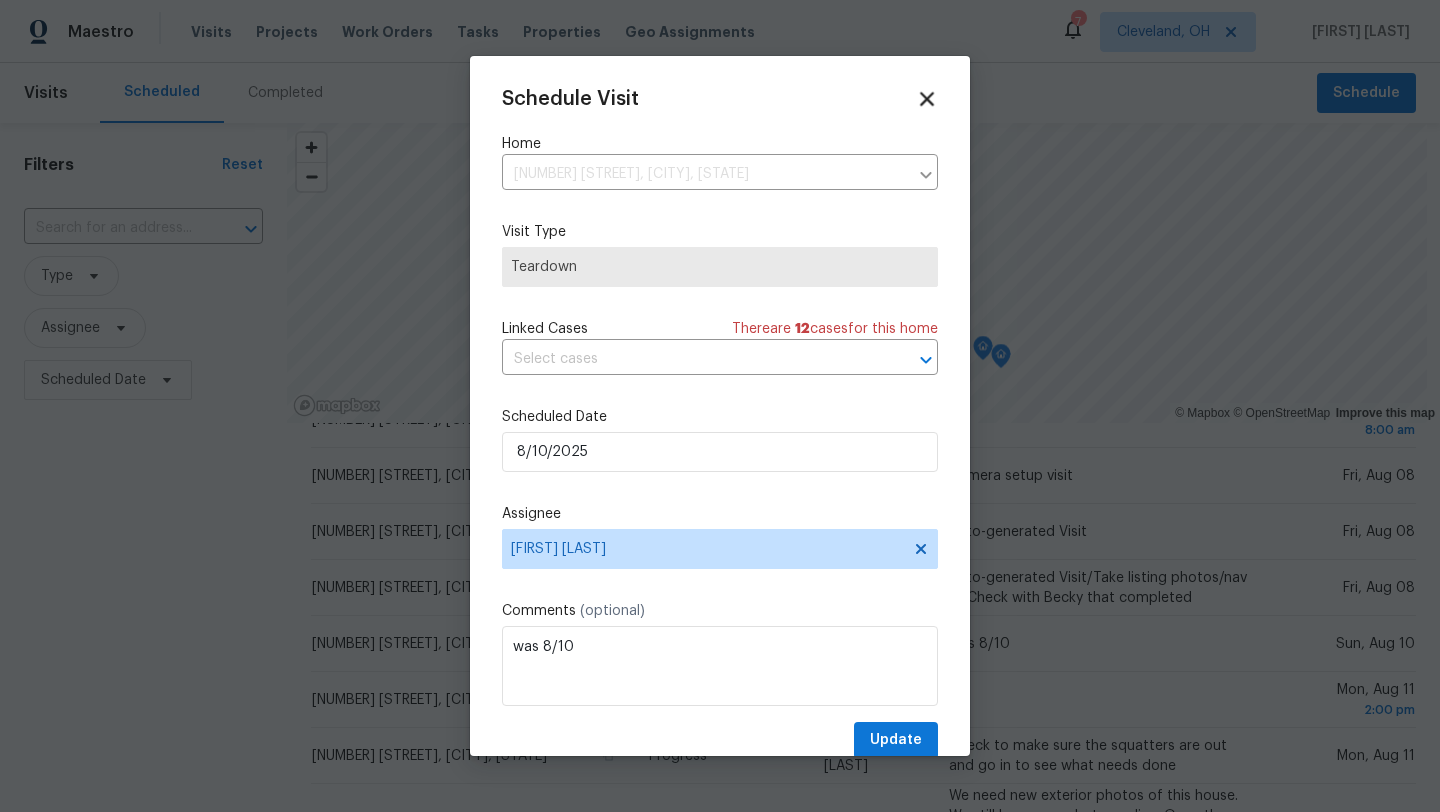 click 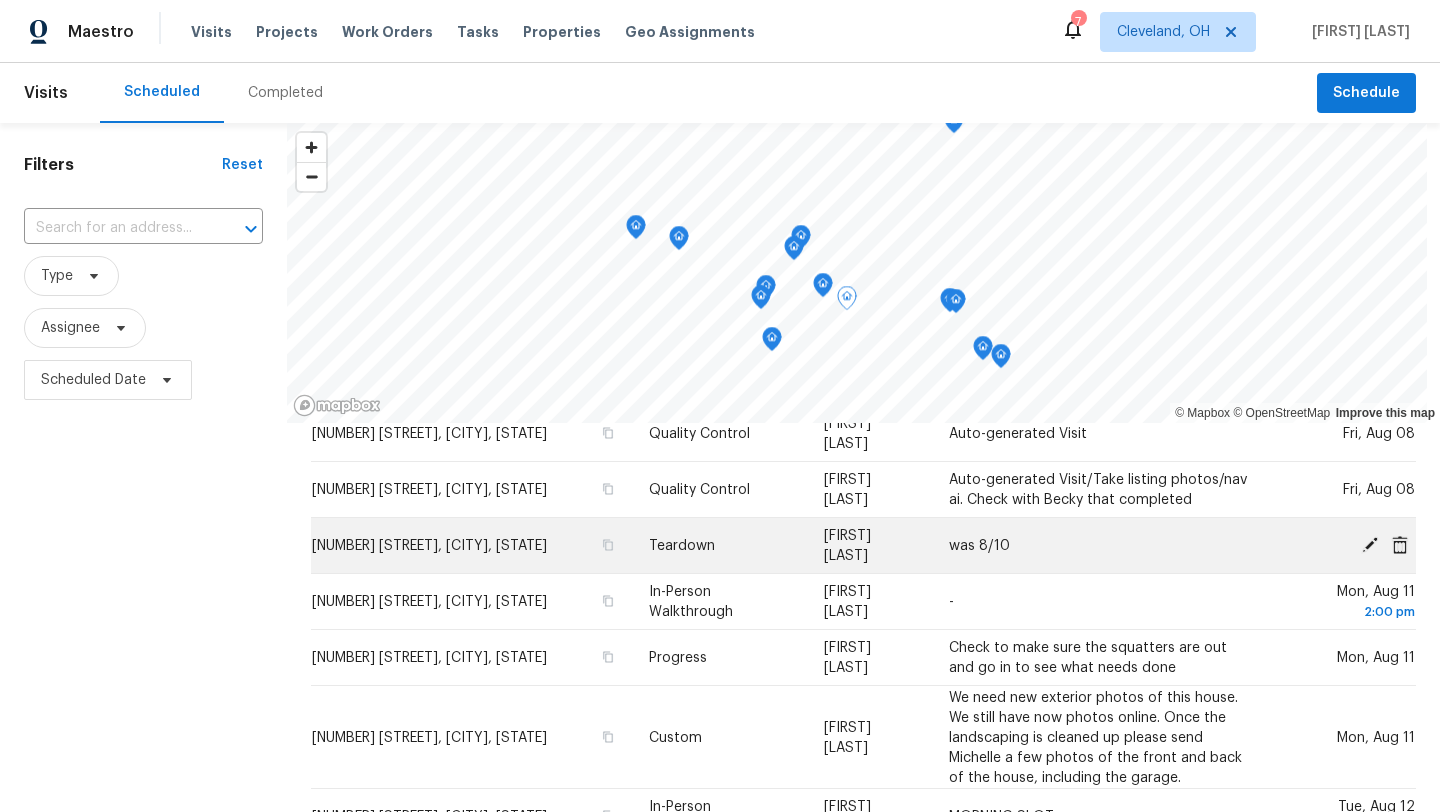 scroll, scrollTop: 483, scrollLeft: 0, axis: vertical 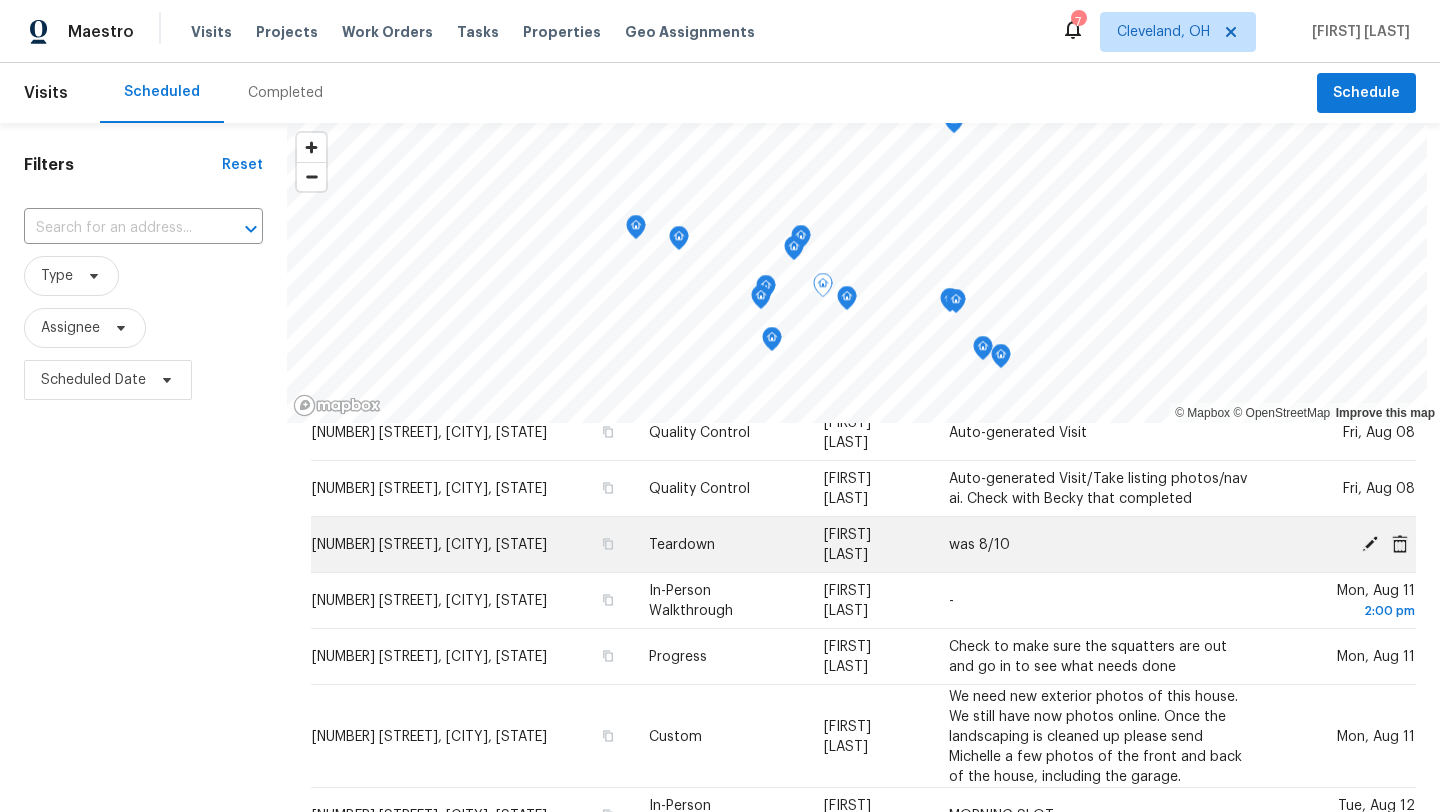 click 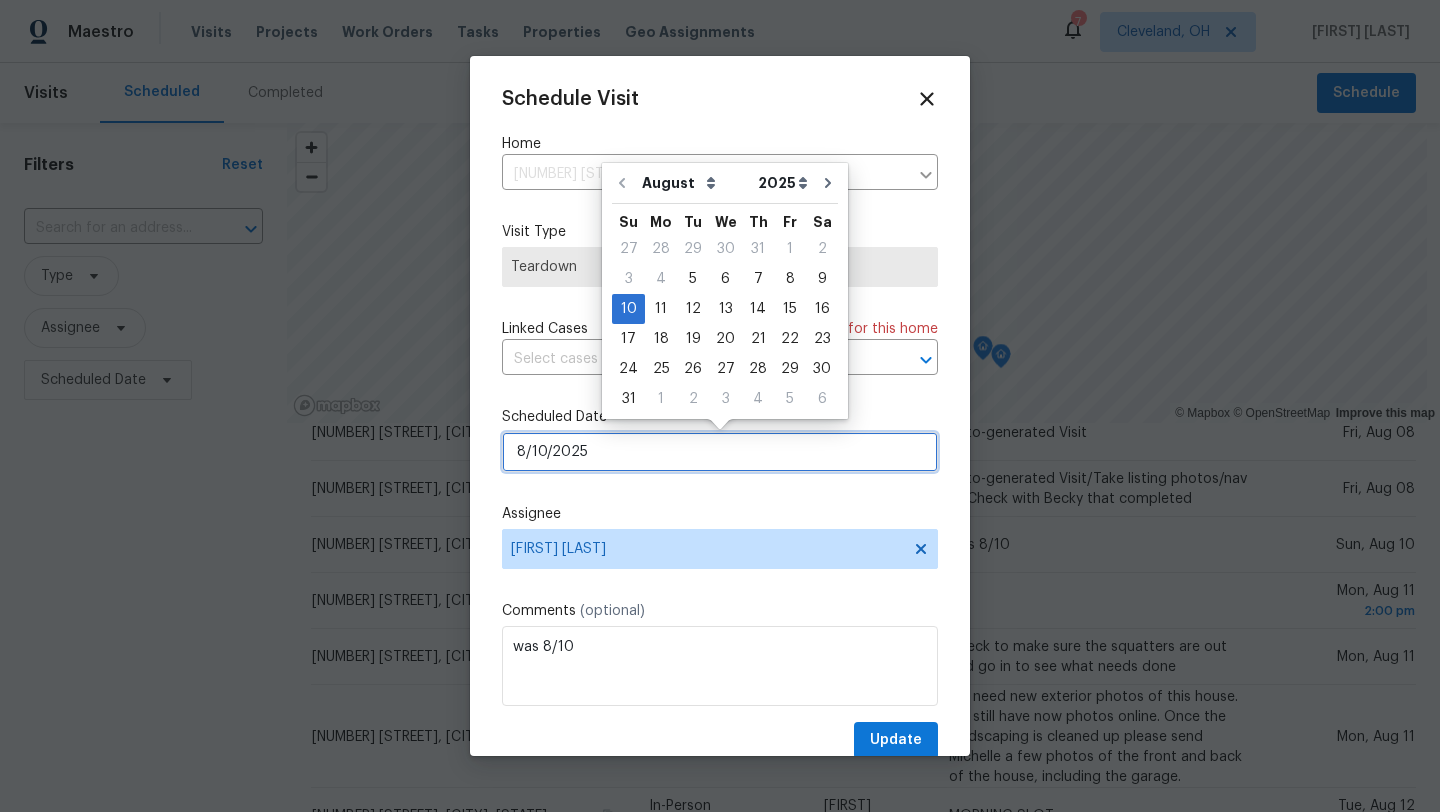 click on "8/10/2025" at bounding box center [720, 452] 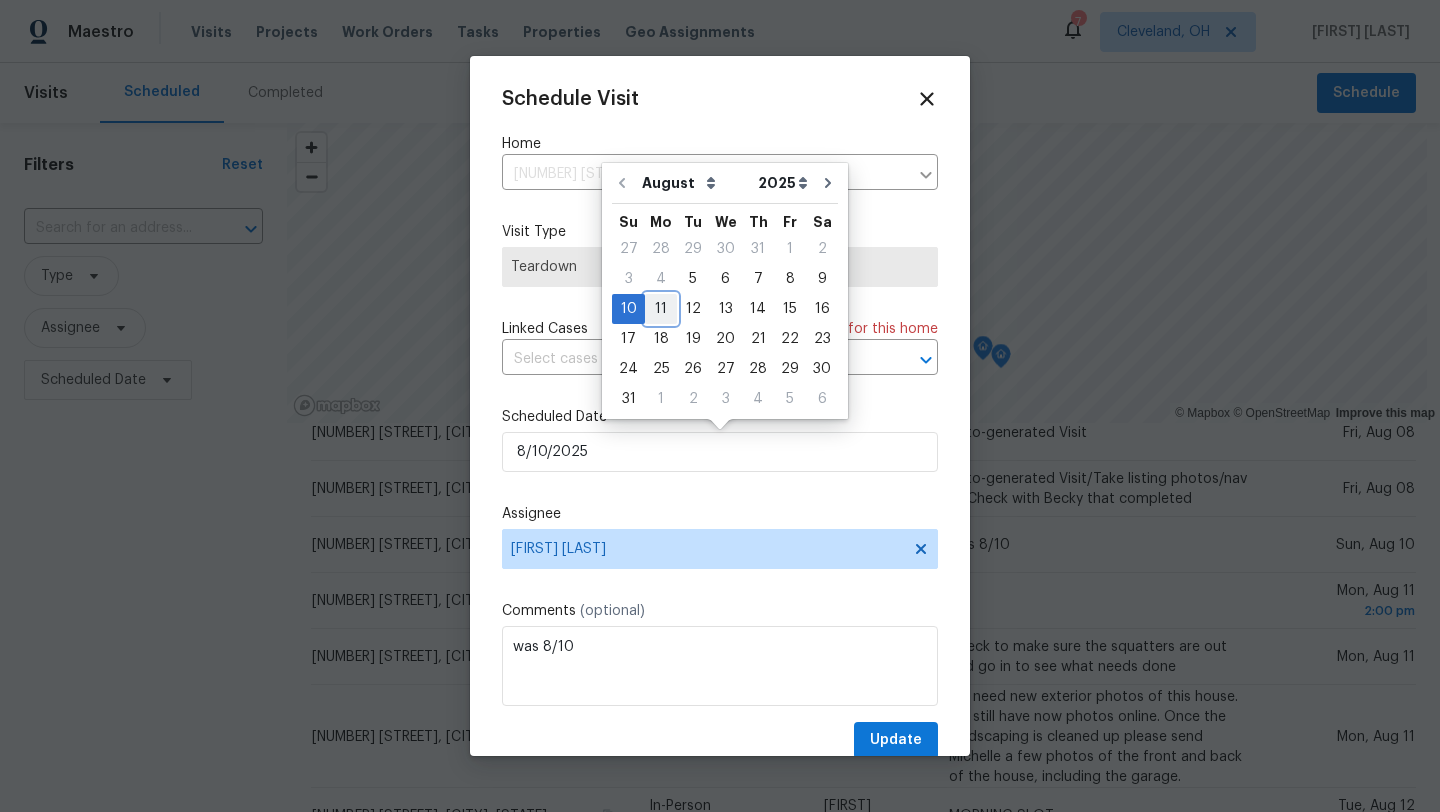 click on "11" at bounding box center [661, 309] 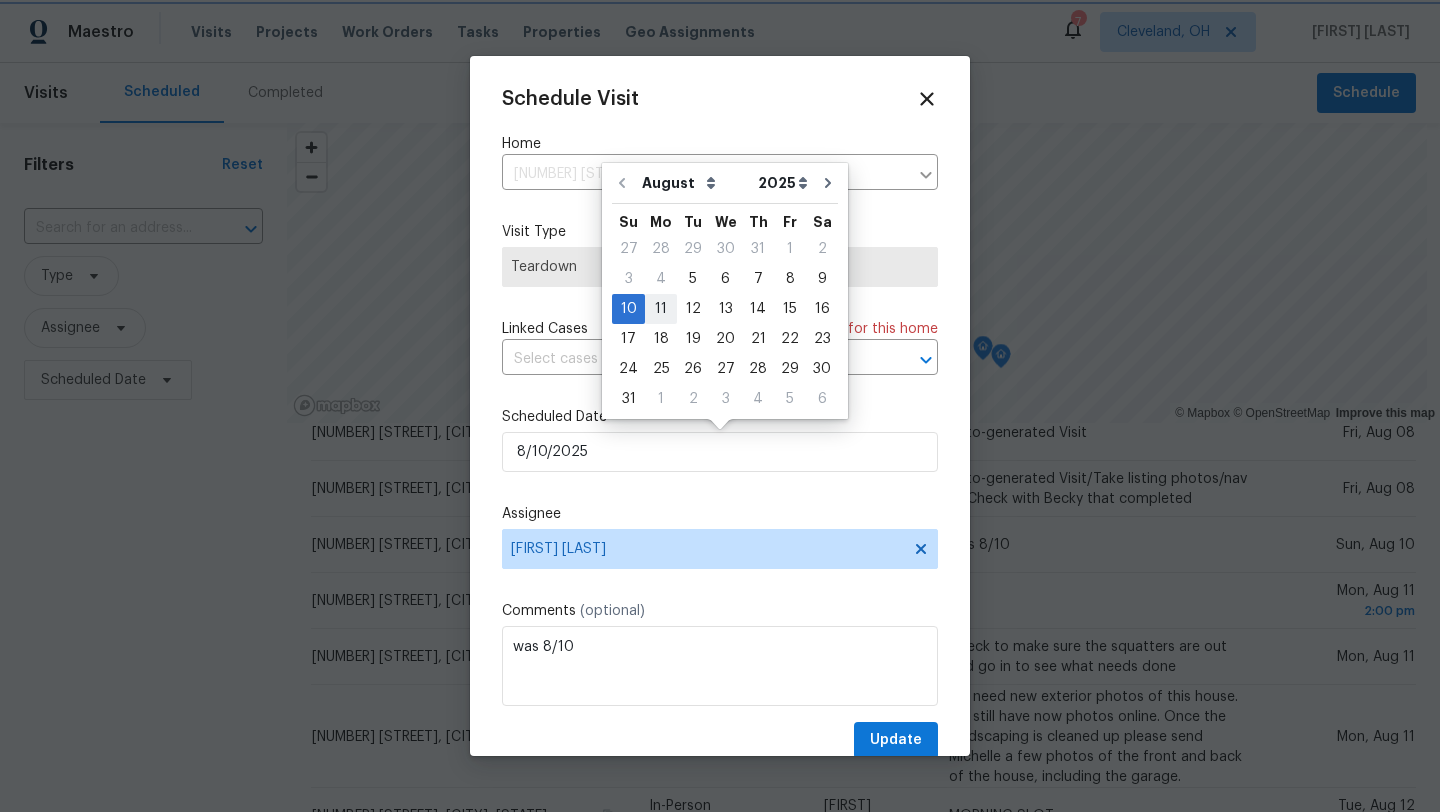 type on "8/11/2025" 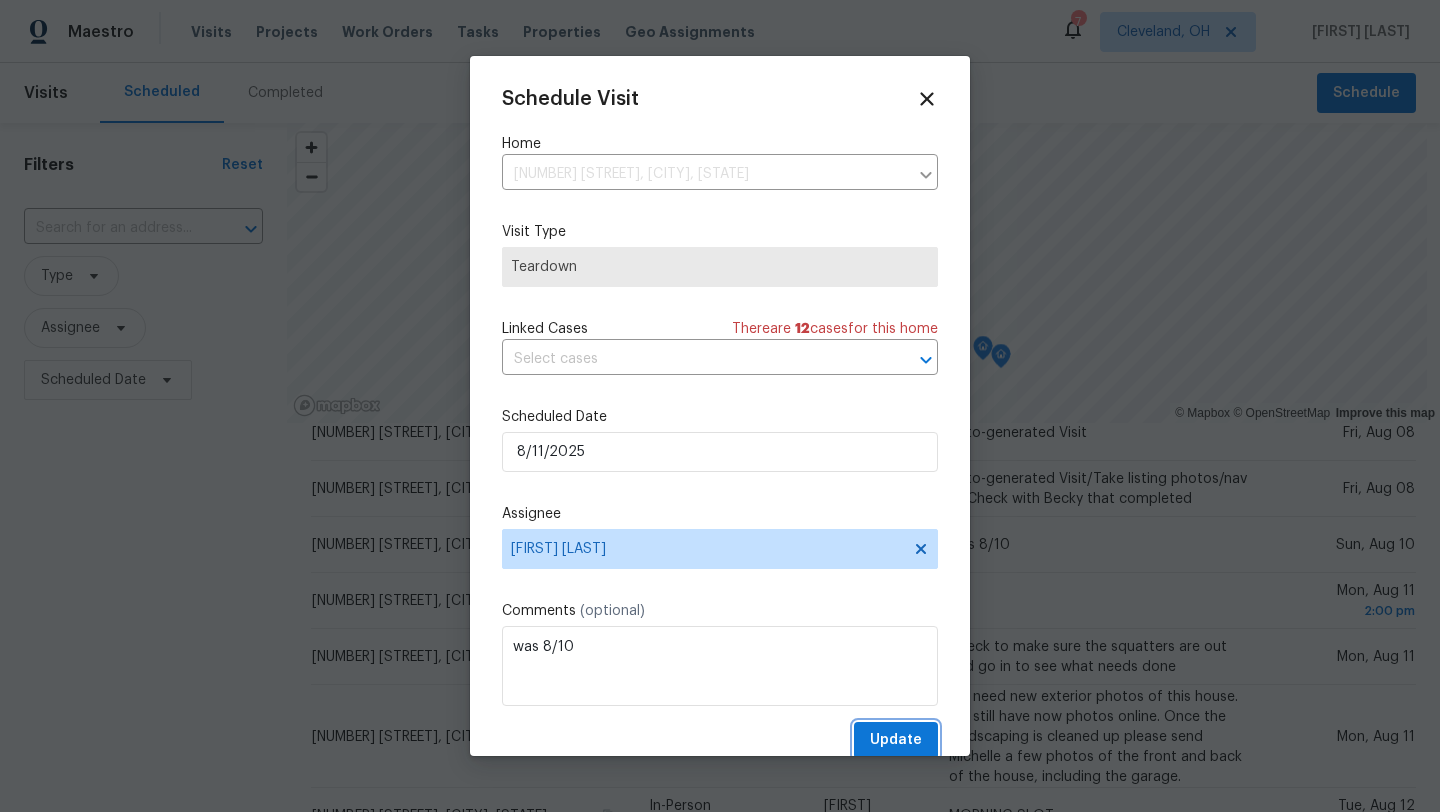 click on "Update" at bounding box center (896, 740) 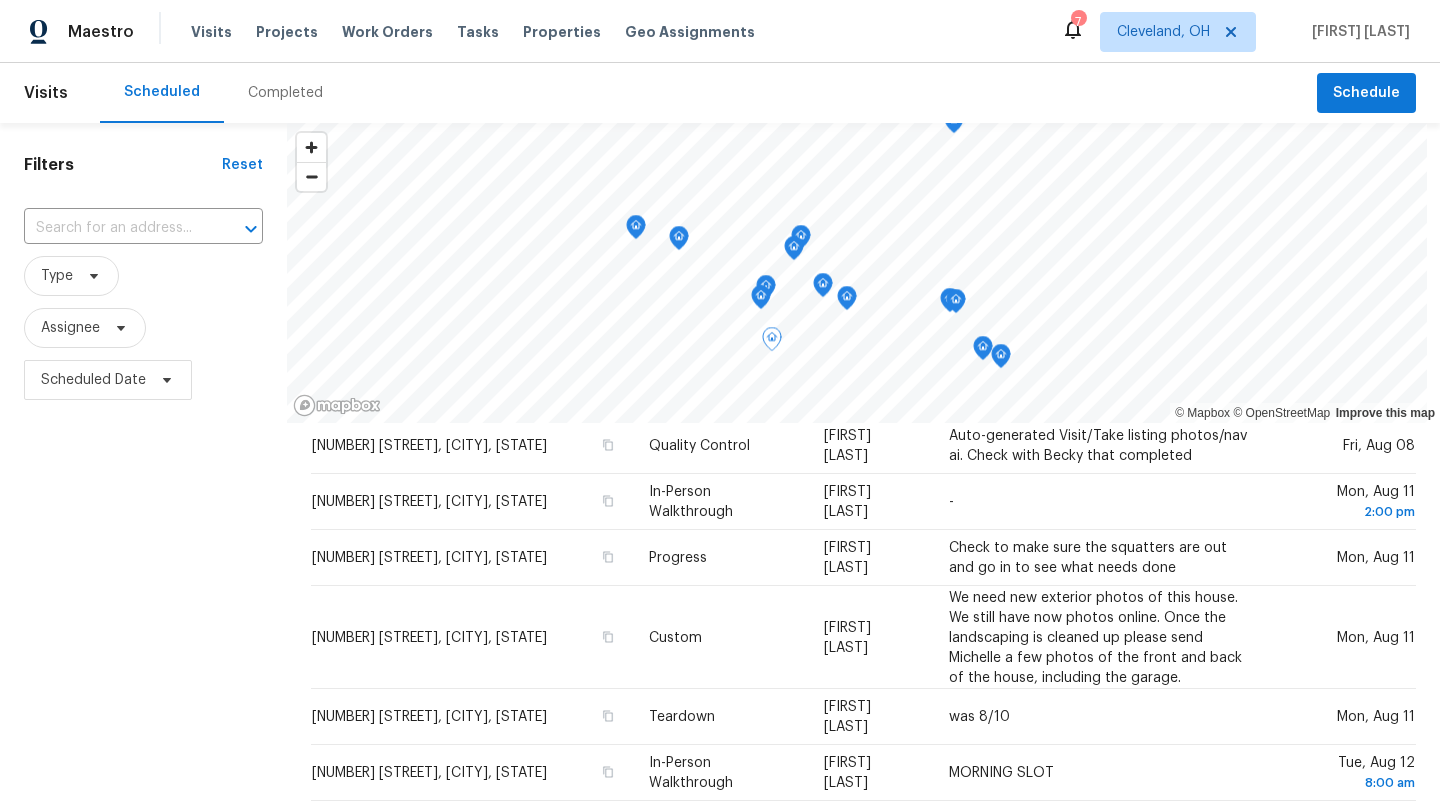 scroll, scrollTop: 643, scrollLeft: 0, axis: vertical 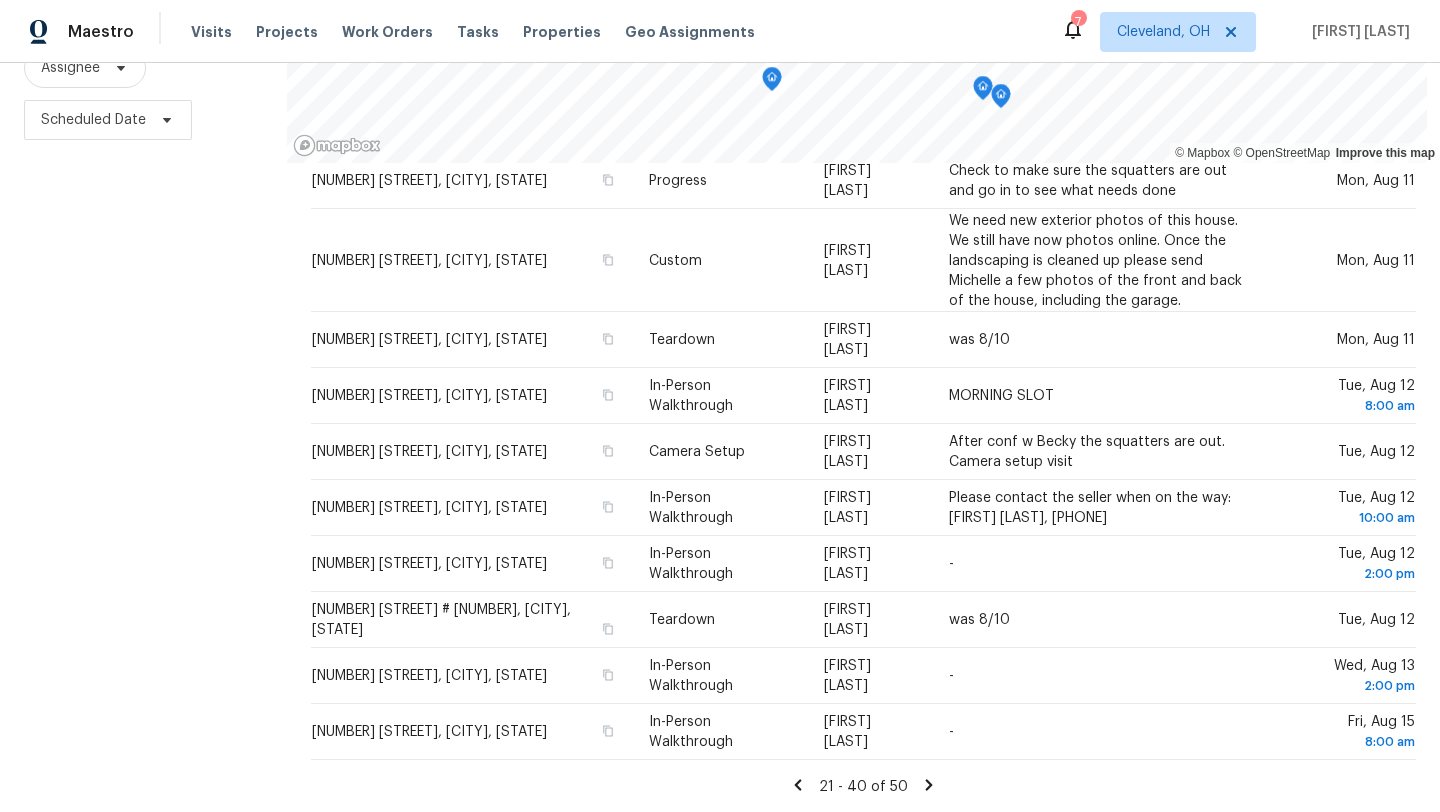click 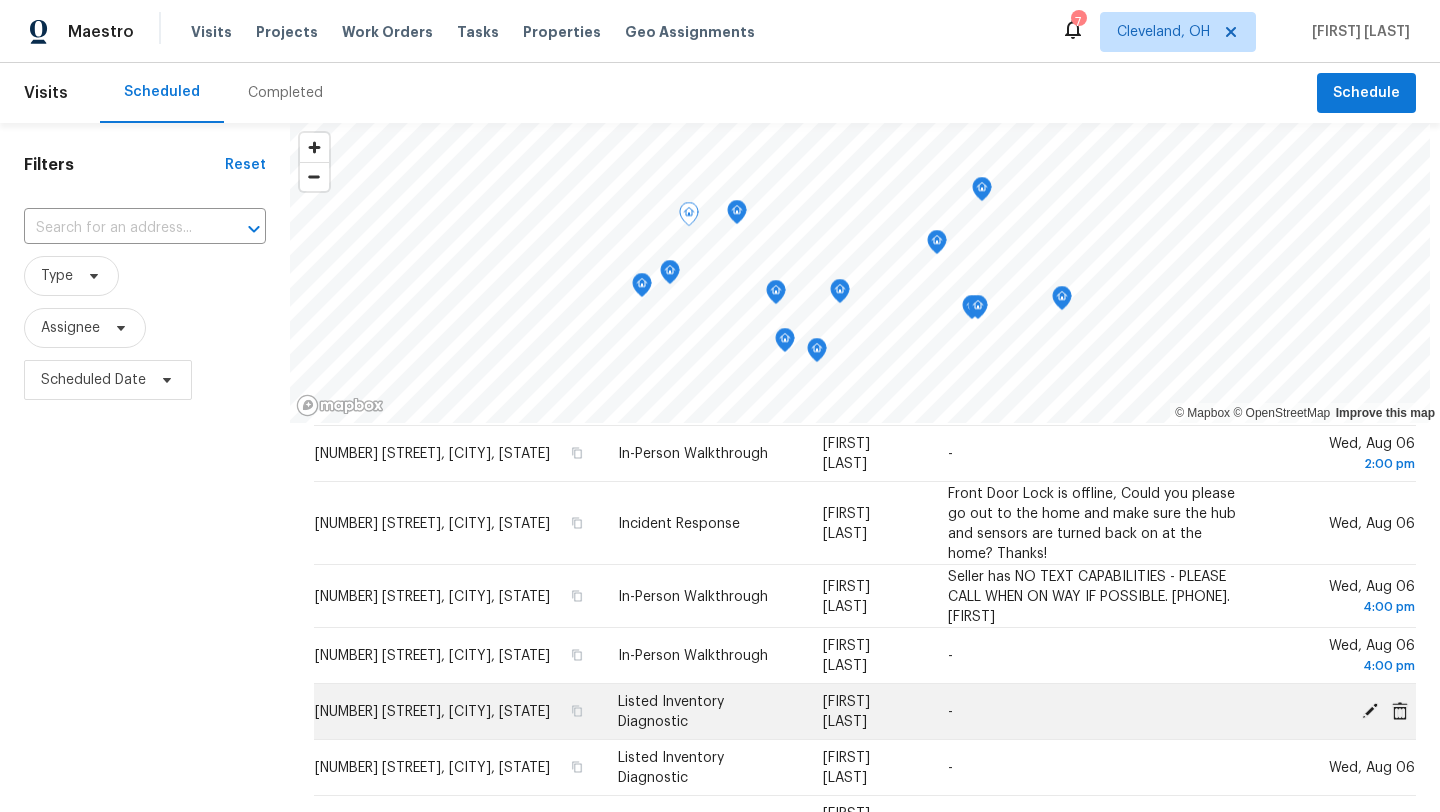 scroll, scrollTop: 630, scrollLeft: 0, axis: vertical 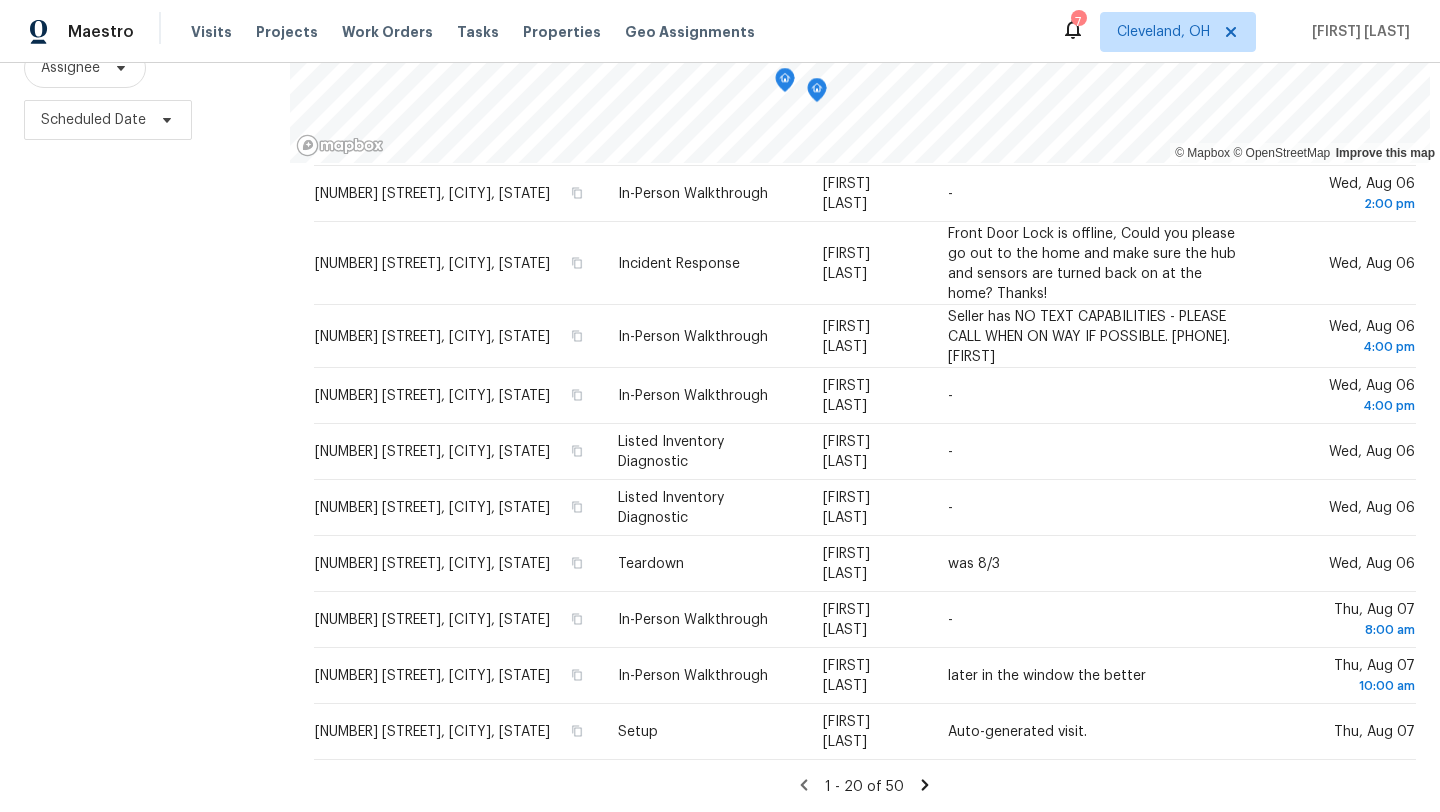 click 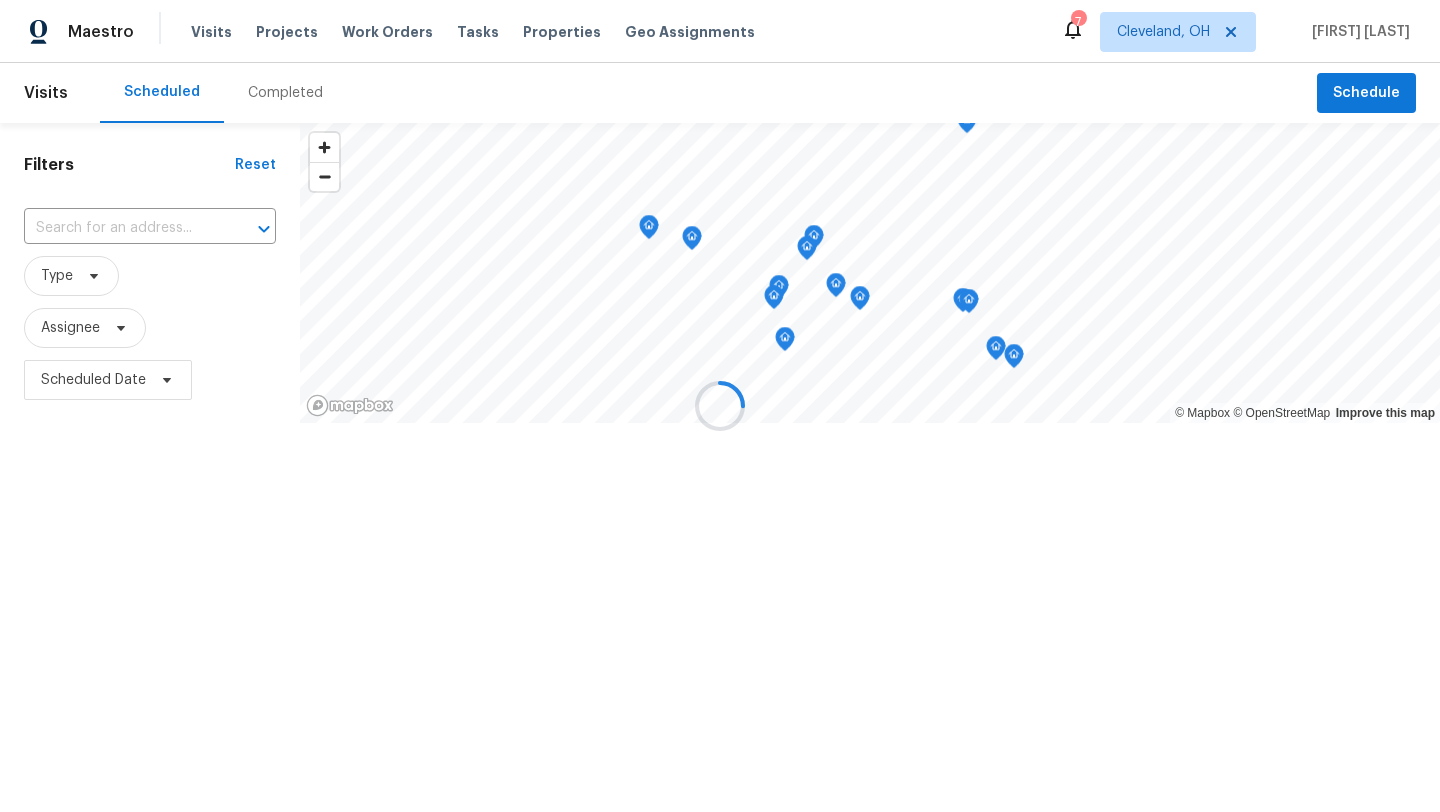 scroll, scrollTop: 0, scrollLeft: 0, axis: both 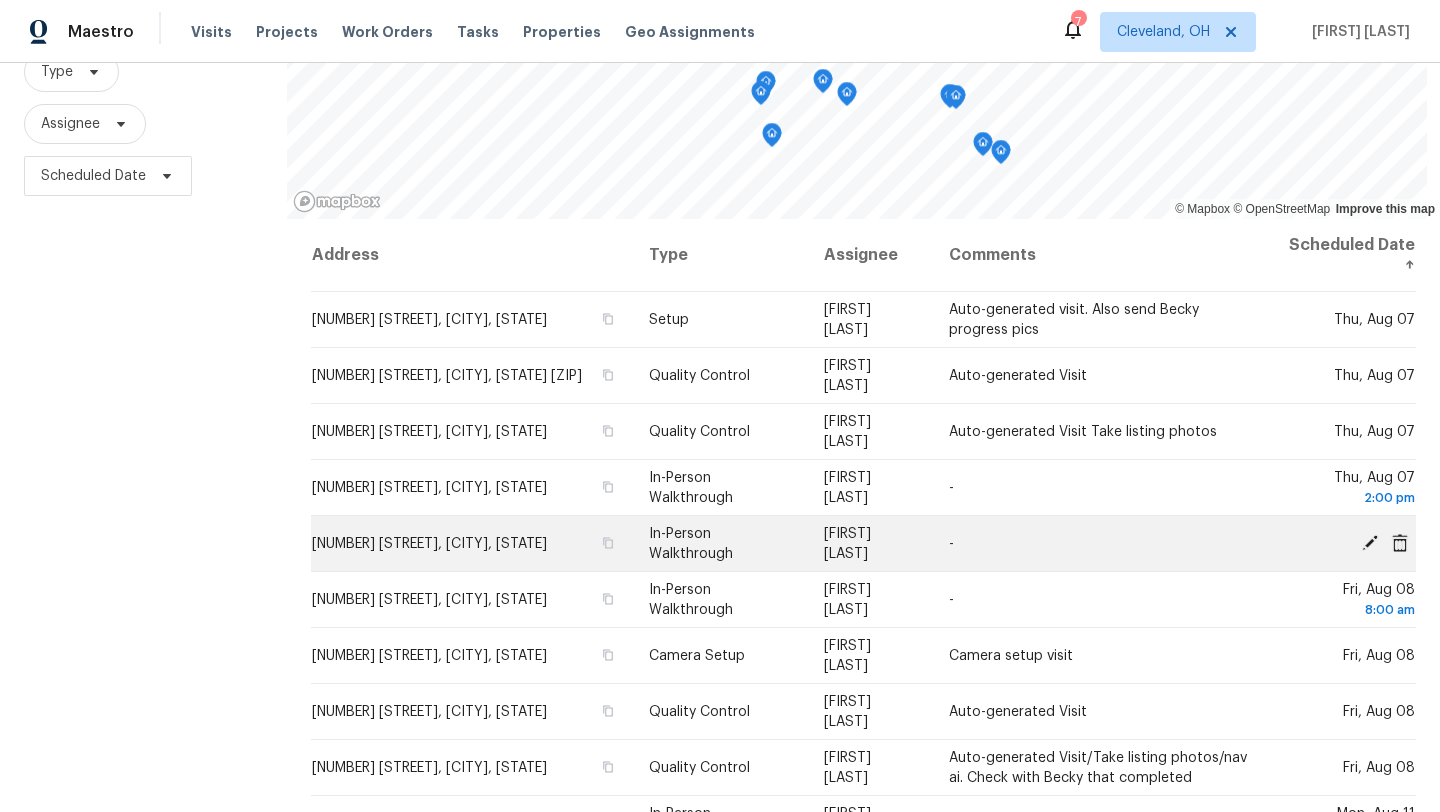 click 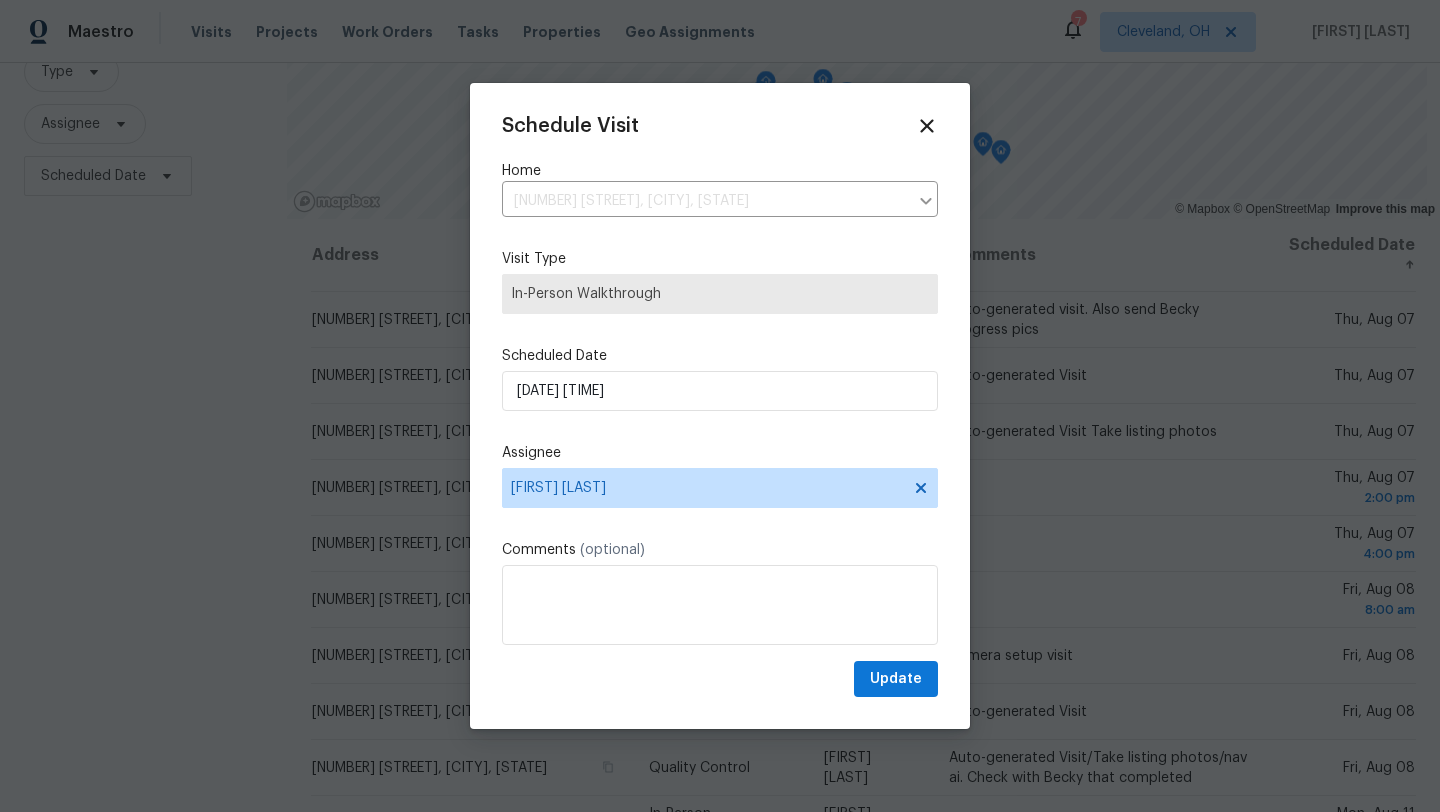 click on "Update" at bounding box center (720, 679) 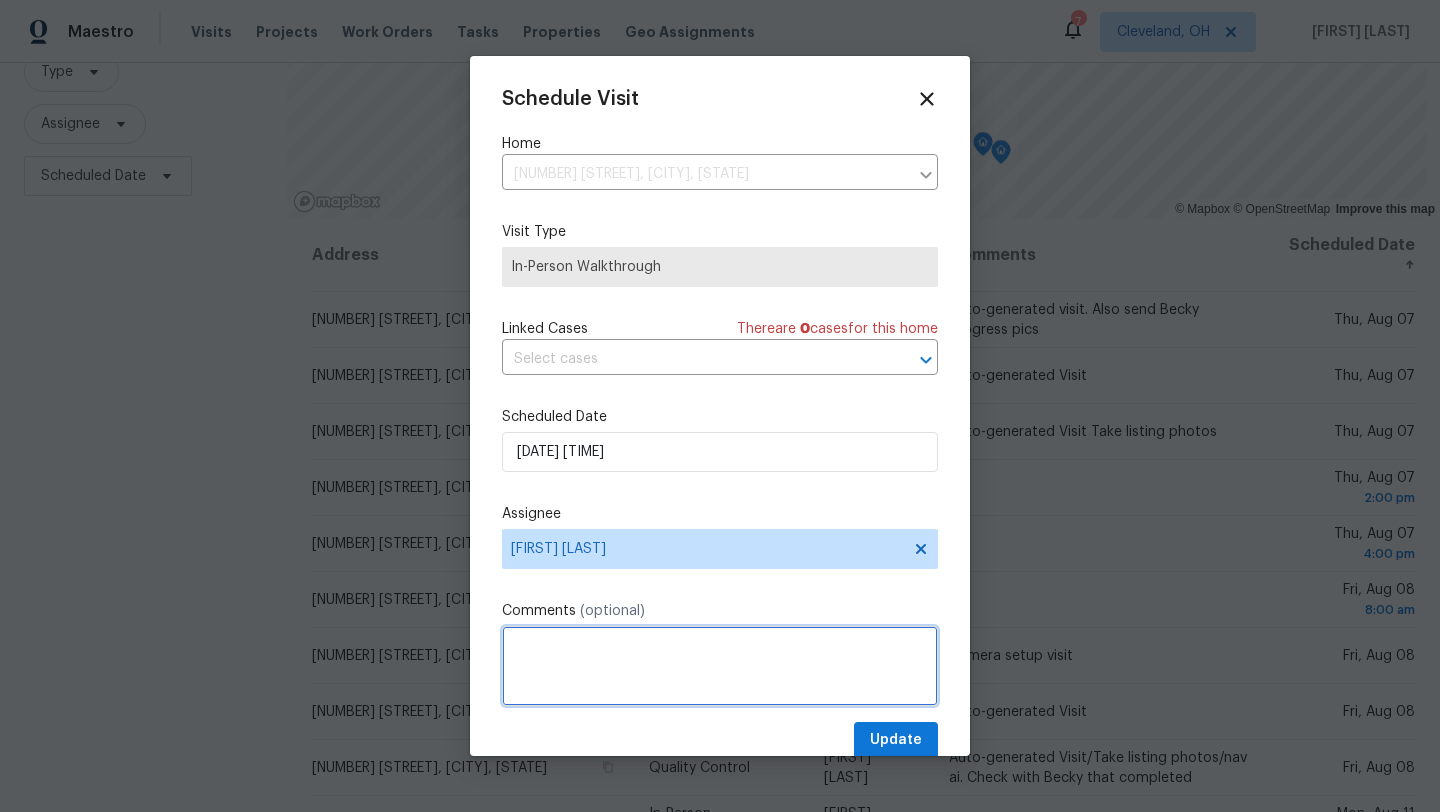 click at bounding box center [720, 666] 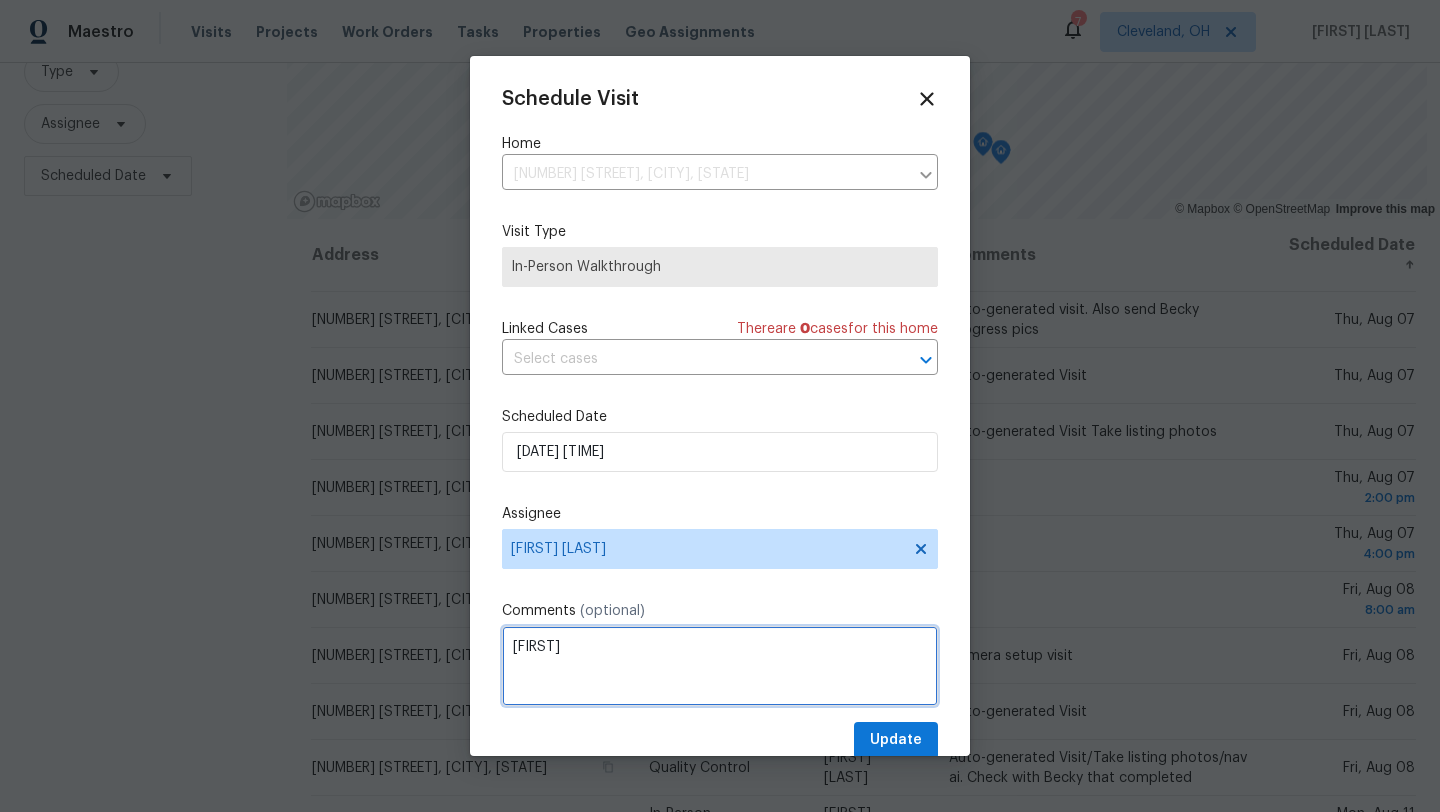 type on "marissa" 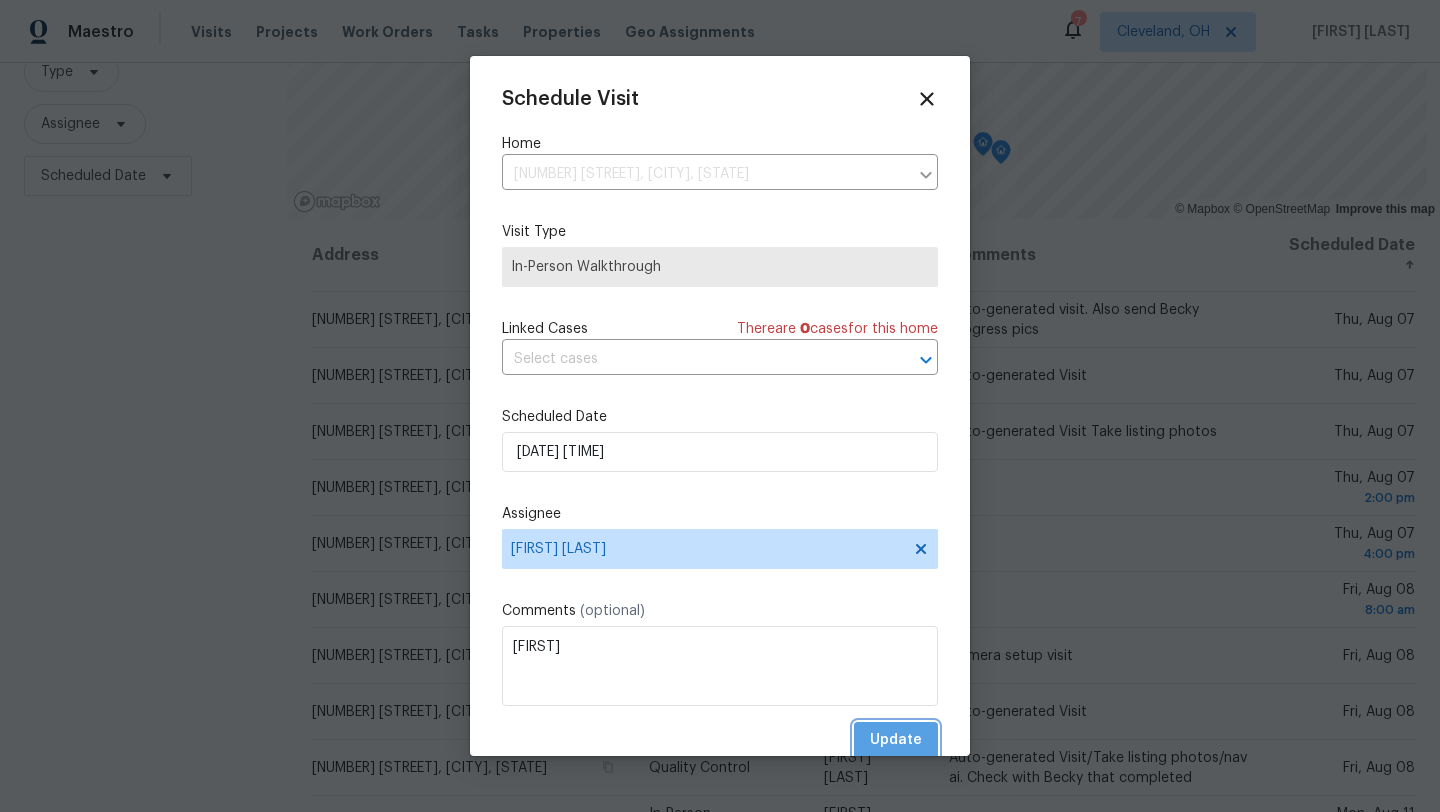 click on "Update" at bounding box center [896, 740] 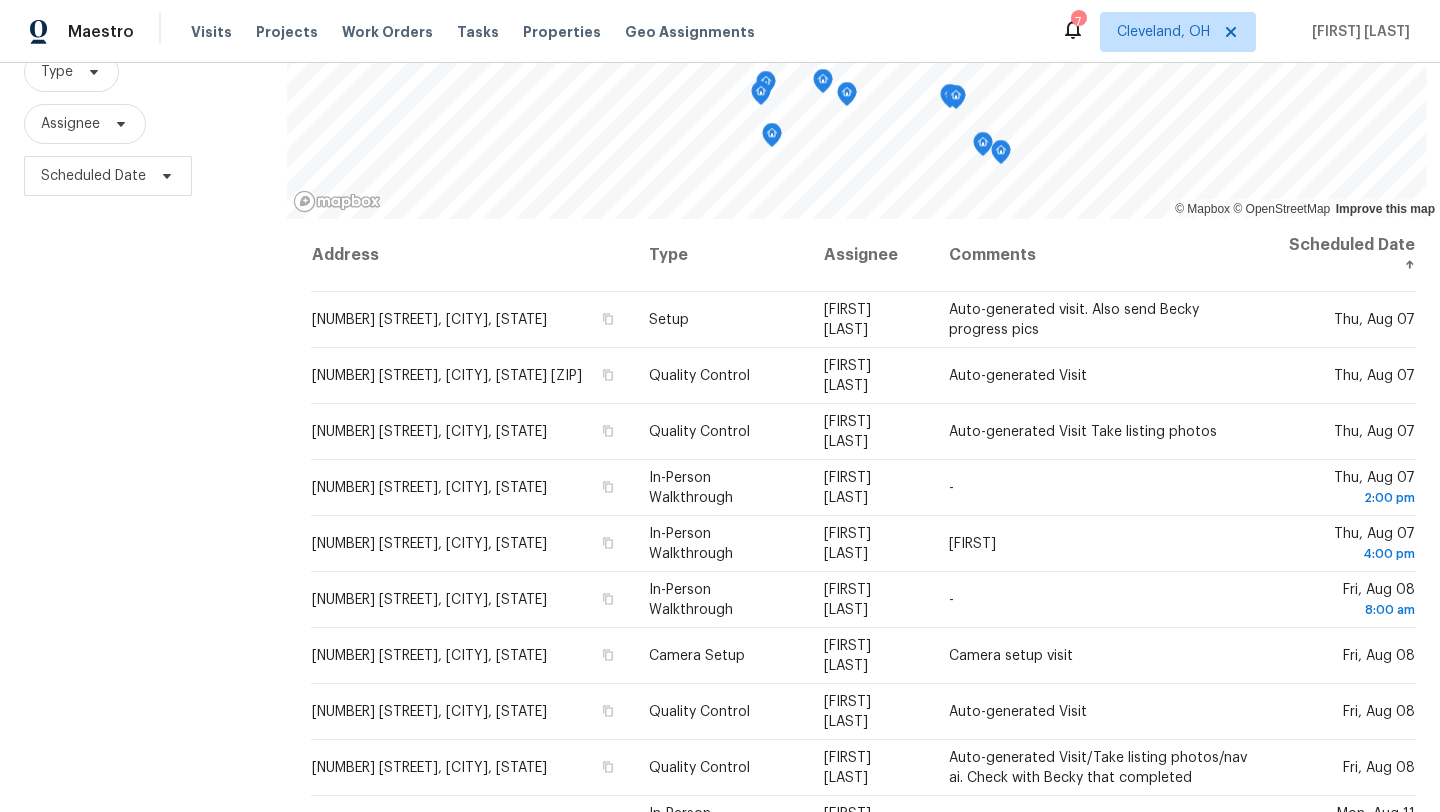 scroll, scrollTop: 0, scrollLeft: 0, axis: both 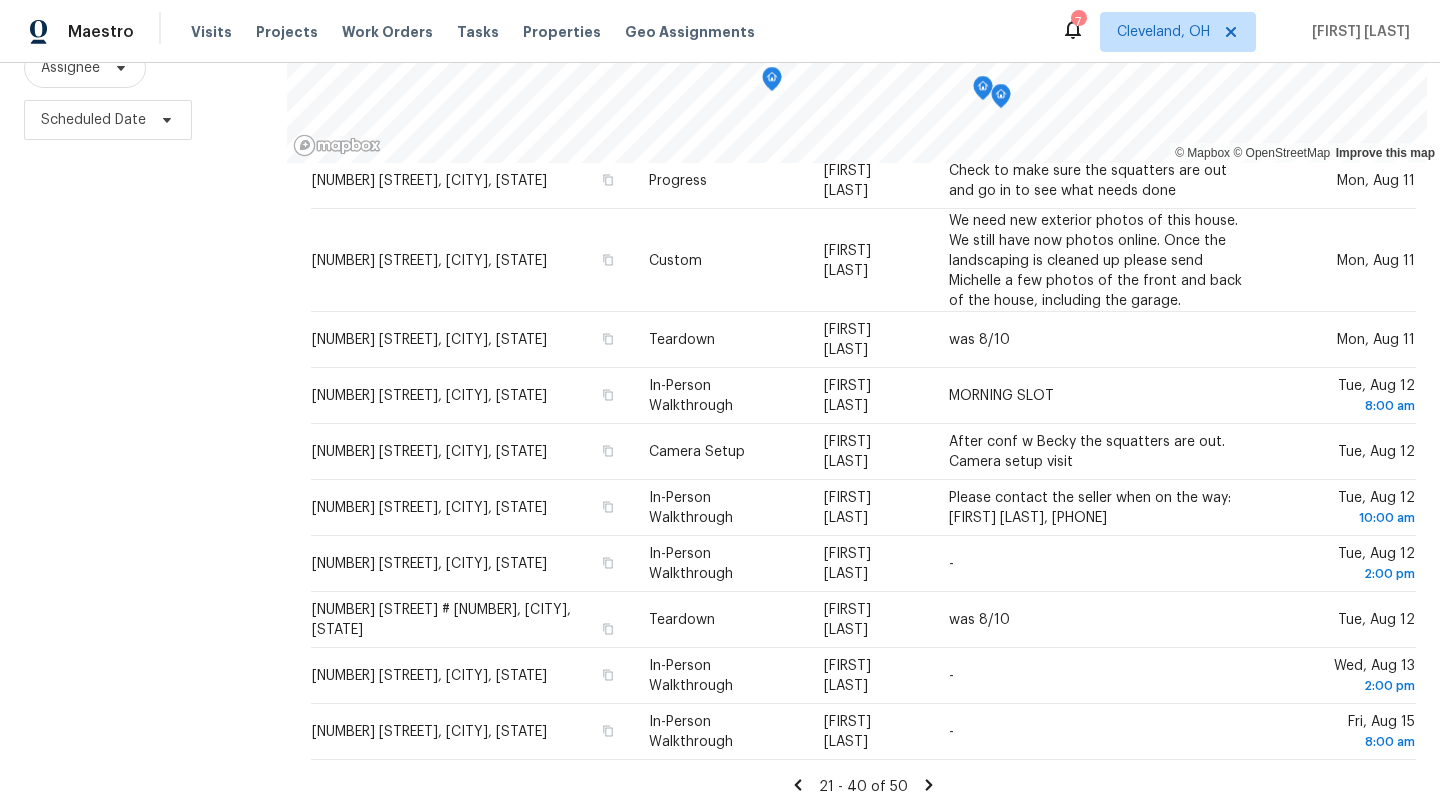 click 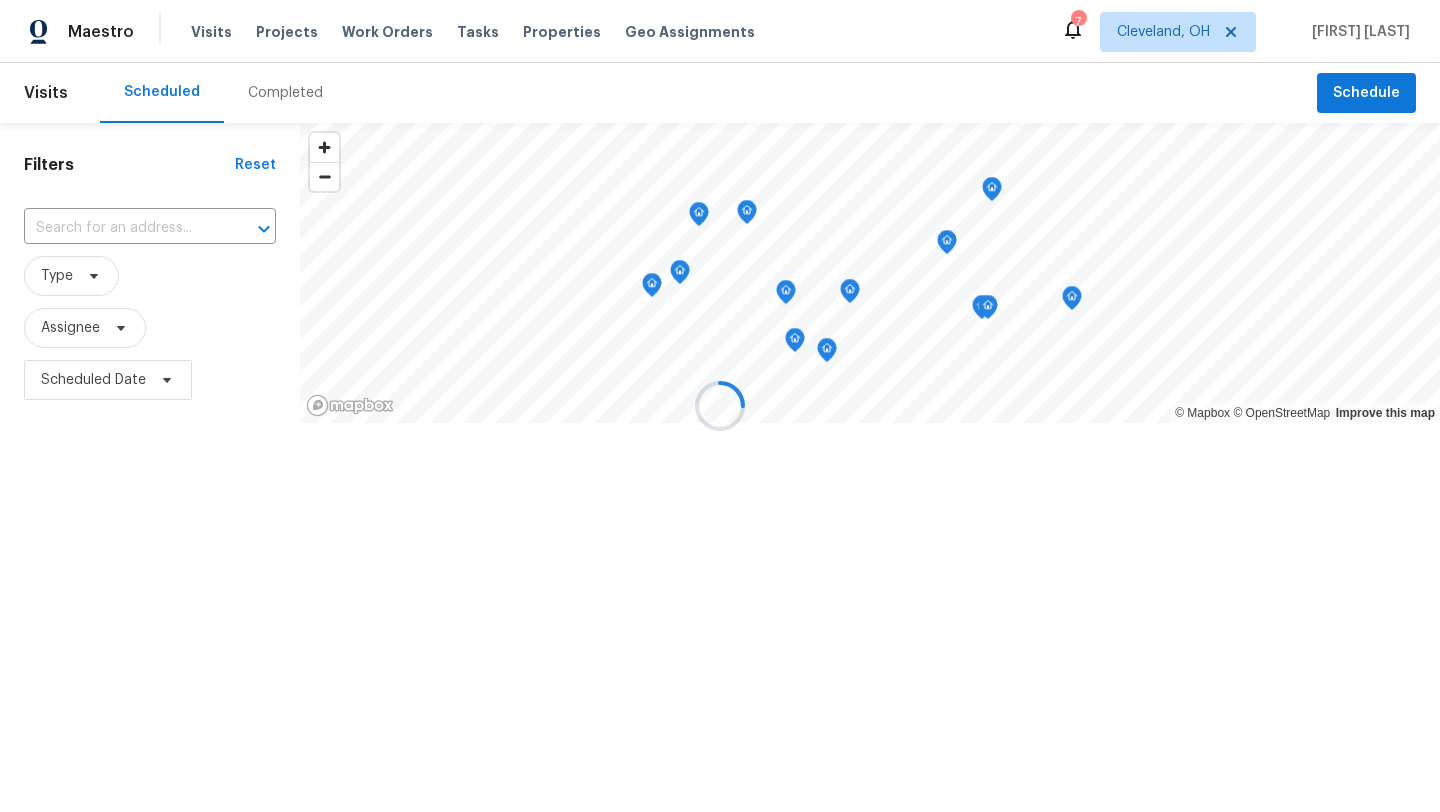 scroll, scrollTop: 0, scrollLeft: 0, axis: both 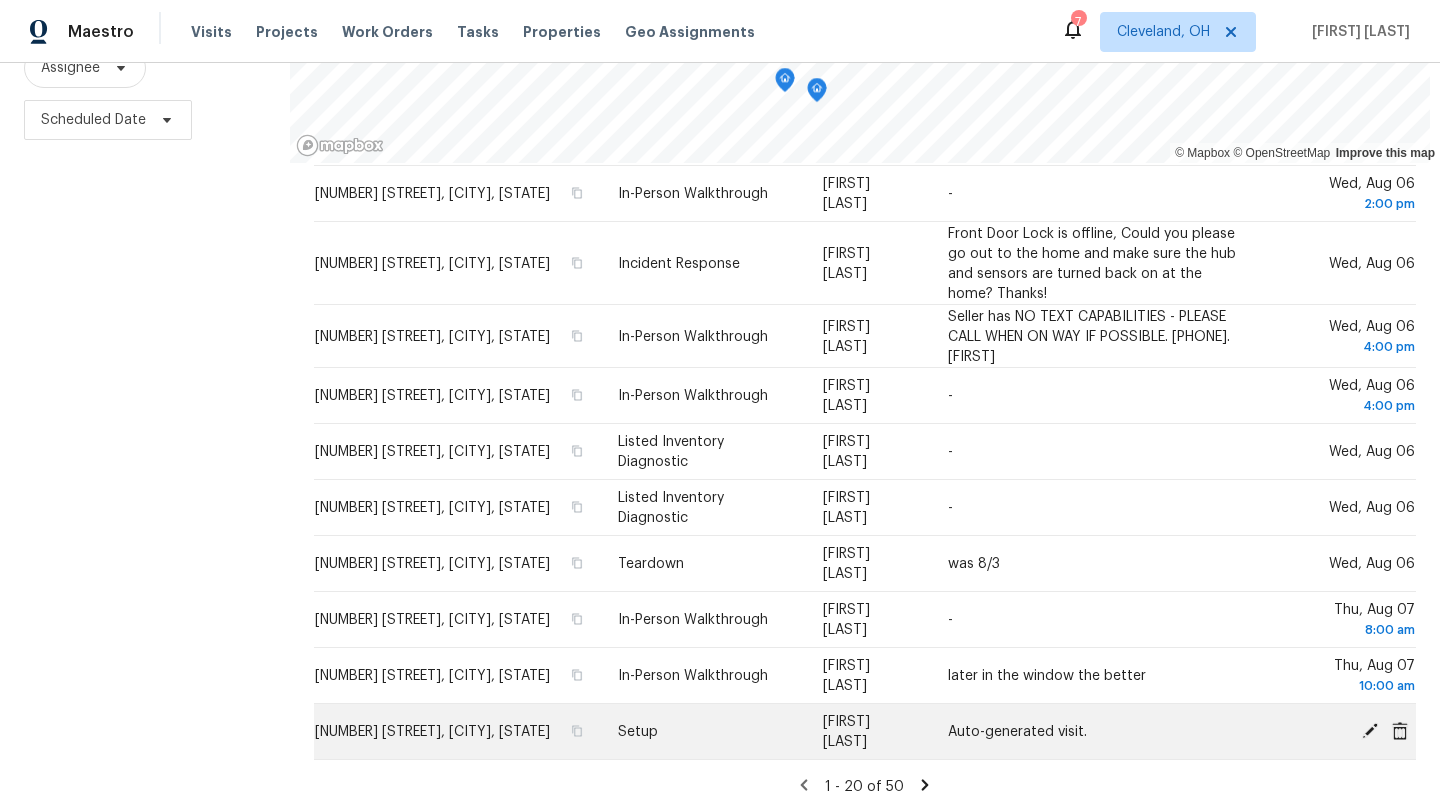 click 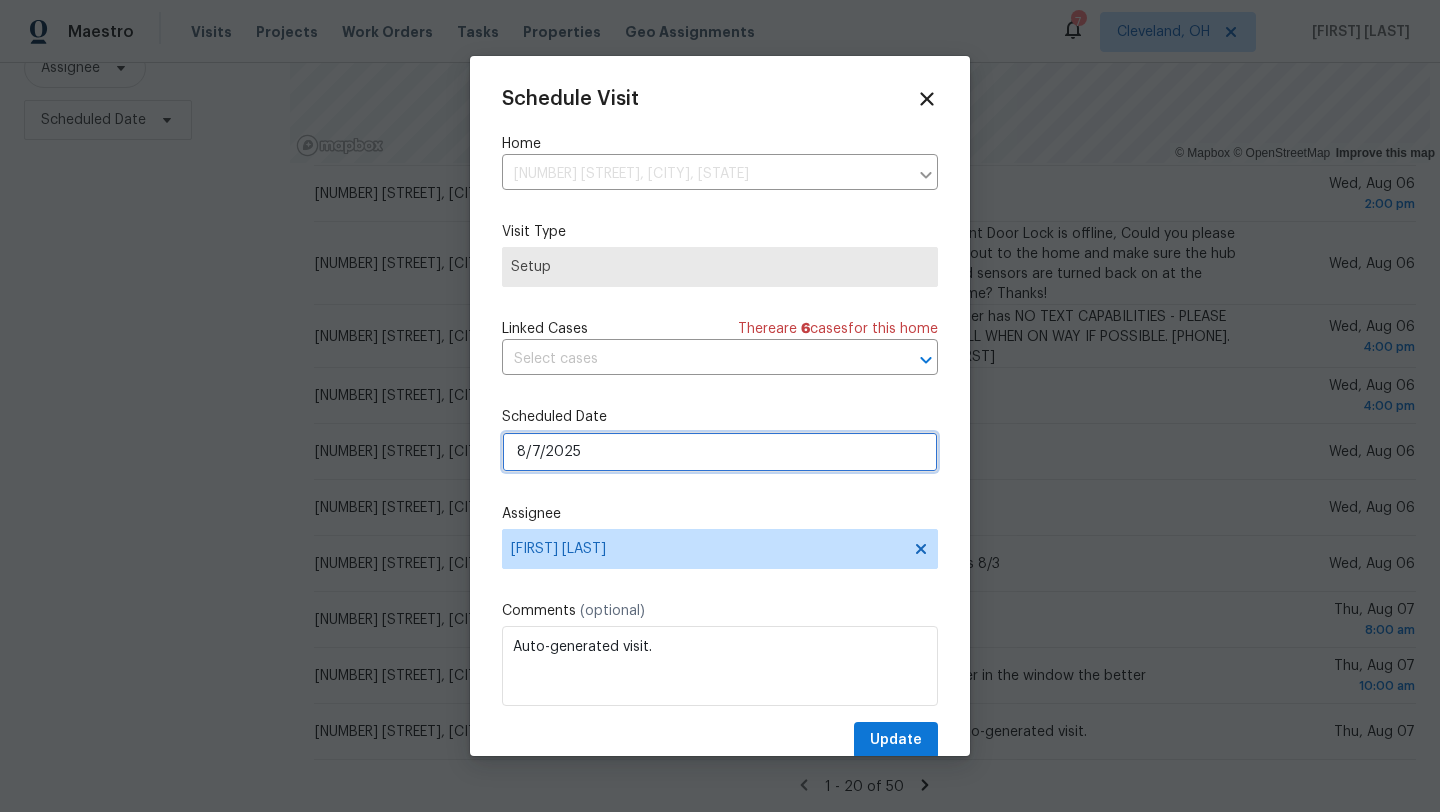 click on "8/7/2025" at bounding box center [720, 452] 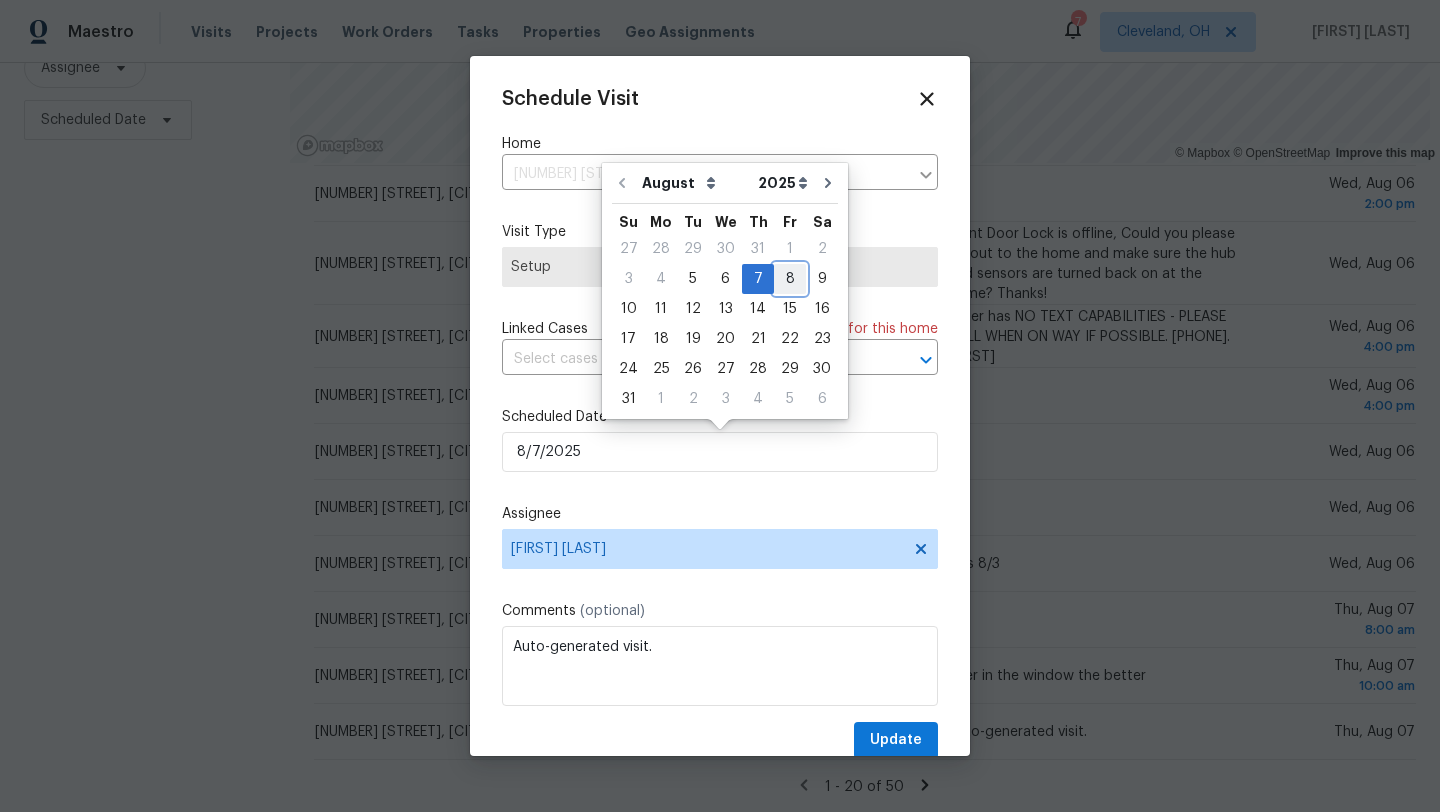 click on "8" at bounding box center (790, 279) 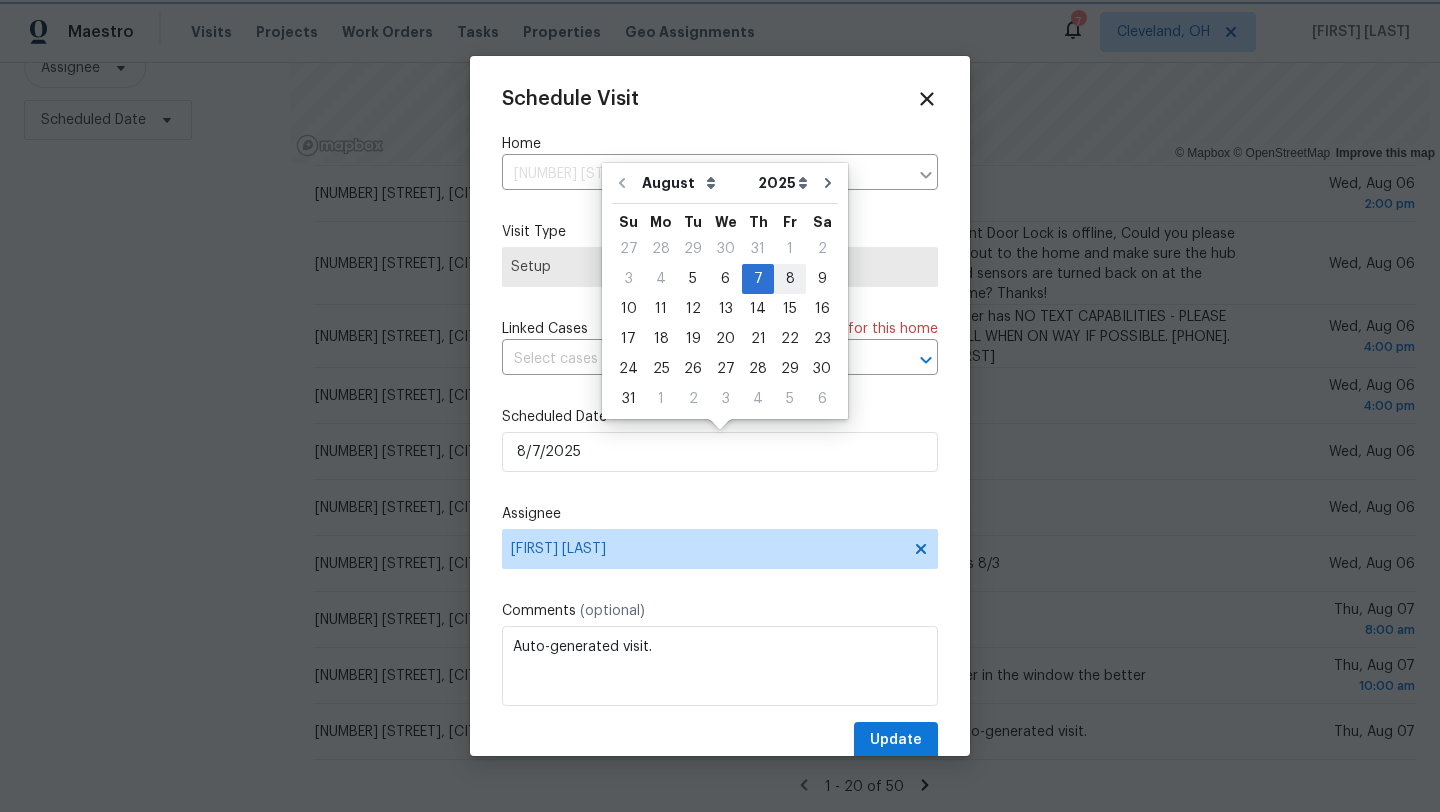 type on "8/8/2025" 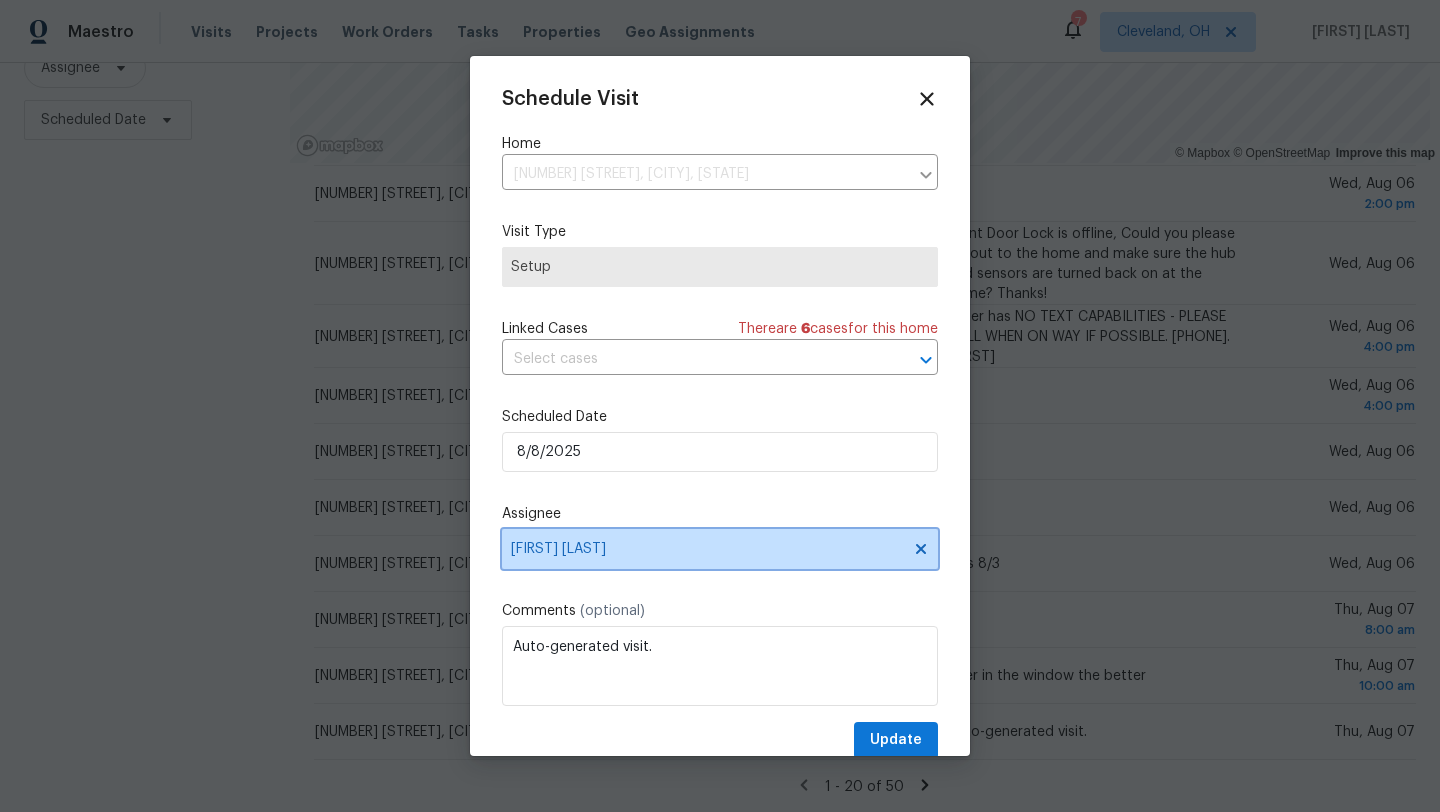 click on "Marissa Casias" at bounding box center (707, 549) 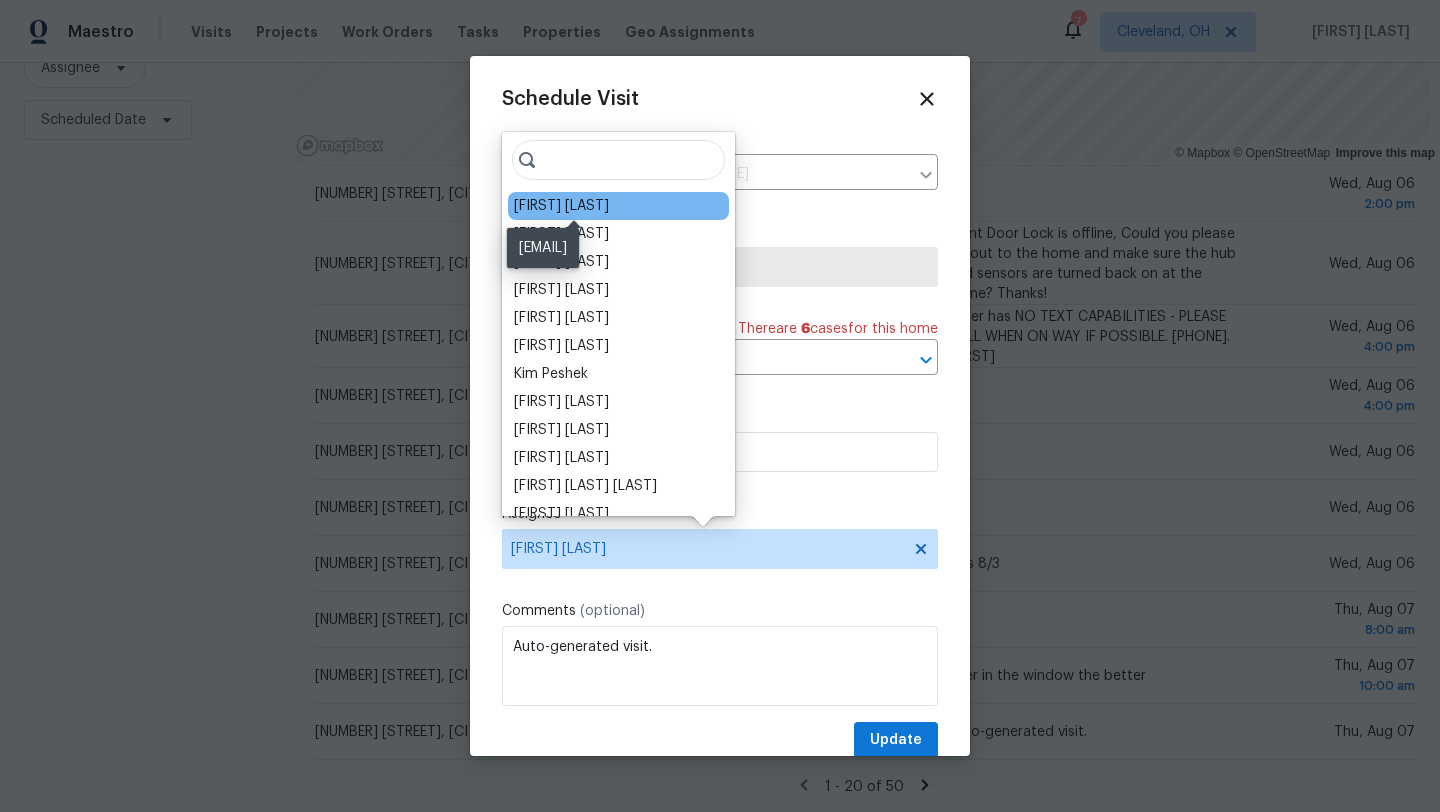 click on "[FIRST] [LAST]" at bounding box center [561, 206] 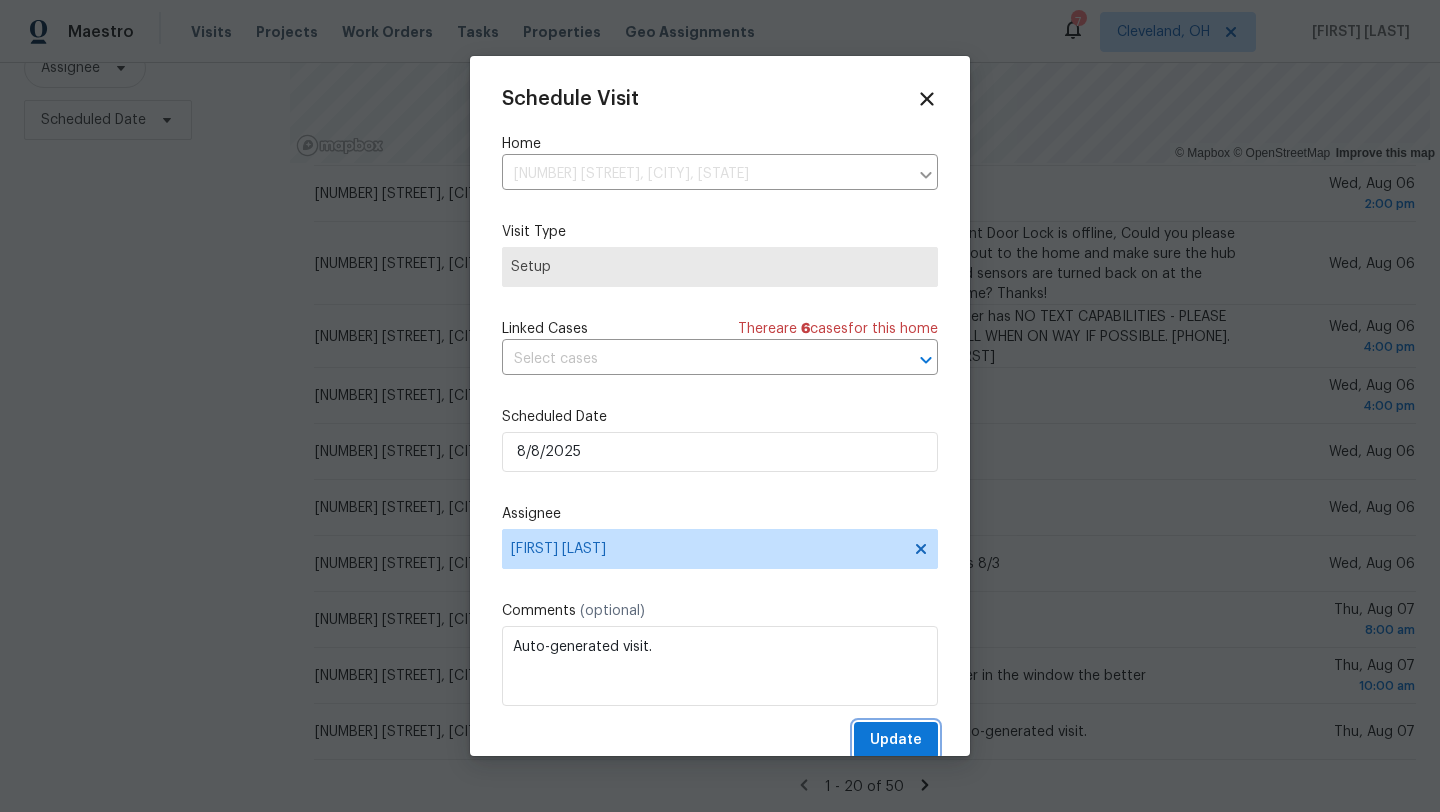 click on "Update" at bounding box center (896, 740) 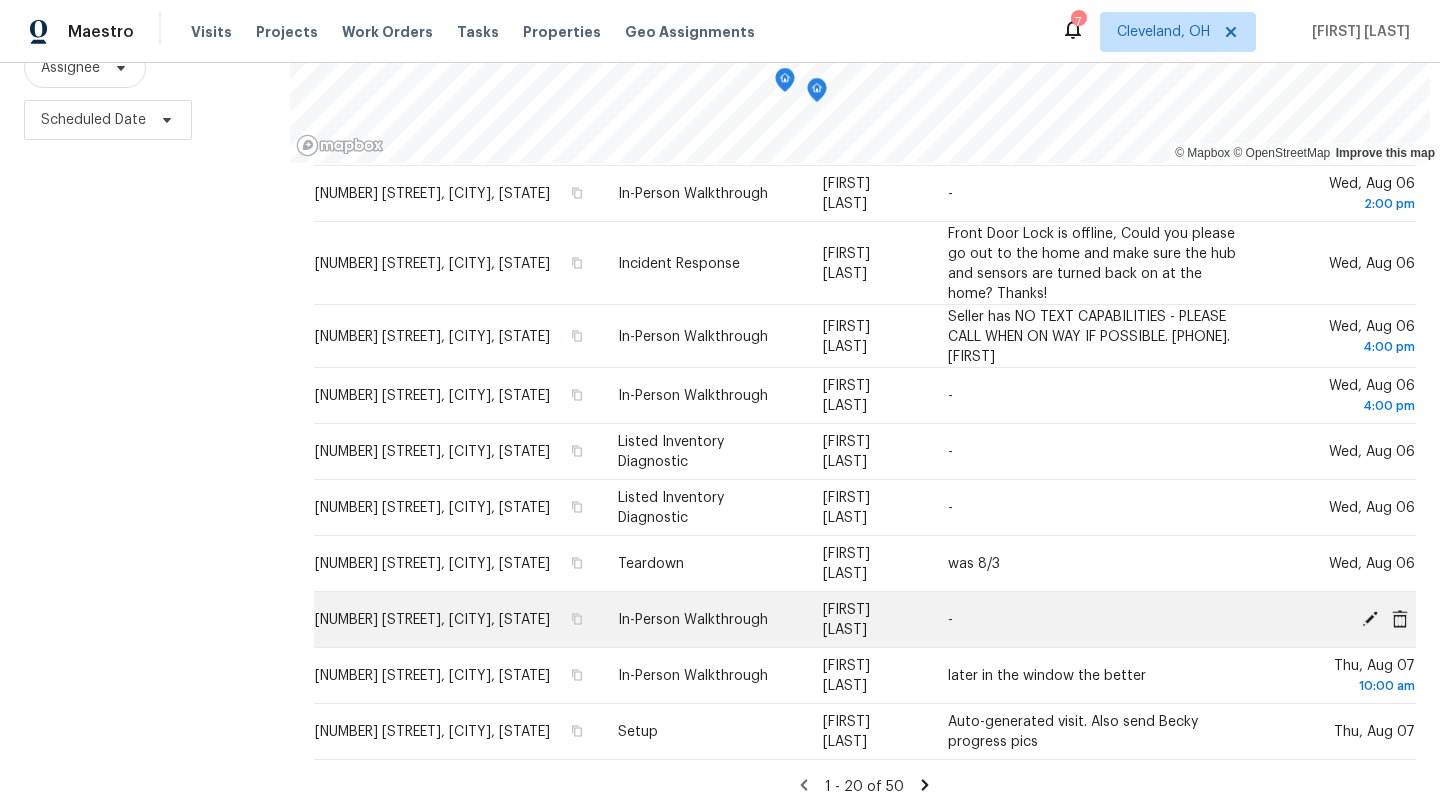 click 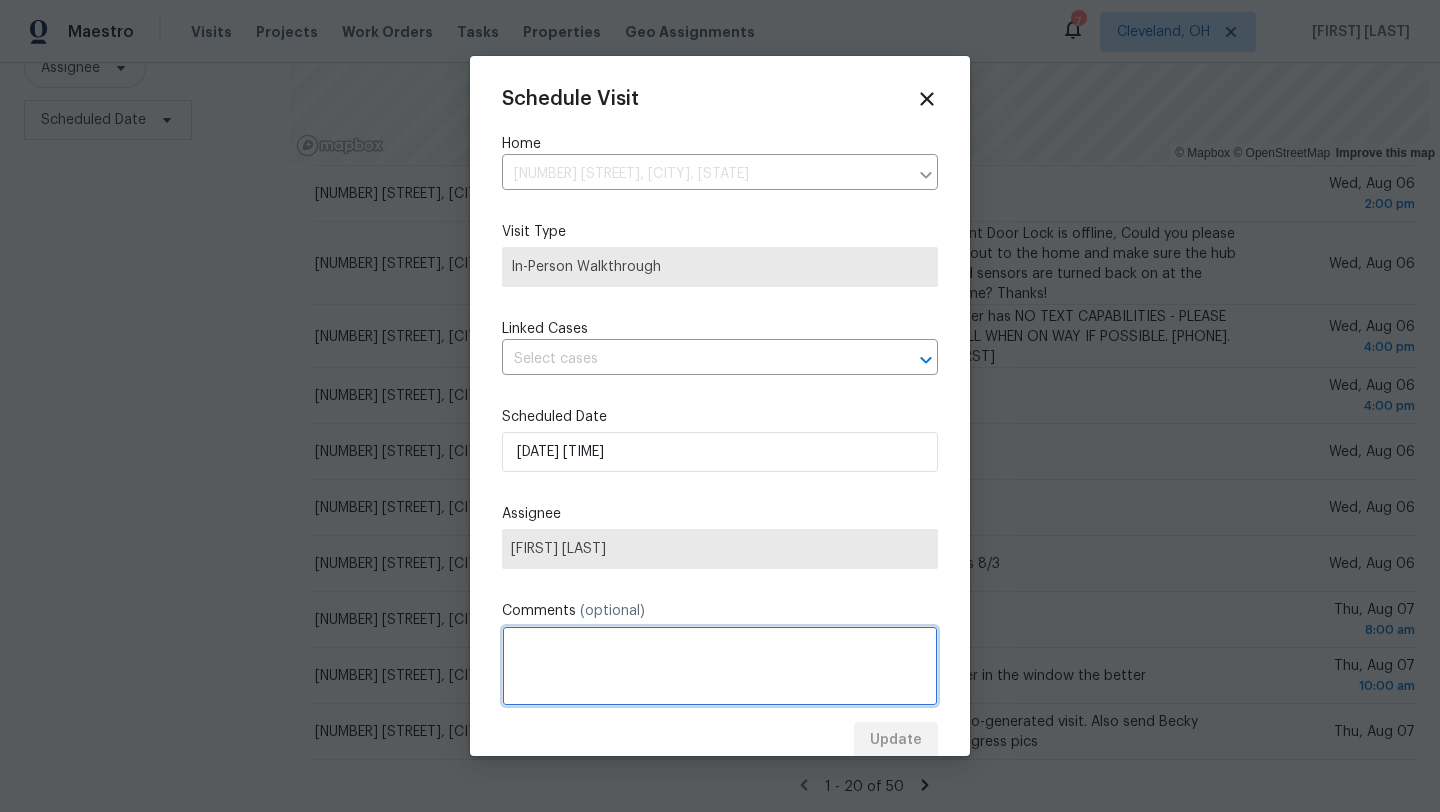 click at bounding box center [720, 666] 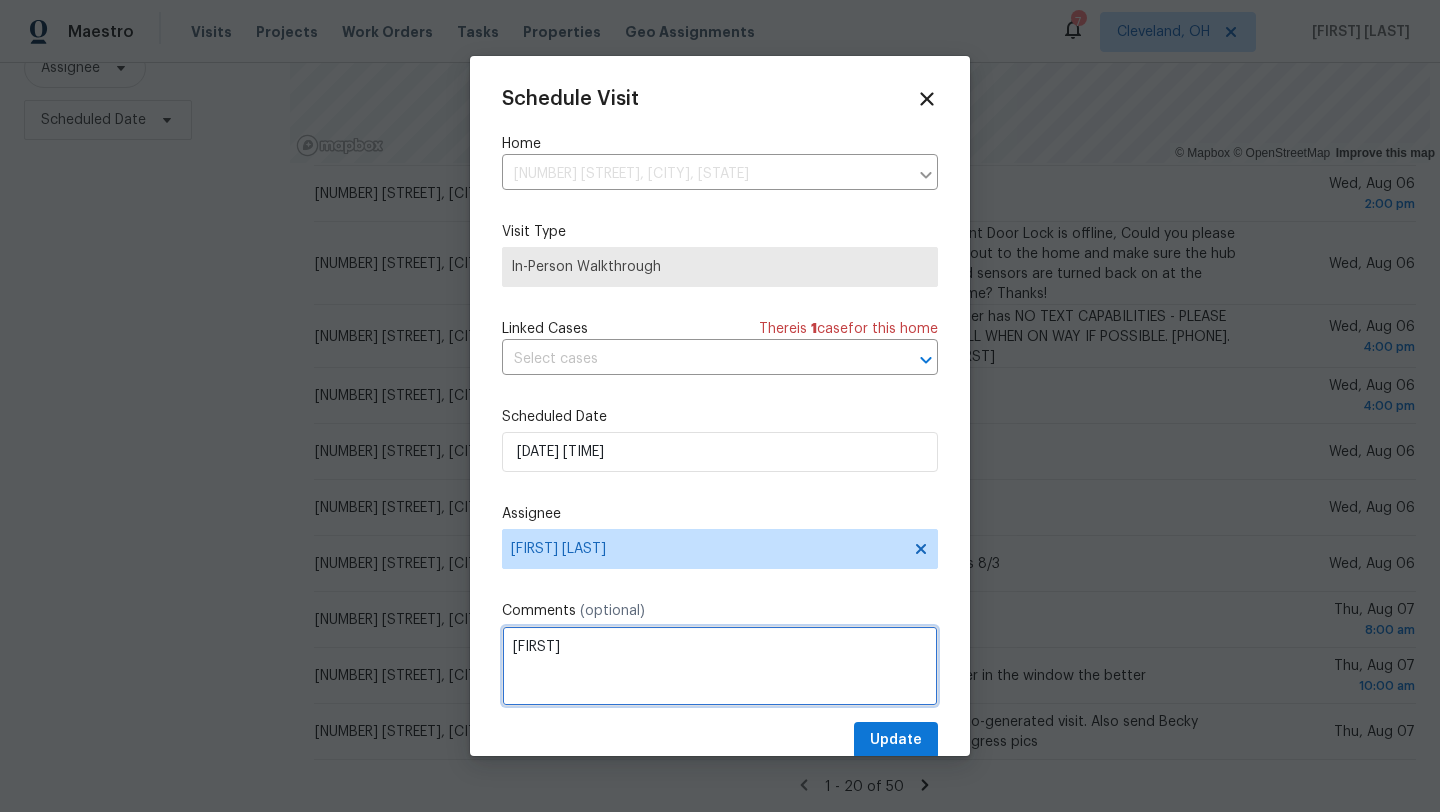 type on "becky" 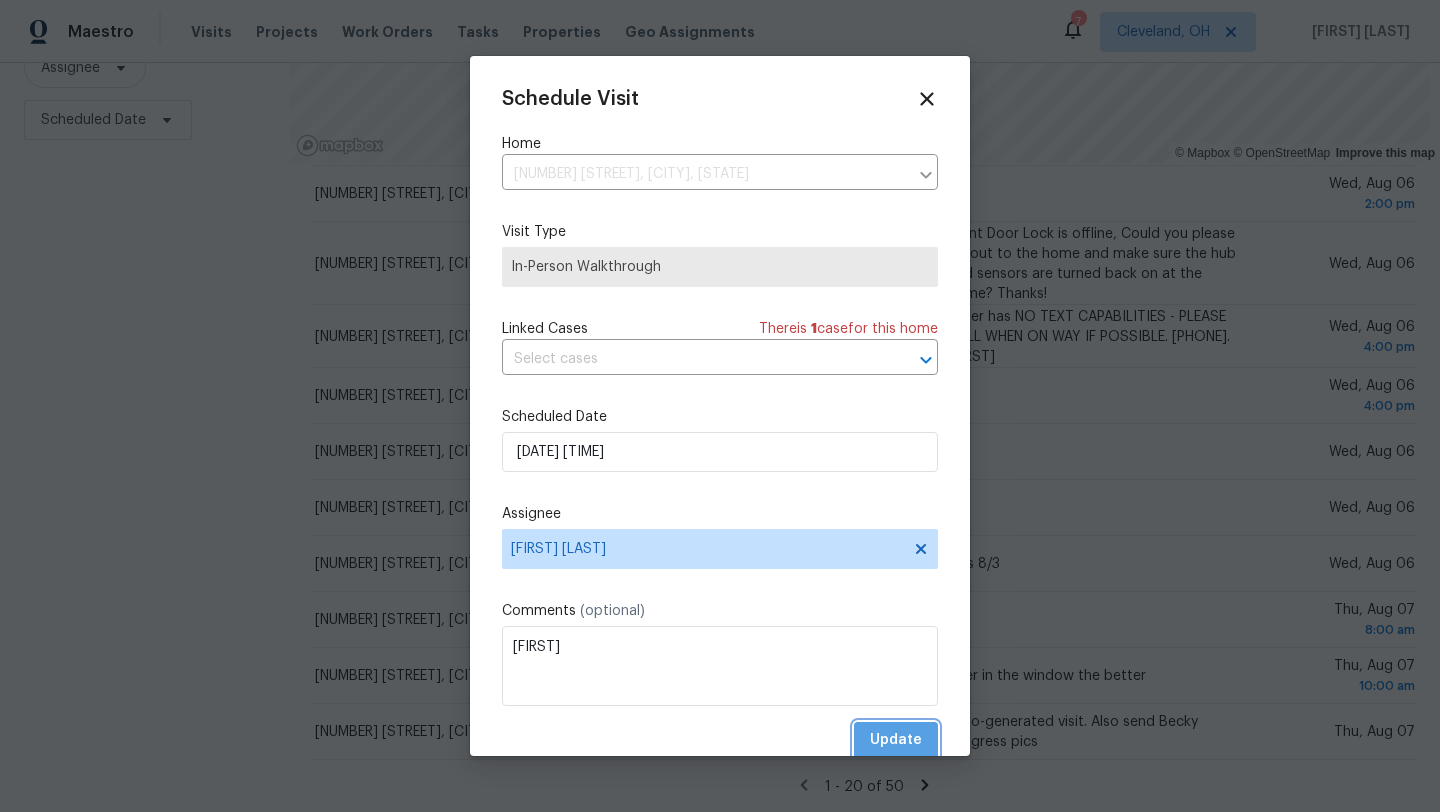 click on "Update" at bounding box center [896, 740] 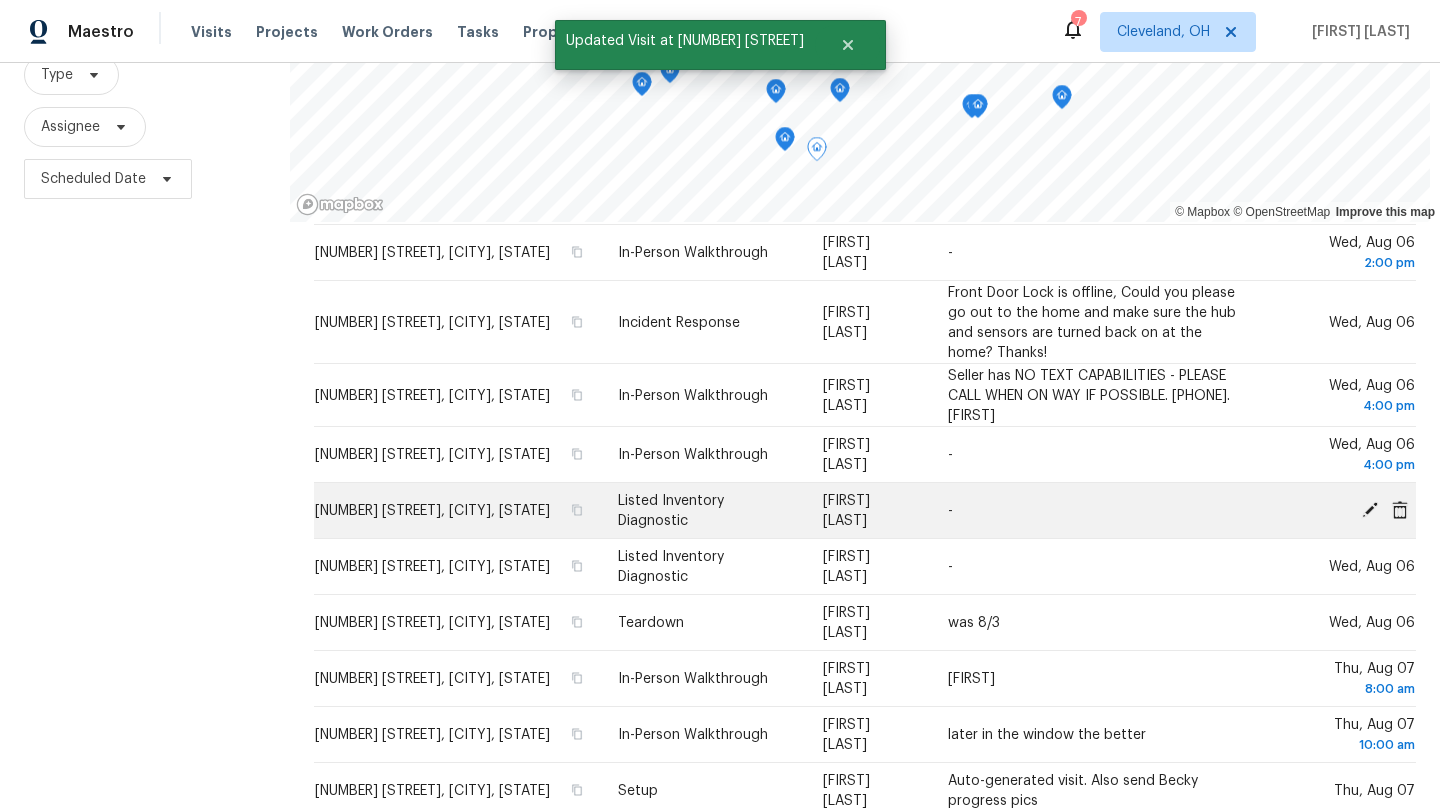 scroll, scrollTop: 260, scrollLeft: 0, axis: vertical 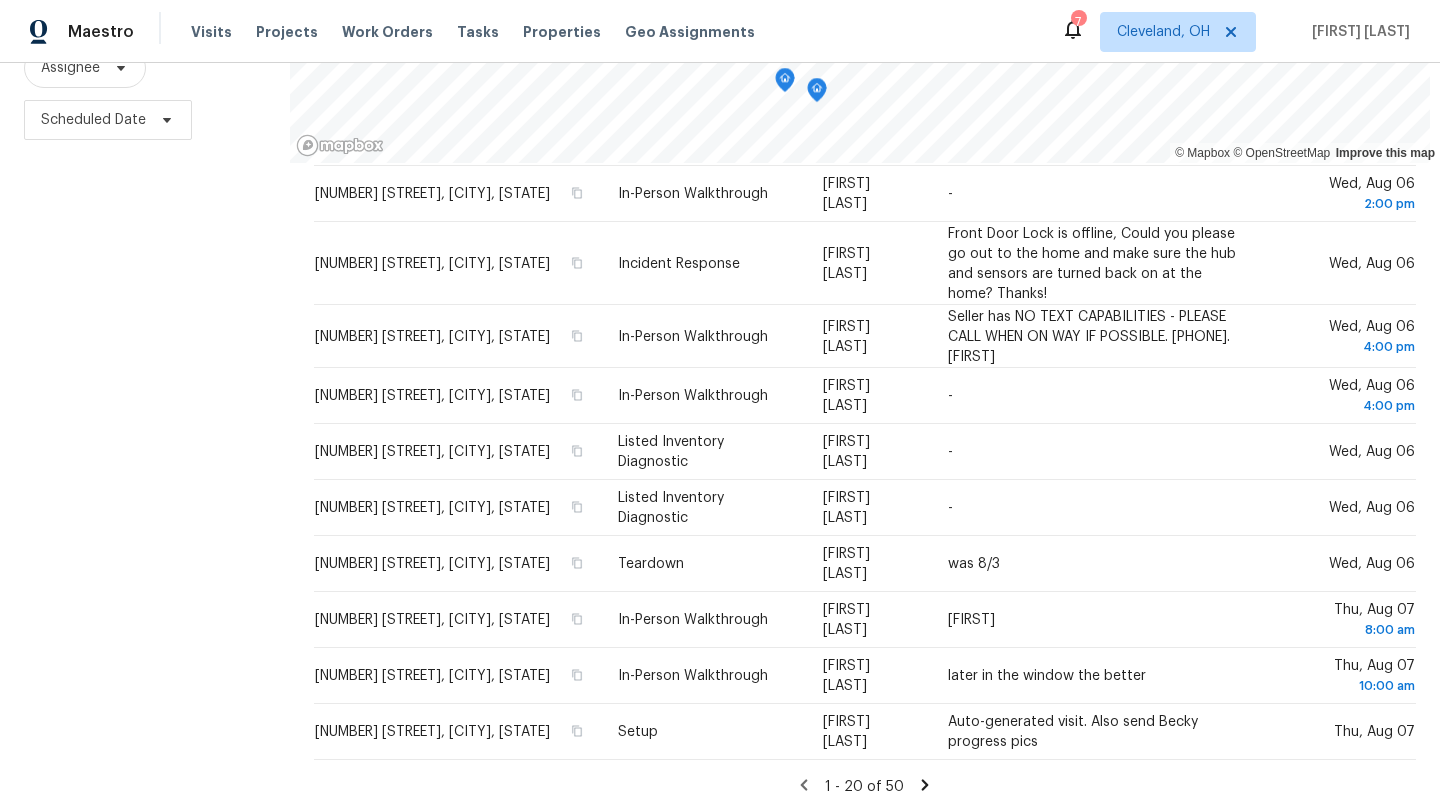 click 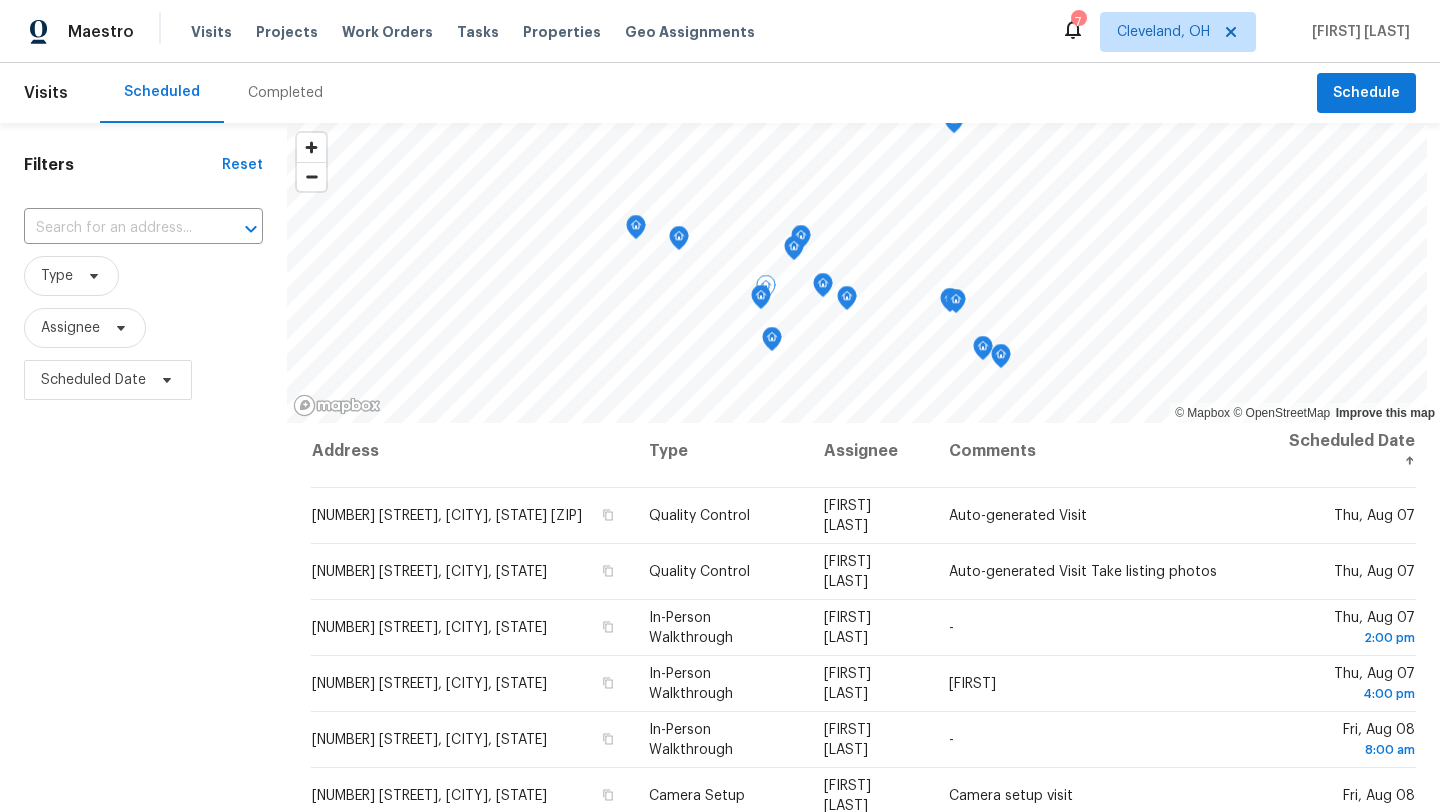 scroll, scrollTop: 2, scrollLeft: 0, axis: vertical 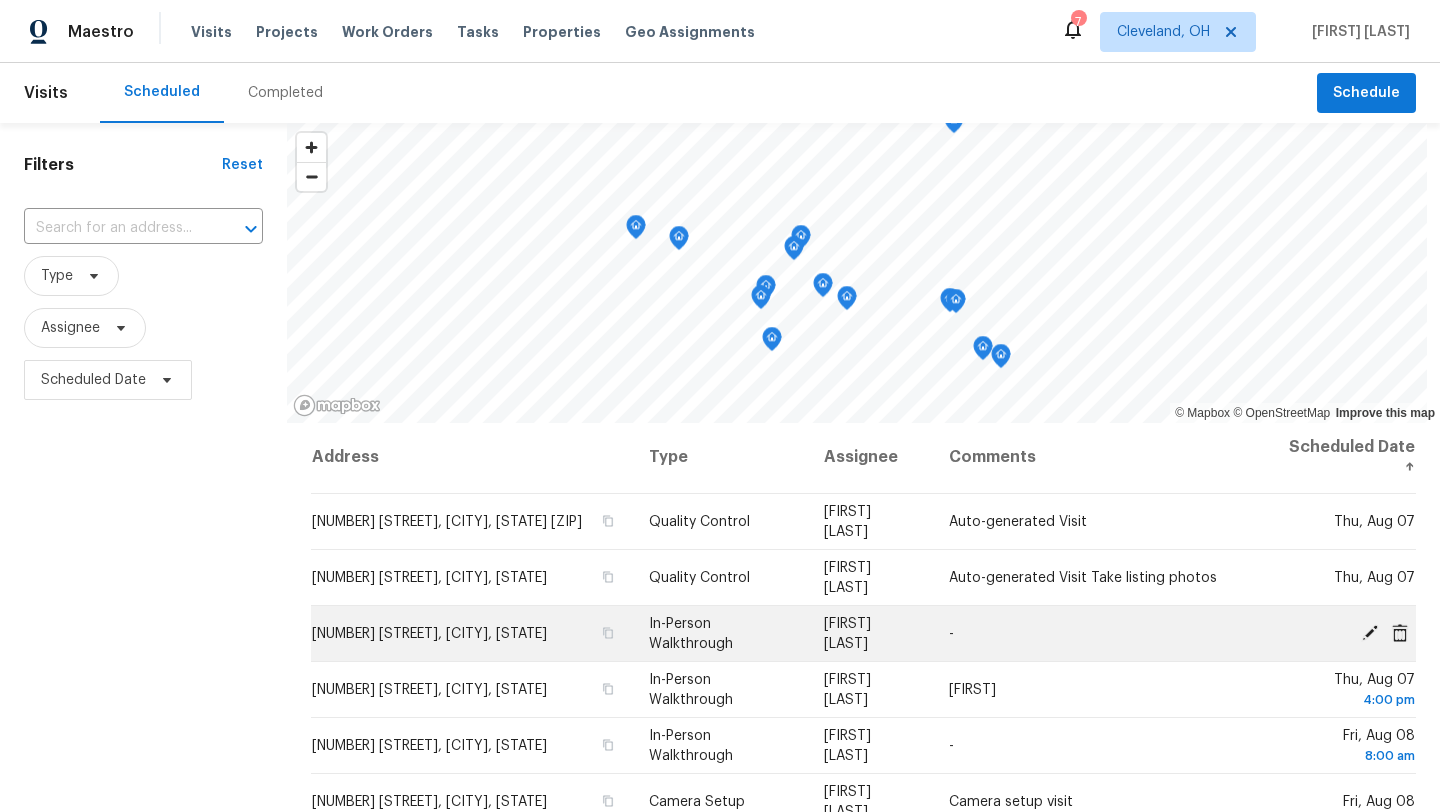 click 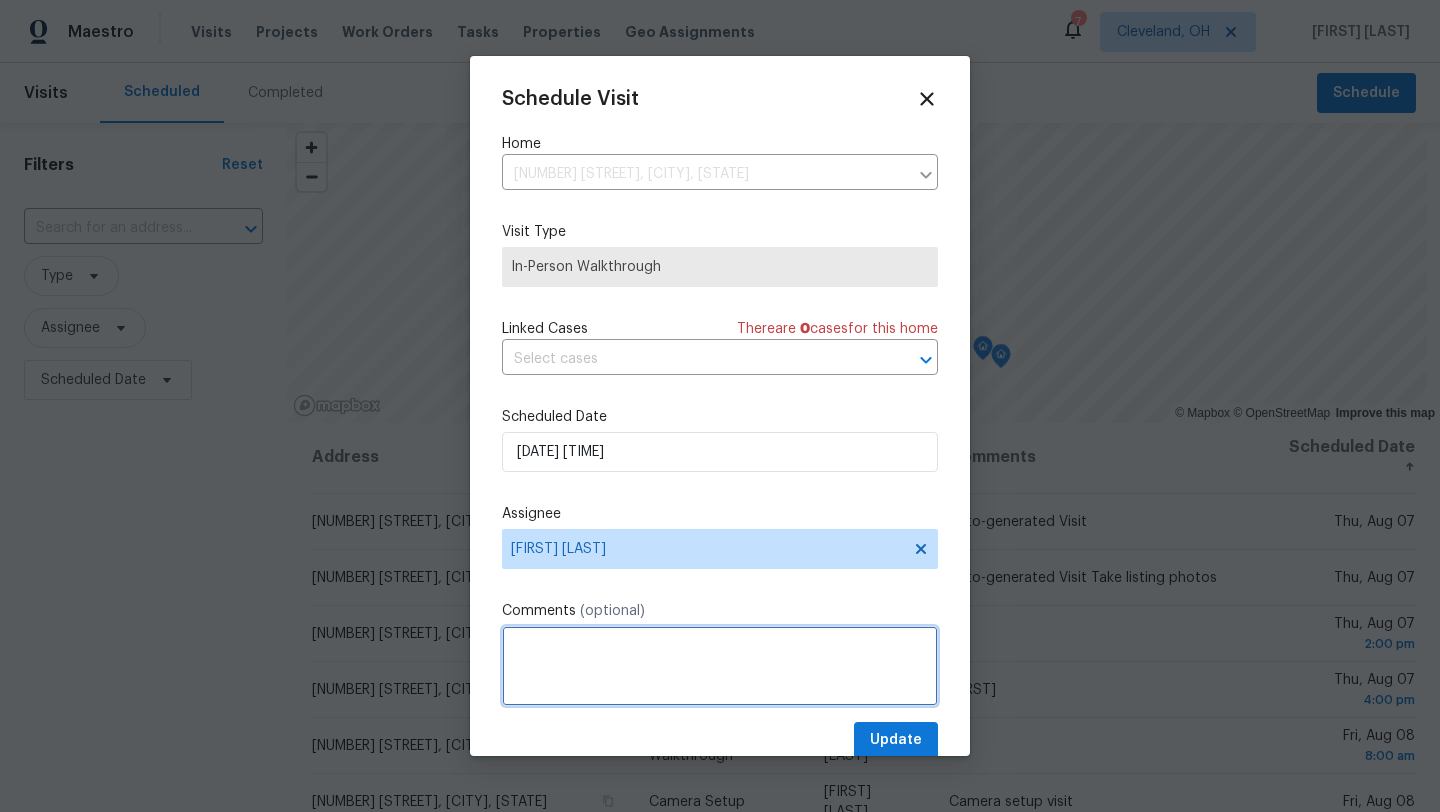 click at bounding box center (720, 666) 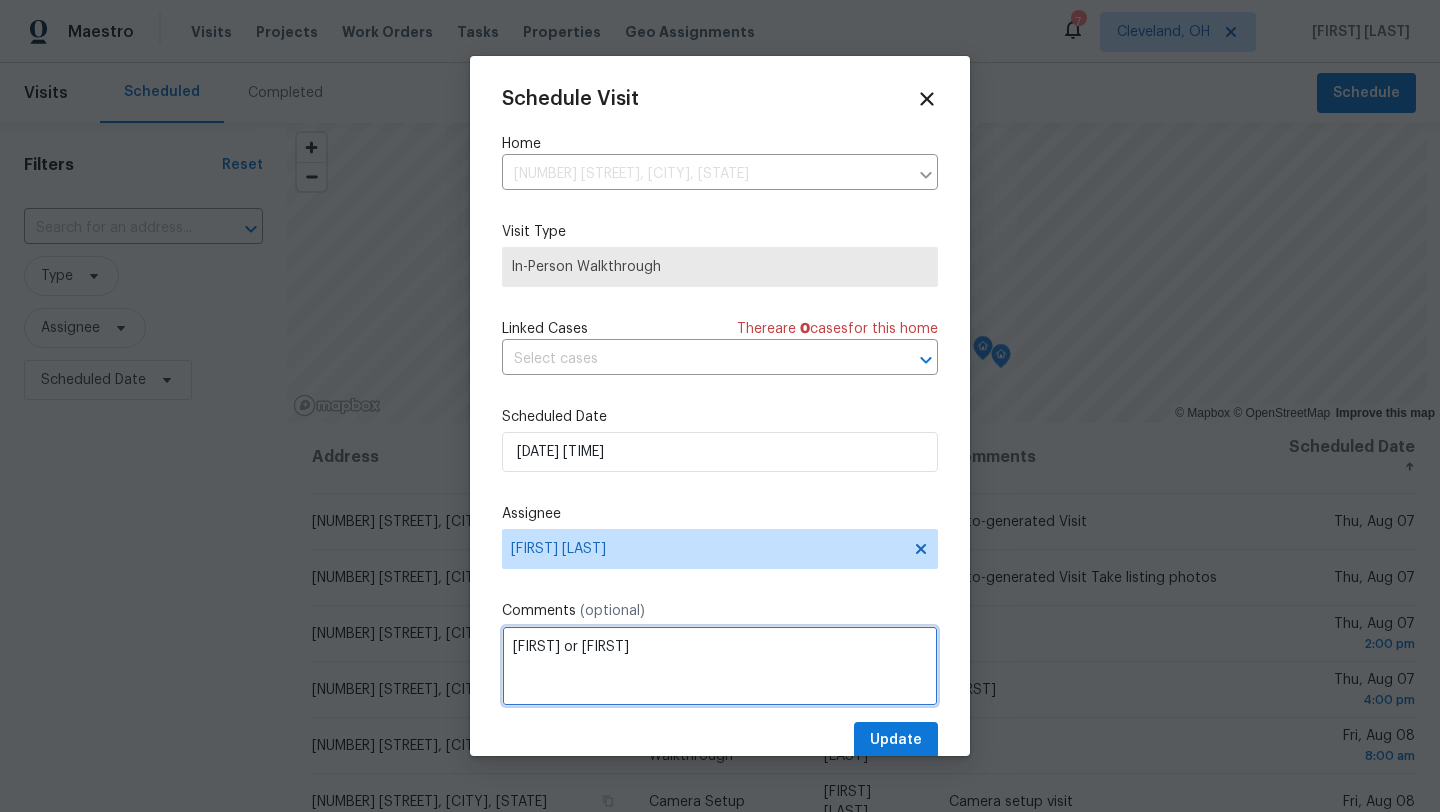 type on "Becky or Casey?" 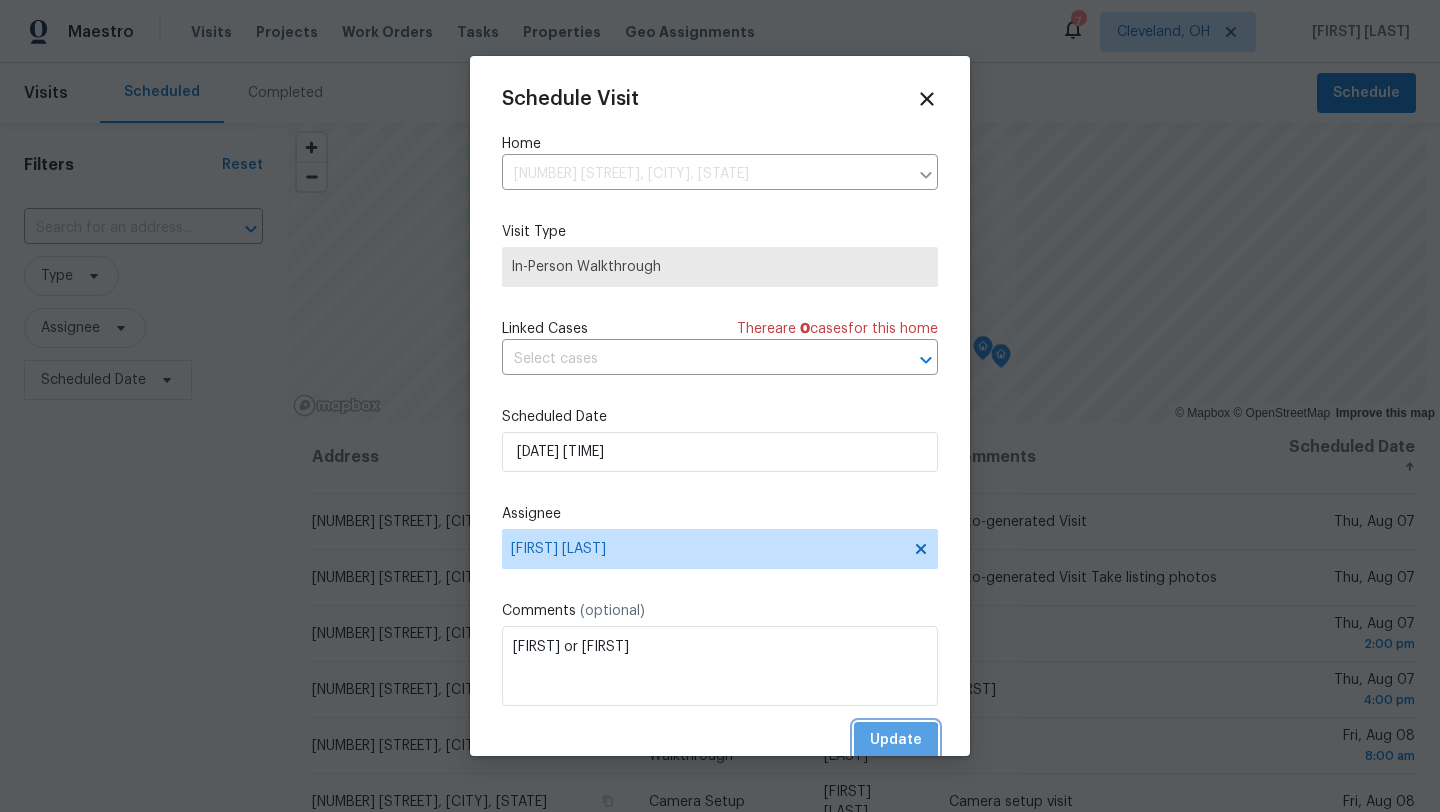click on "Update" at bounding box center [896, 740] 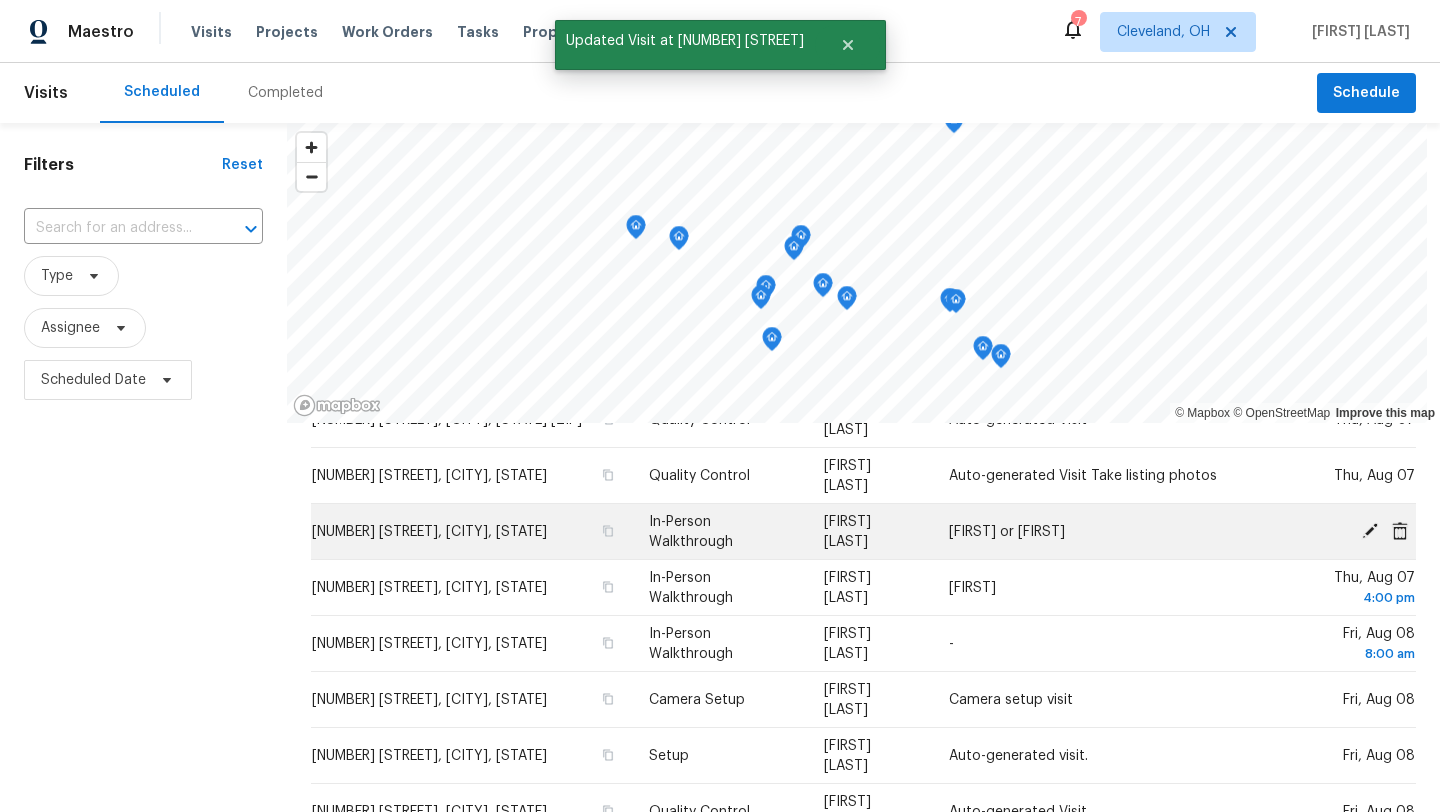 scroll, scrollTop: 106, scrollLeft: 0, axis: vertical 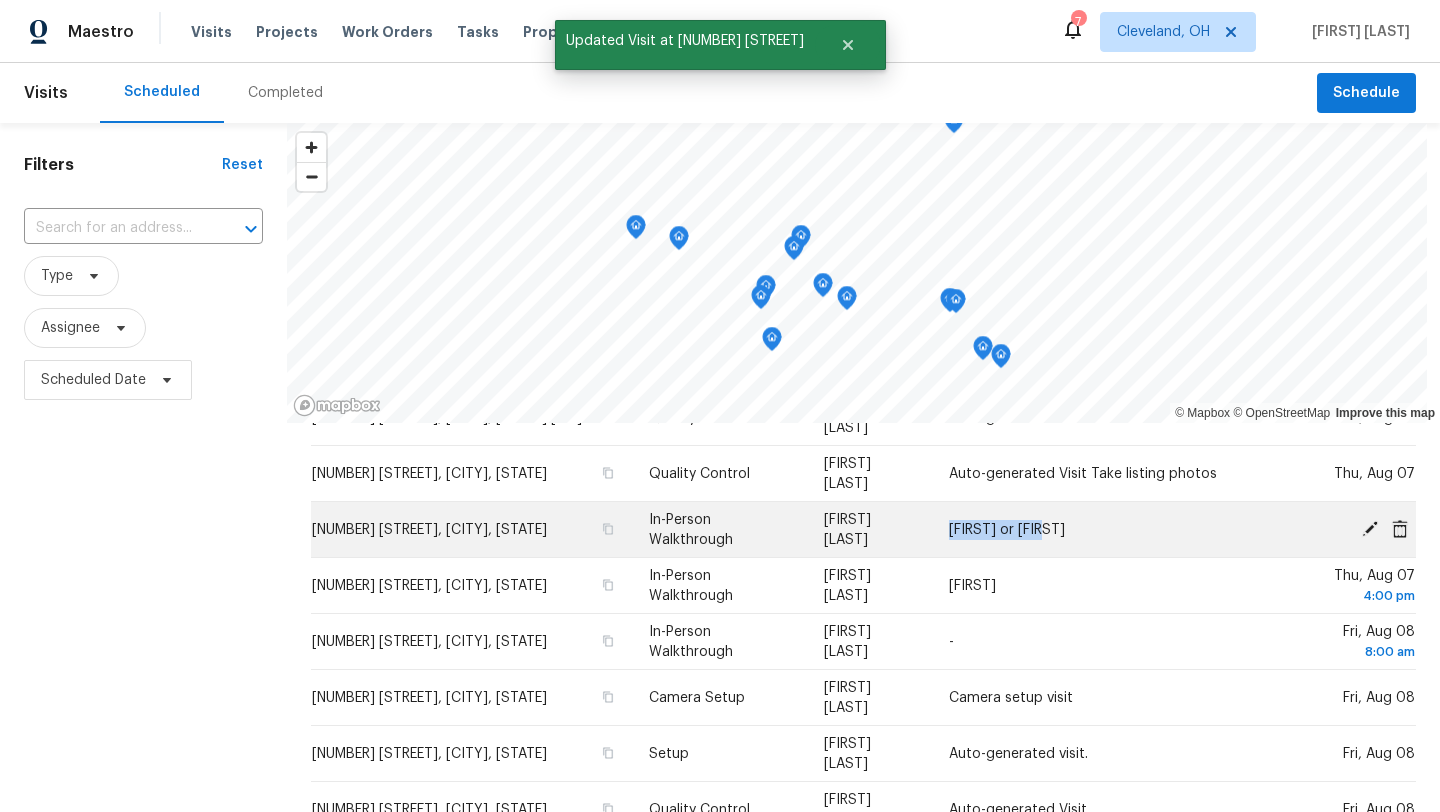 drag, startPoint x: 1084, startPoint y: 519, endPoint x: 957, endPoint y: 531, distance: 127.56567 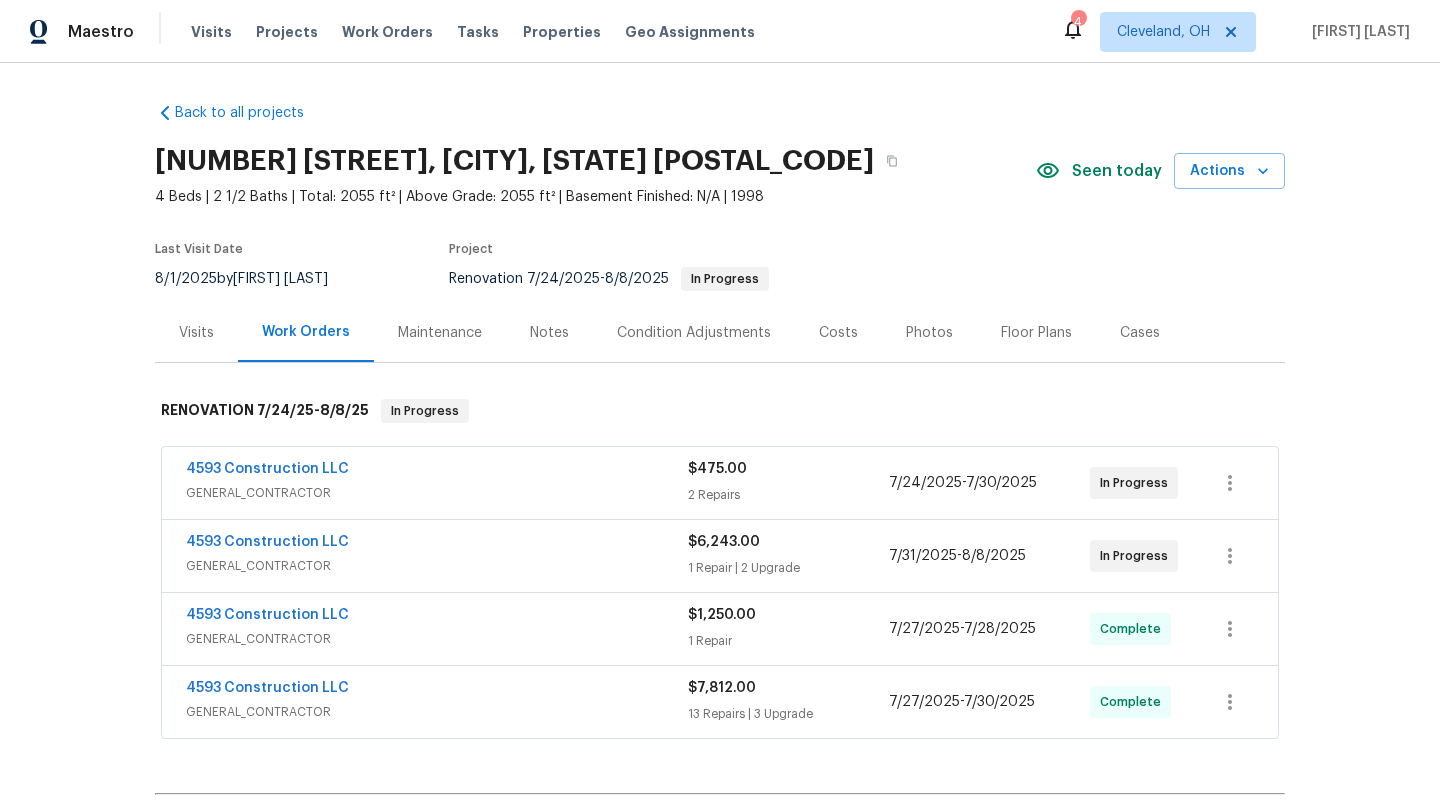 scroll, scrollTop: 0, scrollLeft: 0, axis: both 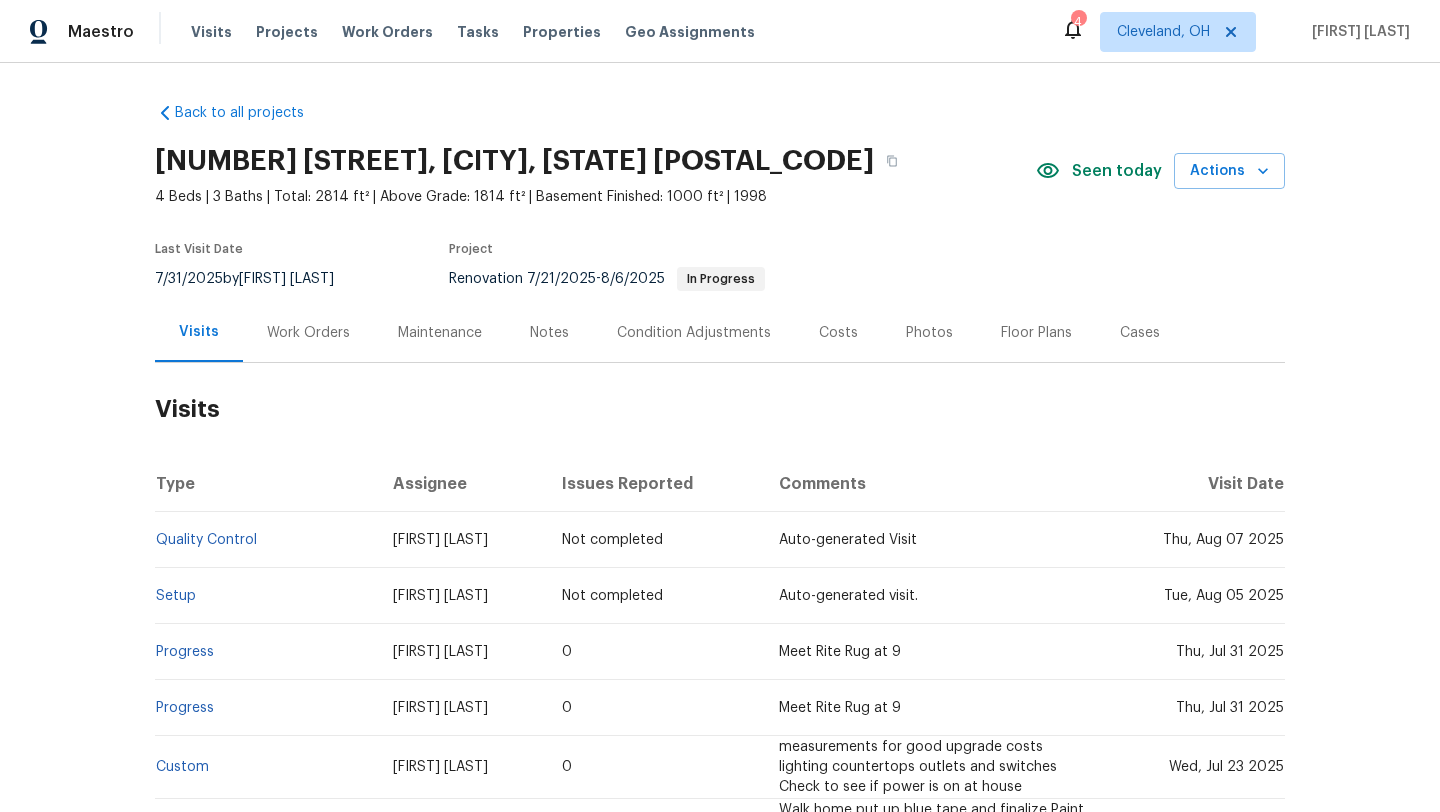 click on "Work Orders" at bounding box center [308, 333] 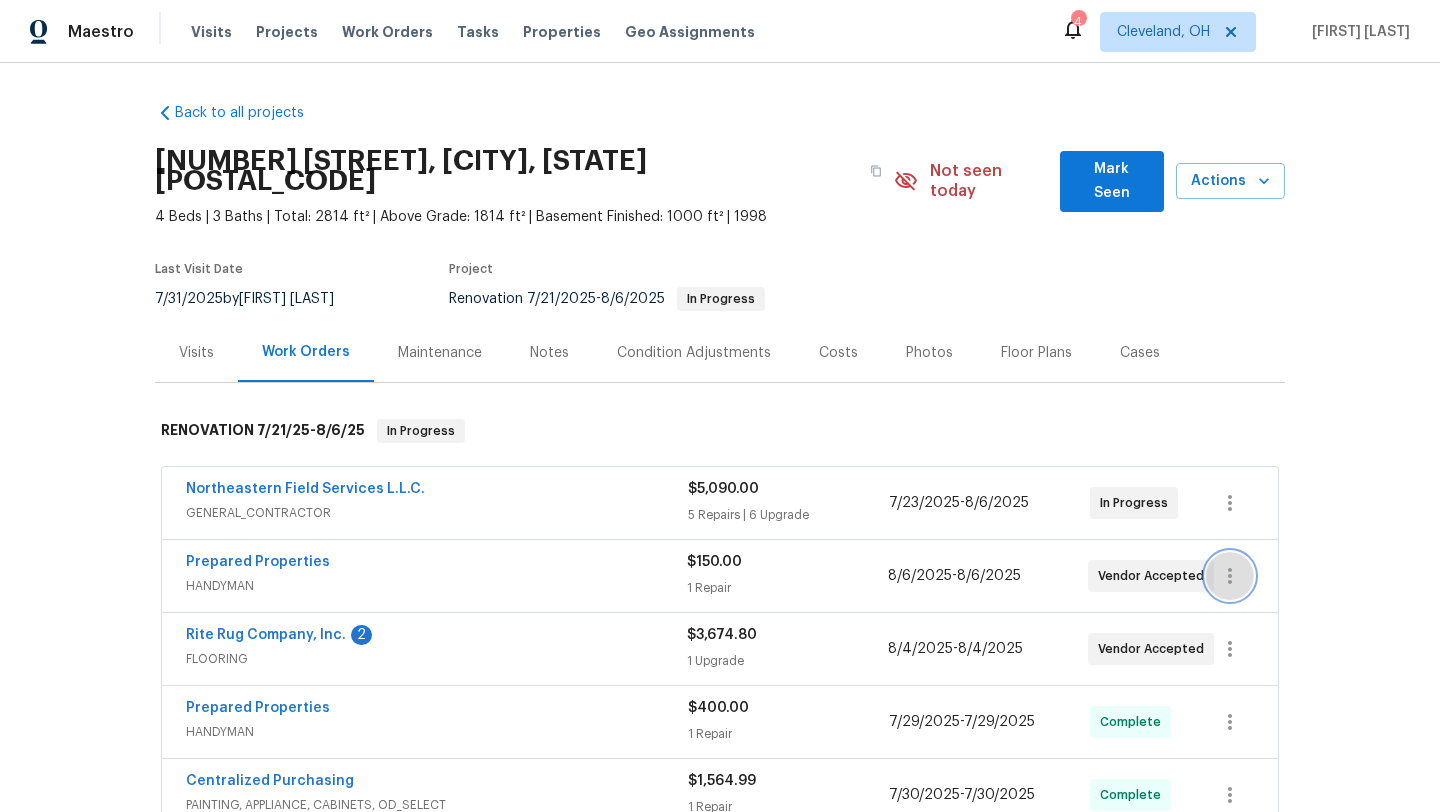 click at bounding box center (1230, 576) 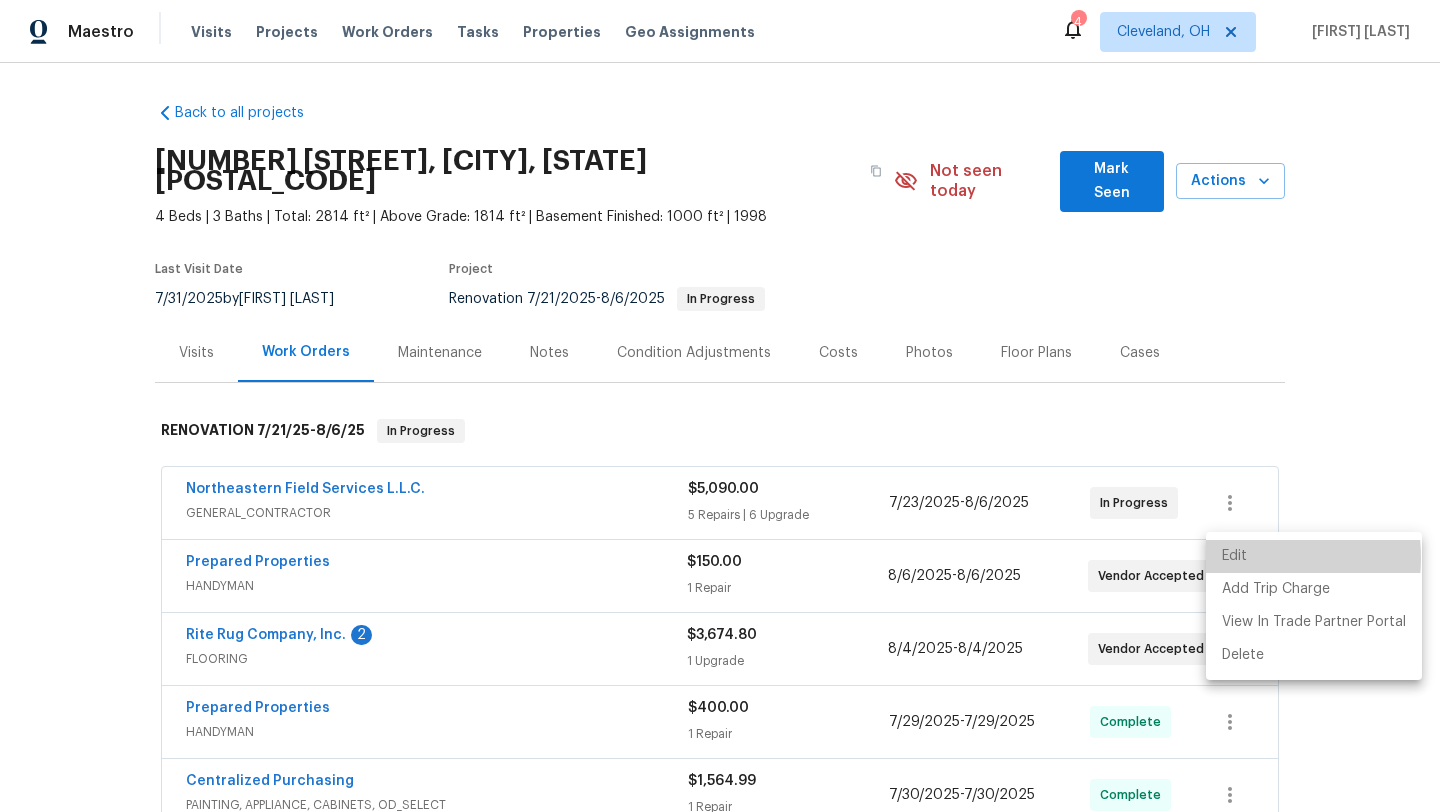 click on "Edit" at bounding box center (1314, 556) 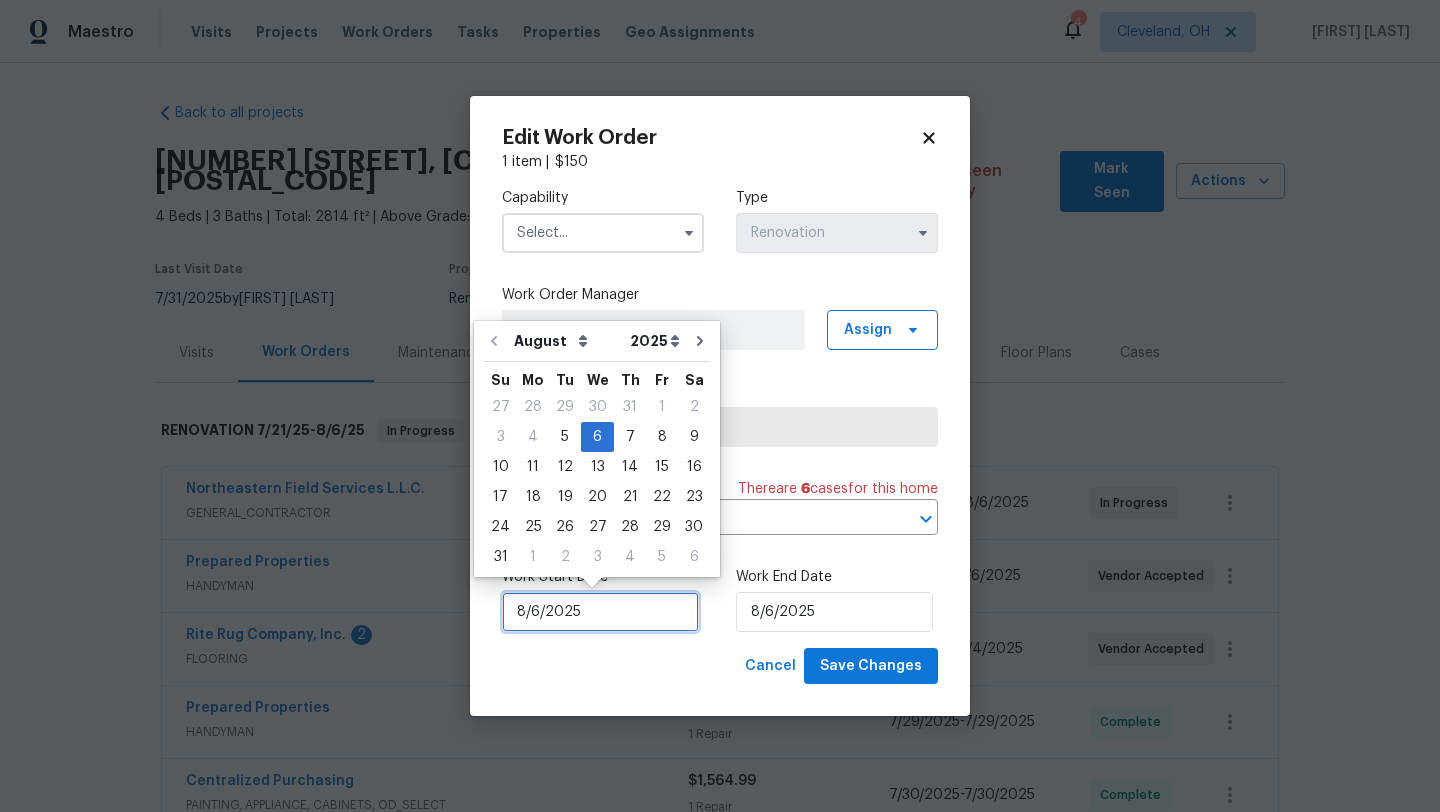 click on "8/6/2025" at bounding box center [600, 612] 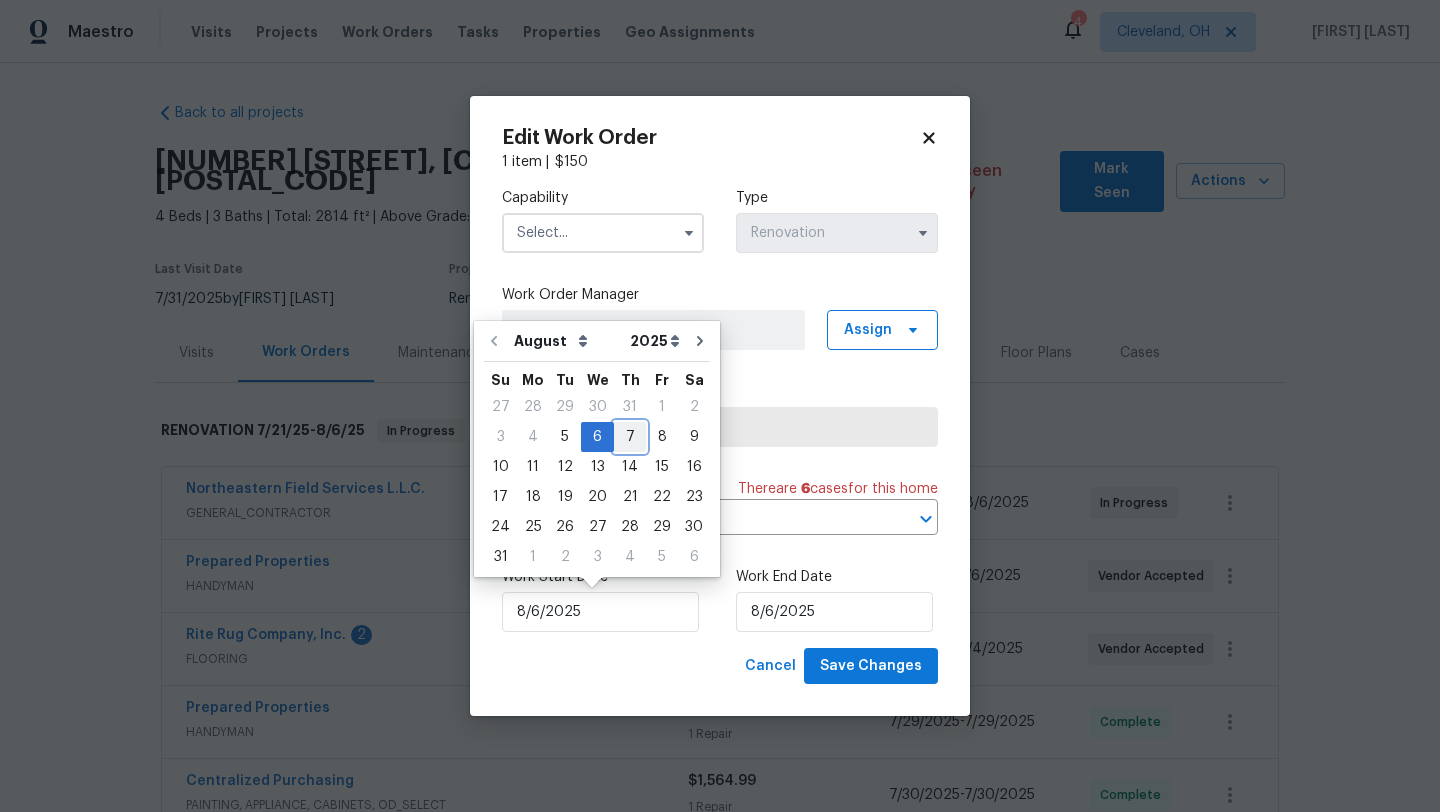 click on "7" at bounding box center [630, 437] 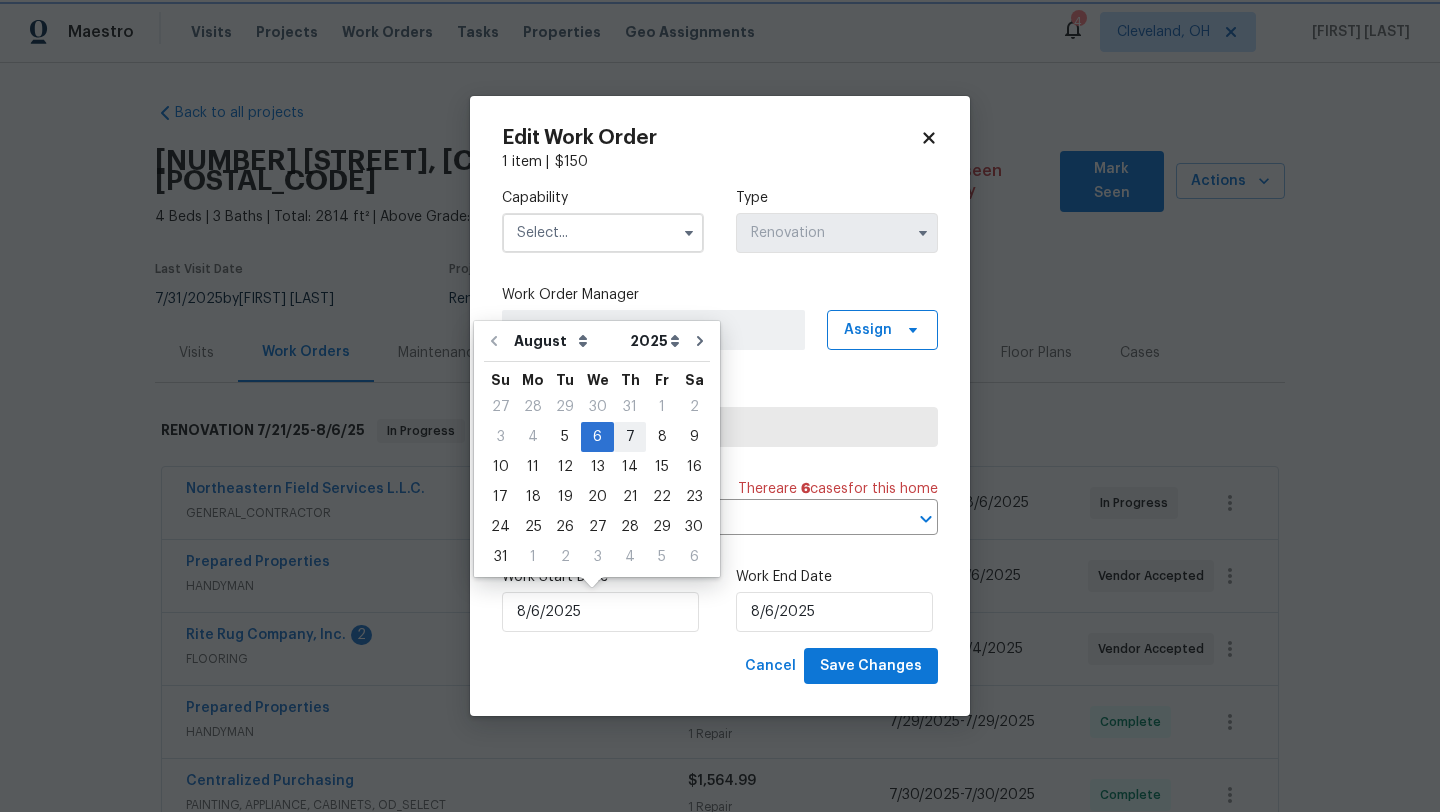 type on "8/7/2025" 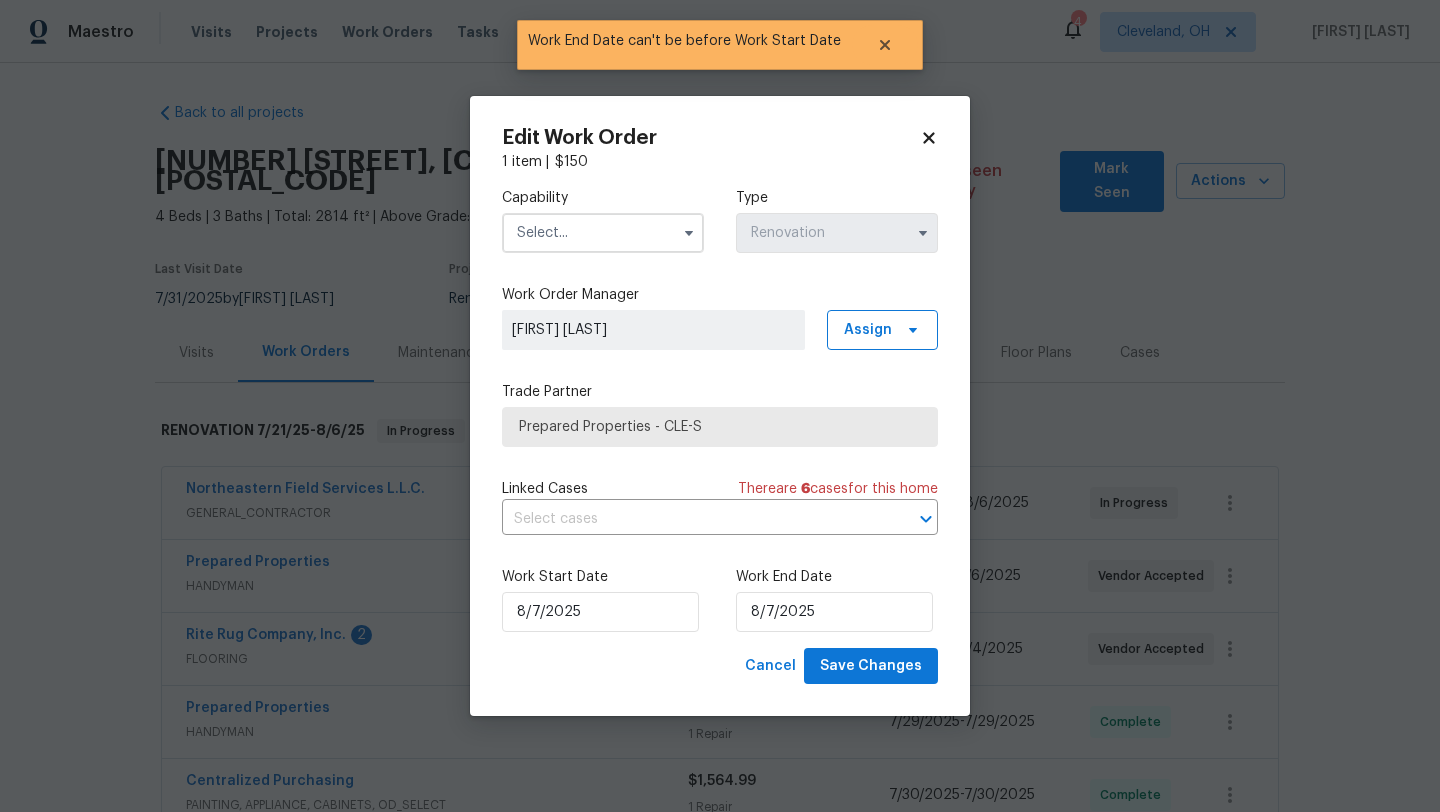 click at bounding box center [603, 233] 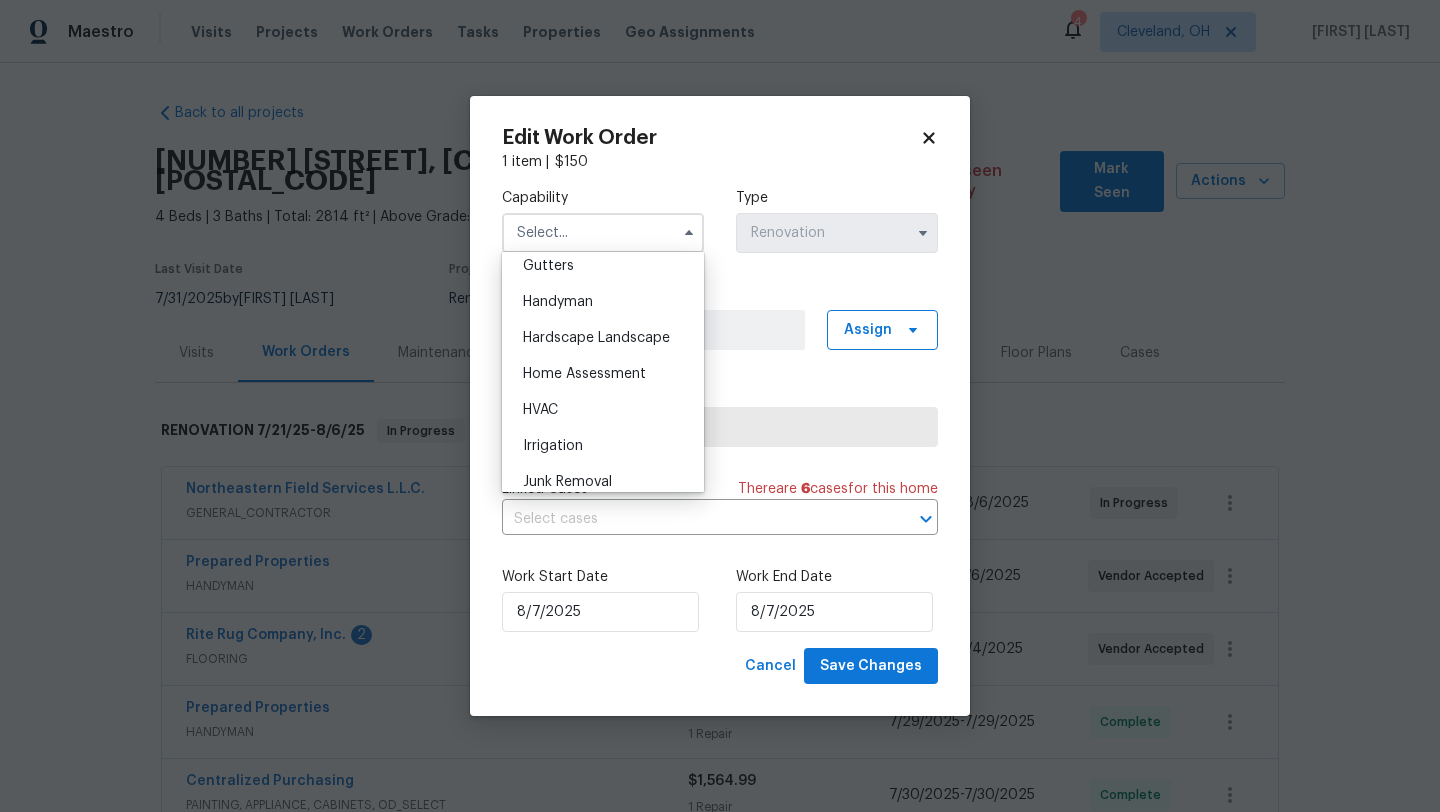 scroll, scrollTop: 1064, scrollLeft: 0, axis: vertical 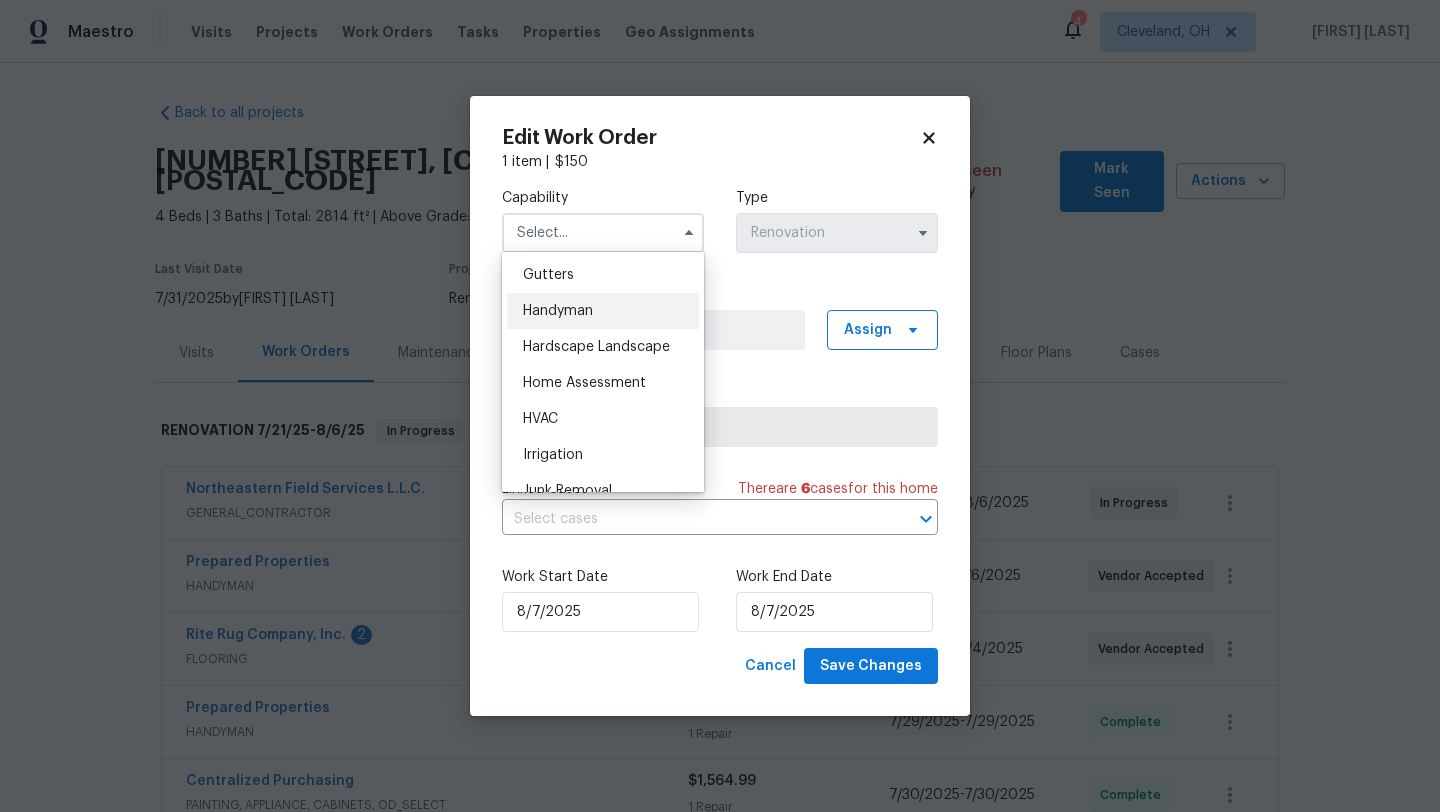 click on "Handyman" at bounding box center (558, 311) 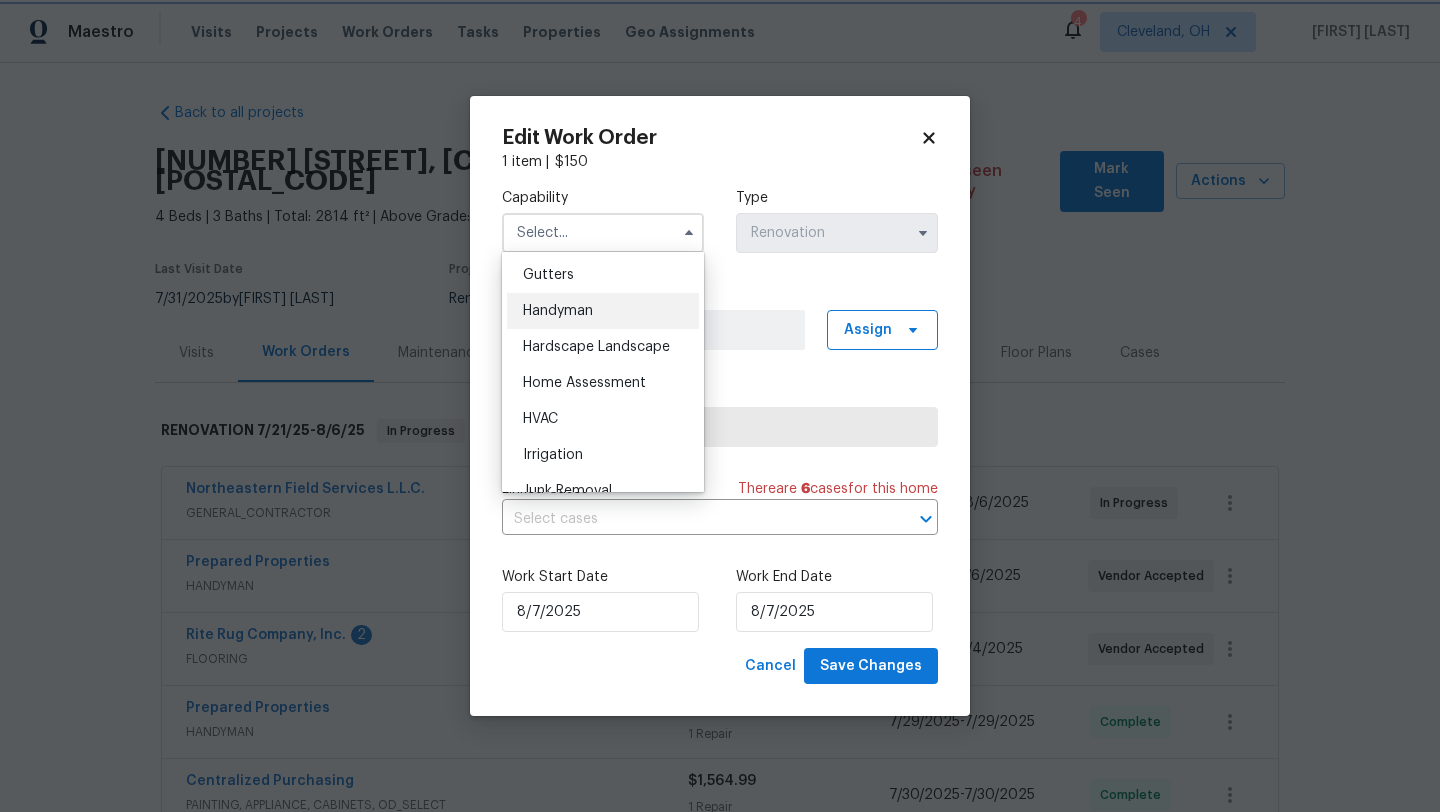 type on "Handyman" 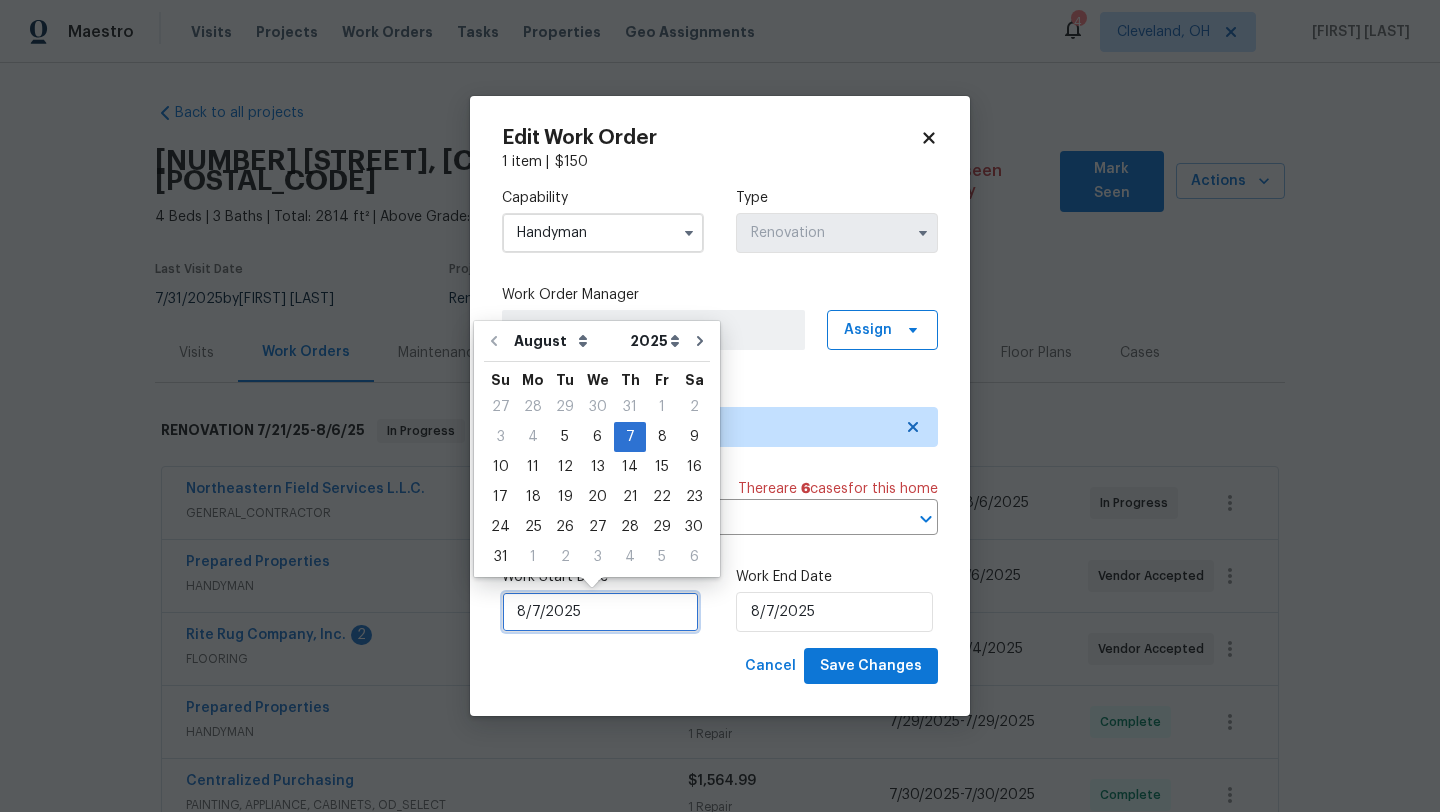 click on "8/7/2025" at bounding box center (600, 612) 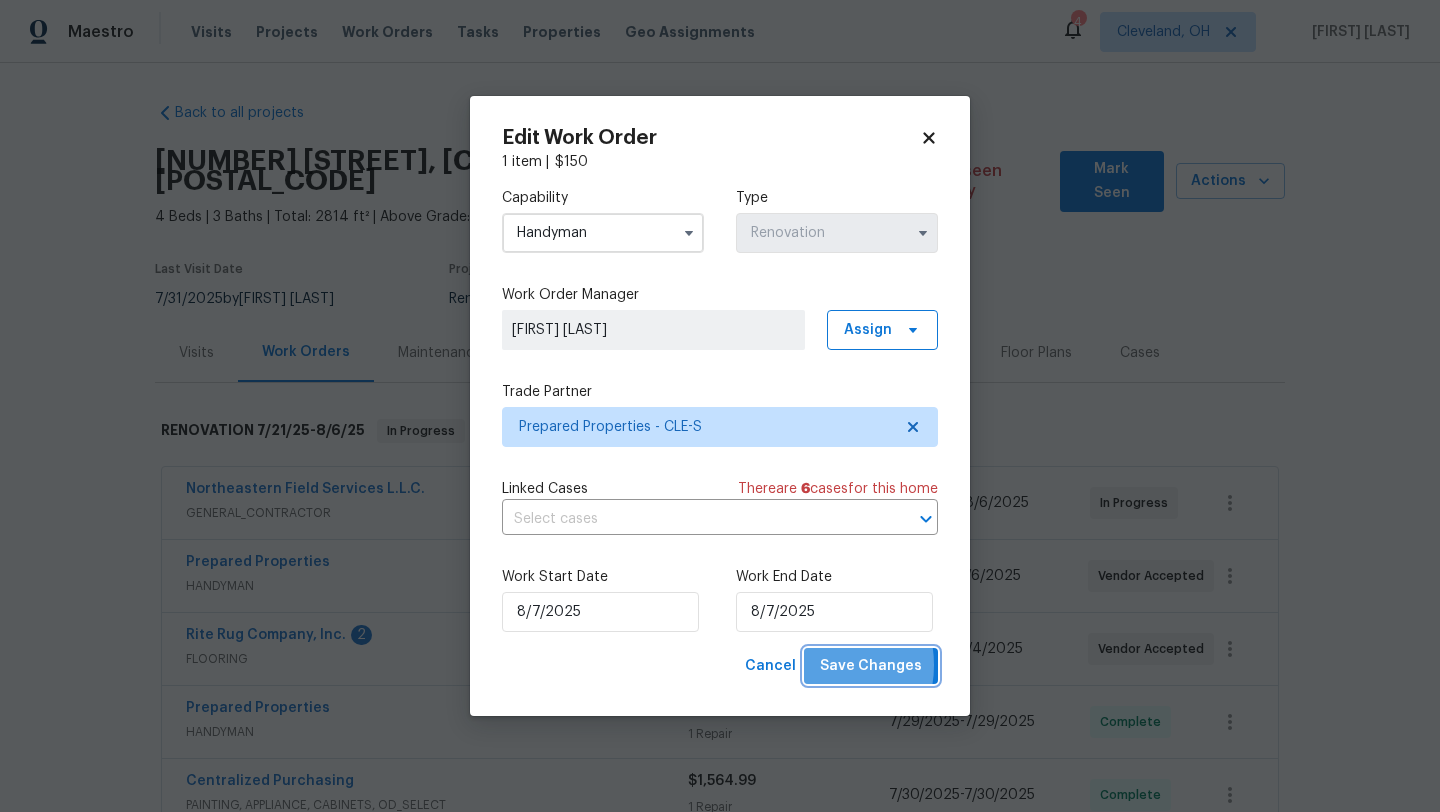 click on "Save Changes" at bounding box center [871, 666] 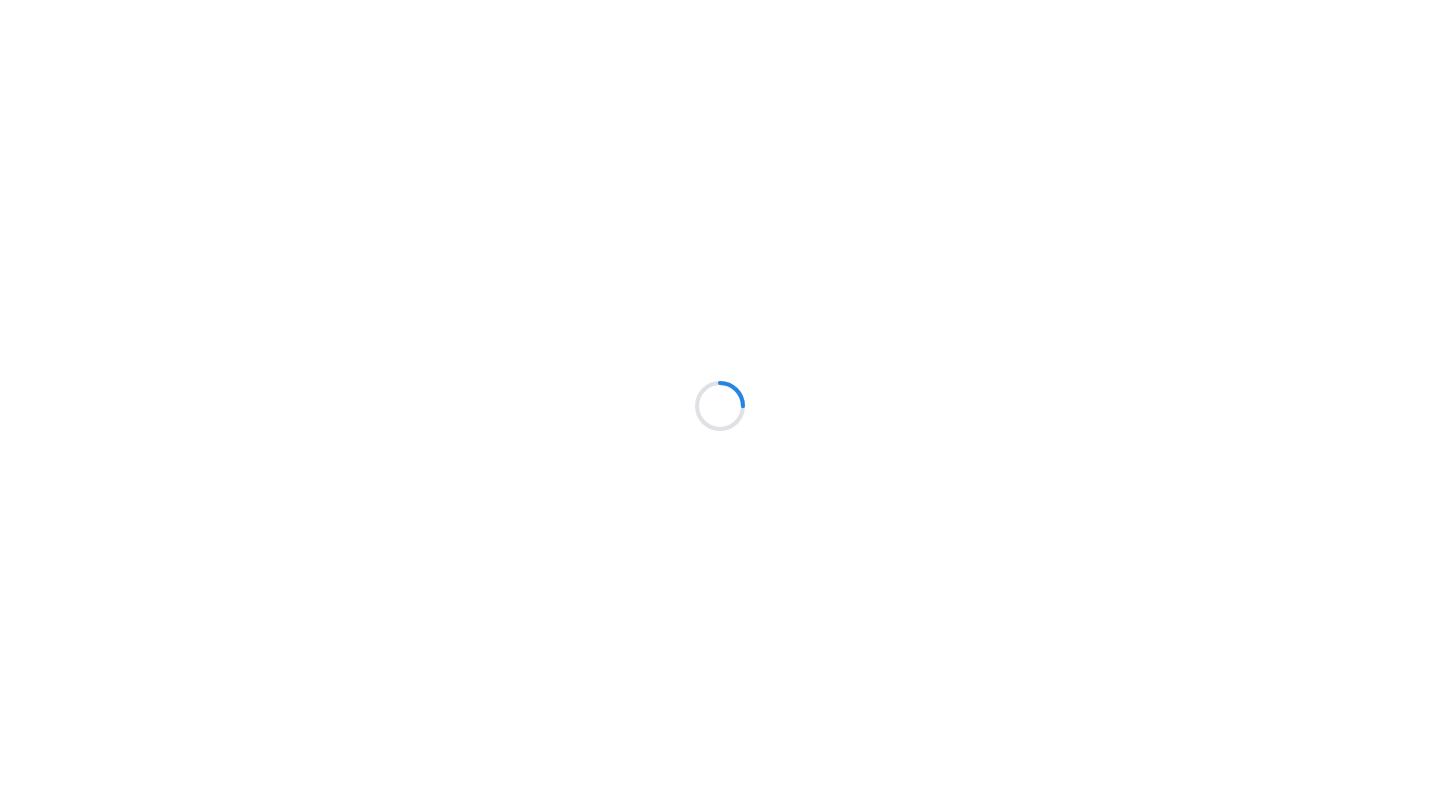 scroll, scrollTop: 0, scrollLeft: 0, axis: both 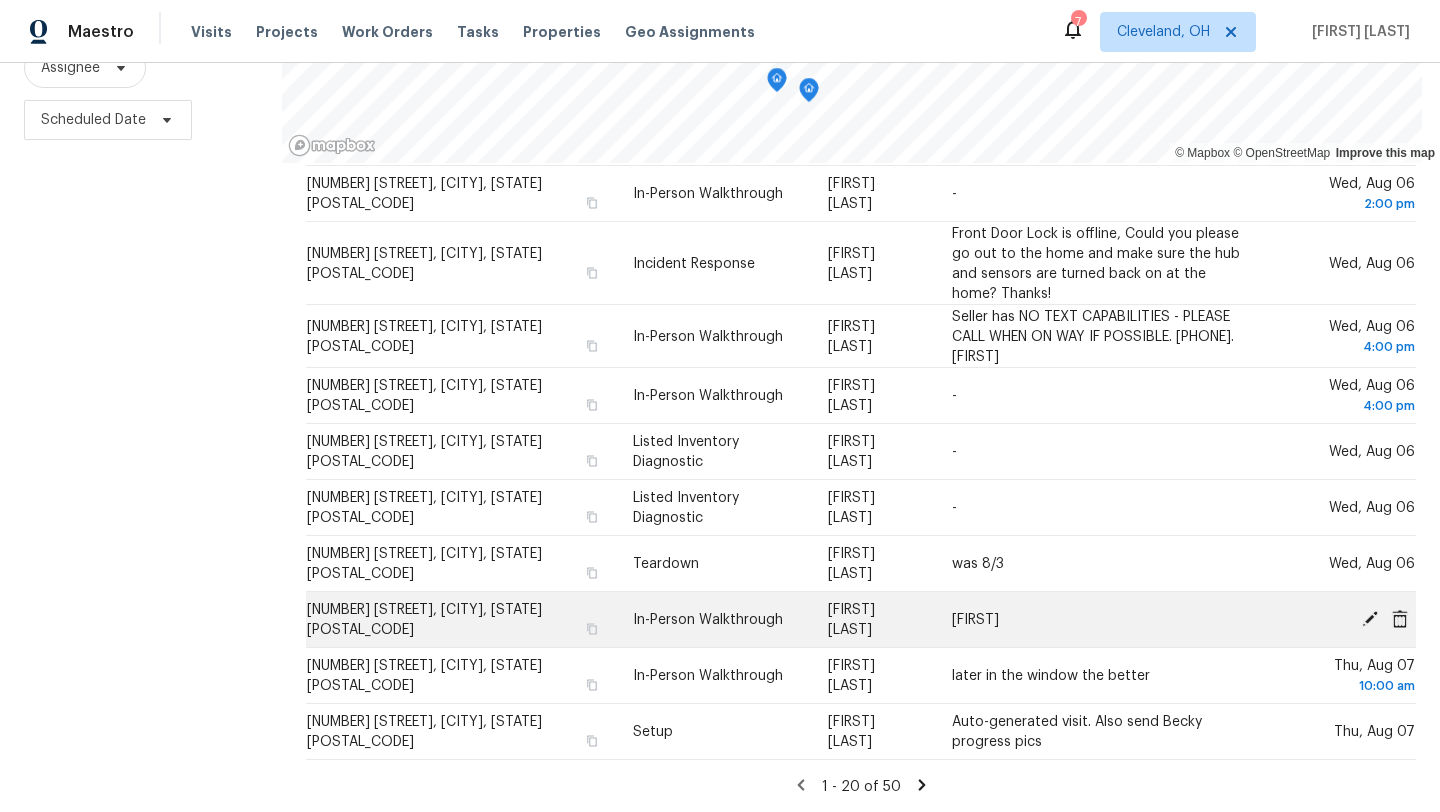 click 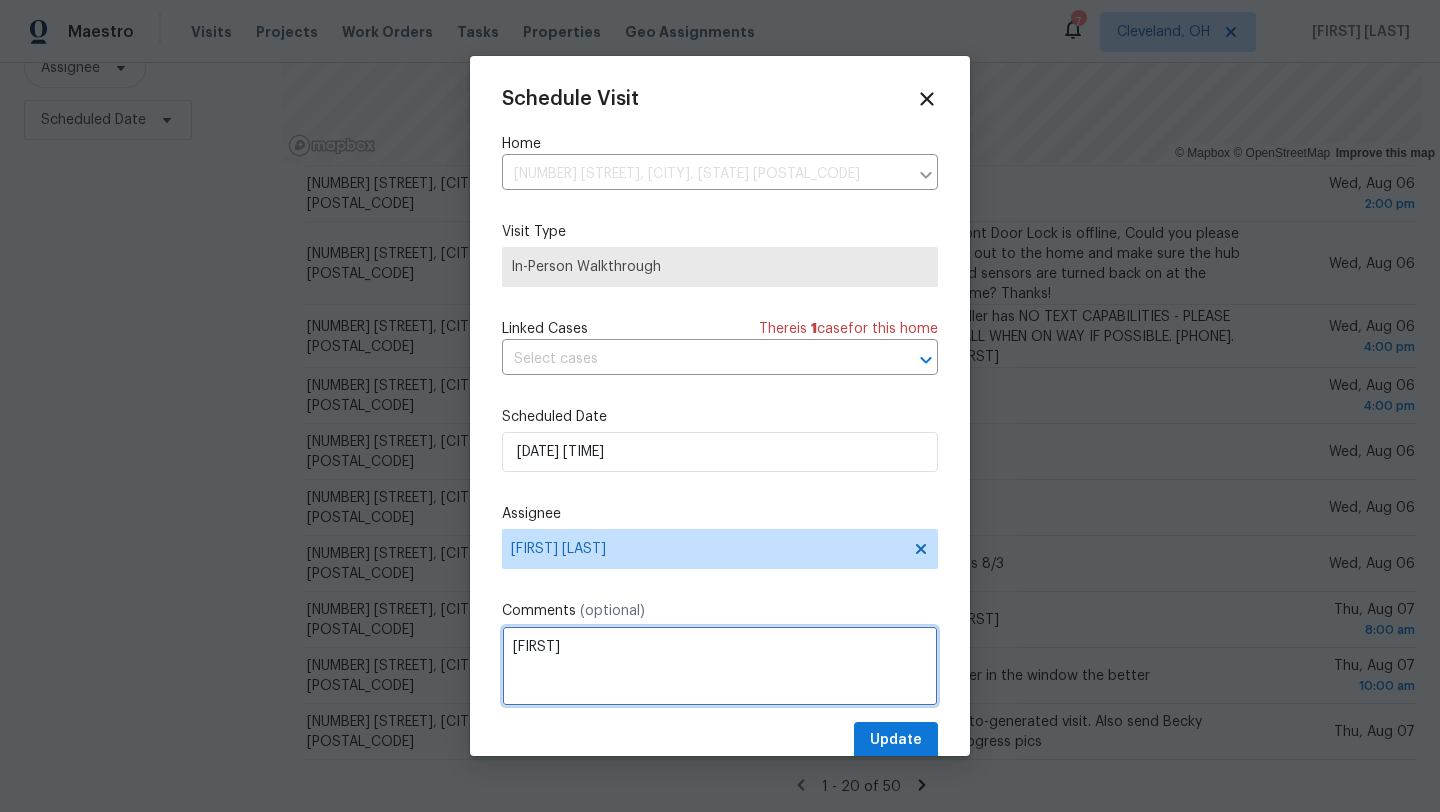 click on "becky" at bounding box center (720, 666) 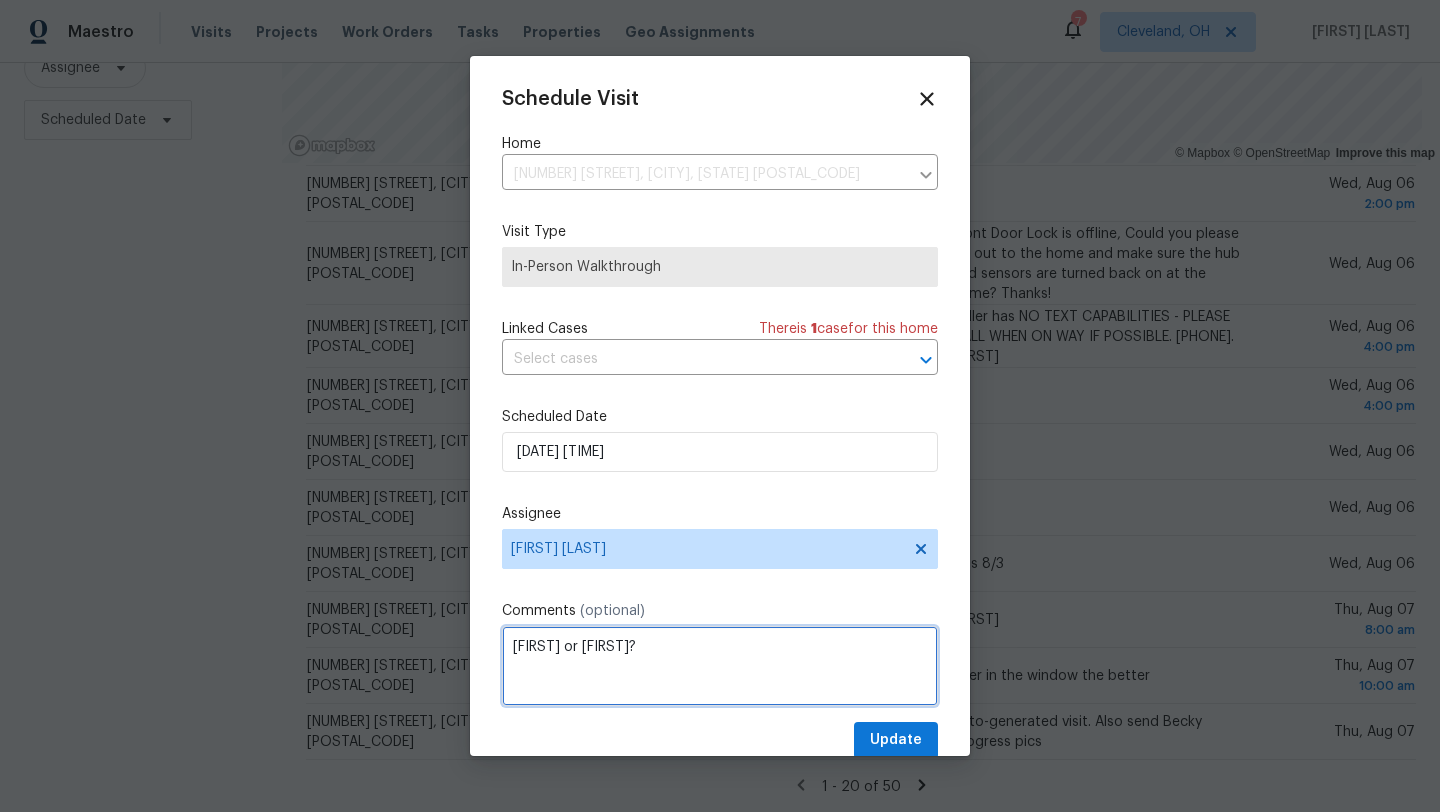 click on "becky or Casey?" at bounding box center (720, 666) 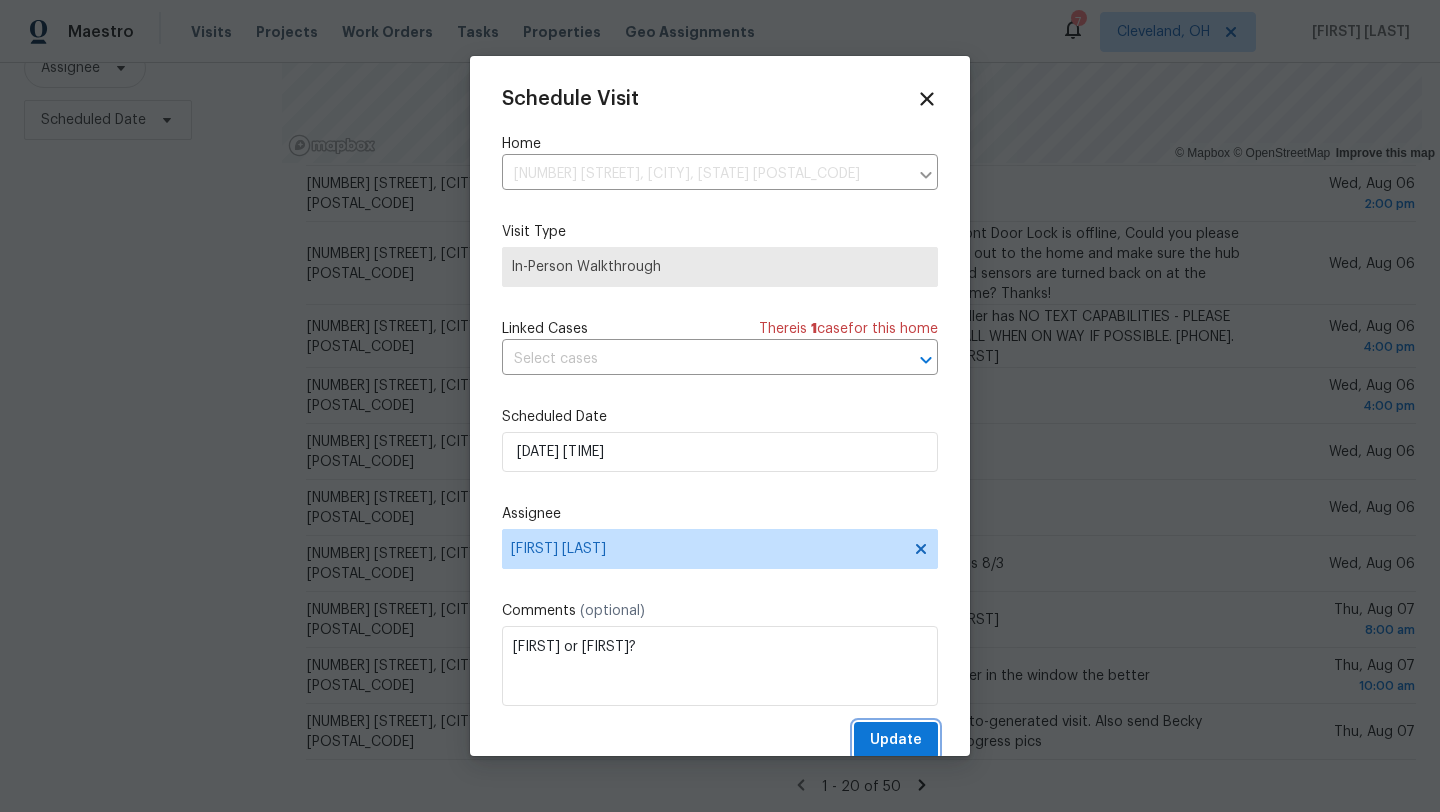 click on "Update" at bounding box center [896, 740] 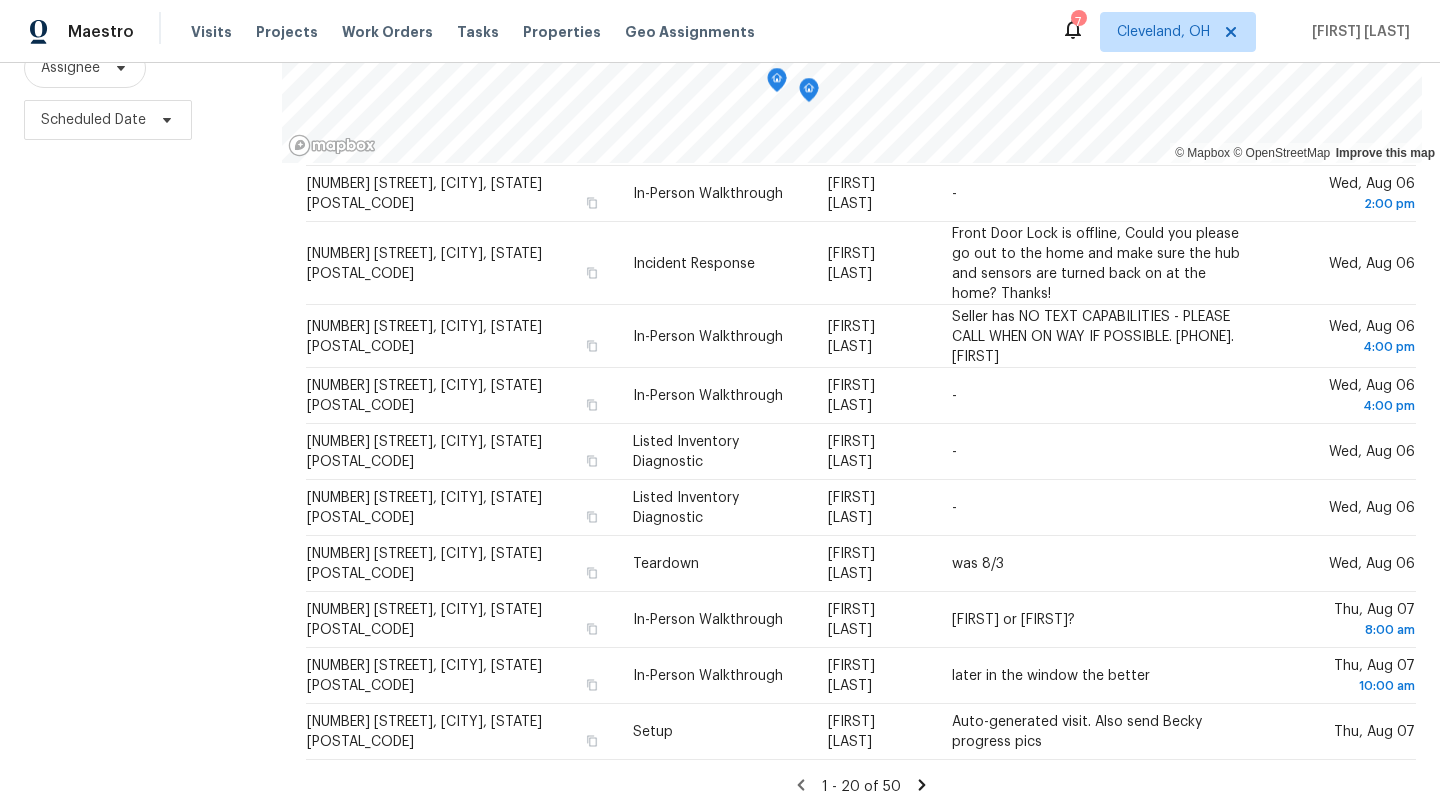 scroll, scrollTop: 0, scrollLeft: 0, axis: both 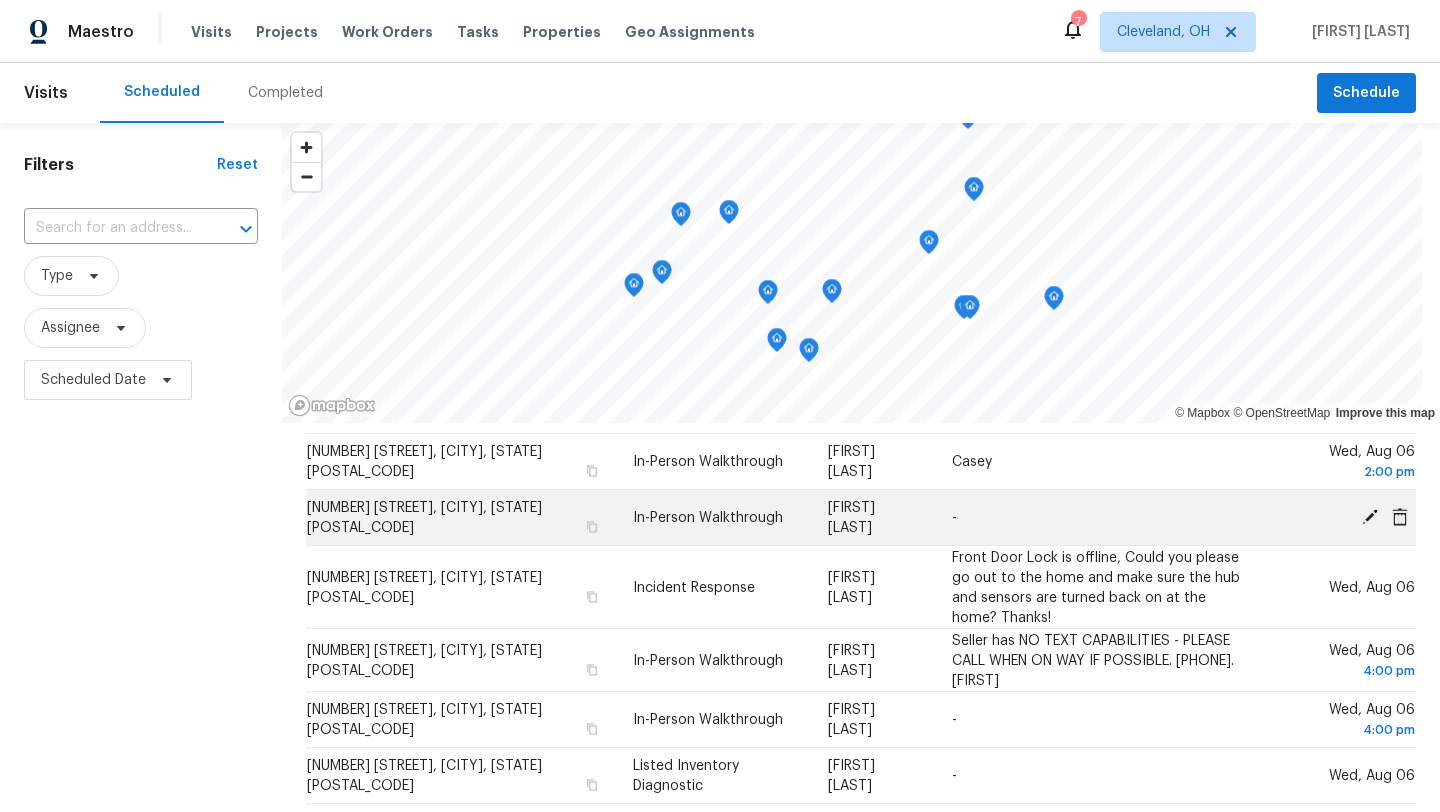 click 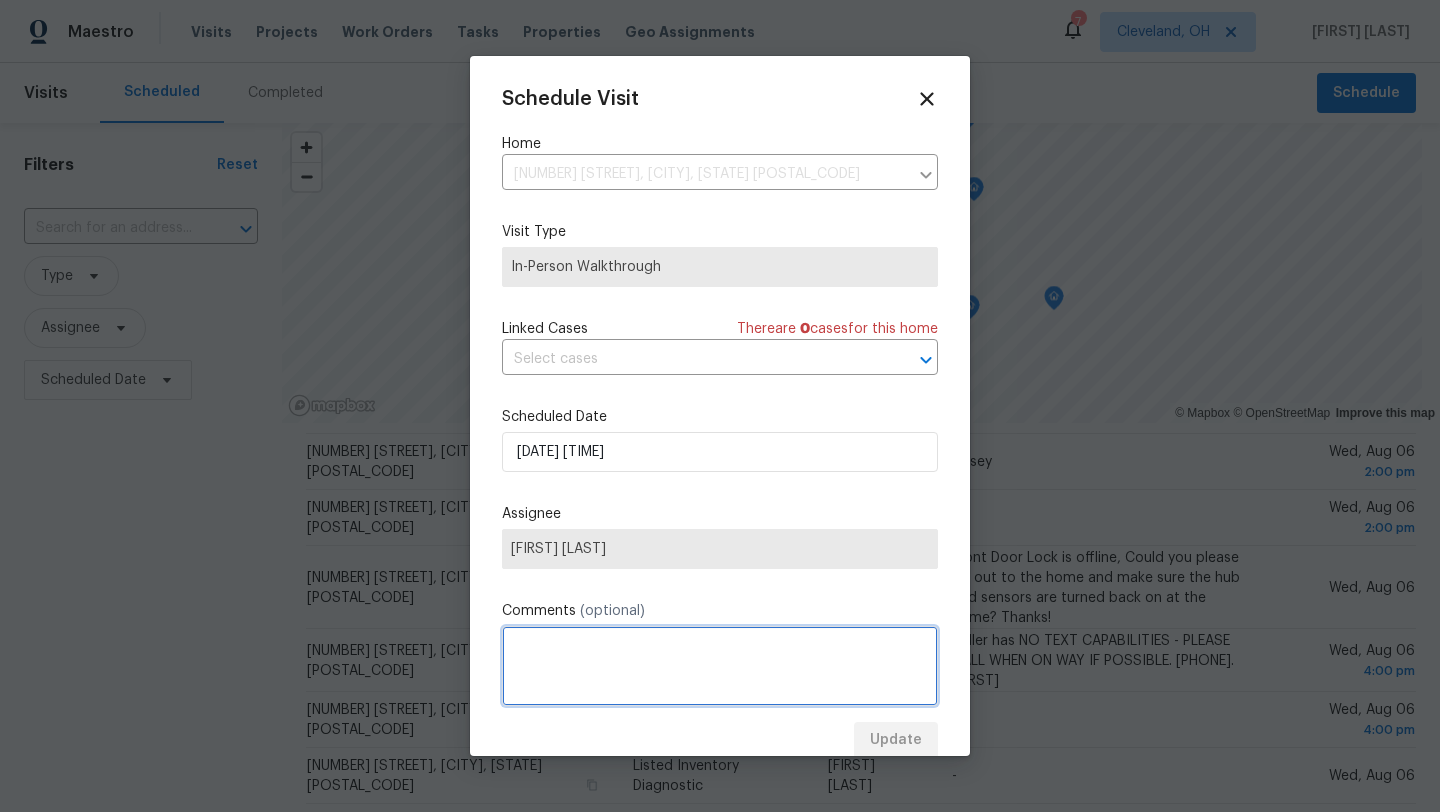 click at bounding box center [720, 666] 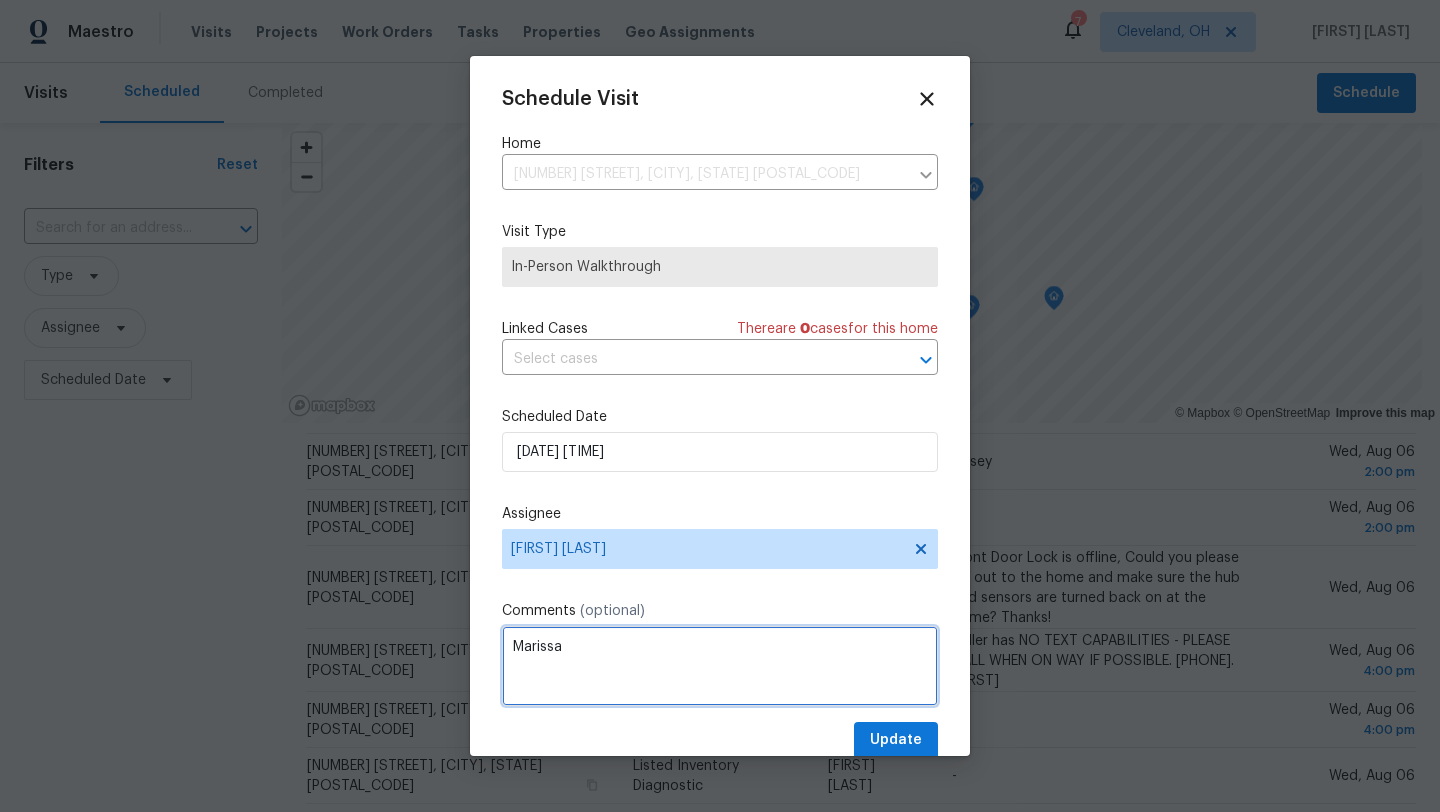 type on "Marissa" 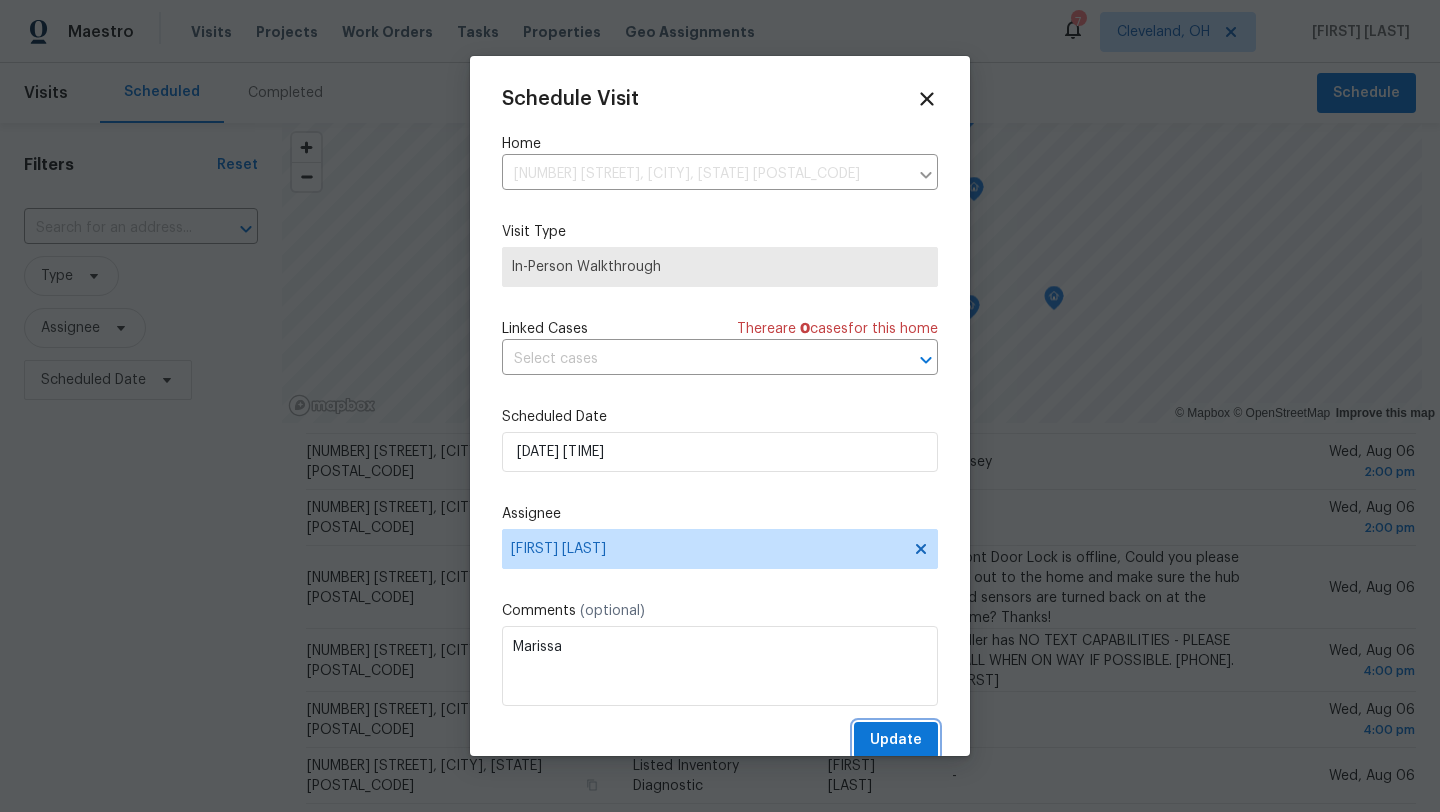 click on "Update" at bounding box center (896, 740) 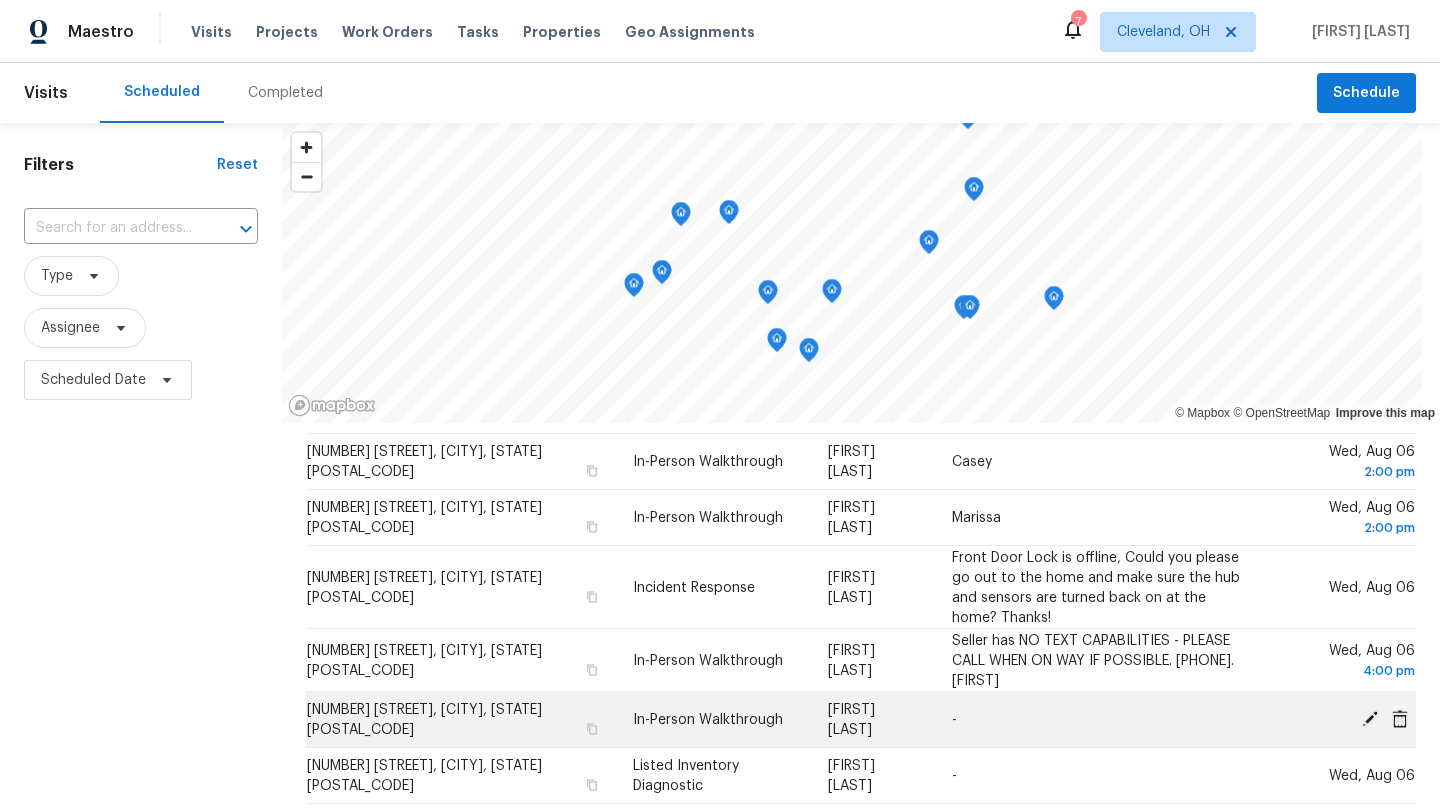 click 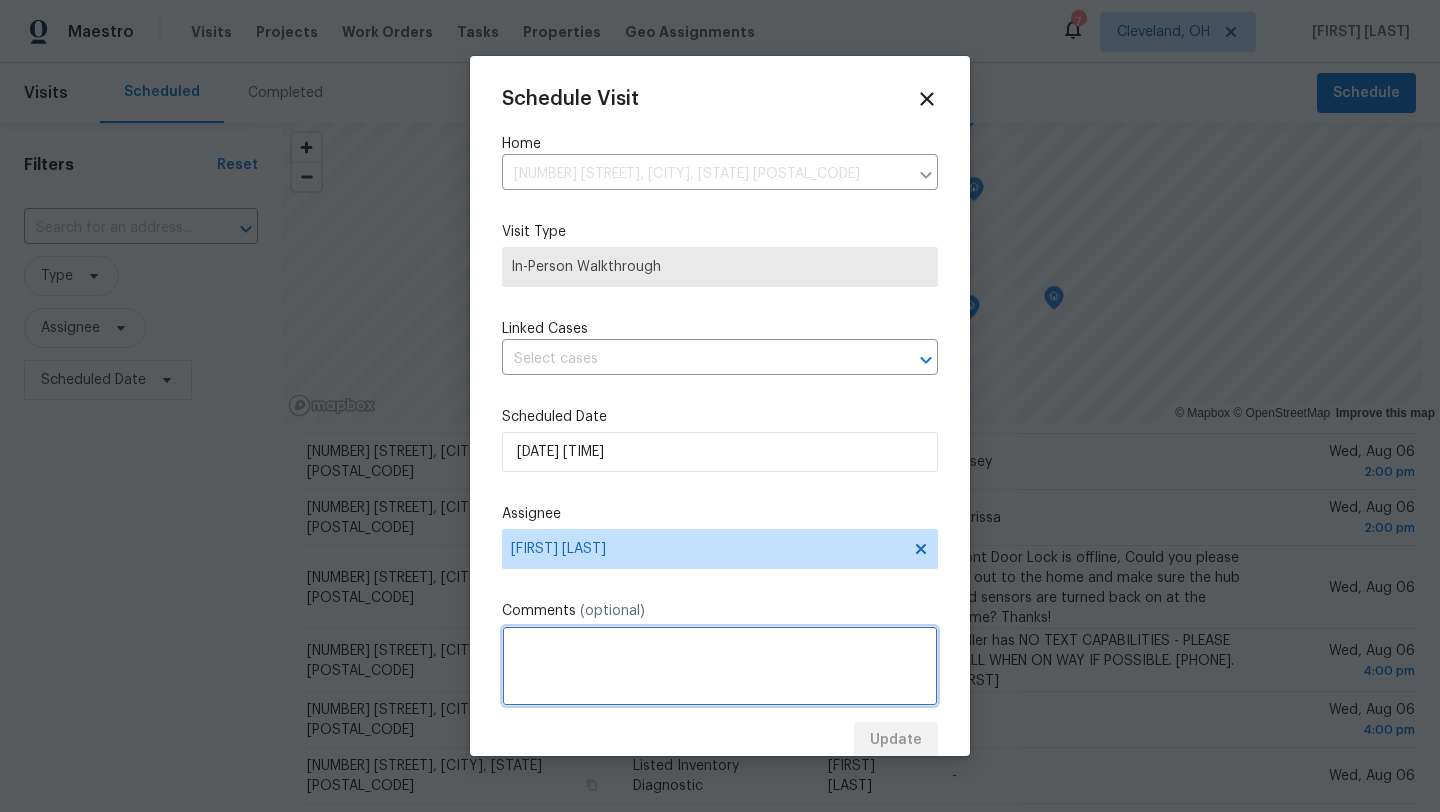 click at bounding box center (720, 666) 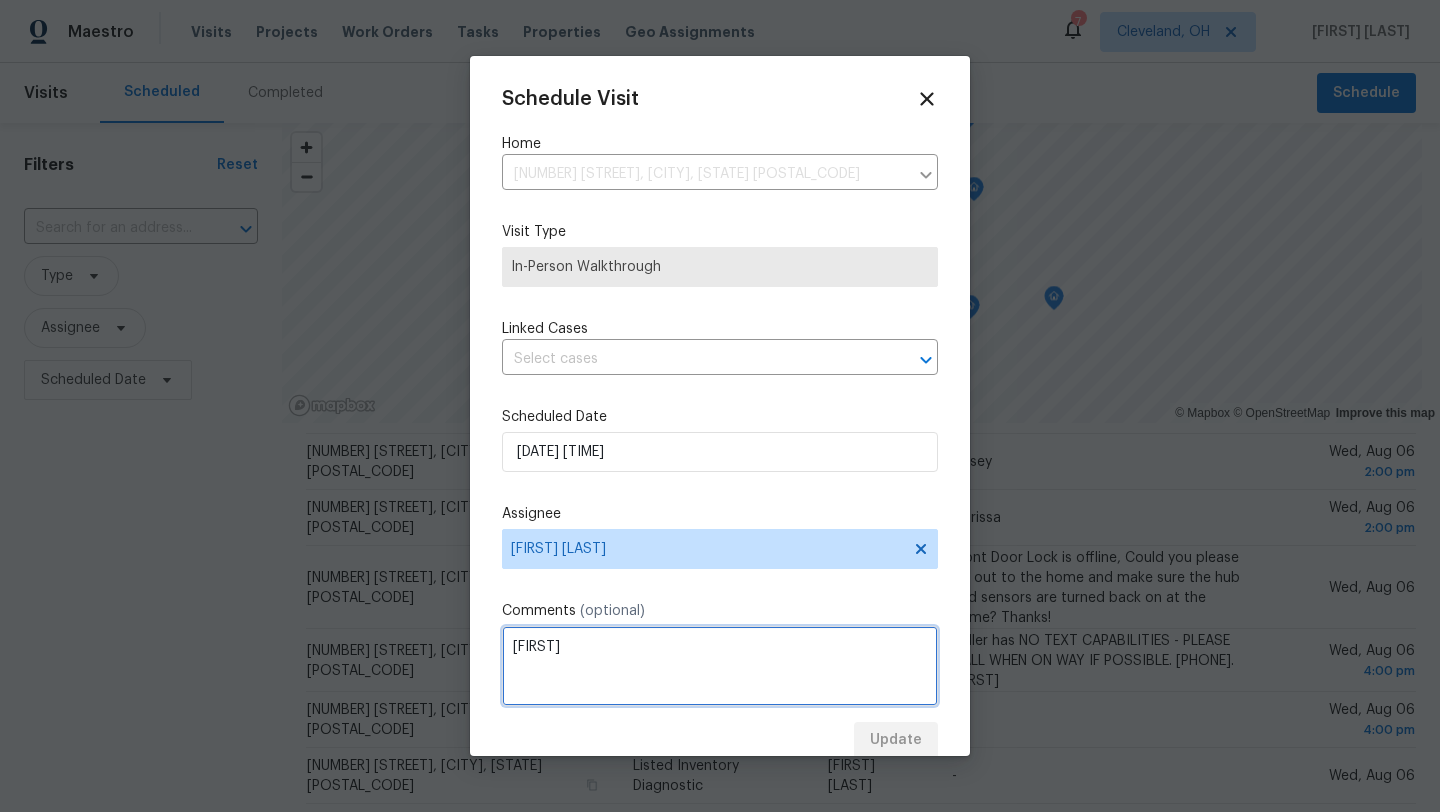 scroll, scrollTop: 35, scrollLeft: 0, axis: vertical 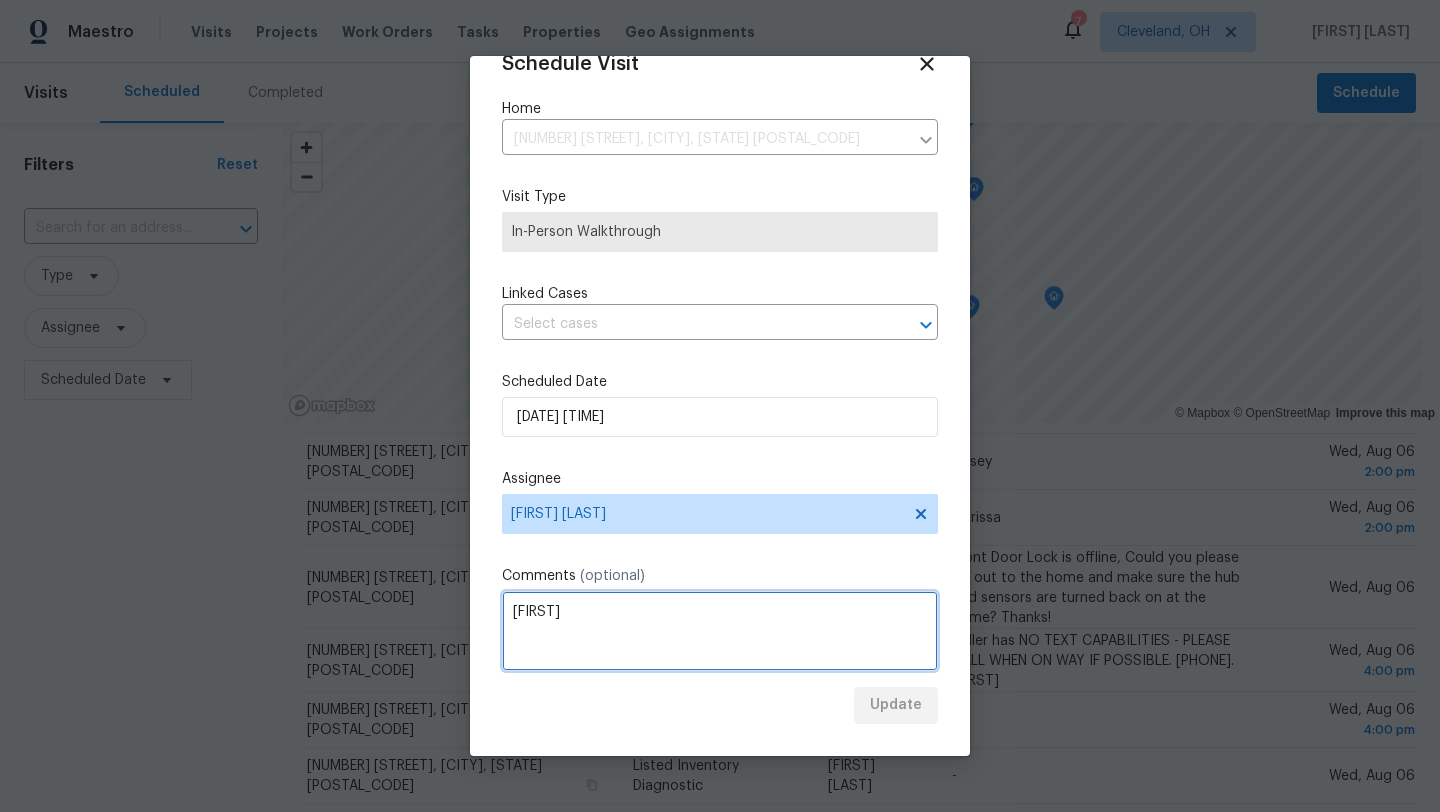 type on "Marrisa" 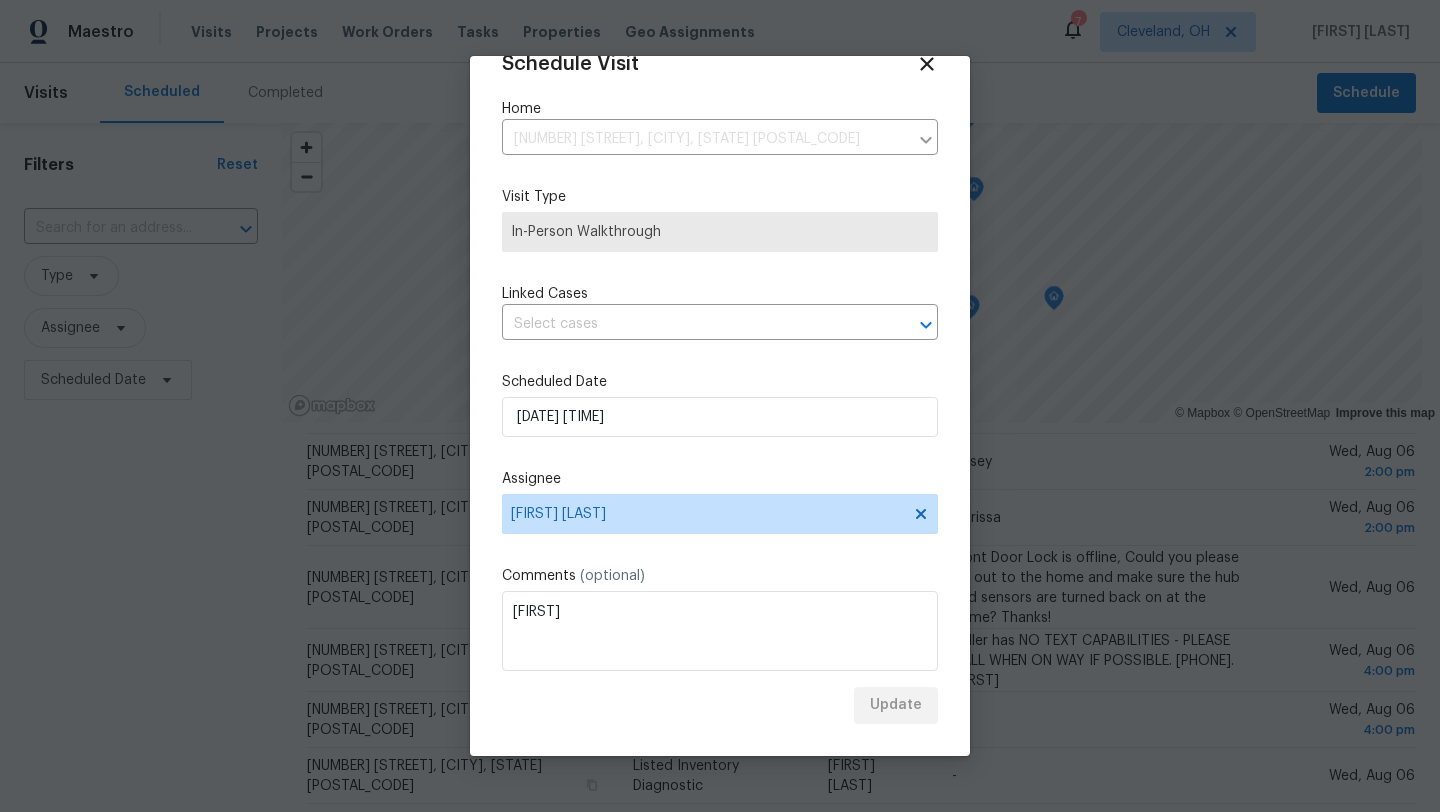 click on "Update" at bounding box center (720, 705) 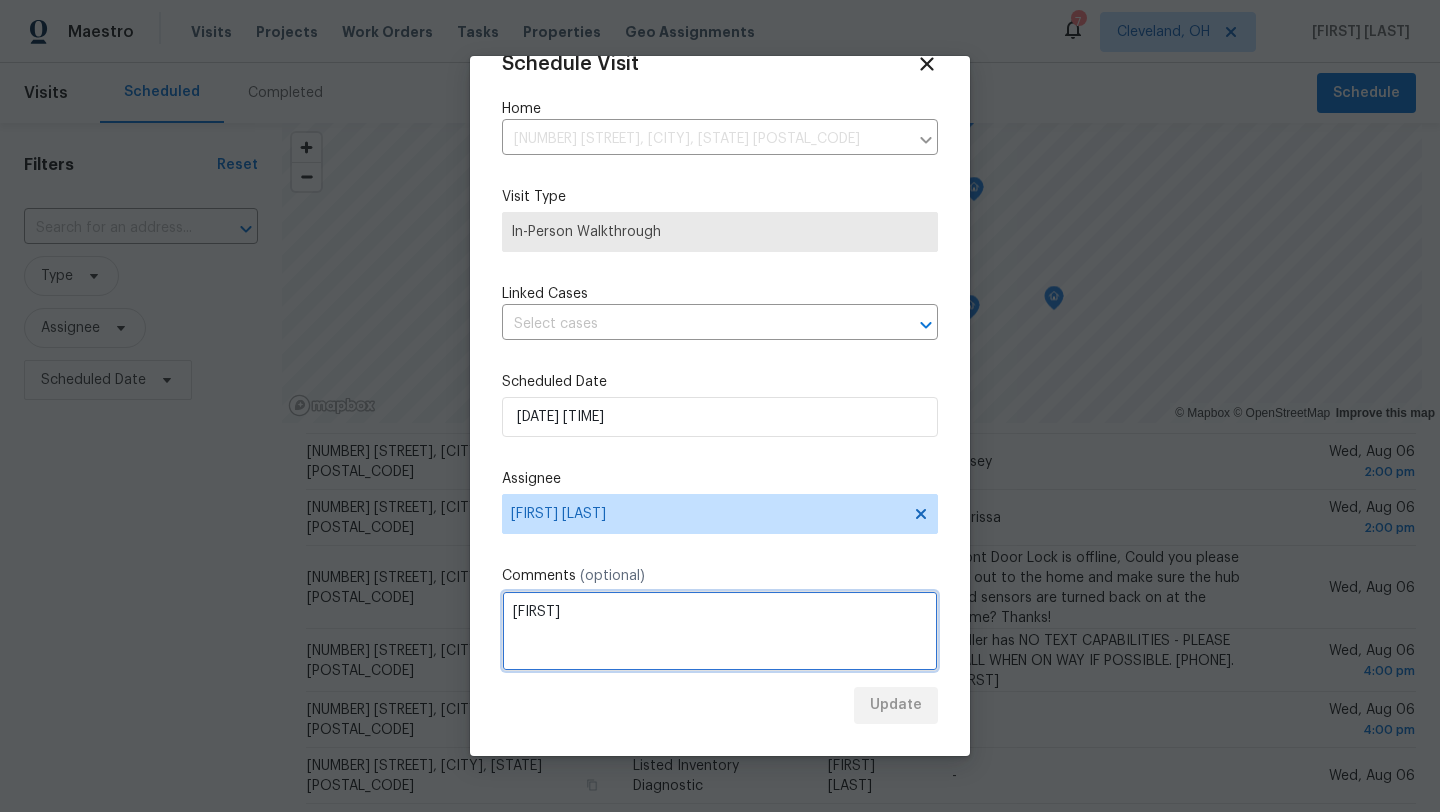 drag, startPoint x: 583, startPoint y: 614, endPoint x: 509, endPoint y: 614, distance: 74 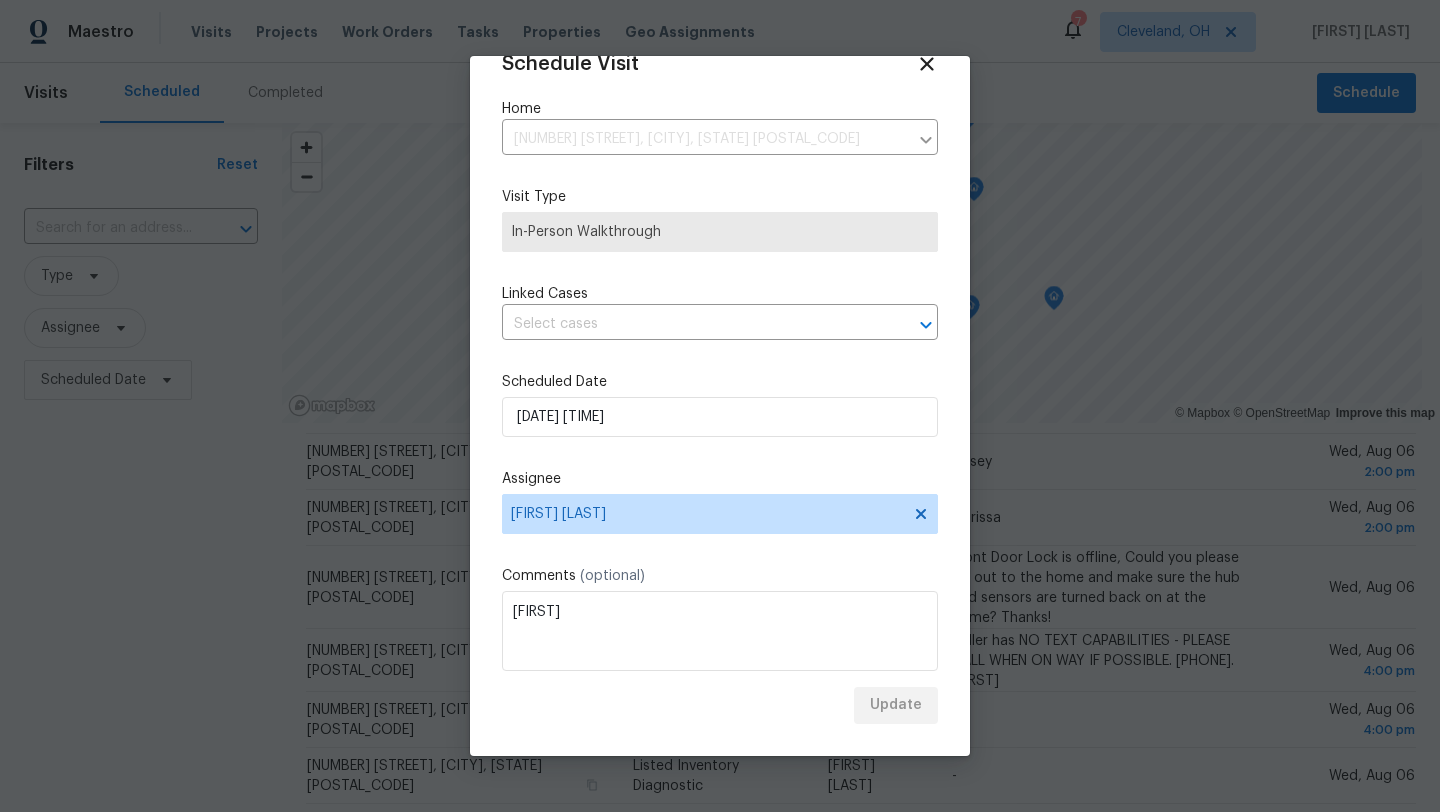 click on "Update" at bounding box center [720, 705] 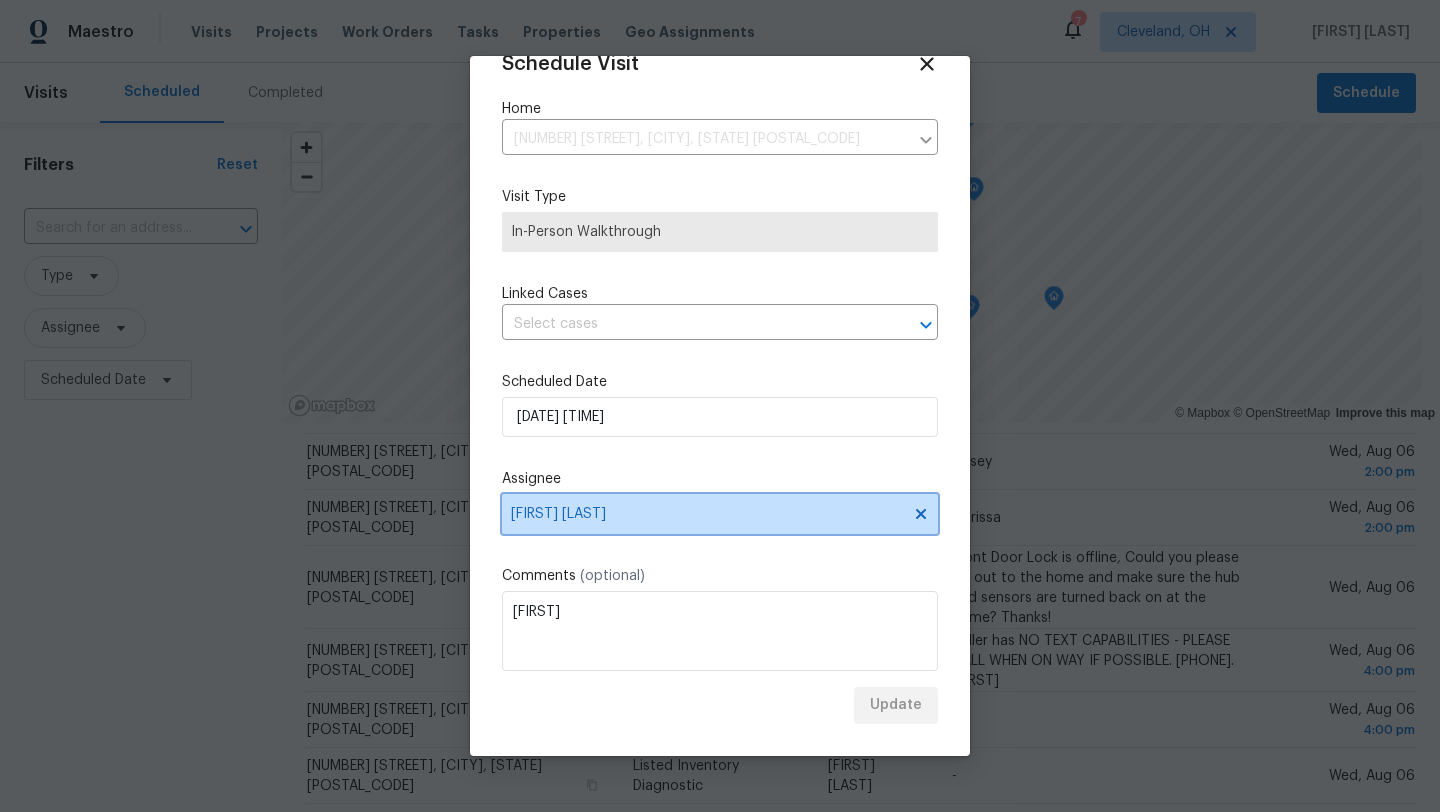click on "Marissa Casias" at bounding box center [707, 514] 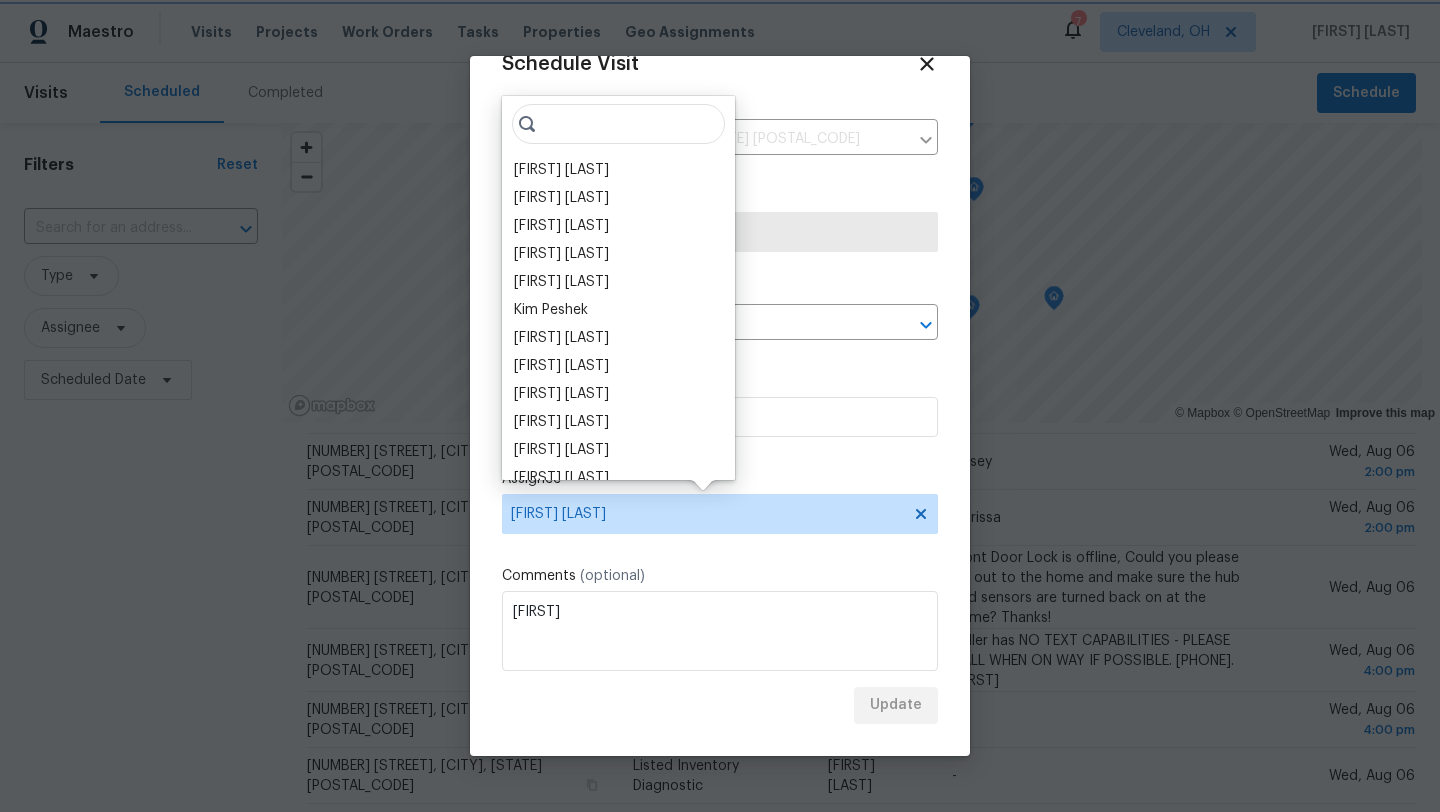 click on "[NAME] [LAST]" at bounding box center (707, 514) 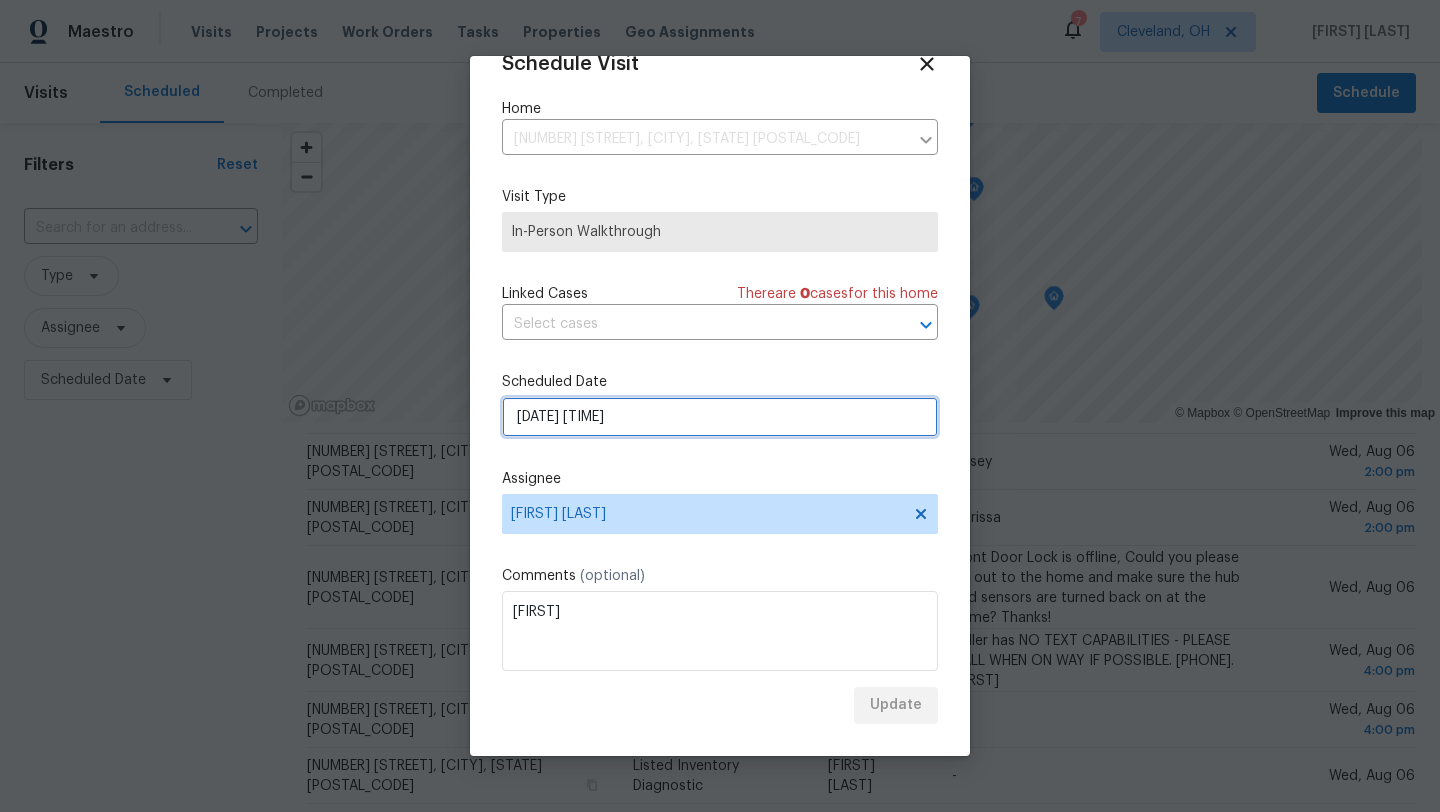 click on "Maestro Visits Projects Work Orders Tasks Properties Geo Assignments 7 Cleveland, OH Rebecca McMillen Visits Scheduled Completed Schedule Filters Reset ​ Type Assignee Scheduled Date © Mapbox   © OpenStreetMap   Improve this map Address Type Assignee Comments Scheduled Date ↑ 970 Morningview Ave, Akron, OH 44305 In-Person Walkthrough Rebecca McMillen - Tue, Aug 05 10:00 am 10310 Dayflower Dr, Twinsburg, OH 44087 Setup Marissa Casias Auto-generated visit.  Tue, Aug 05 10465 Woodchuck Ct, Twinsburg, OH 44087 Setup Marissa Casias Auto-generated visit.  Tue, Aug 05 4179 E 188th St, Cleveland, OH 44122 In-Person Walkthrough Casey Morris - Tue, Aug 05 2:00 pm 10465 Woodchuck Ct, Twinsburg, OH 44087 Progress Marissa Casias punch list and make sure the city inspection stuff is done  Tue, Aug 05 1104 Meadow Run, Copley, OH 44321 In-Person Walkthrough Marissa Casias Marissa Wed, Aug 06 8:00 am 165 Meadow Dr, Elyria, OH 44035 In-Person Walkthrough Rebecca McMillen Becky Wed, Aug 06 8:00 am In-Person Walkthrough -" at bounding box center [720, 406] 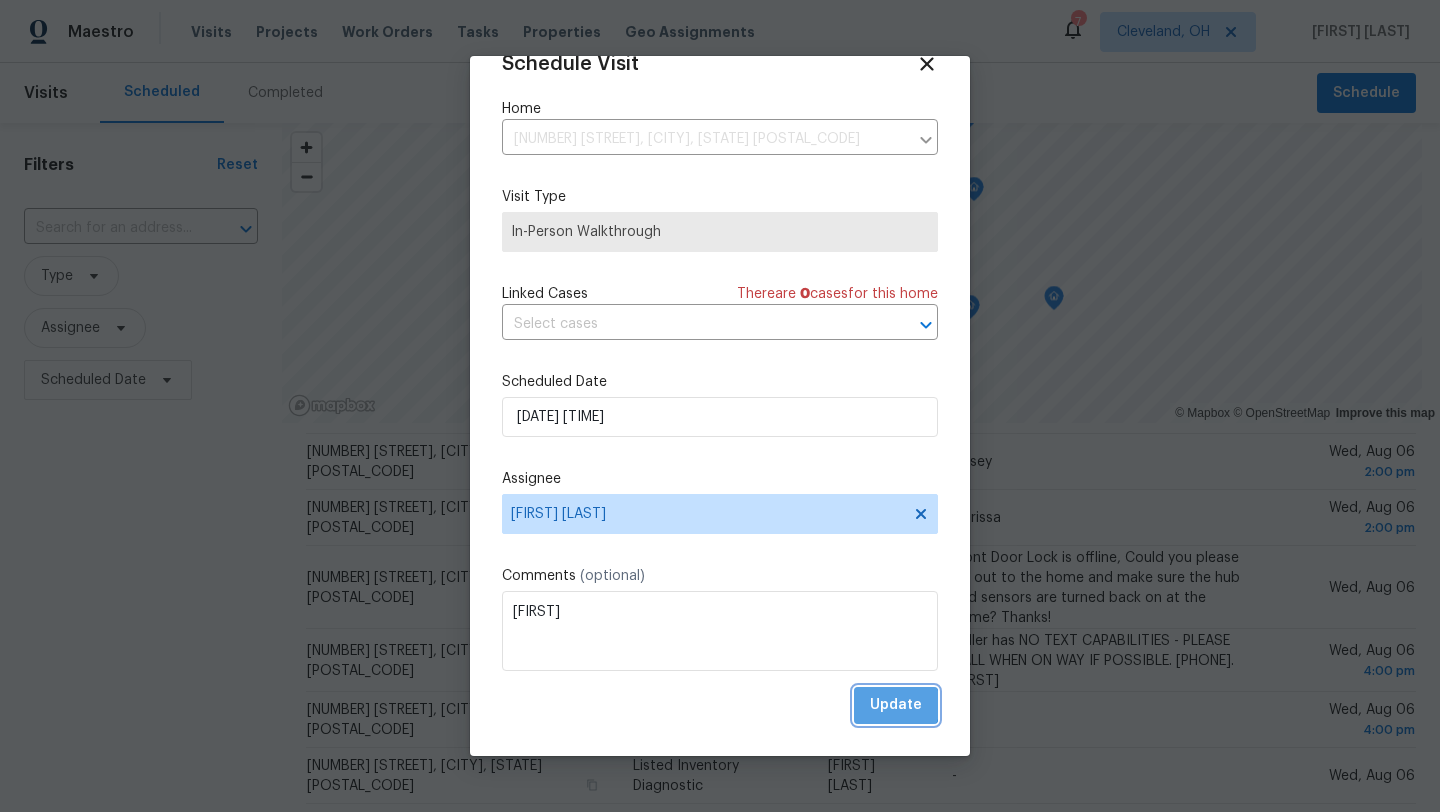 click on "Update" at bounding box center (896, 705) 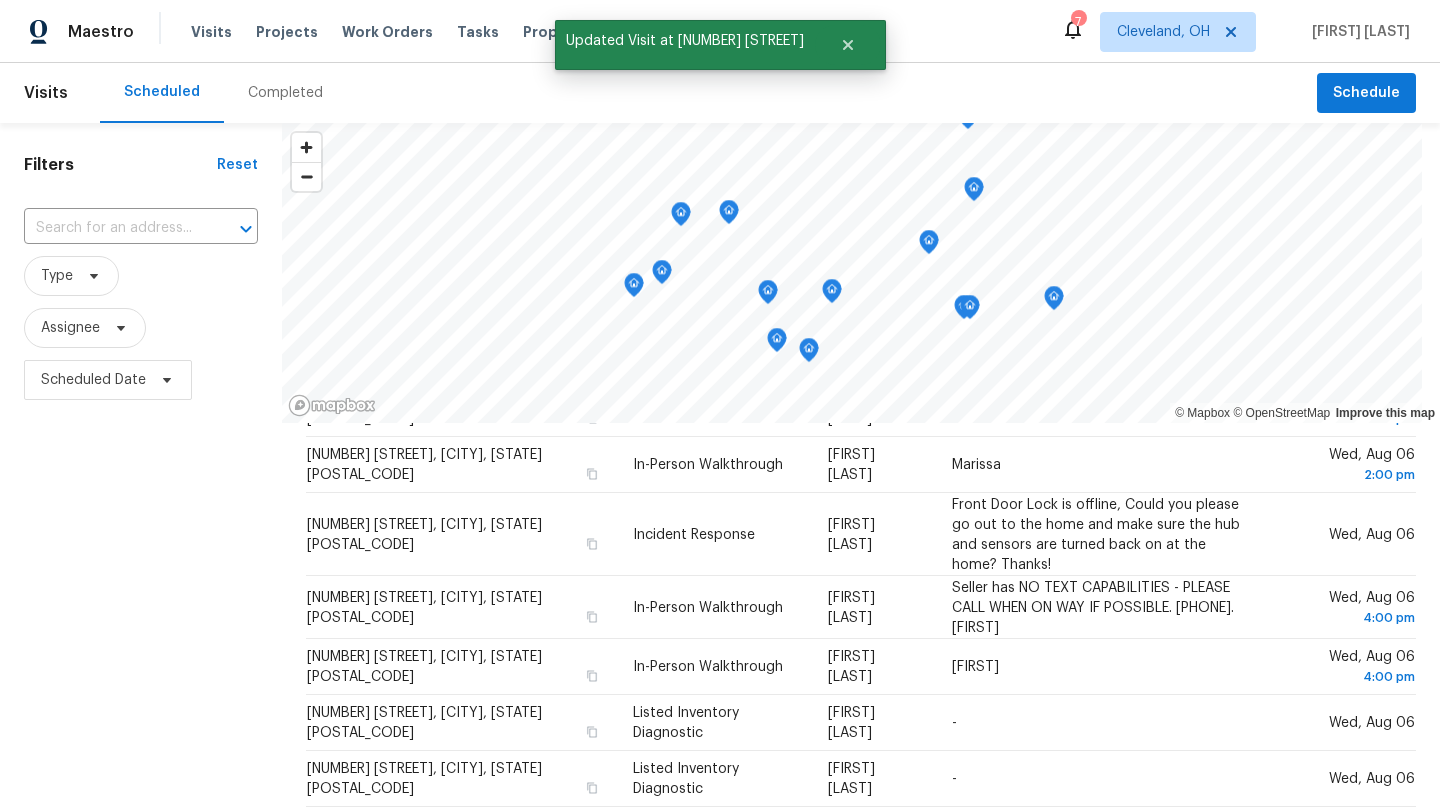 scroll, scrollTop: 630, scrollLeft: 0, axis: vertical 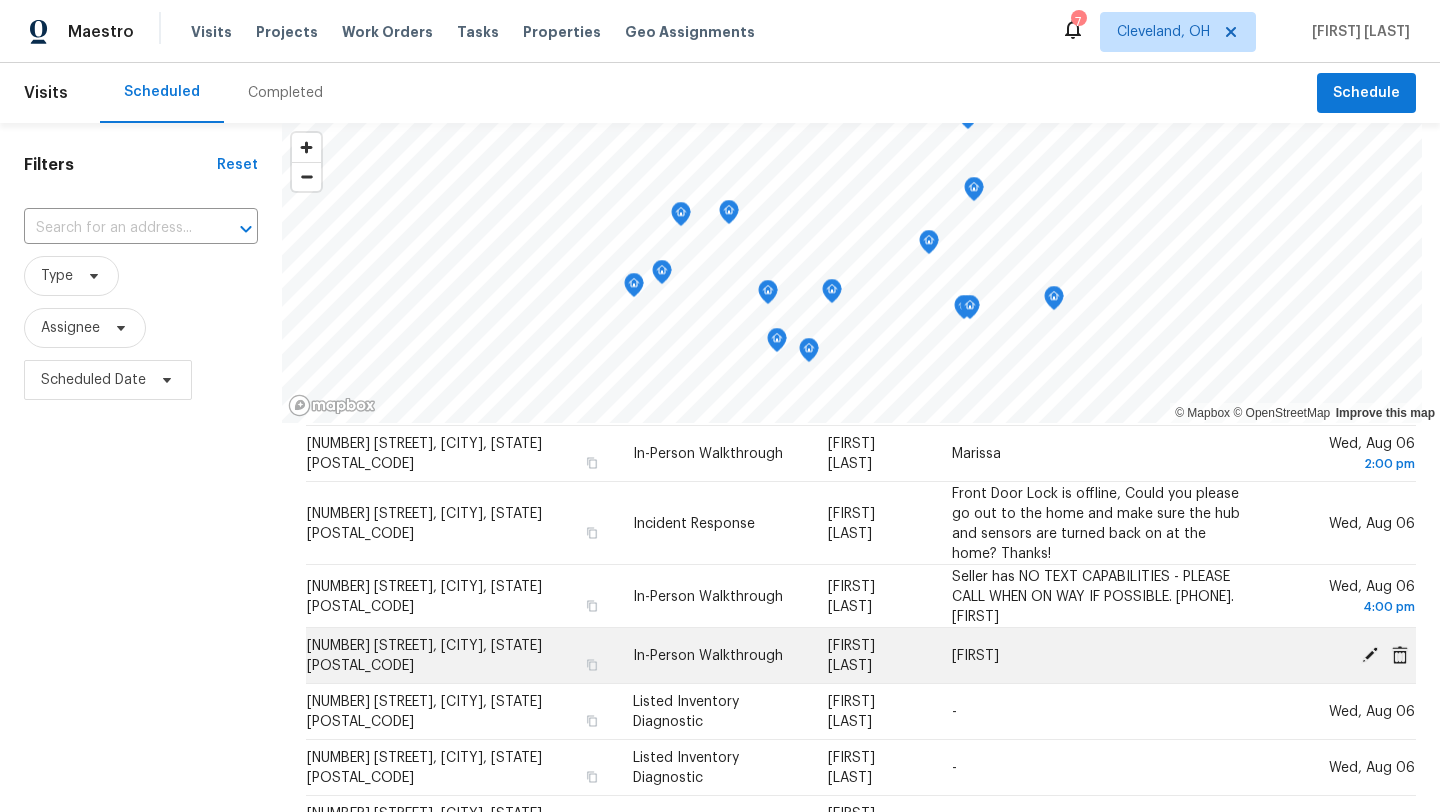click 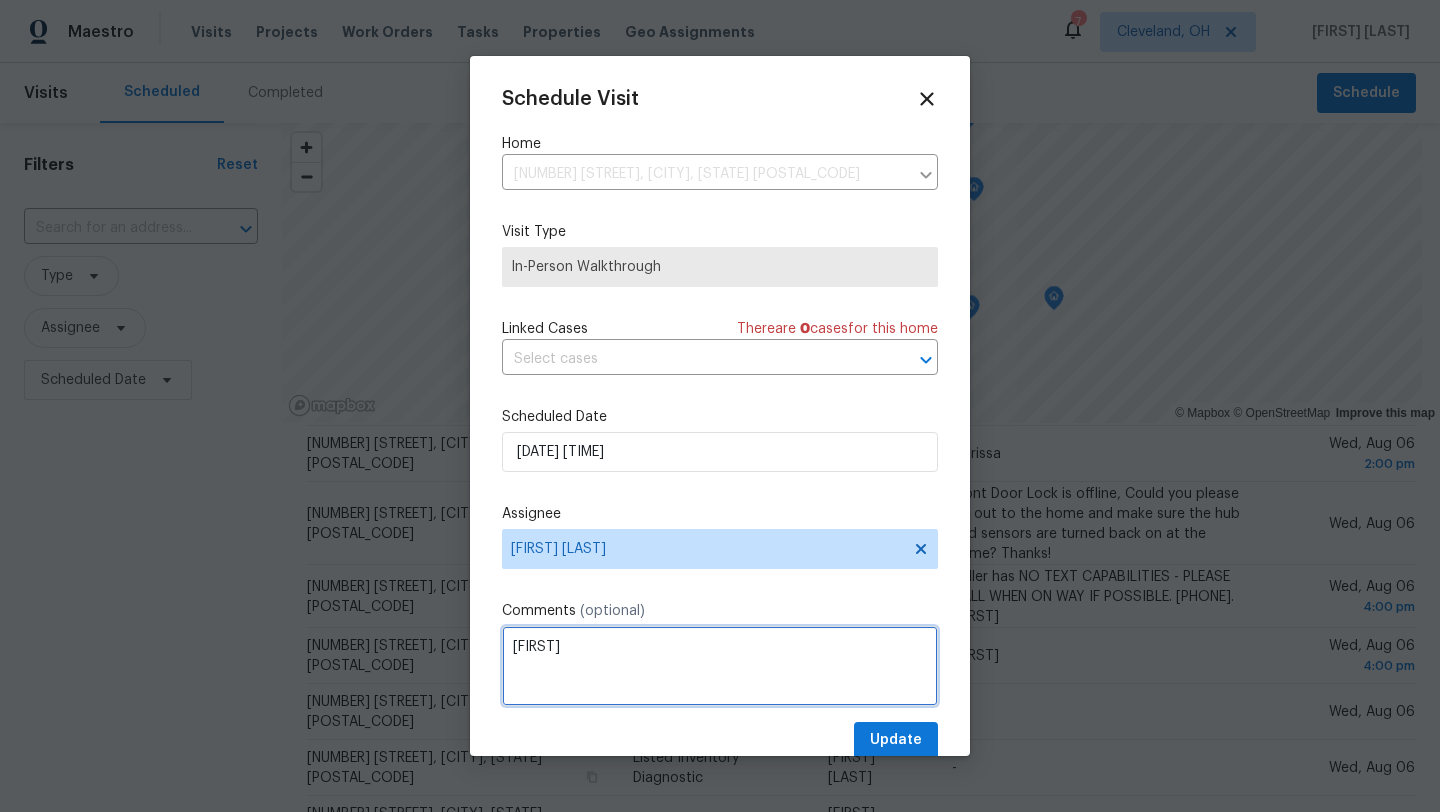 click on "Marrisa" at bounding box center (720, 666) 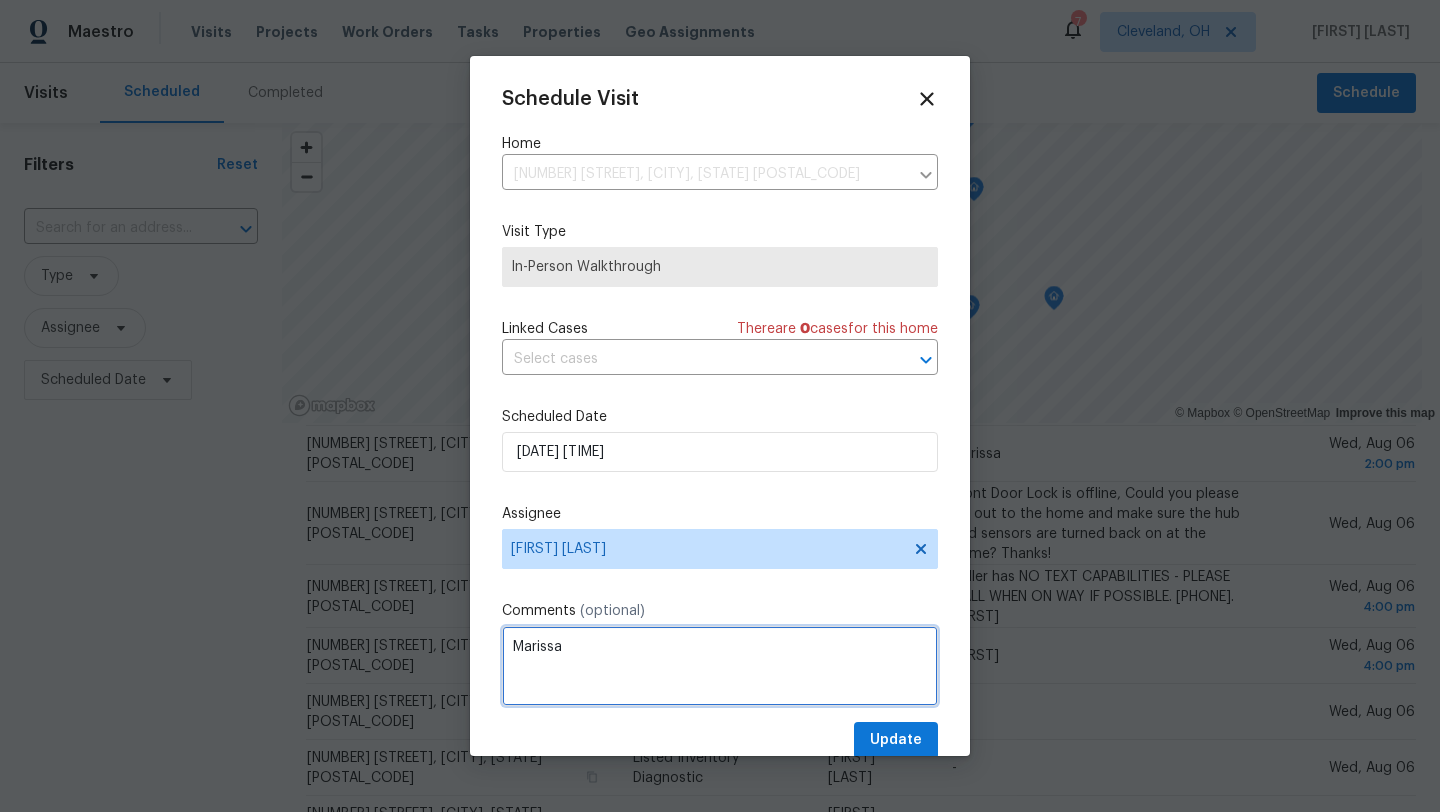 type on "Marissa" 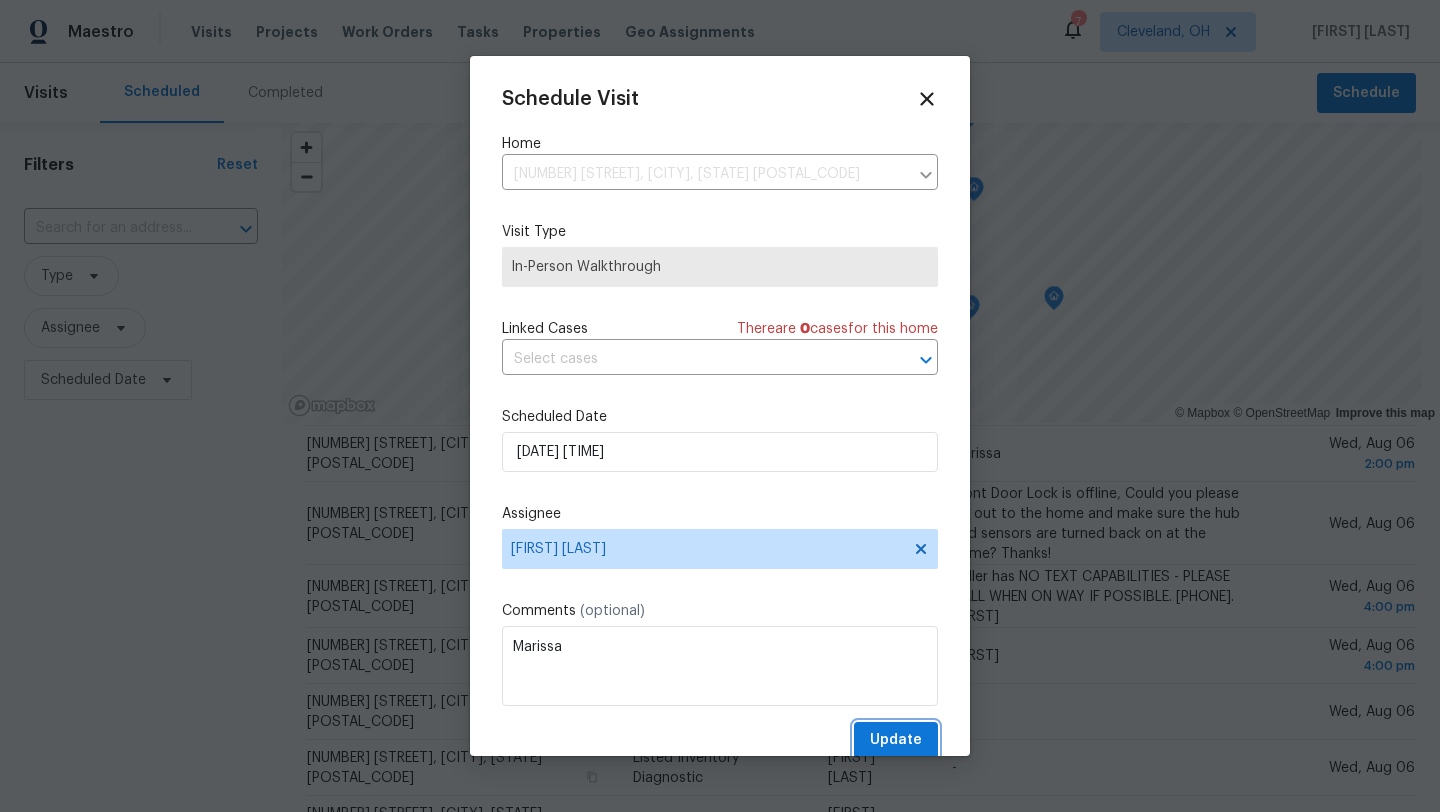 click on "Update" at bounding box center [896, 740] 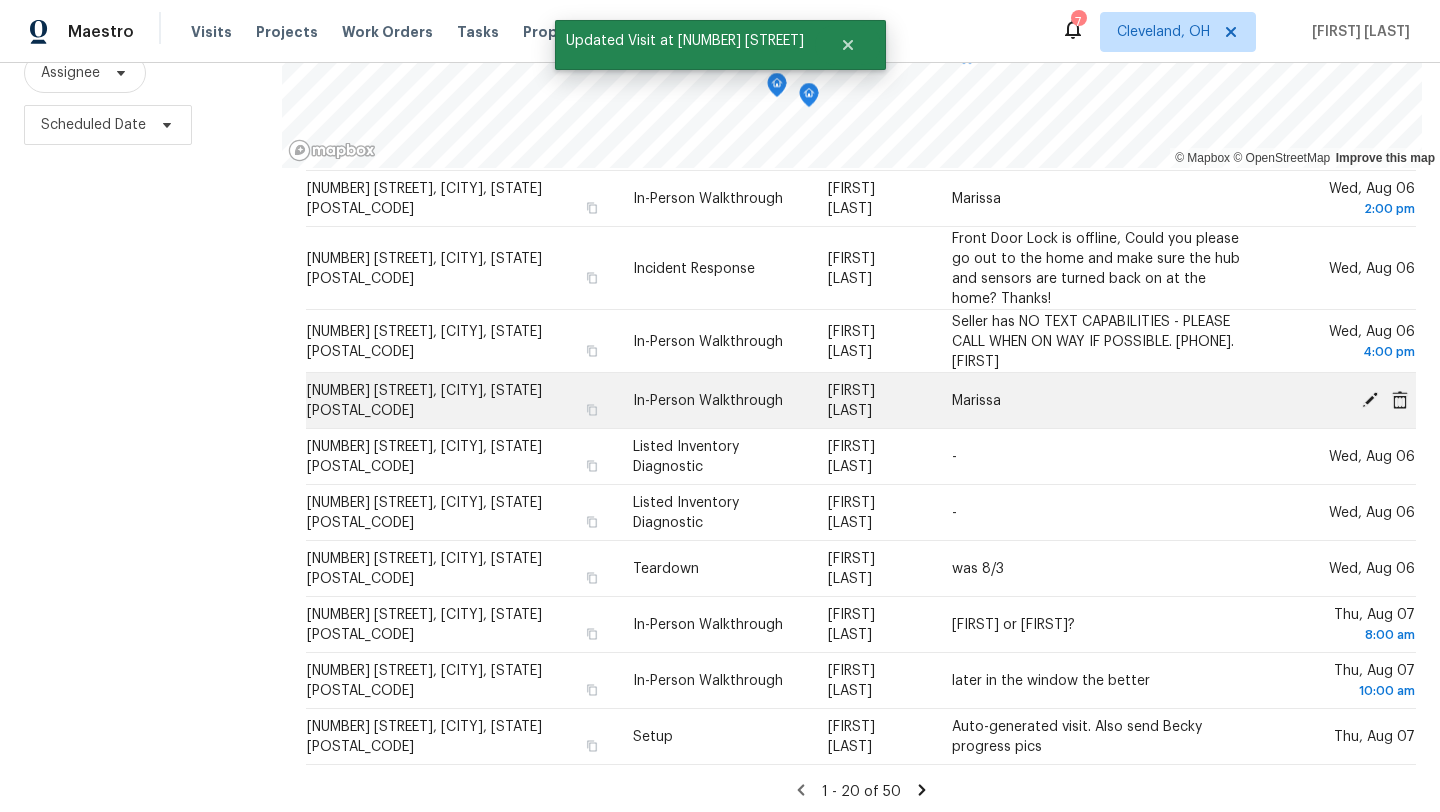 scroll, scrollTop: 260, scrollLeft: 0, axis: vertical 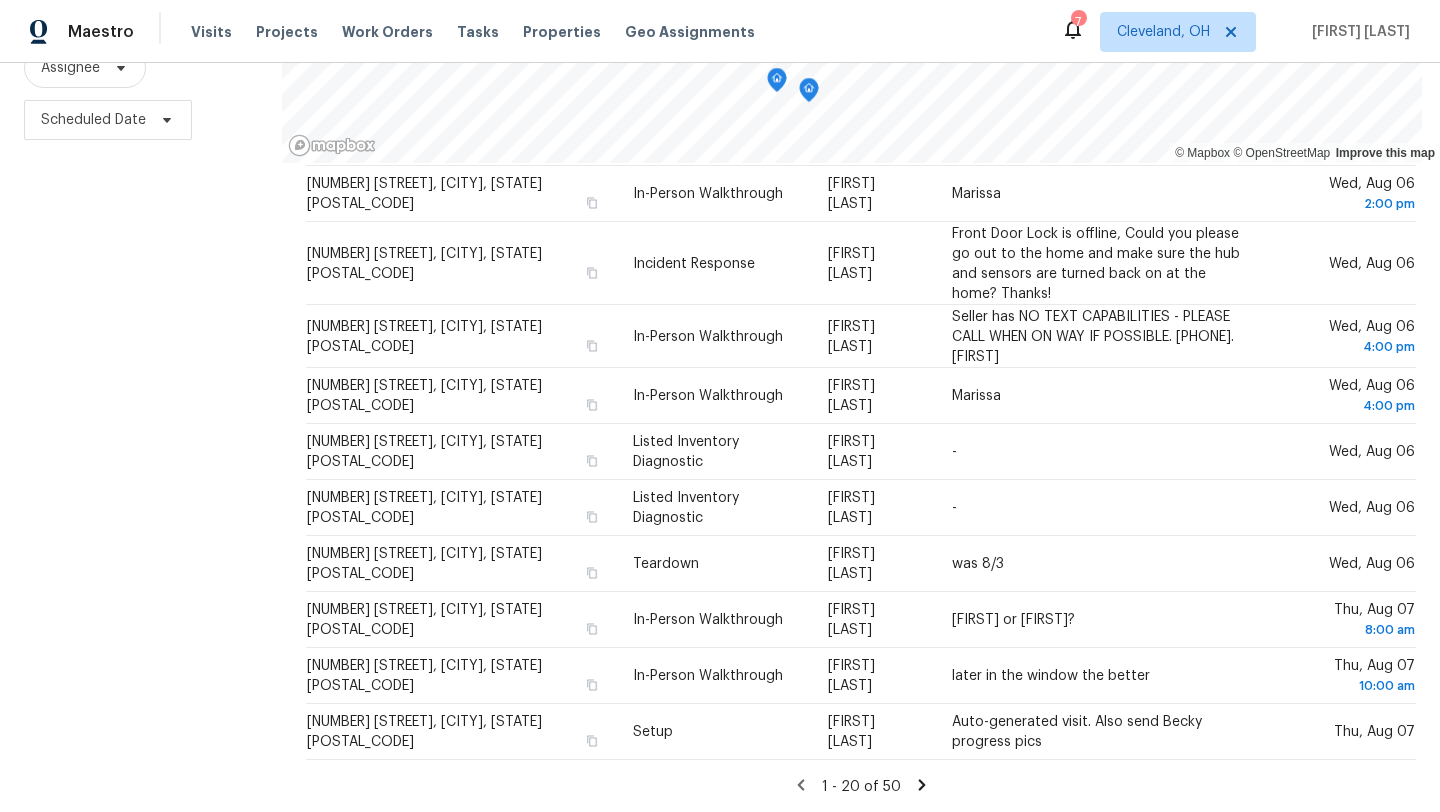 click 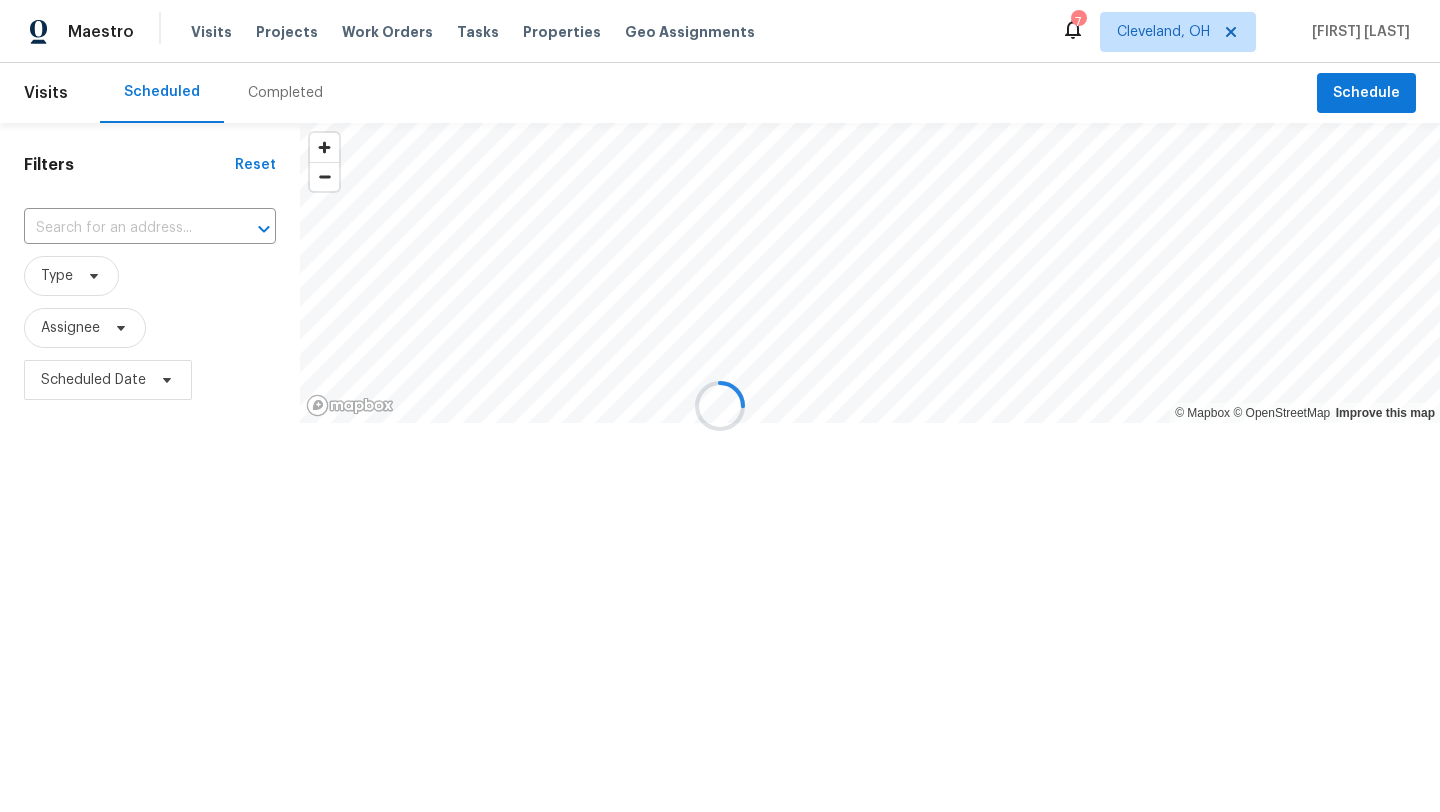 scroll, scrollTop: 0, scrollLeft: 0, axis: both 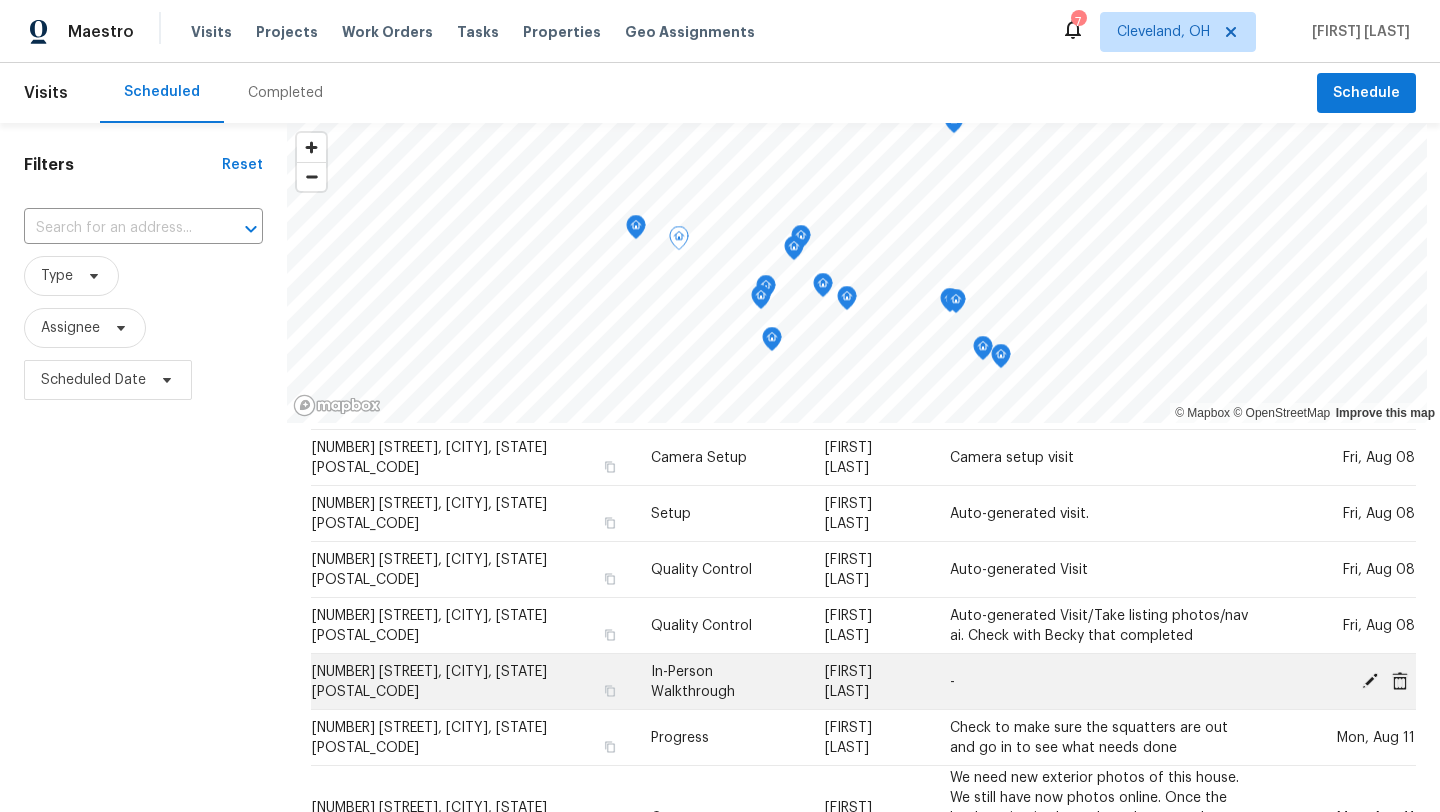 click 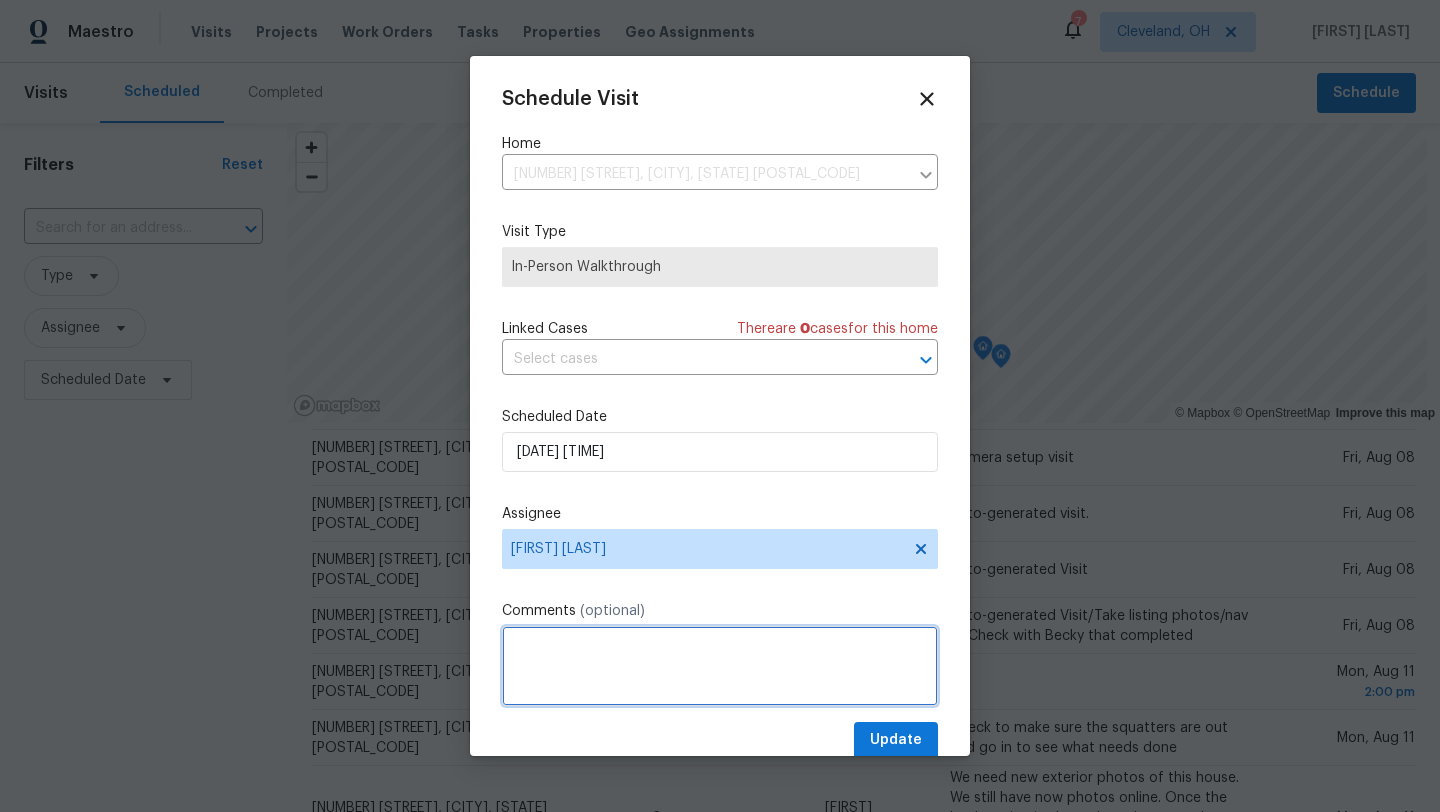 click at bounding box center [720, 666] 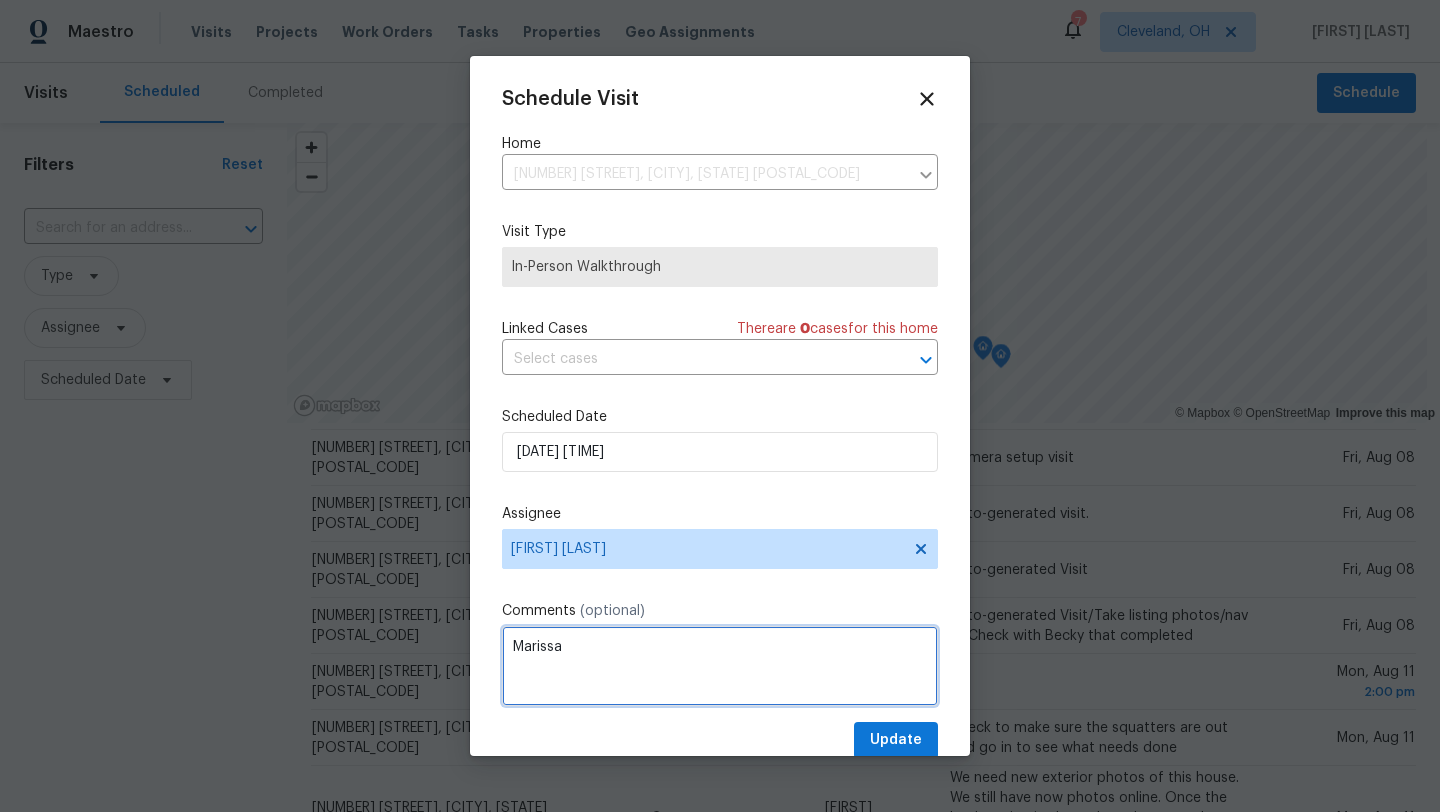 type on "Marissa" 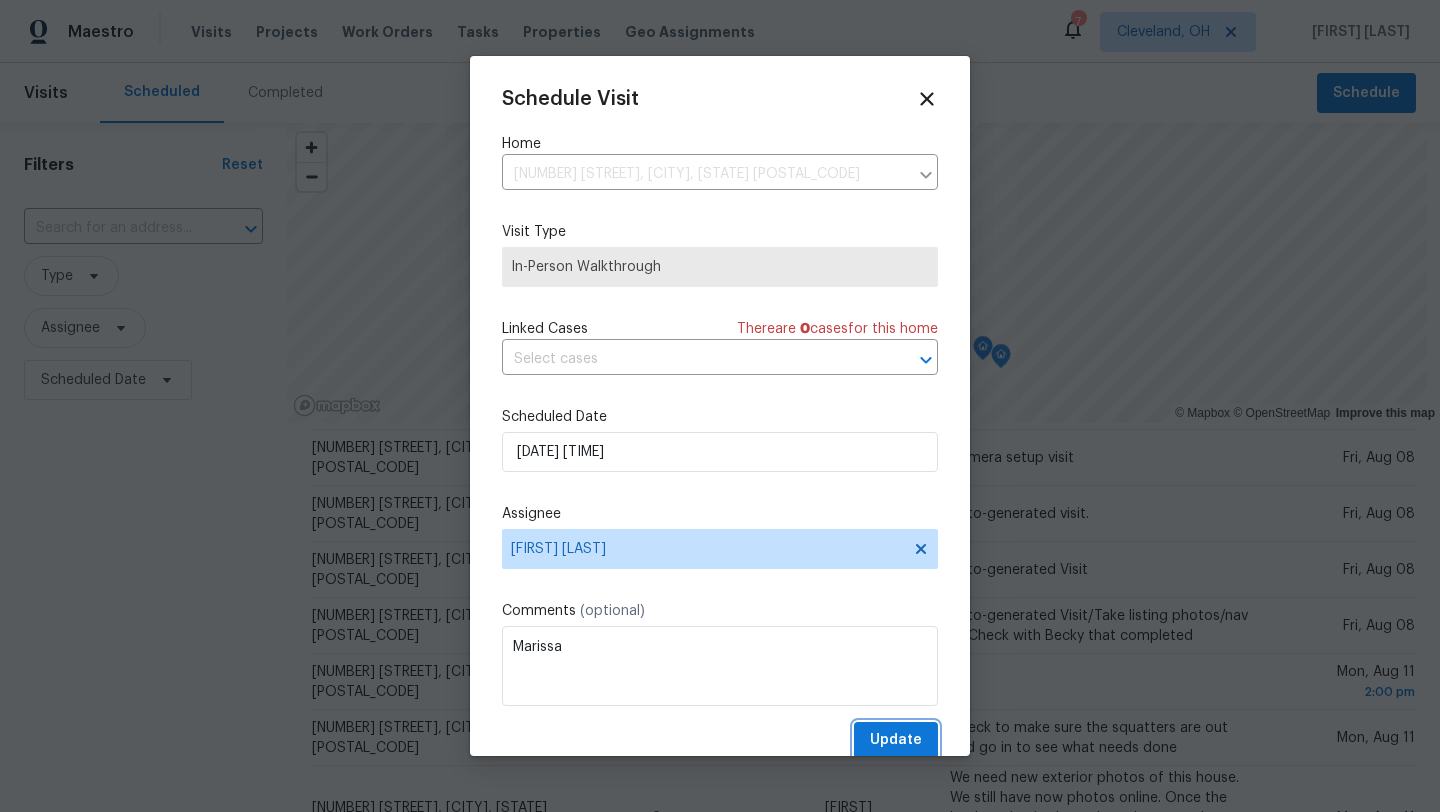 click on "Update" at bounding box center (896, 740) 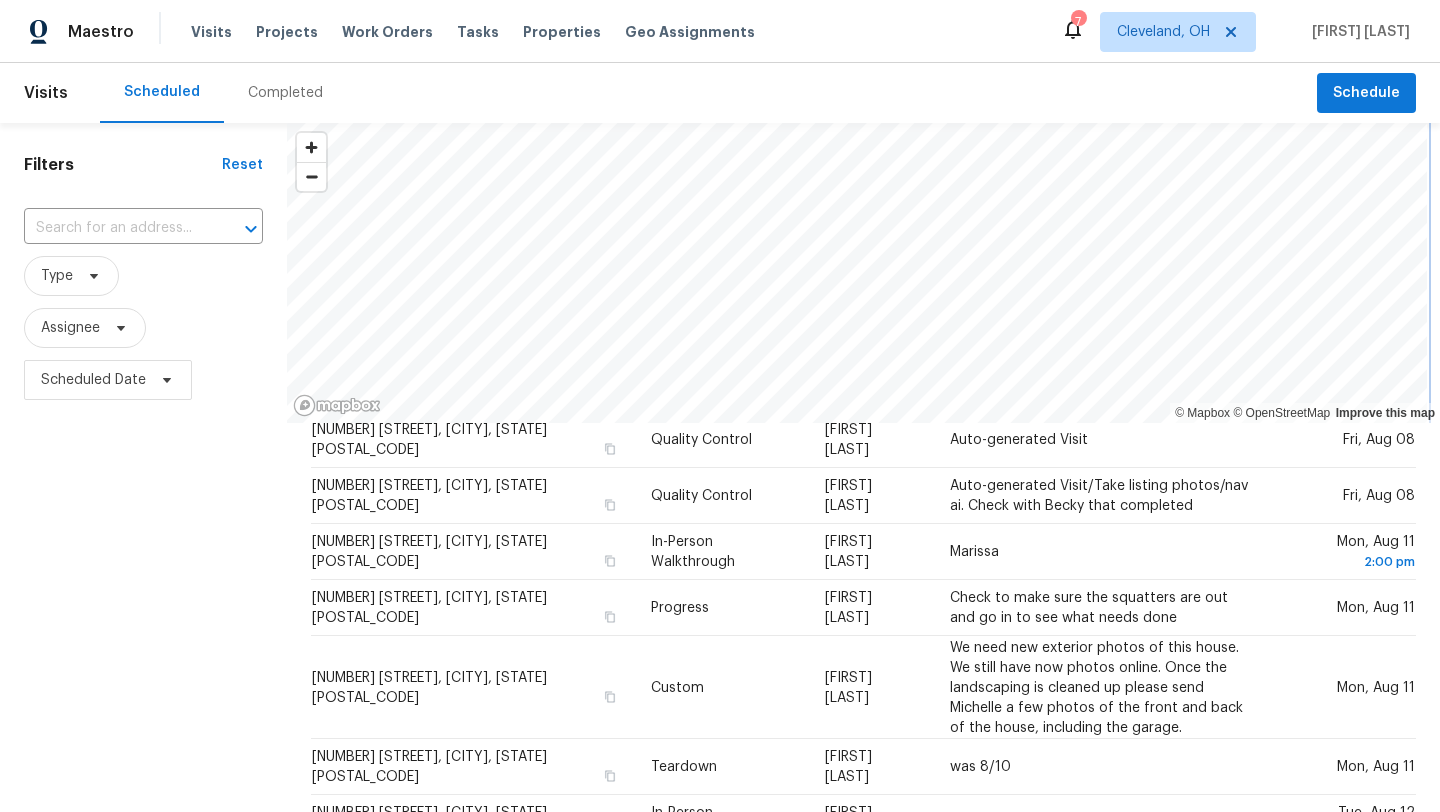 scroll, scrollTop: 643, scrollLeft: 0, axis: vertical 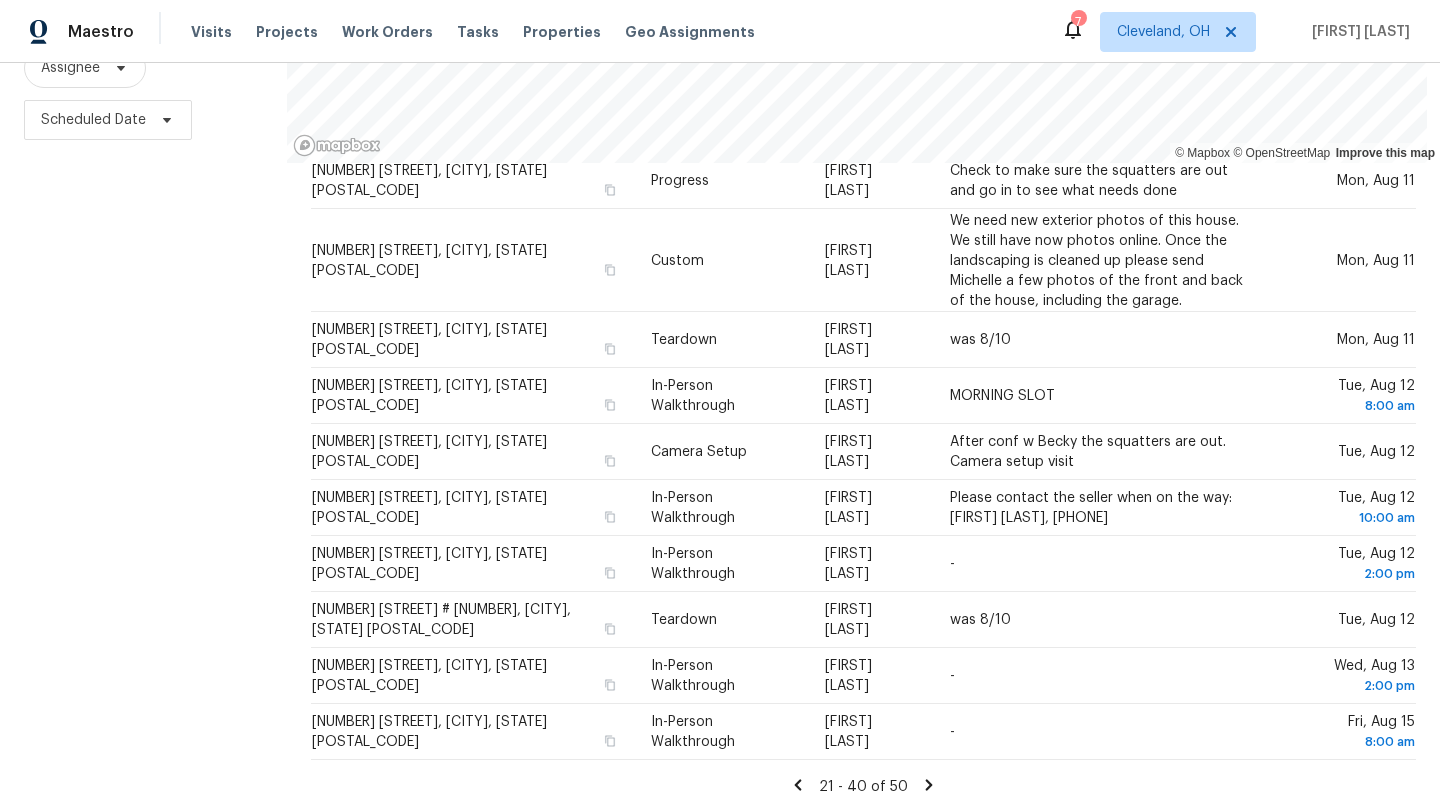 click 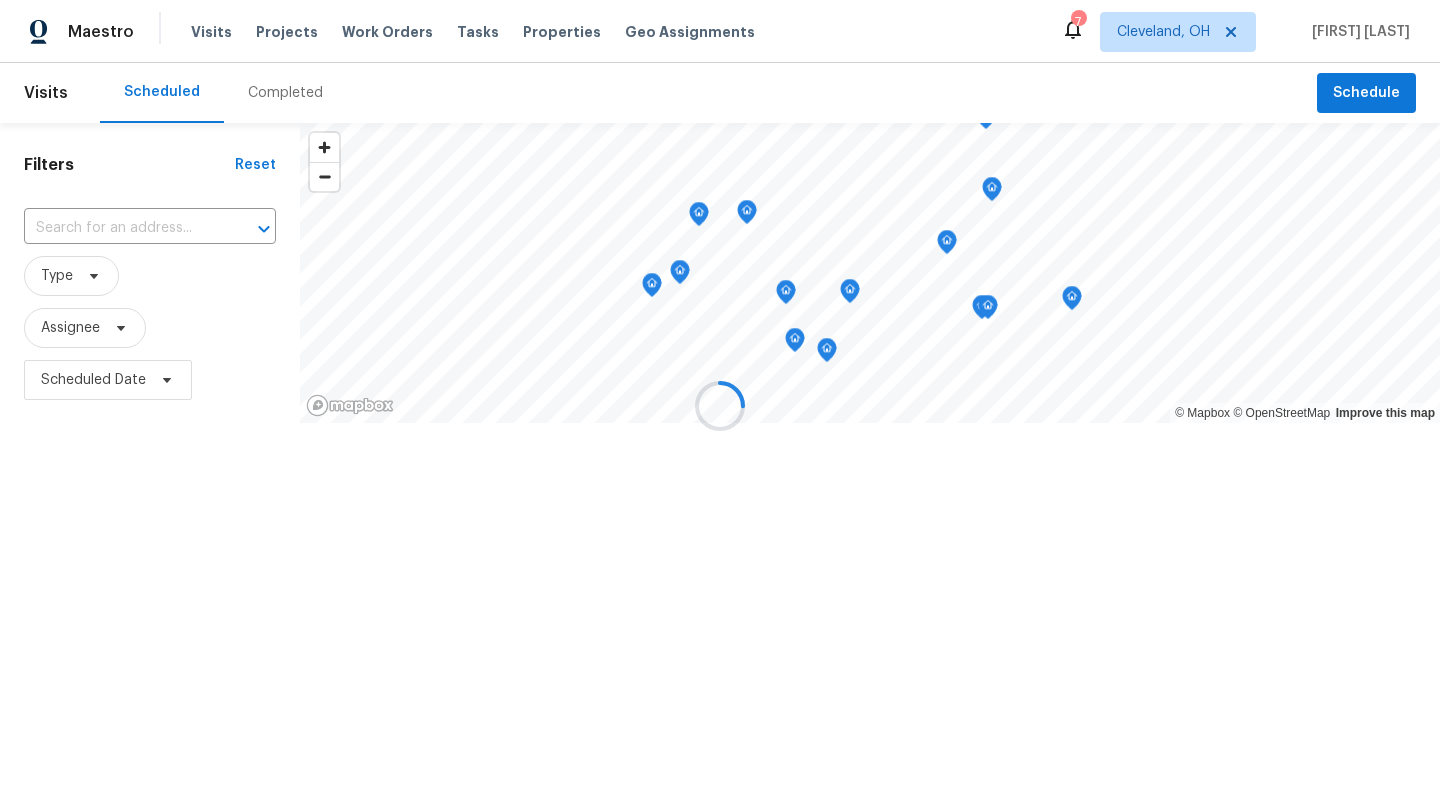 scroll, scrollTop: 0, scrollLeft: 0, axis: both 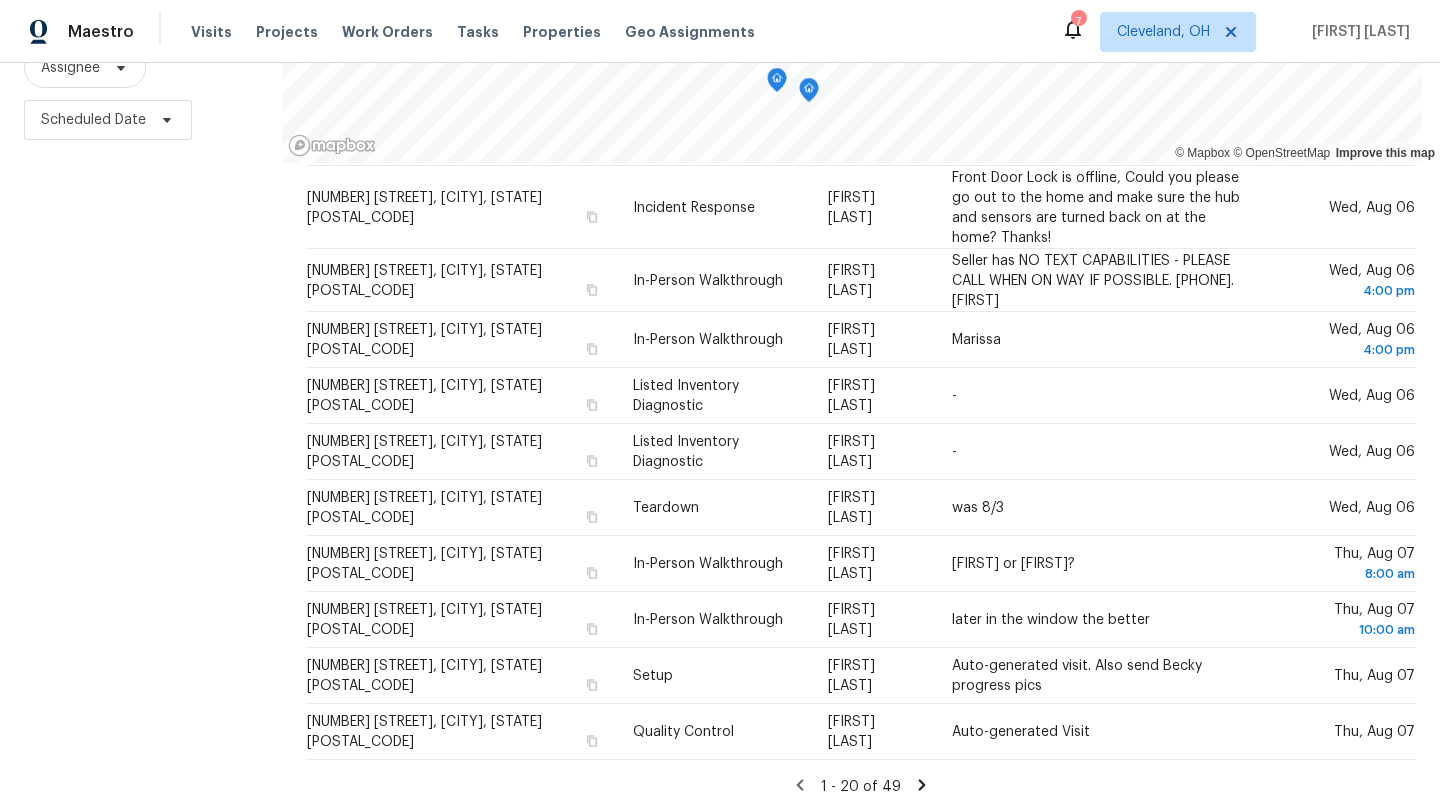 click 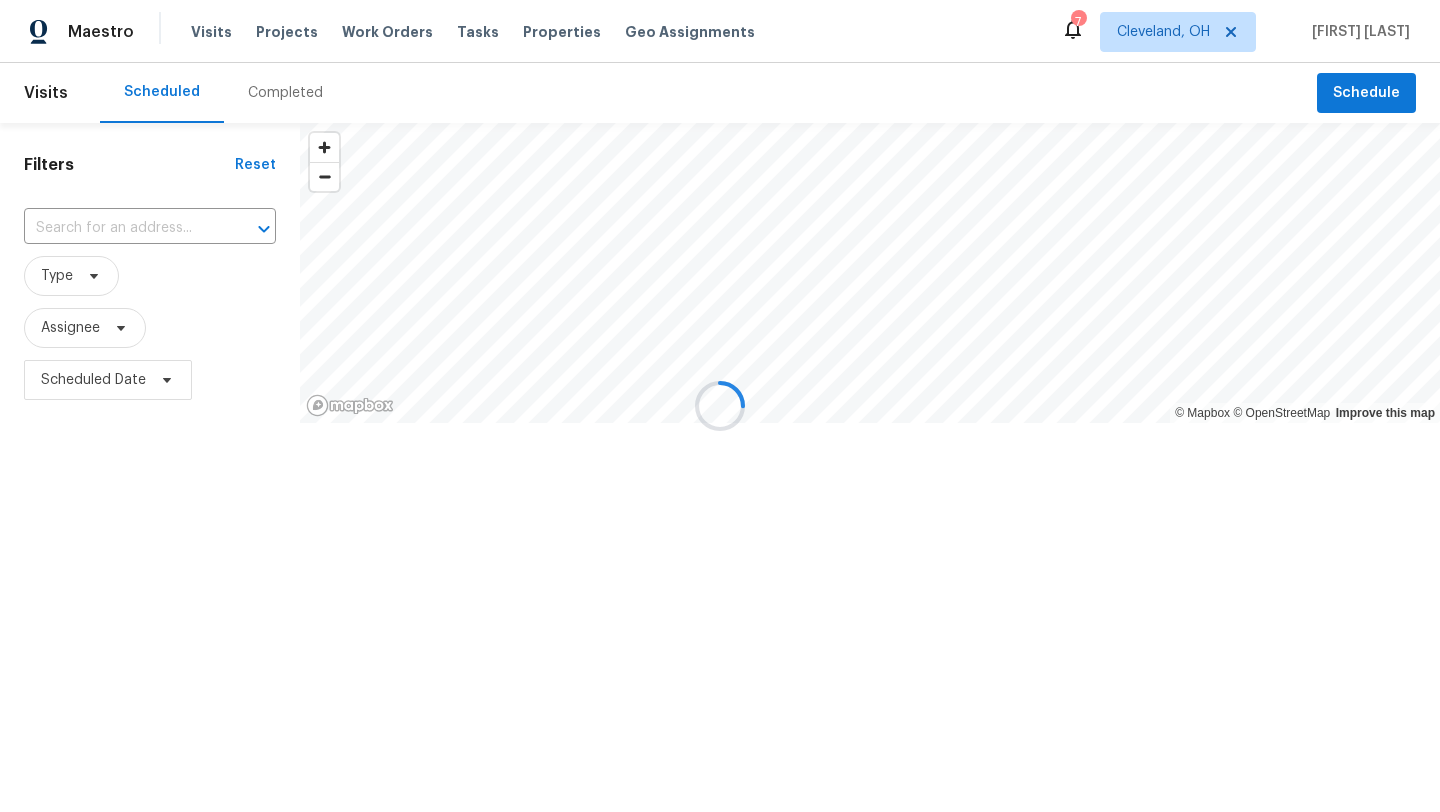 scroll, scrollTop: 0, scrollLeft: 0, axis: both 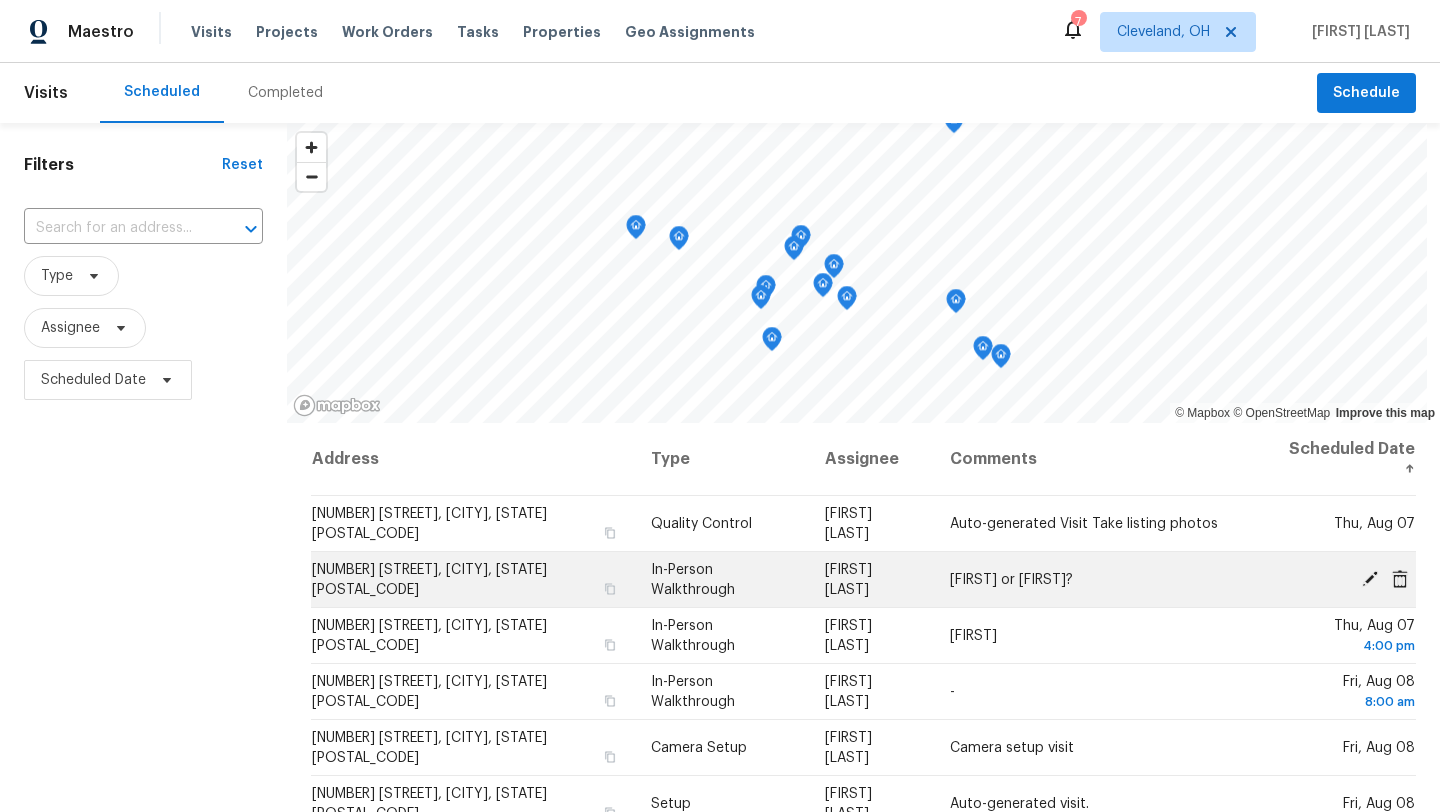 click 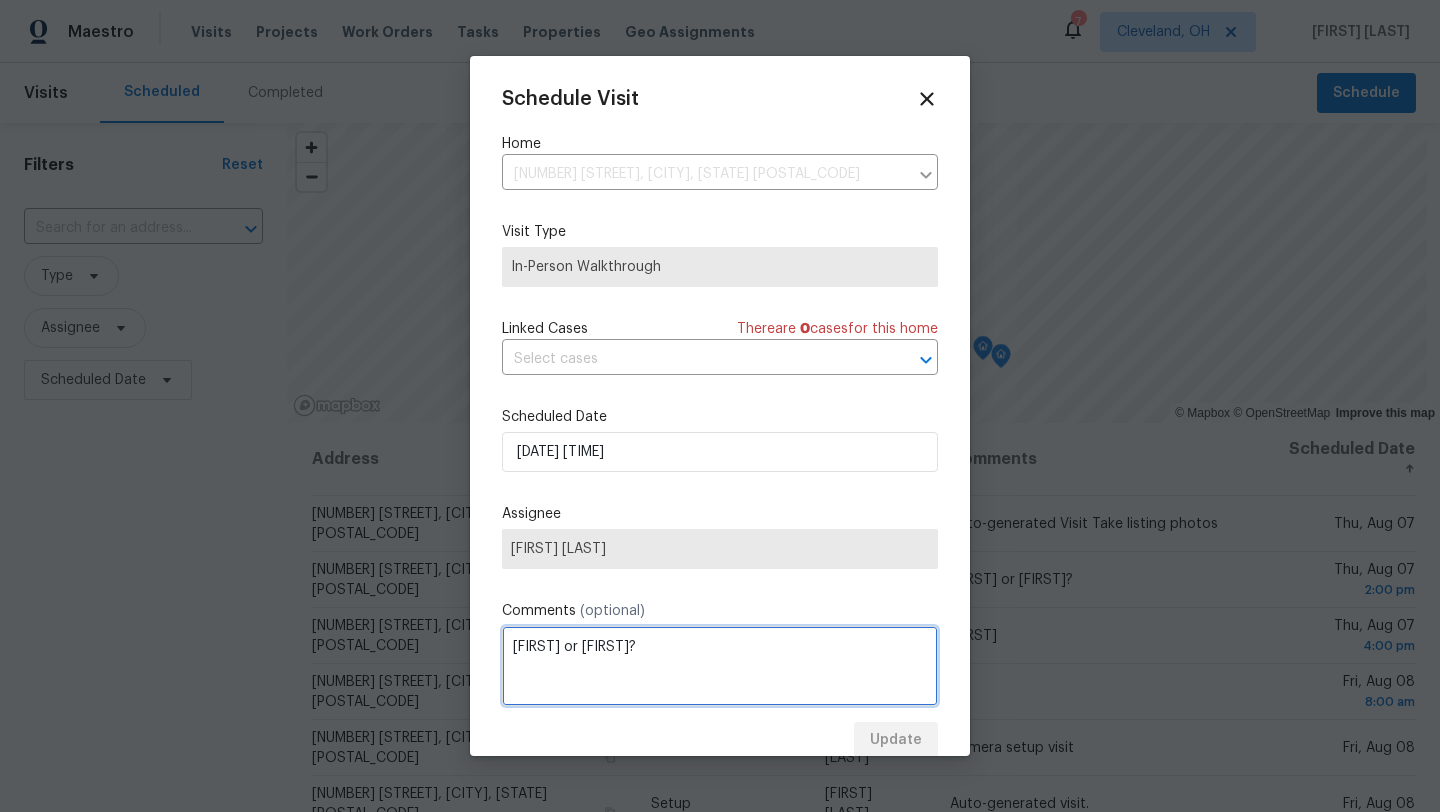 drag, startPoint x: 574, startPoint y: 645, endPoint x: 500, endPoint y: 645, distance: 74 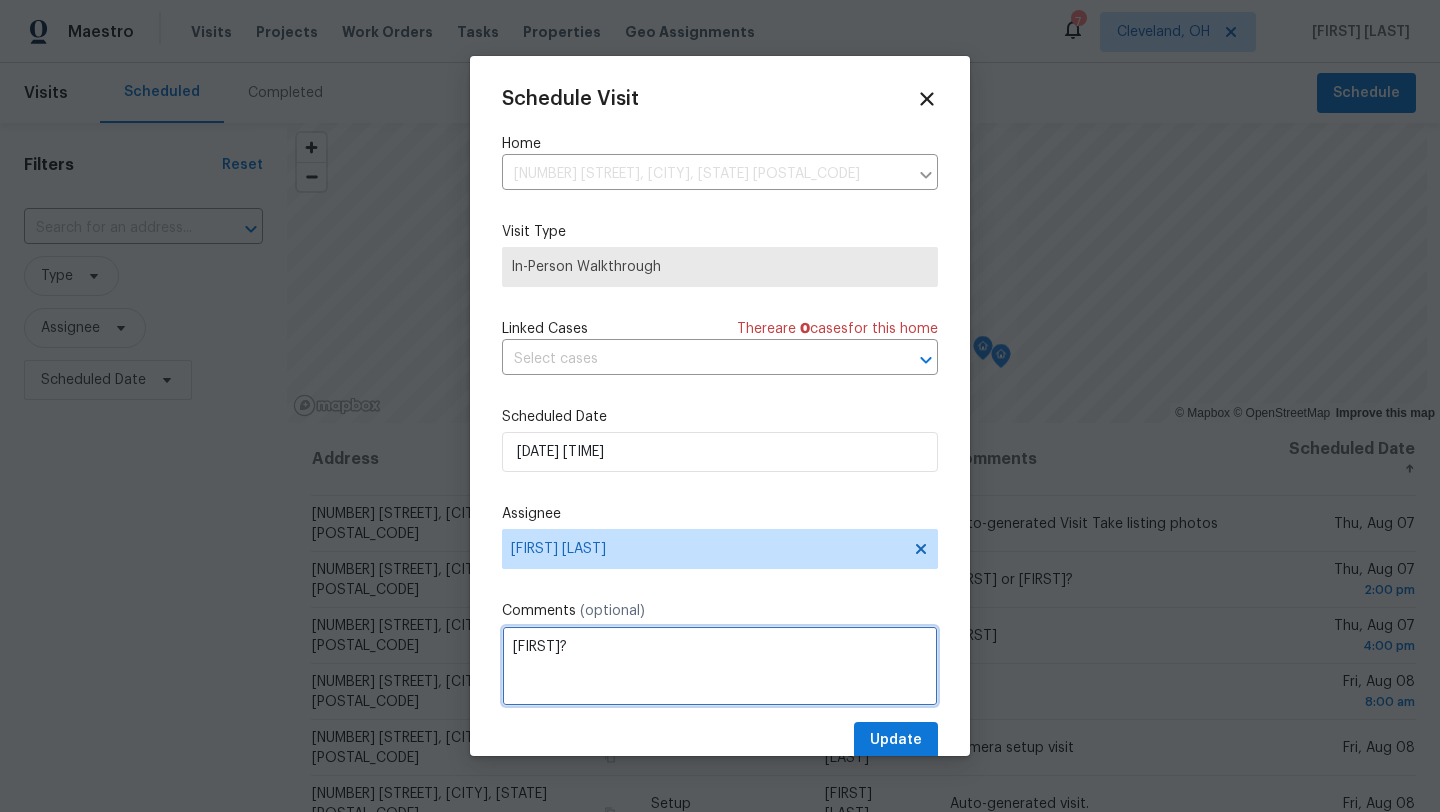 click on "Casey?" at bounding box center (720, 666) 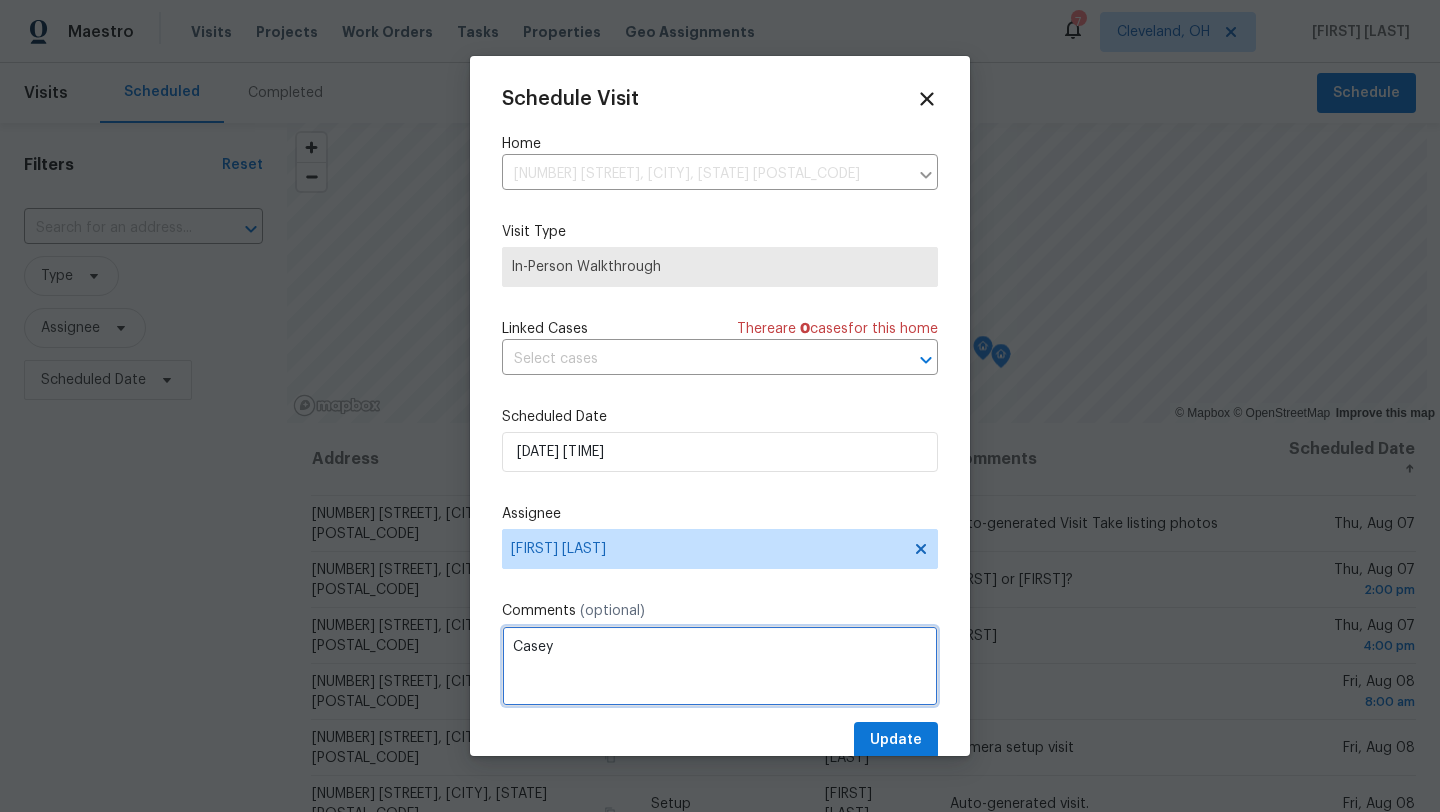 type on "Casey" 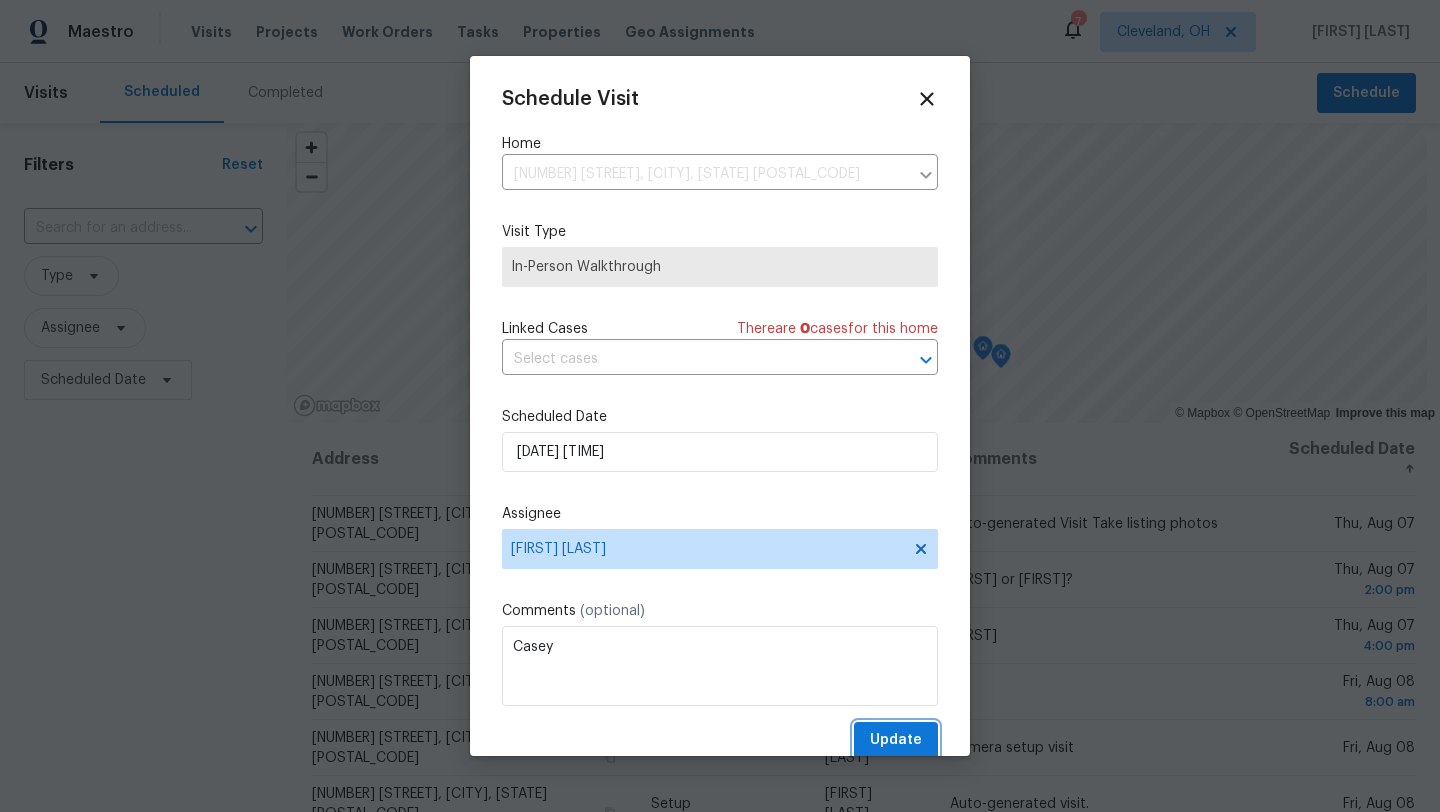 click on "Update" at bounding box center (896, 740) 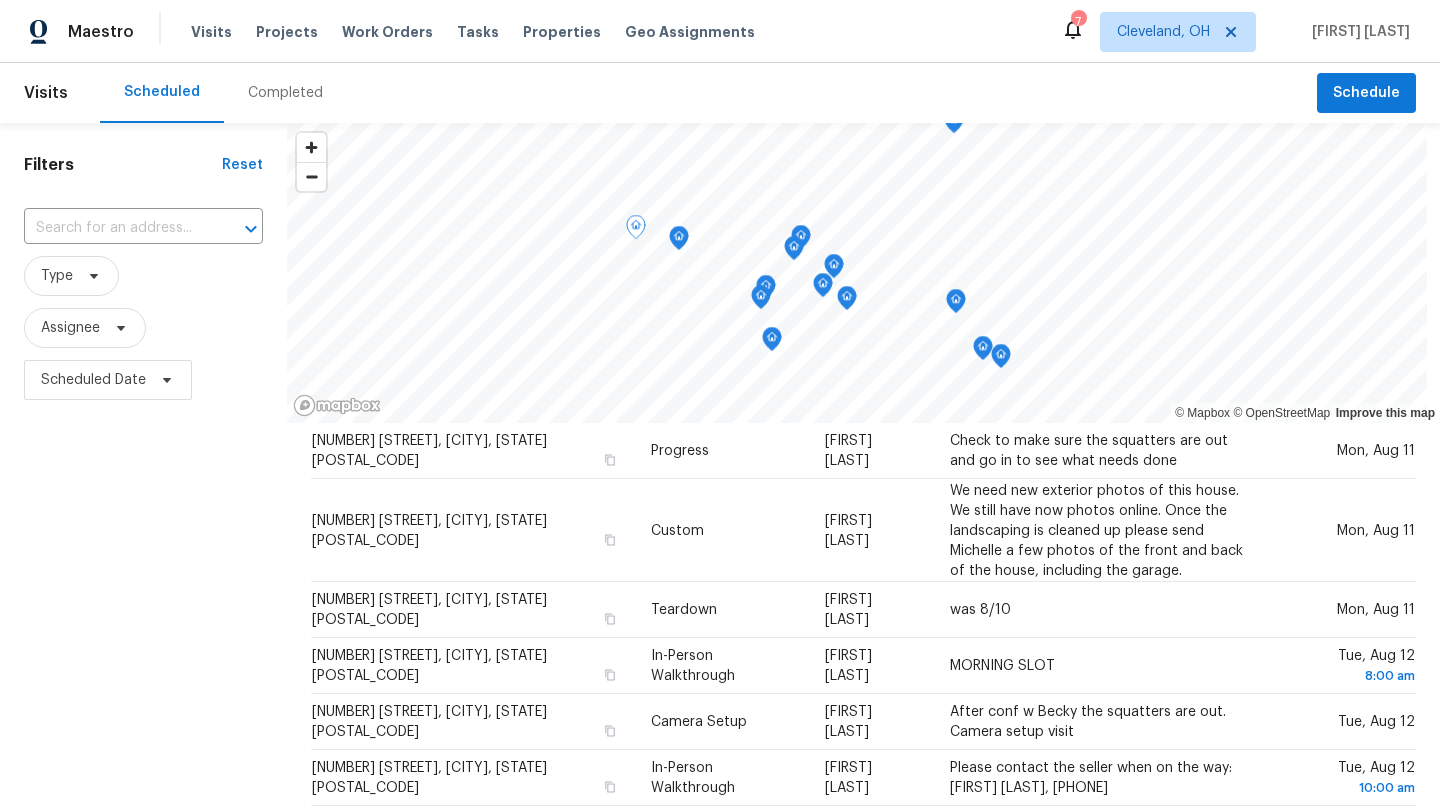 scroll, scrollTop: 581, scrollLeft: 0, axis: vertical 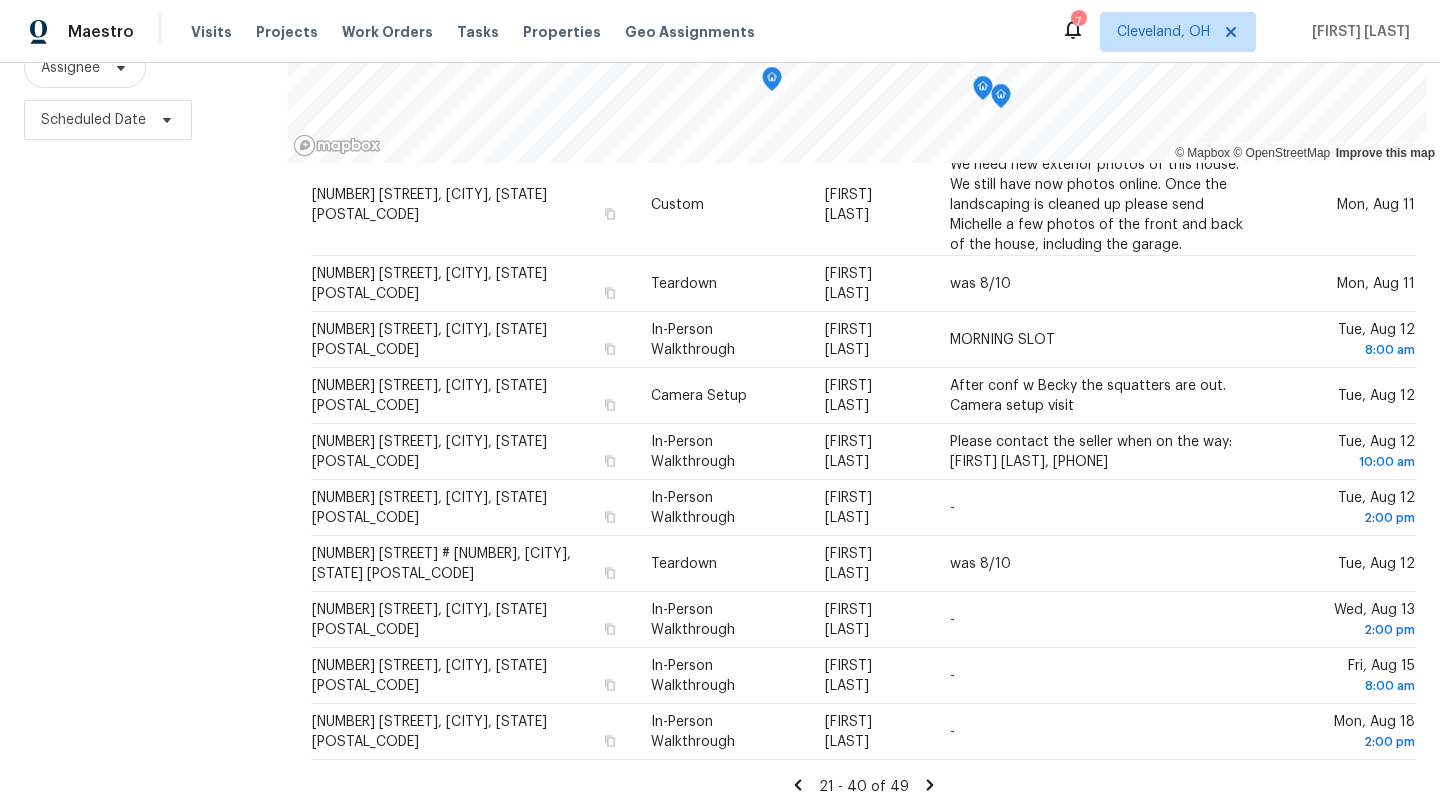 click 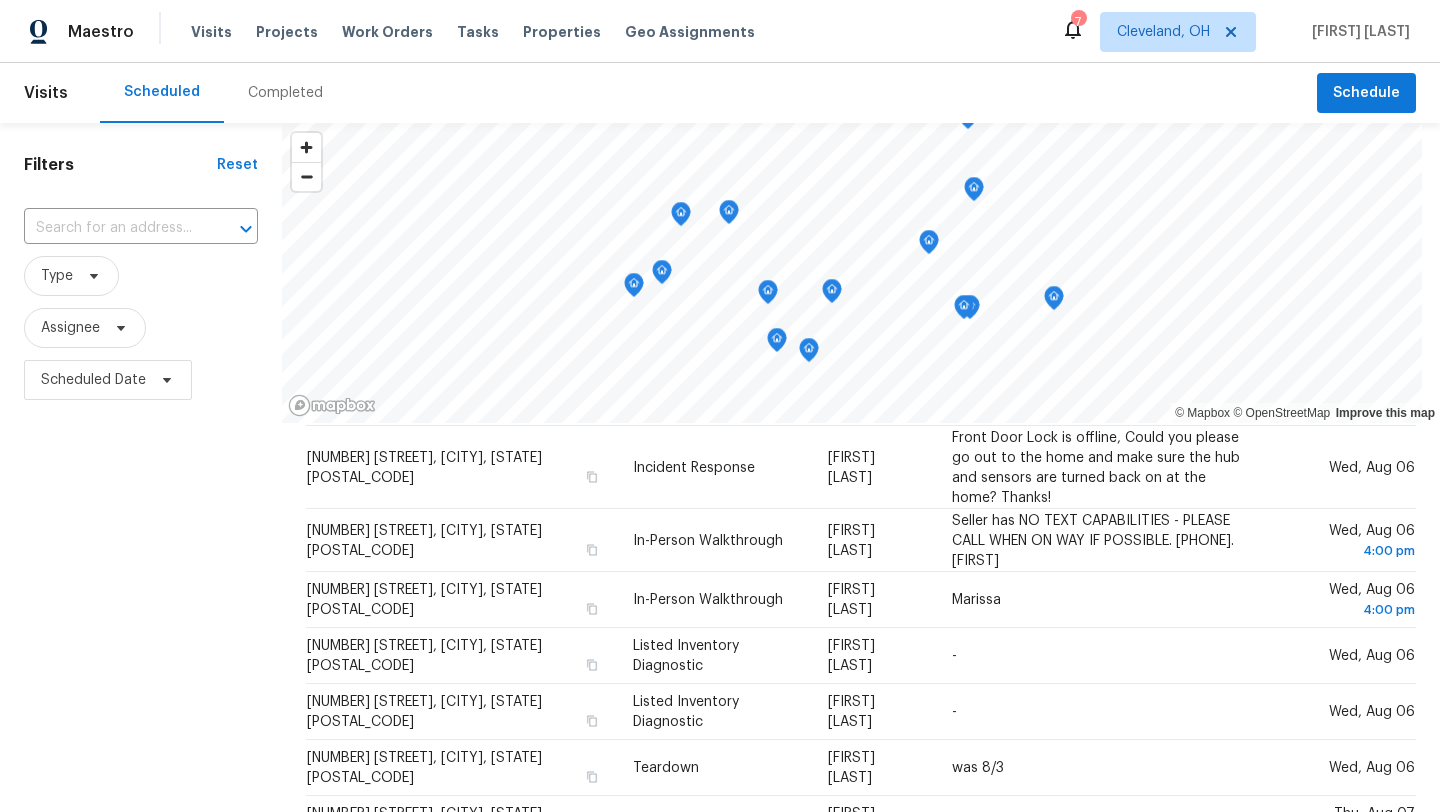 scroll, scrollTop: 630, scrollLeft: 0, axis: vertical 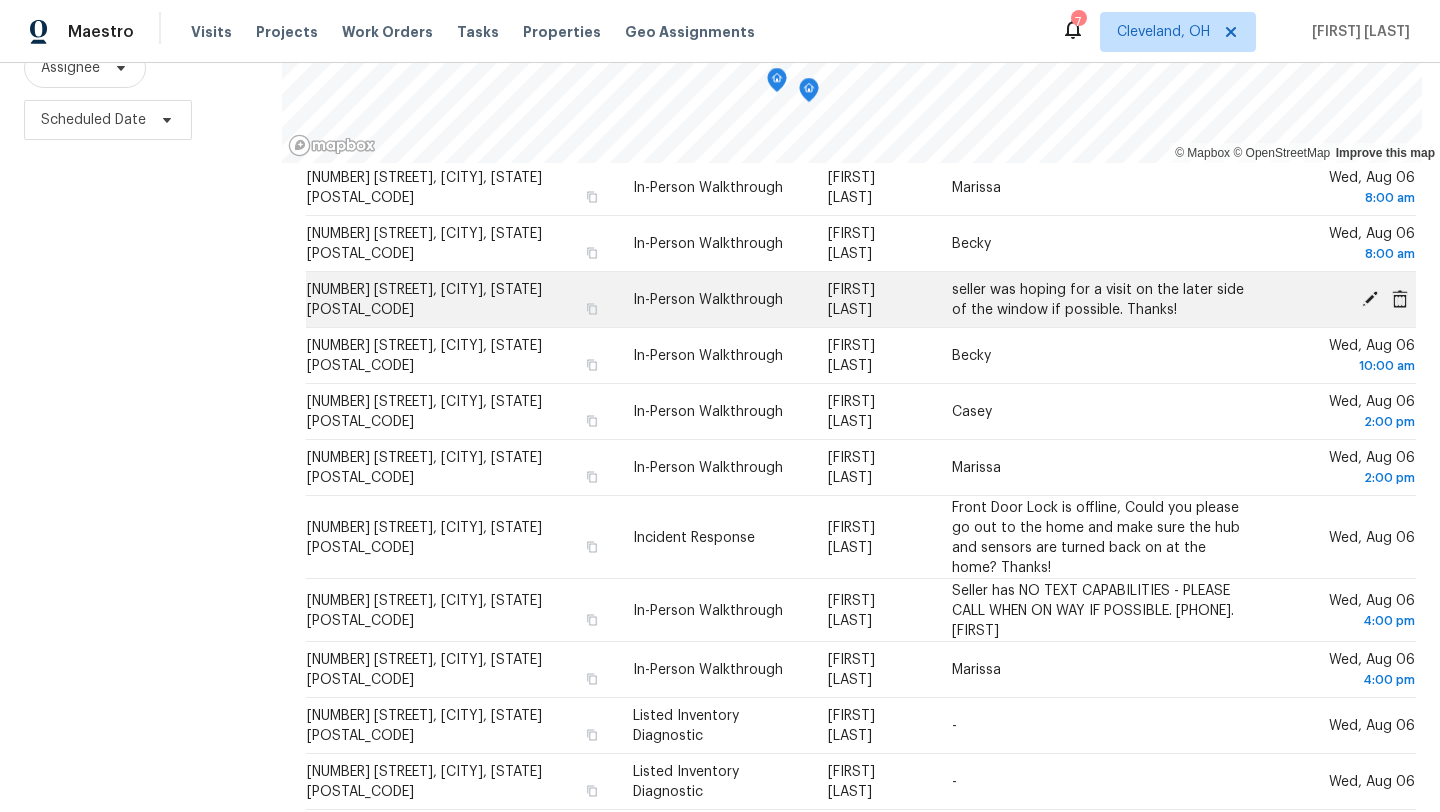 click 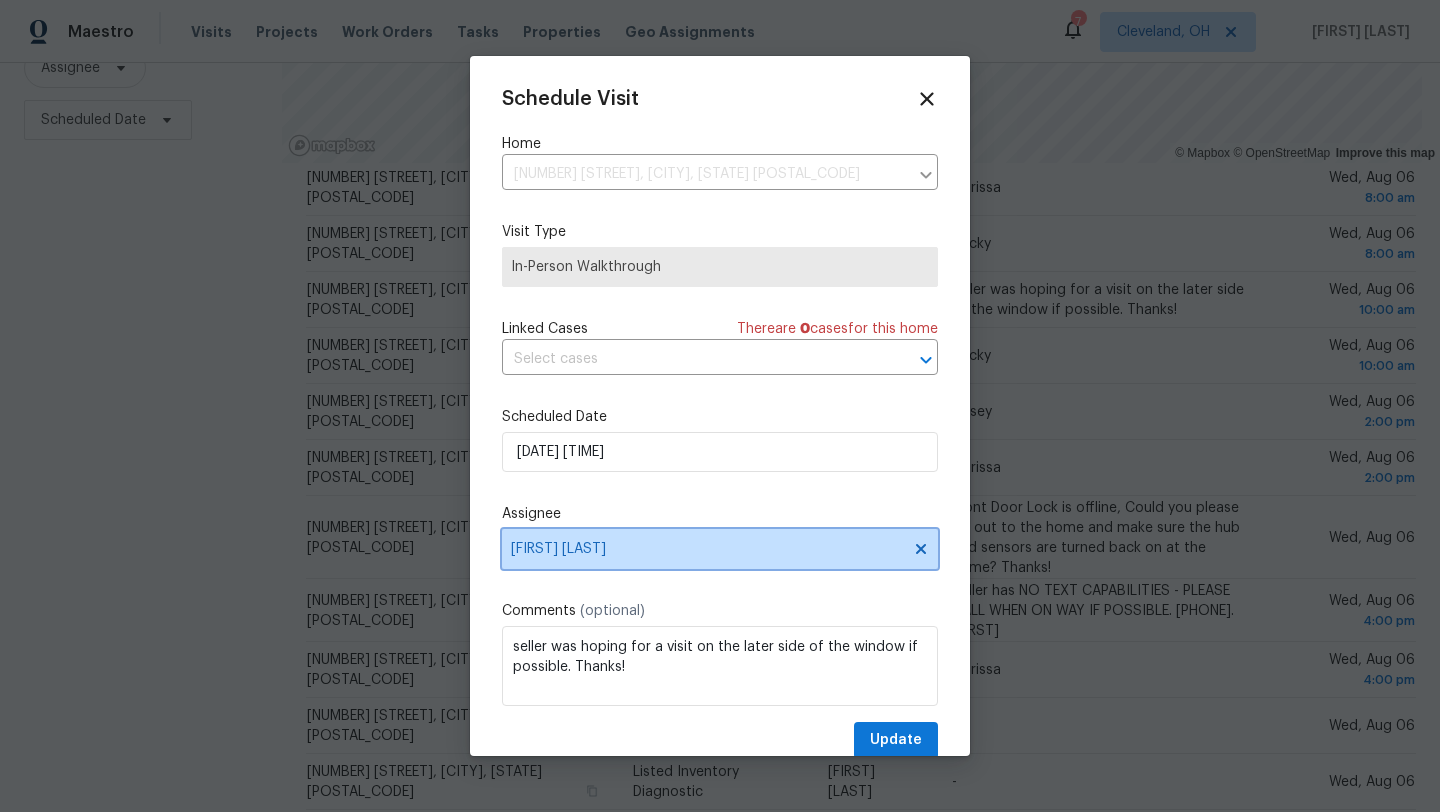 click on "[NAME] [LAST]" at bounding box center [720, 549] 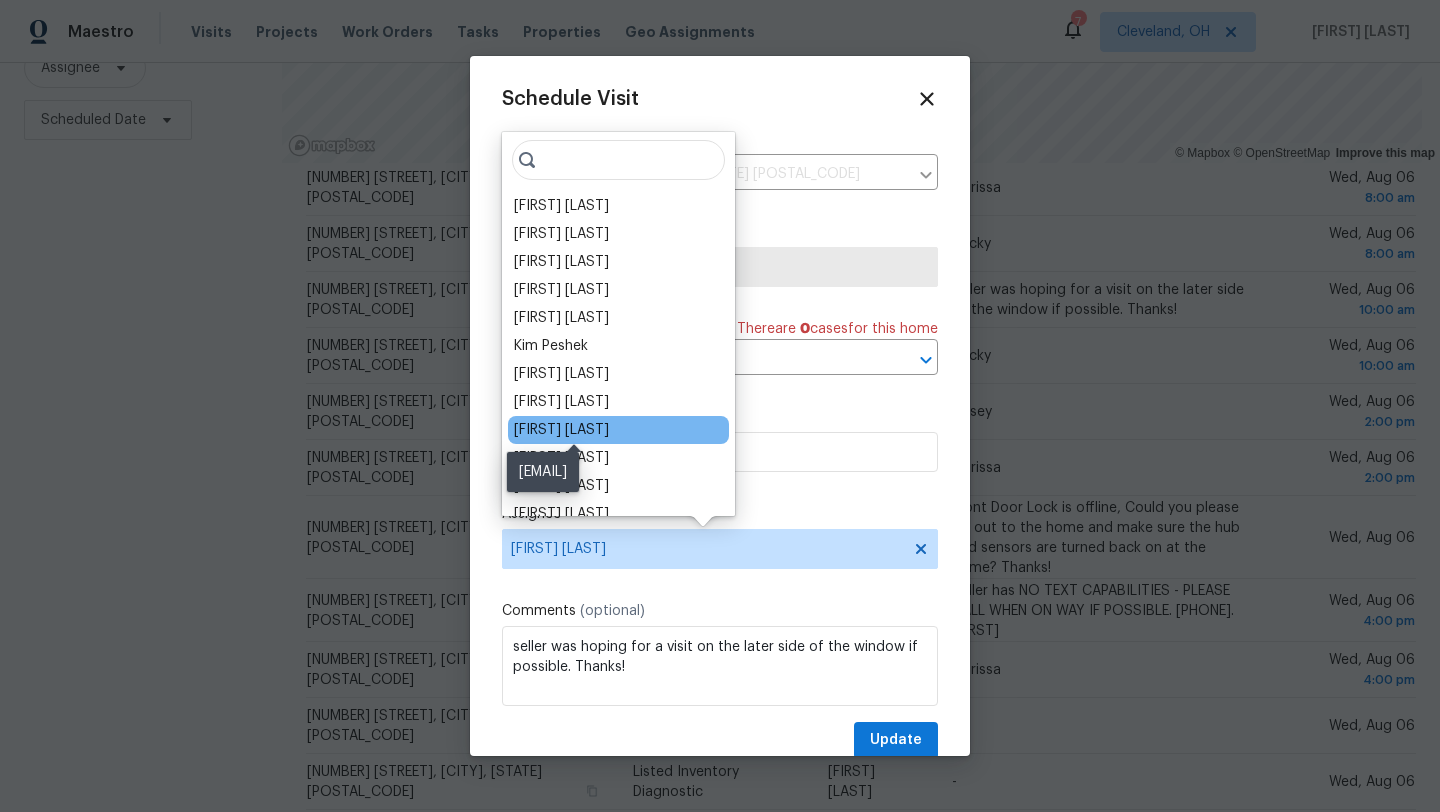 click on "[NAME] [LAST]" at bounding box center (561, 430) 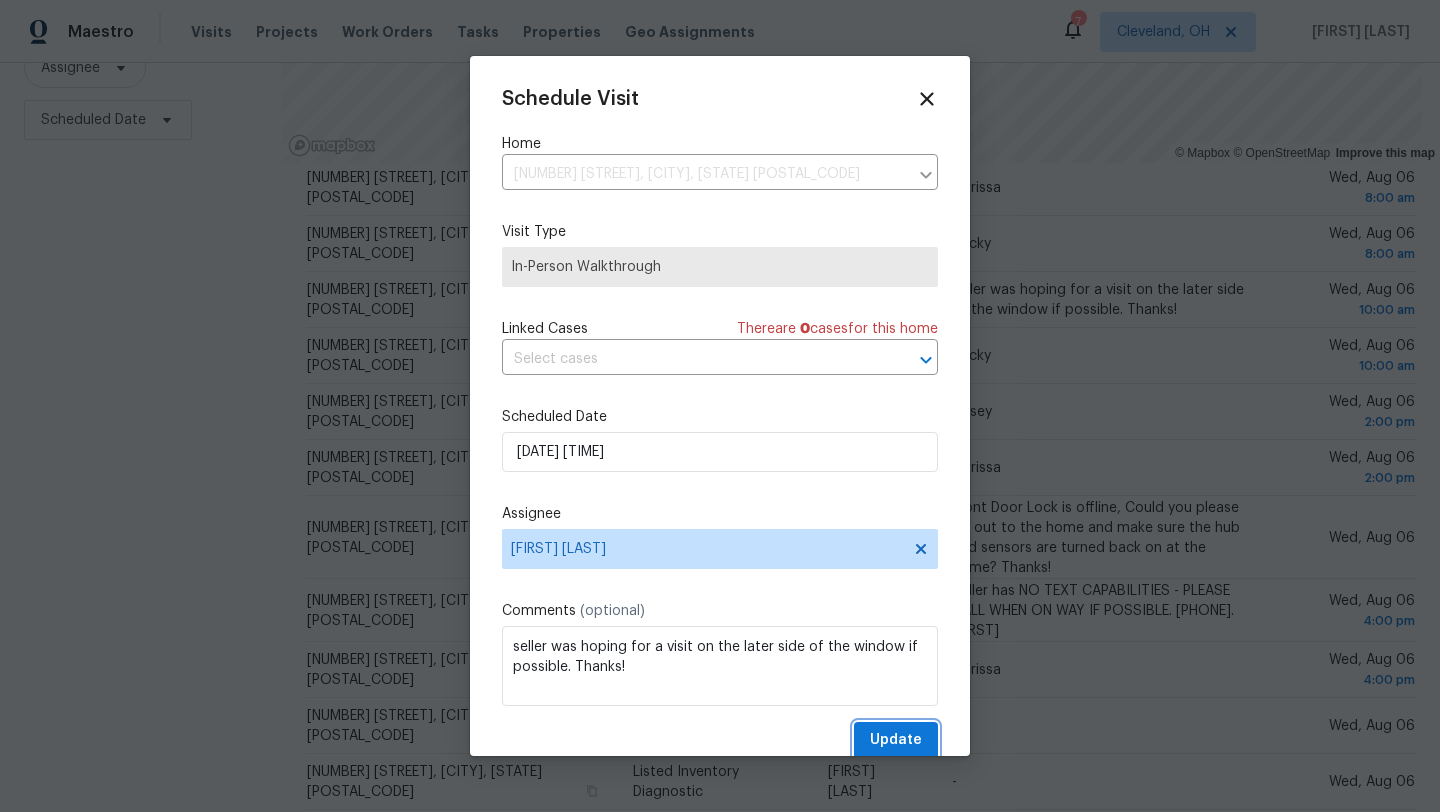 click on "Update" at bounding box center (896, 740) 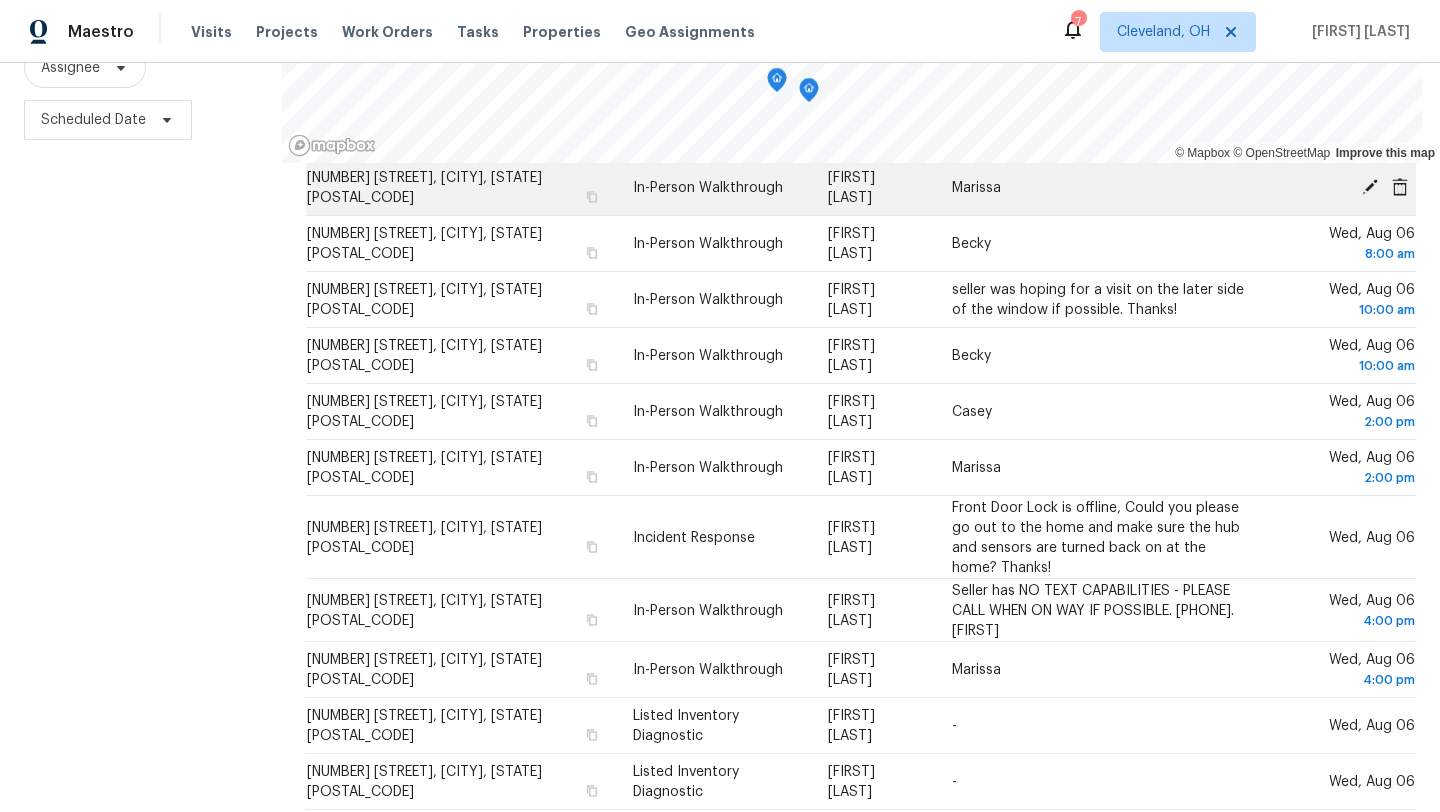 click 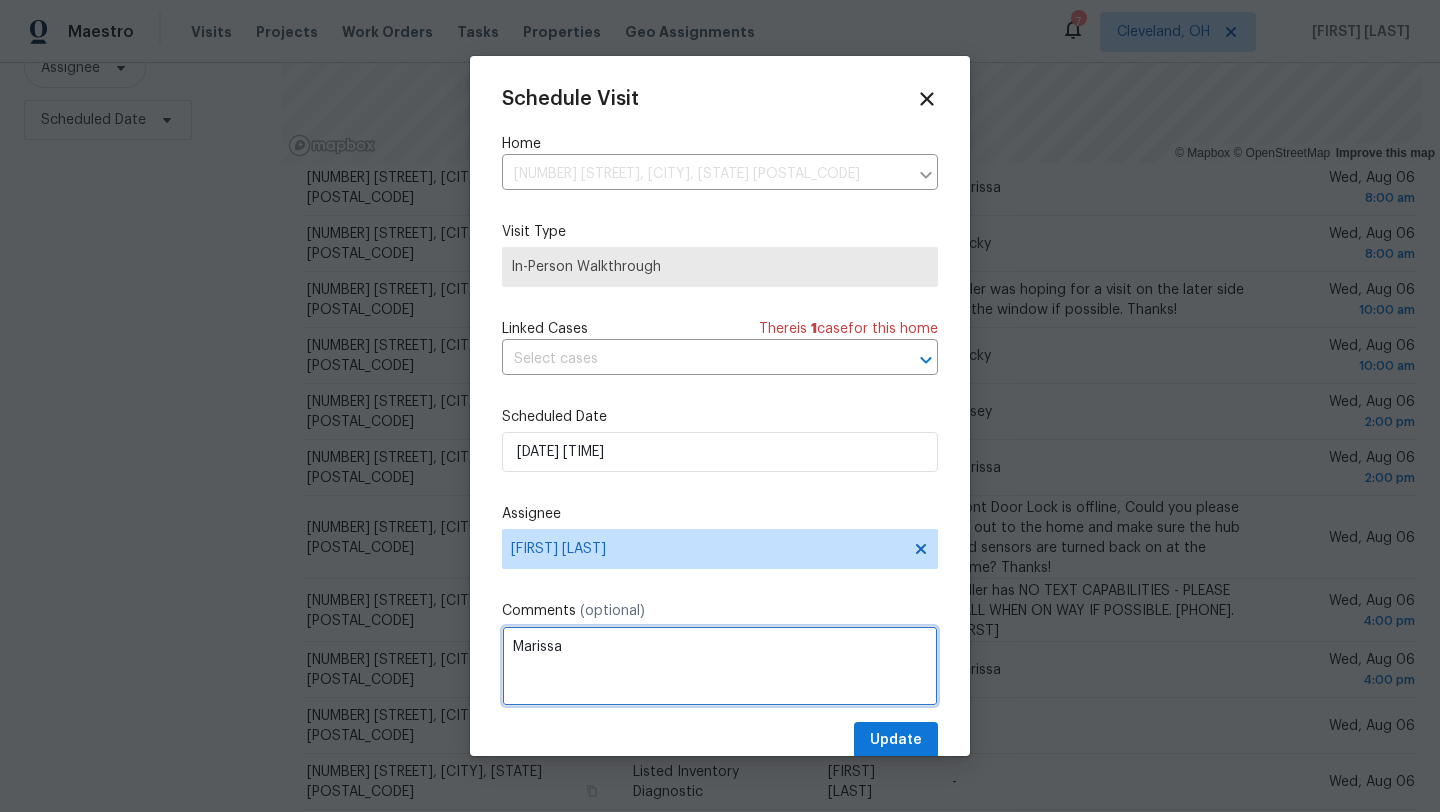 click on "Marissa" at bounding box center [720, 666] 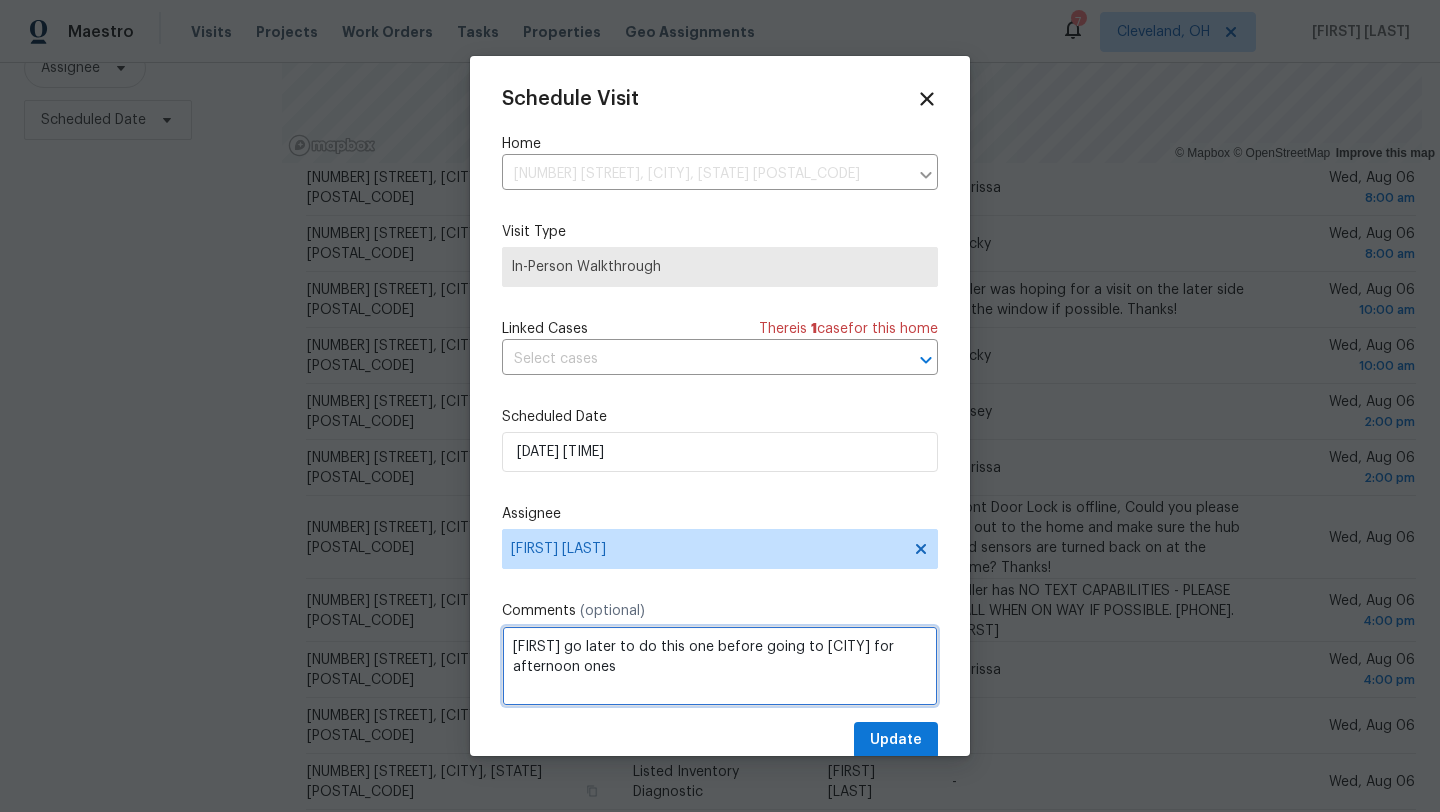 type on "Marissa go later to do this one before going to Akron for afternoon ones" 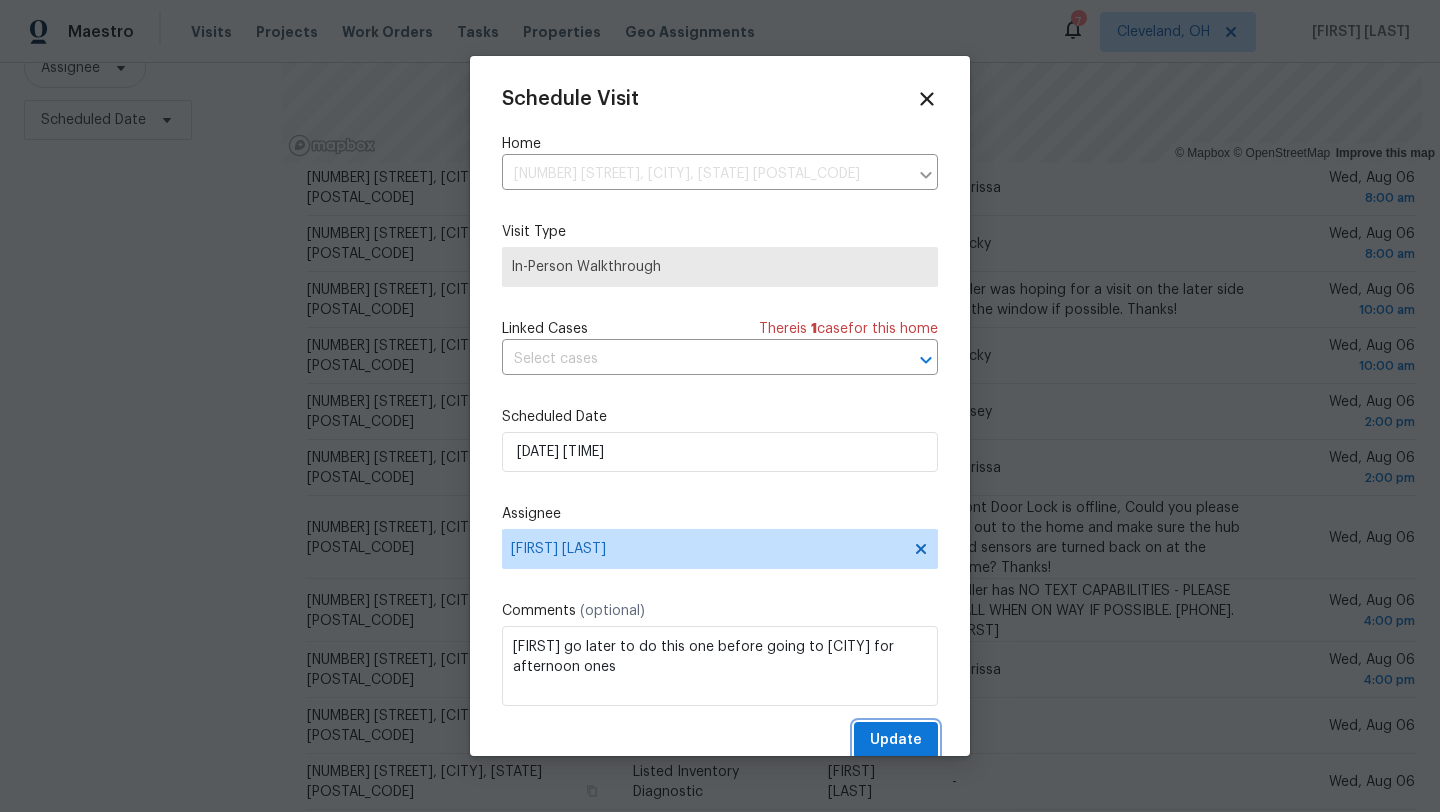 click on "Update" at bounding box center [896, 740] 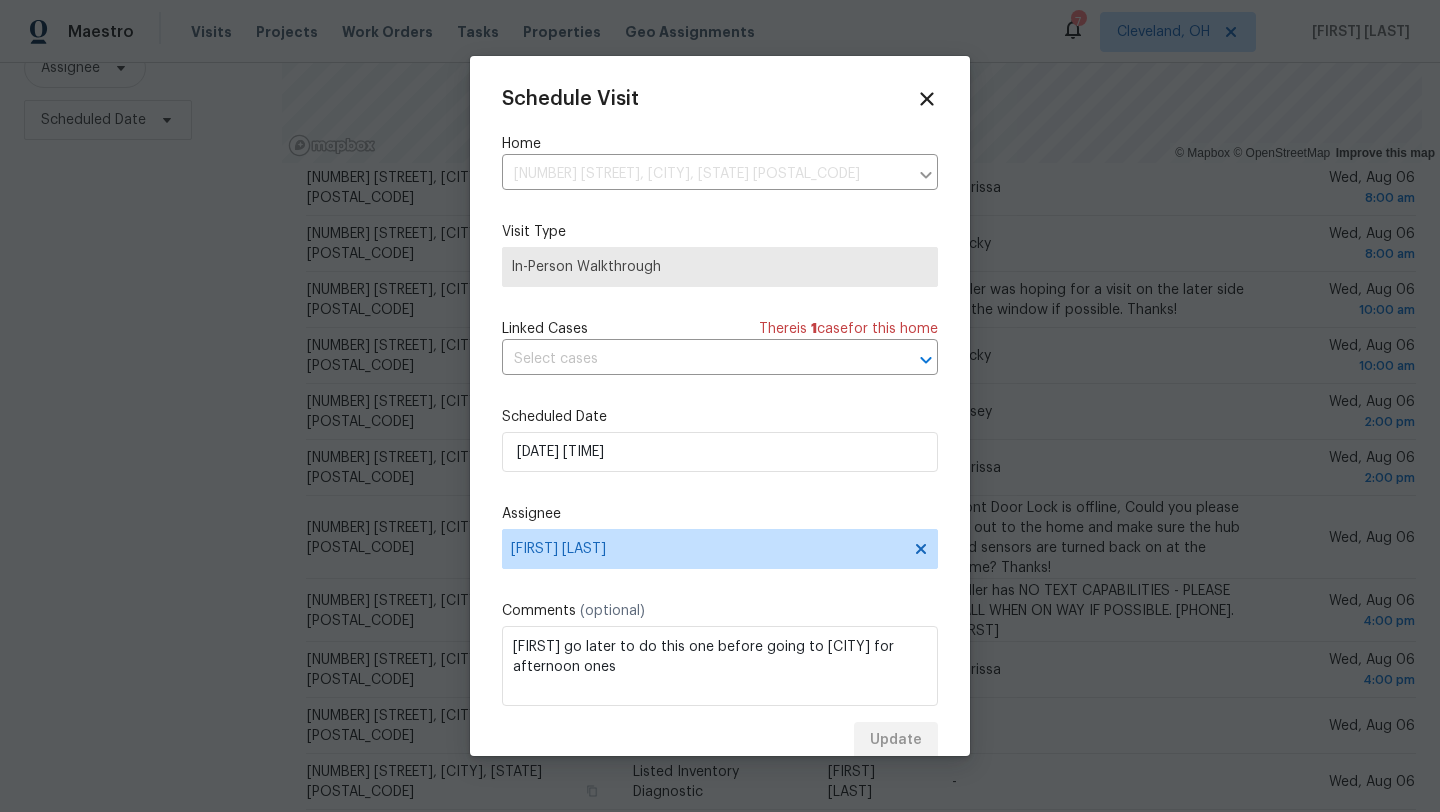 scroll, scrollTop: 0, scrollLeft: 0, axis: both 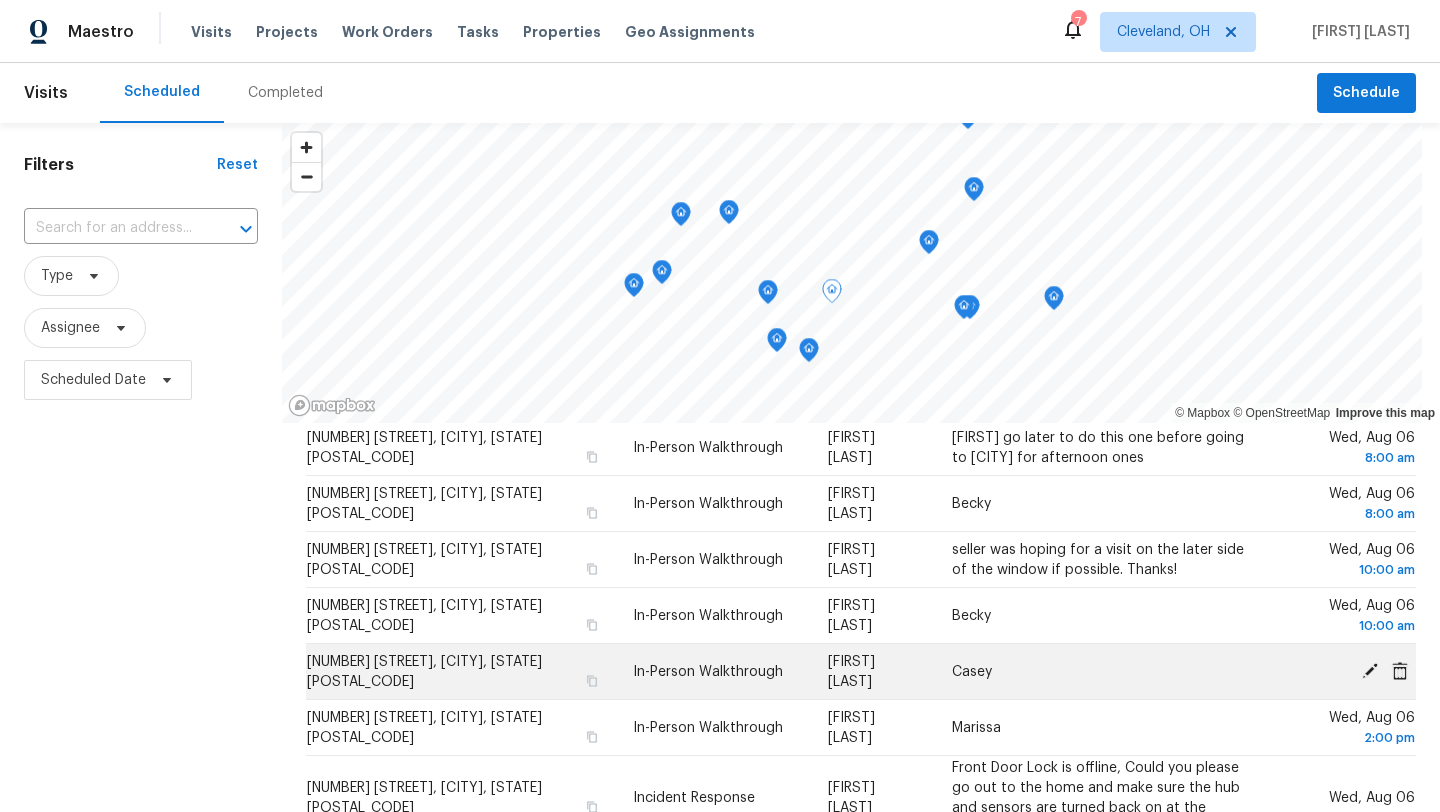 click 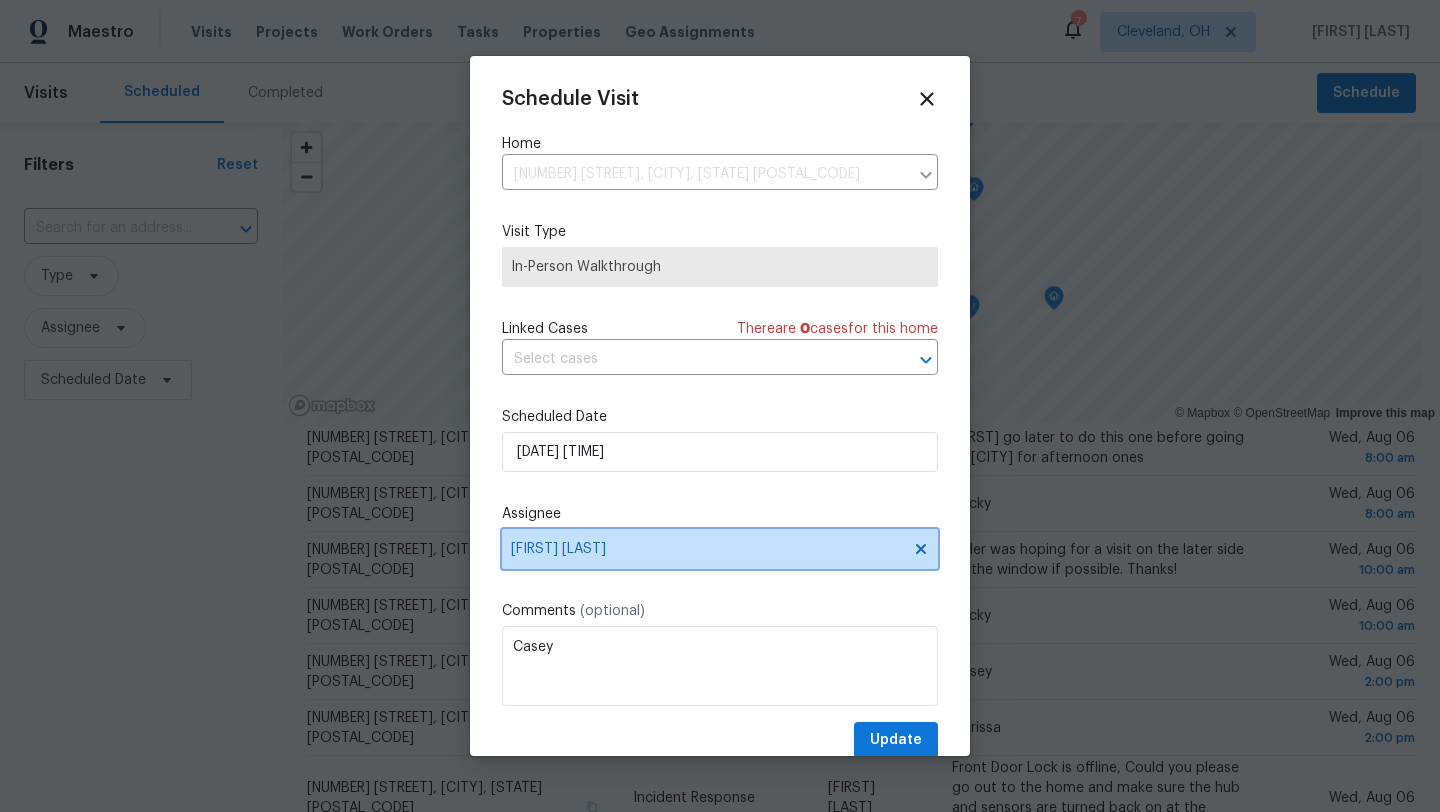 click on "[NAME] [LAST]" at bounding box center (707, 549) 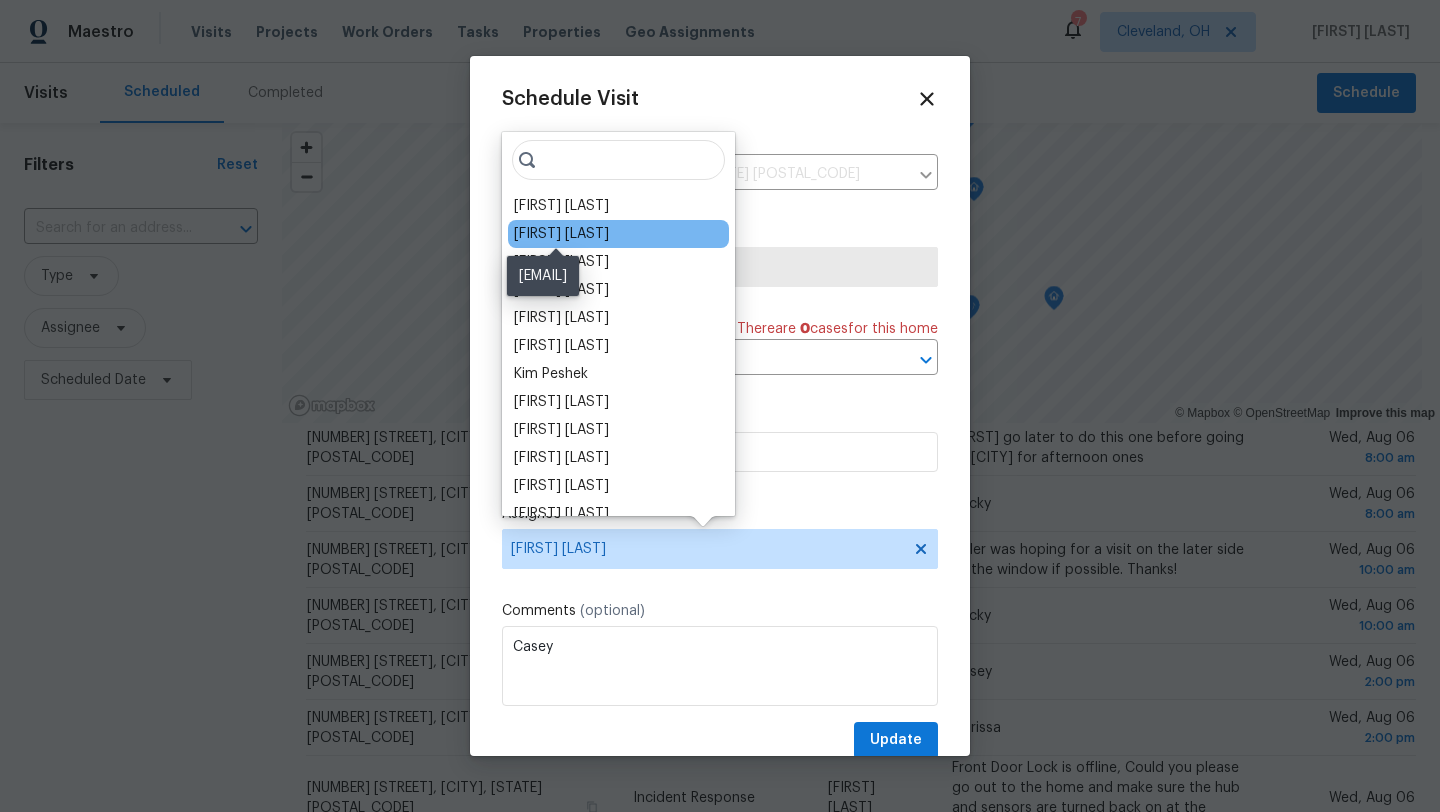 click on "[FIRST] [LAST]" at bounding box center (561, 234) 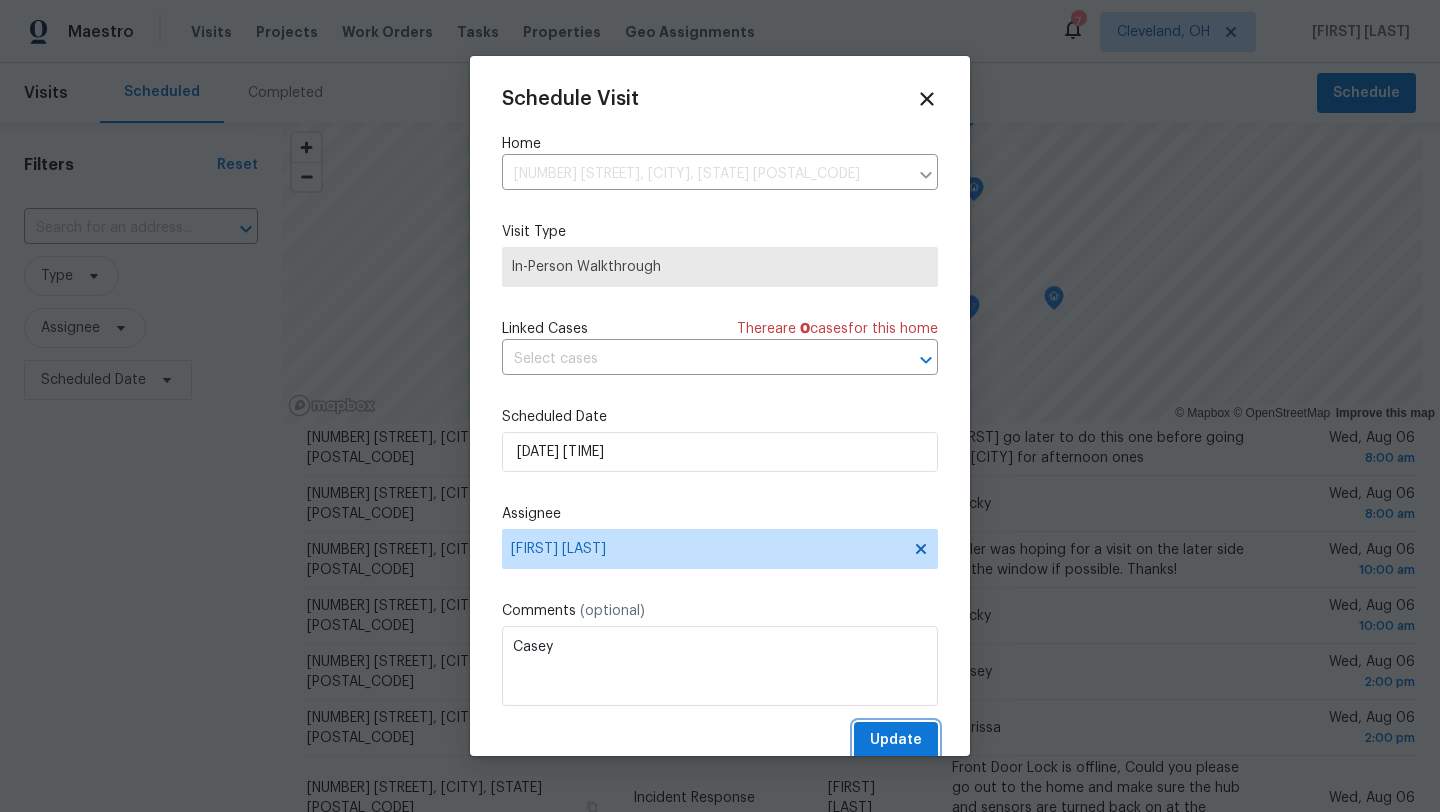 click on "Update" at bounding box center (896, 740) 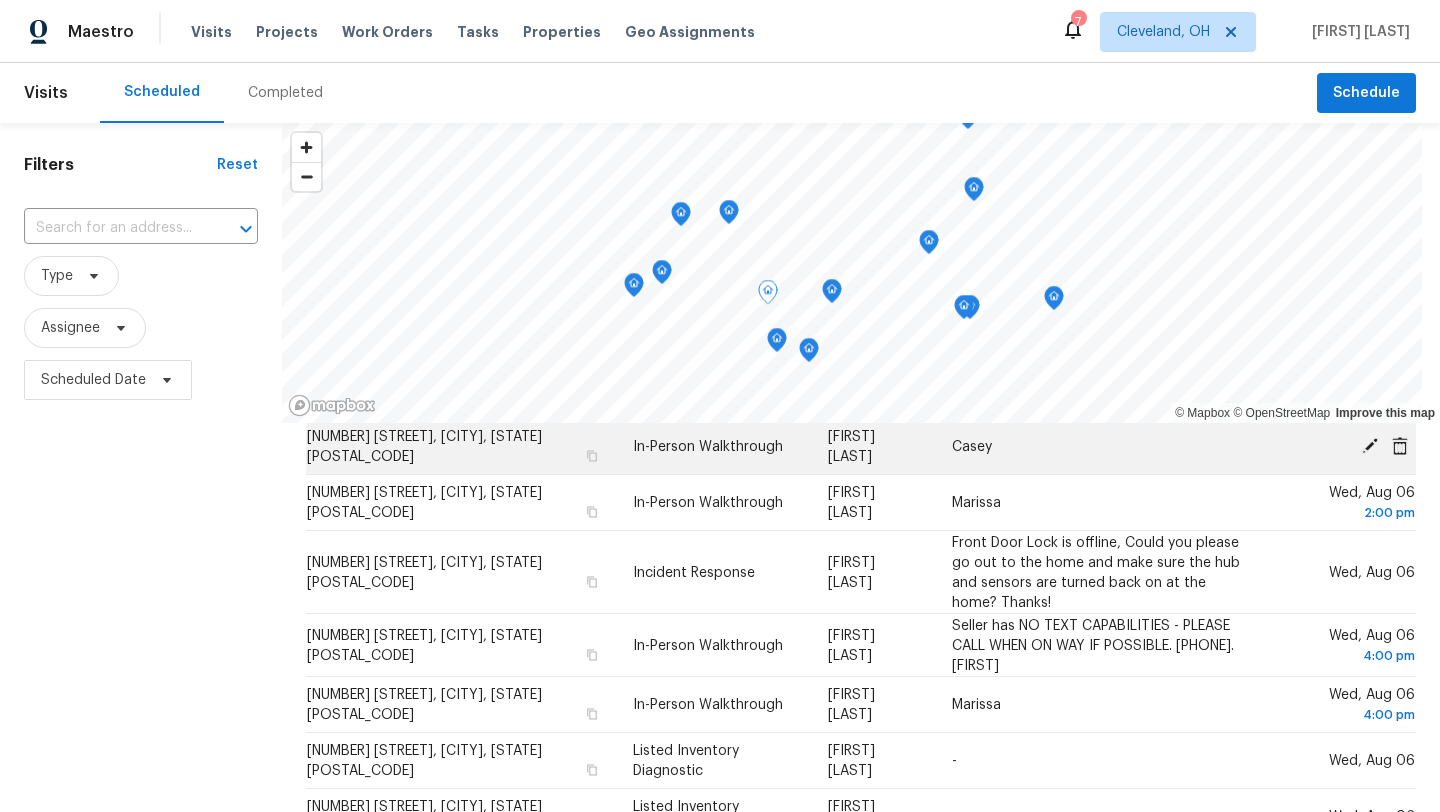 scroll, scrollTop: 524, scrollLeft: 0, axis: vertical 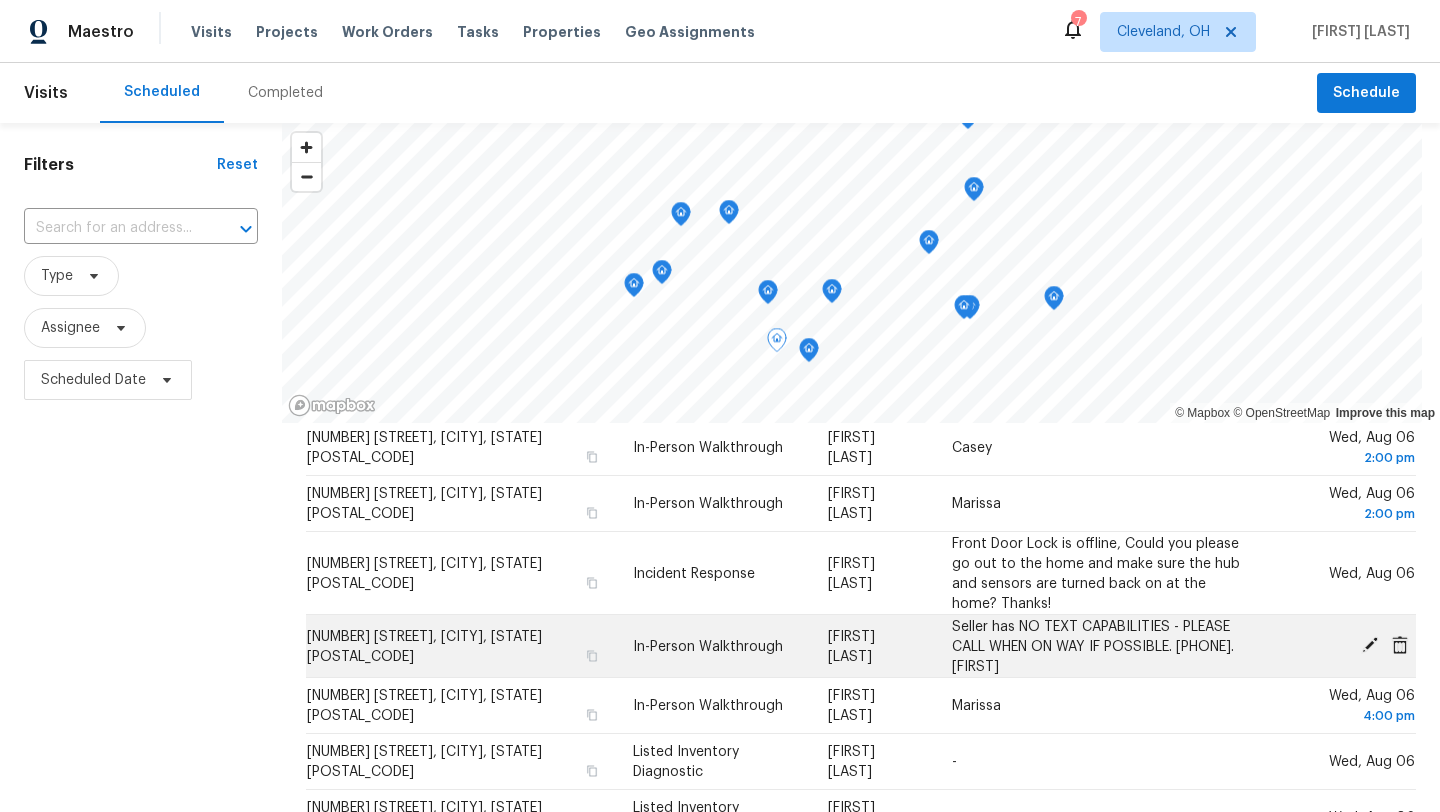 click 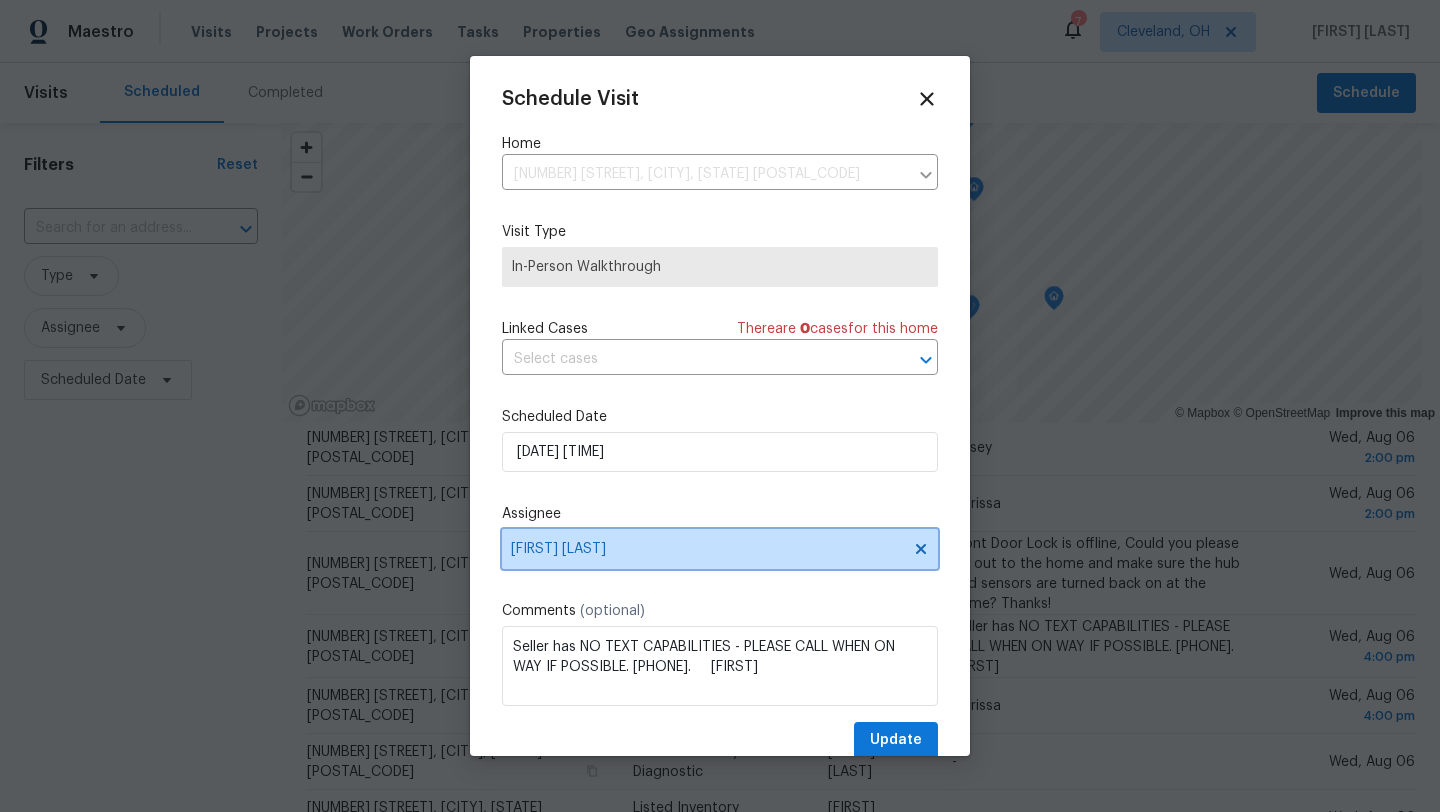 click on "[NAME] [LAST]" at bounding box center [707, 549] 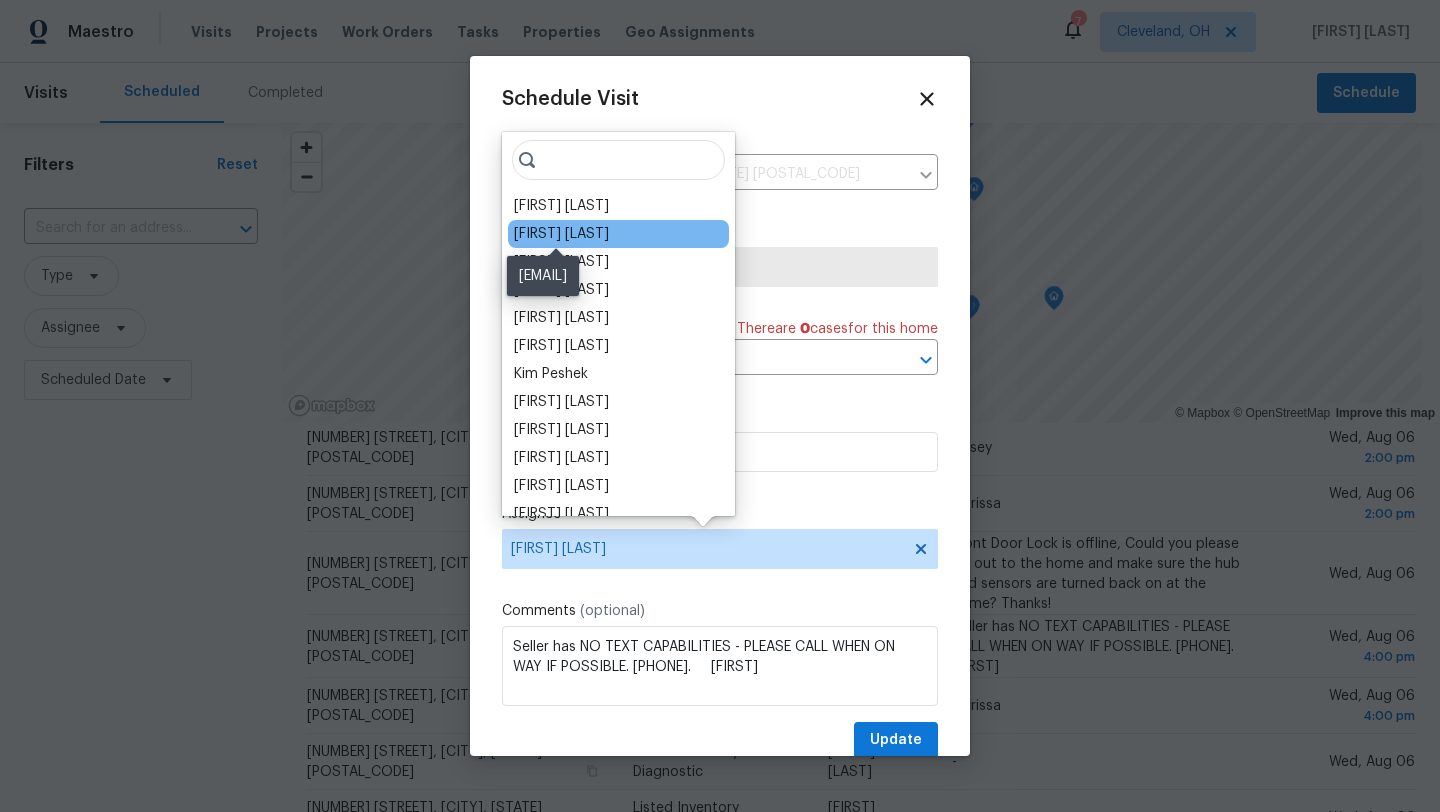 click on "[FIRST] [LAST]" at bounding box center (561, 234) 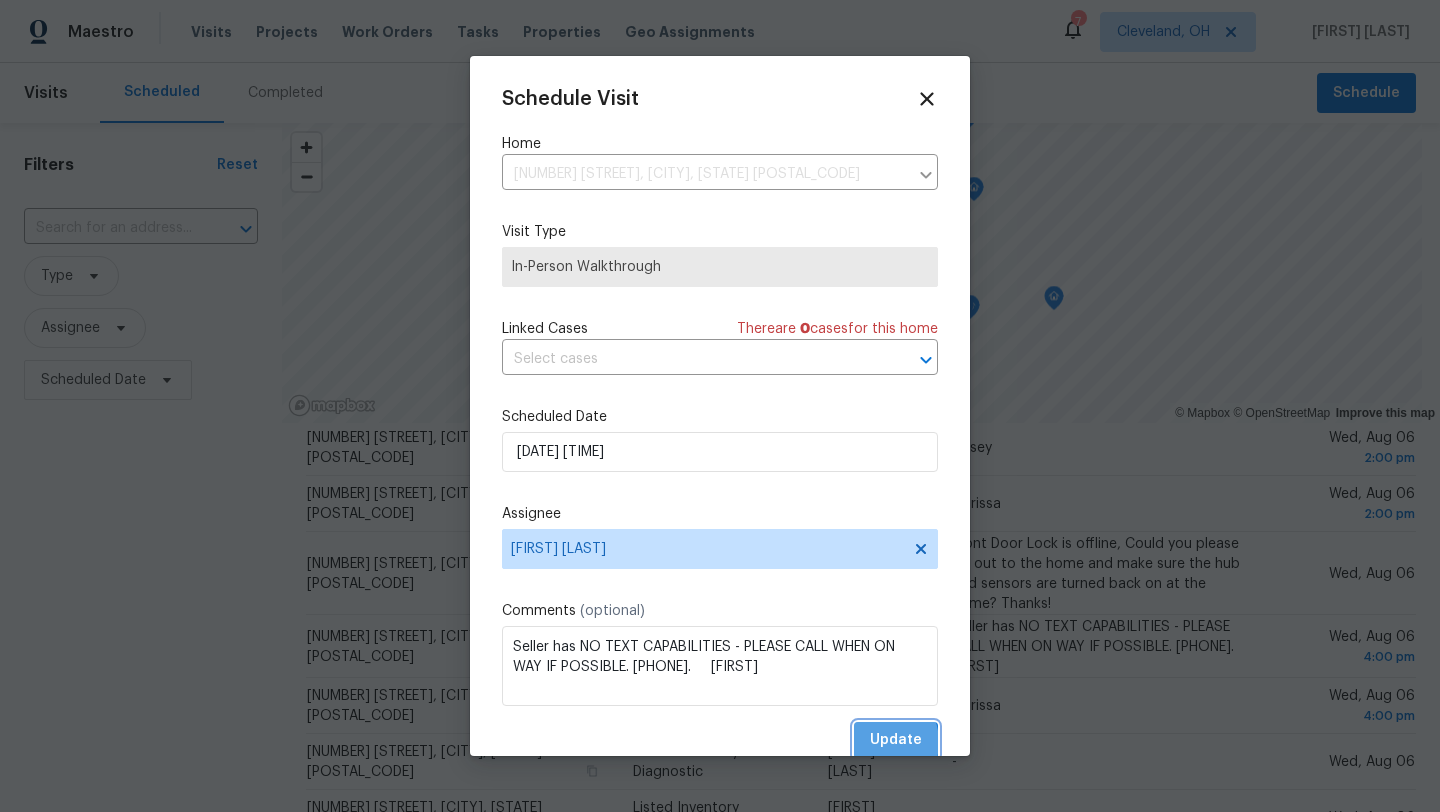 click on "Update" at bounding box center (896, 740) 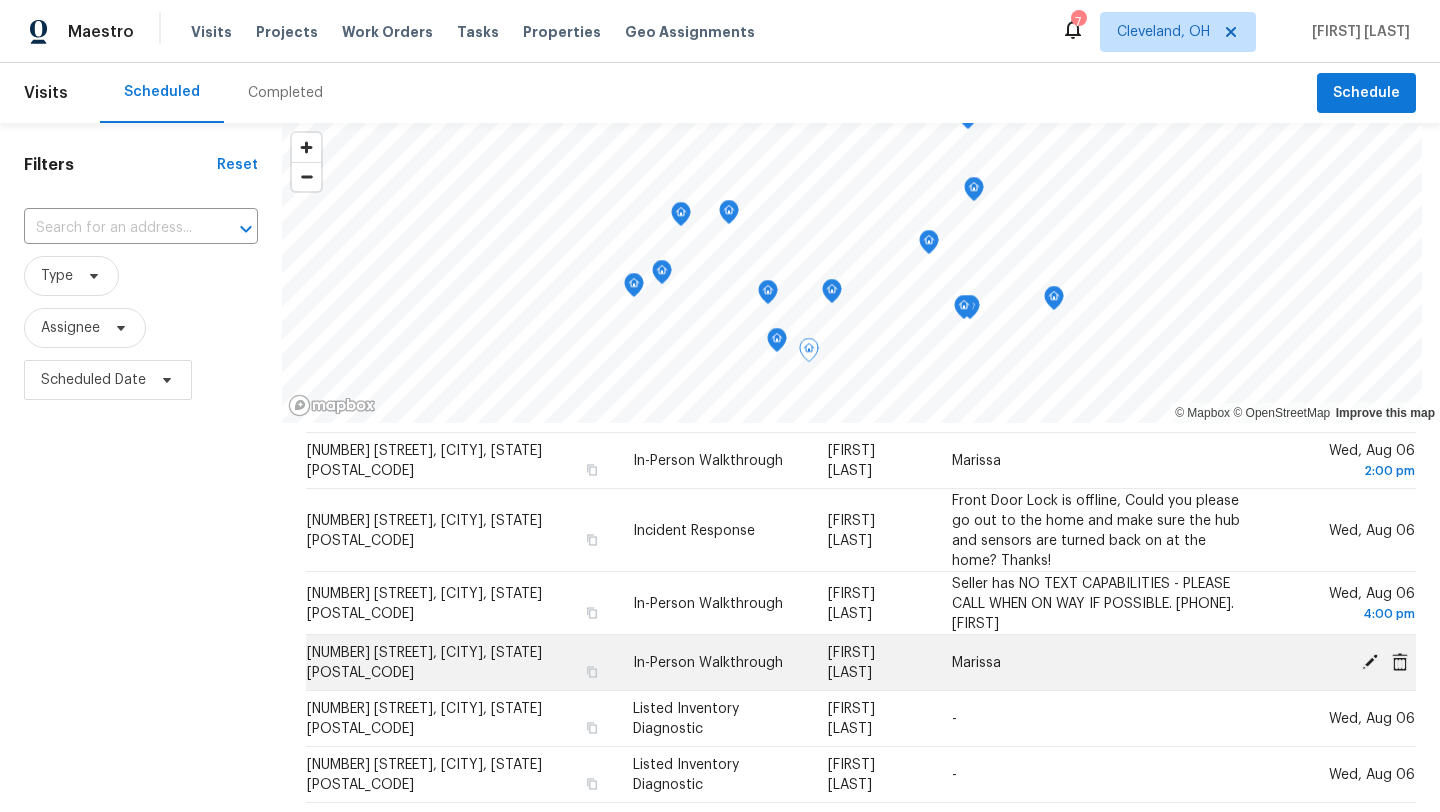 scroll, scrollTop: 630, scrollLeft: 0, axis: vertical 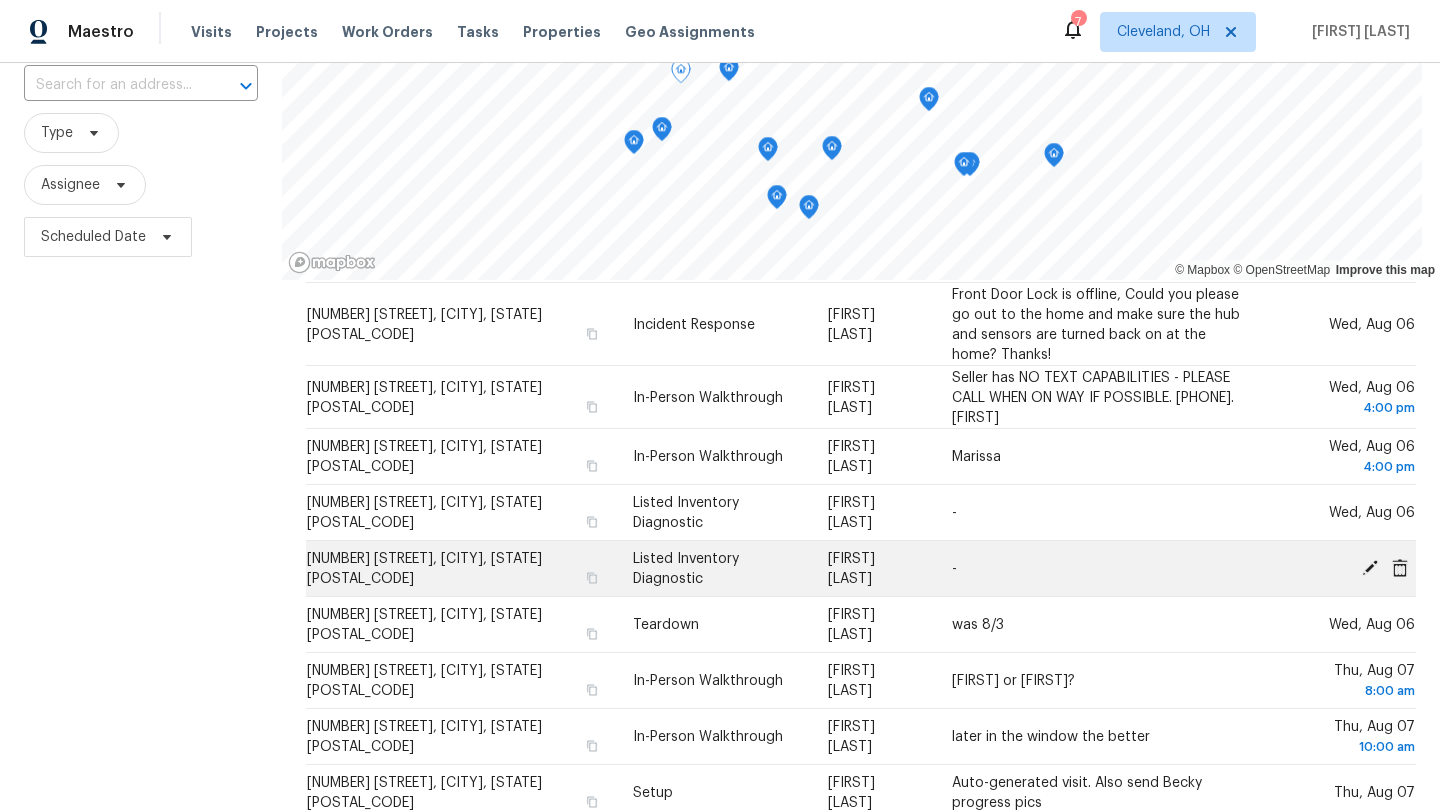 click 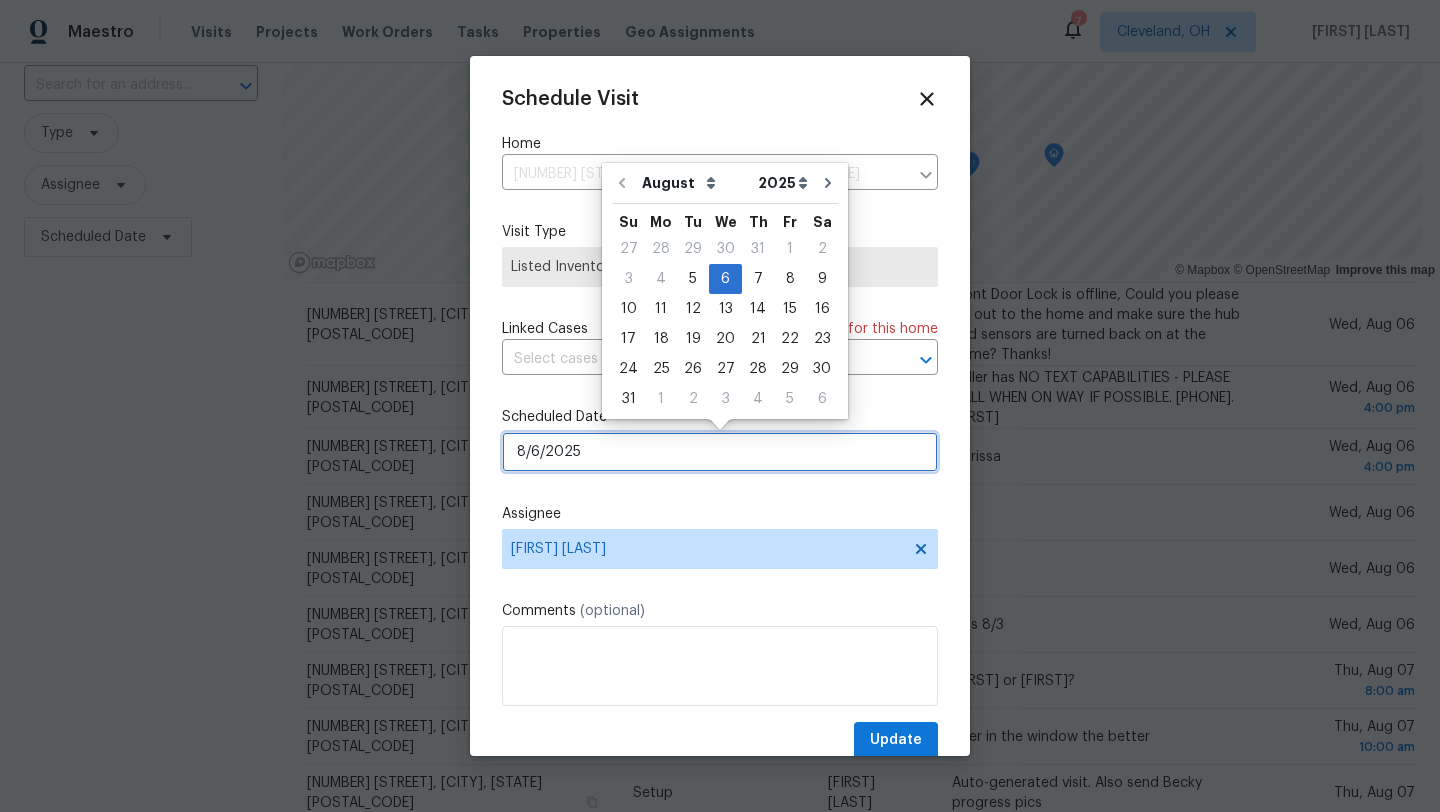 click on "8/6/2025" at bounding box center (720, 452) 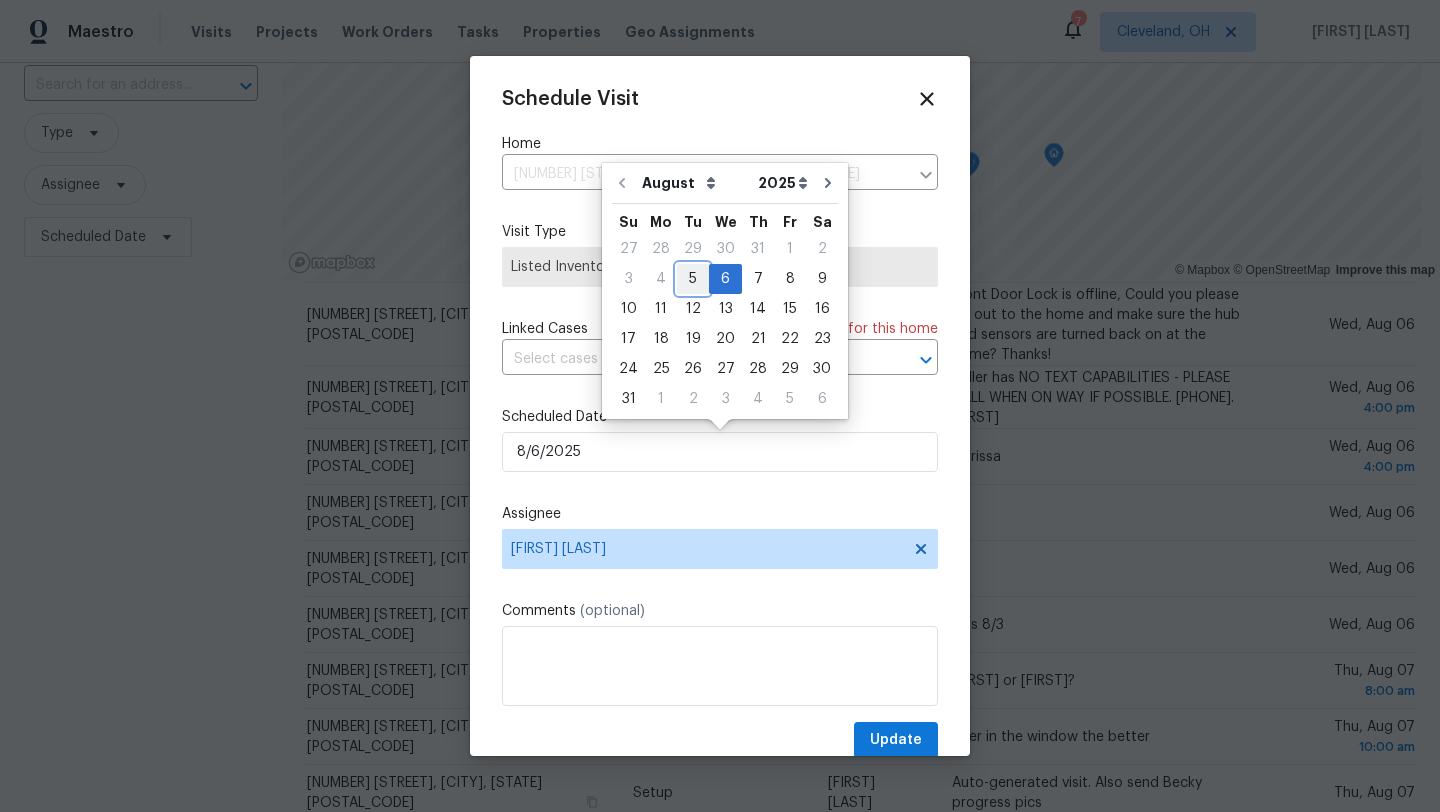 click on "5" at bounding box center [693, 279] 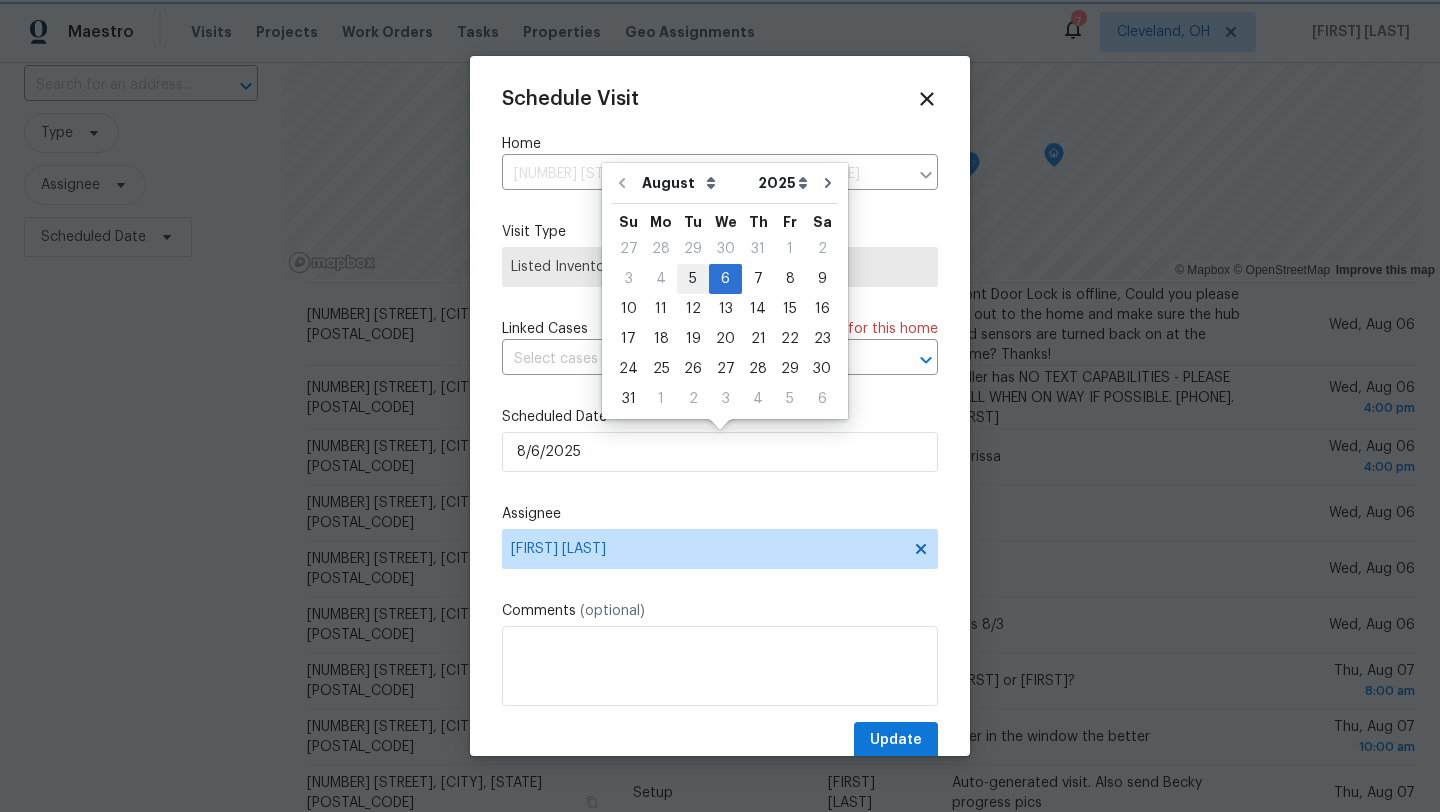 type on "8/5/2025" 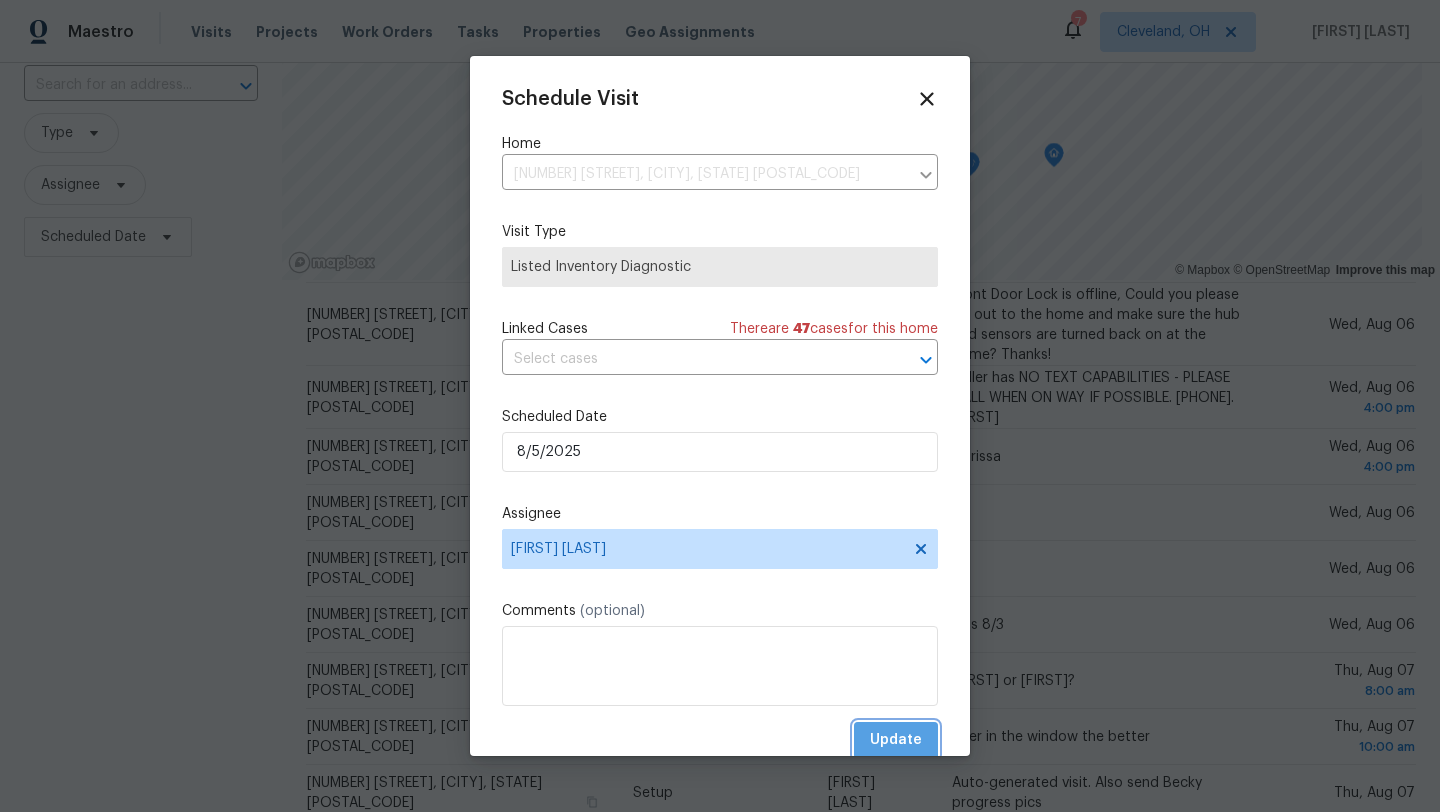 click on "Update" at bounding box center (896, 740) 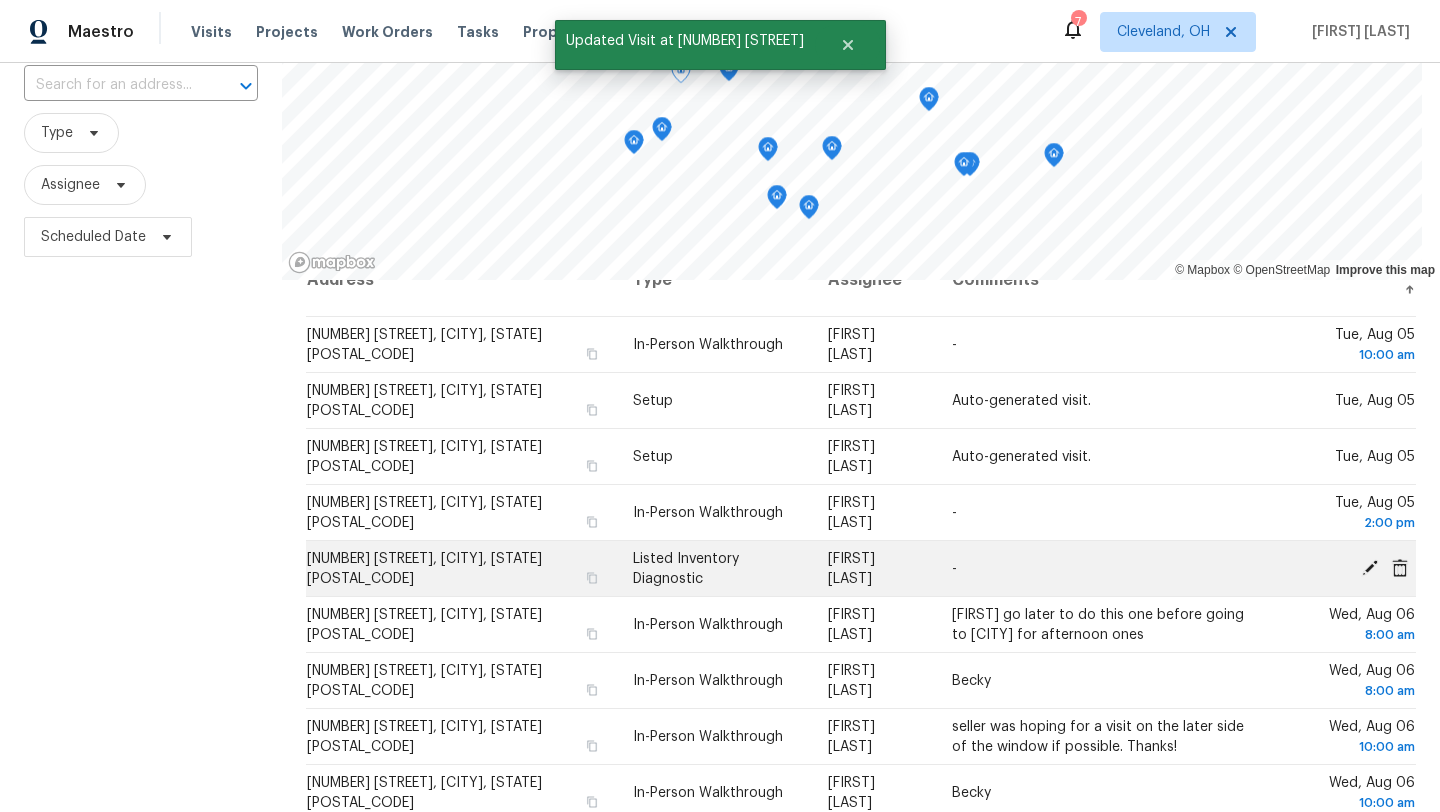 scroll, scrollTop: 0, scrollLeft: 0, axis: both 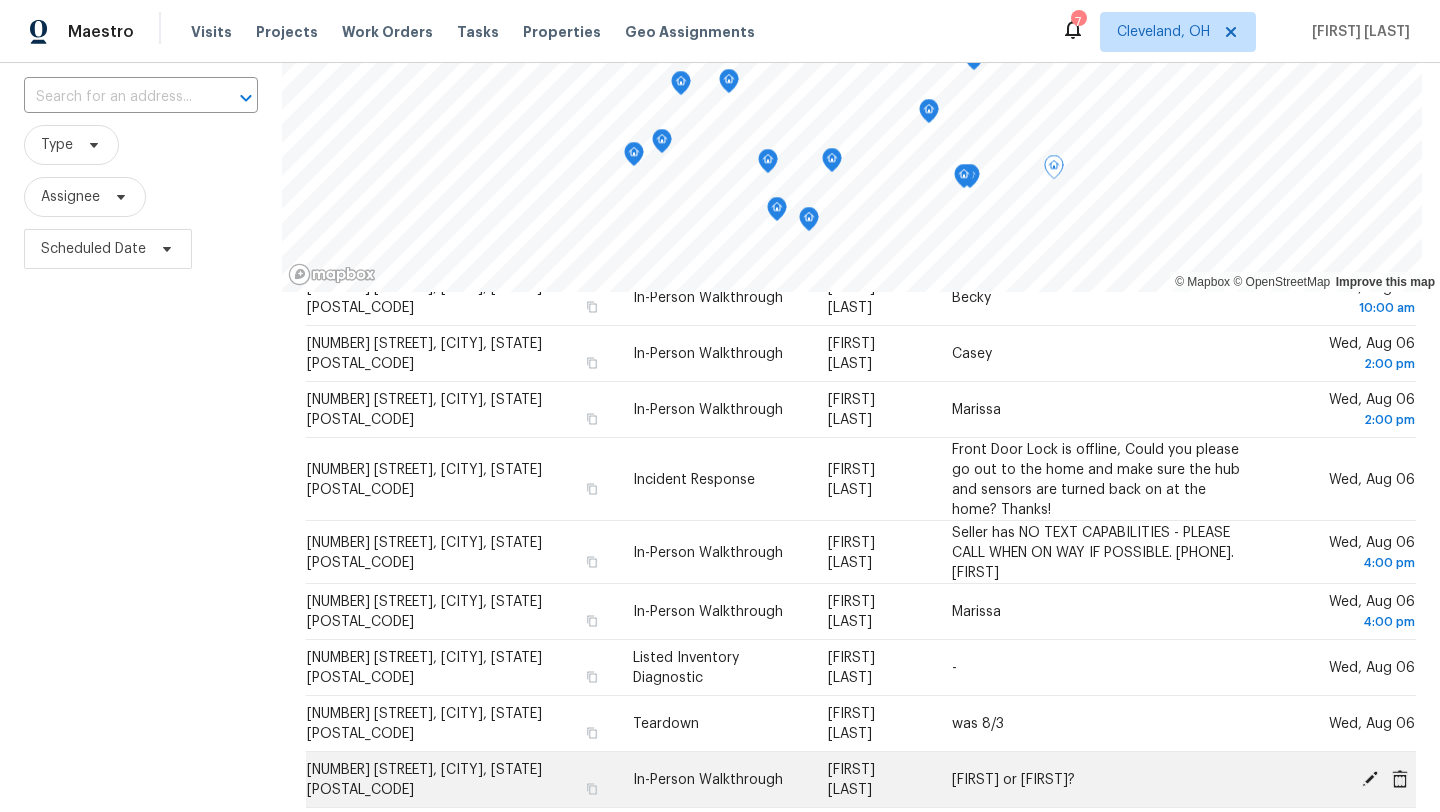 click 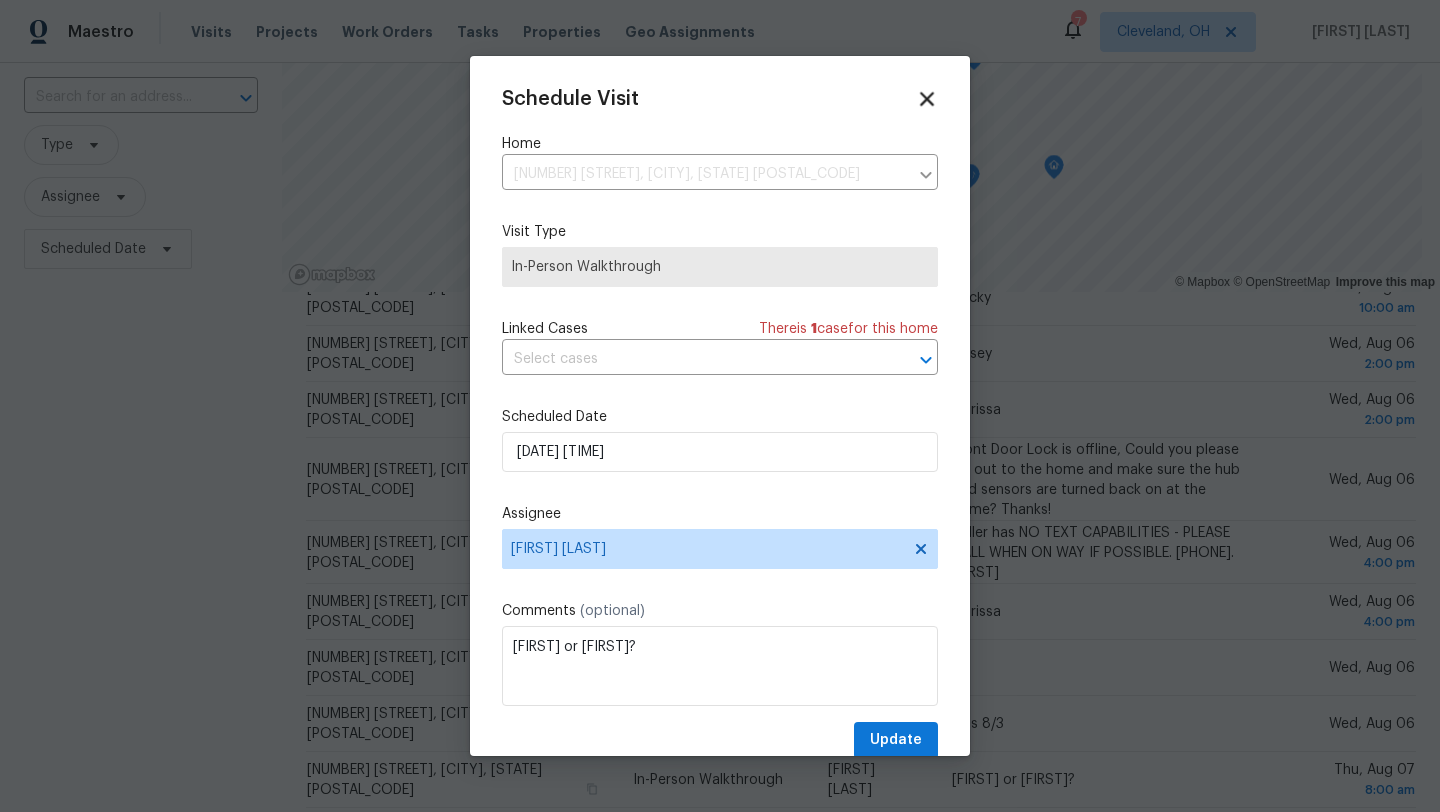 click 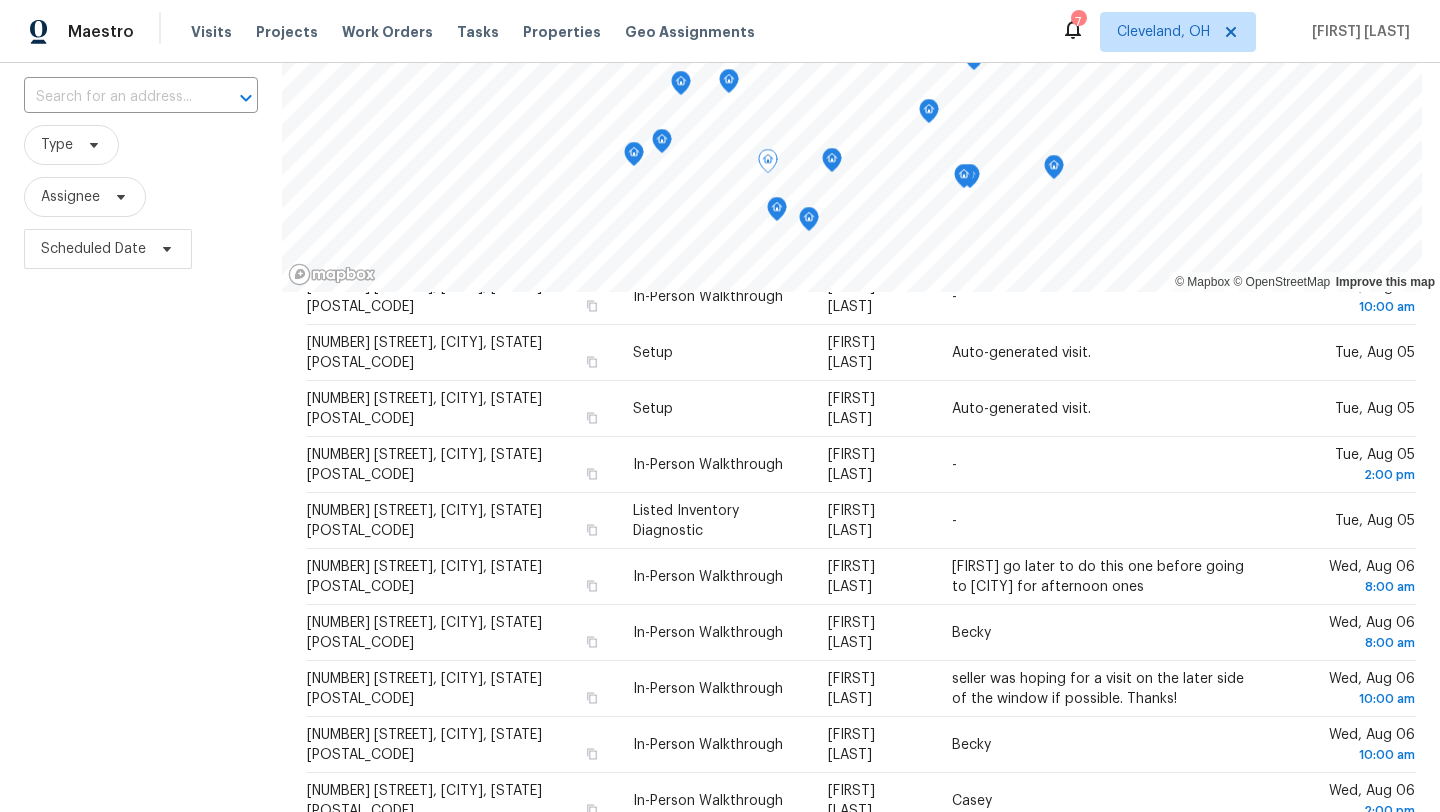 scroll, scrollTop: 0, scrollLeft: 0, axis: both 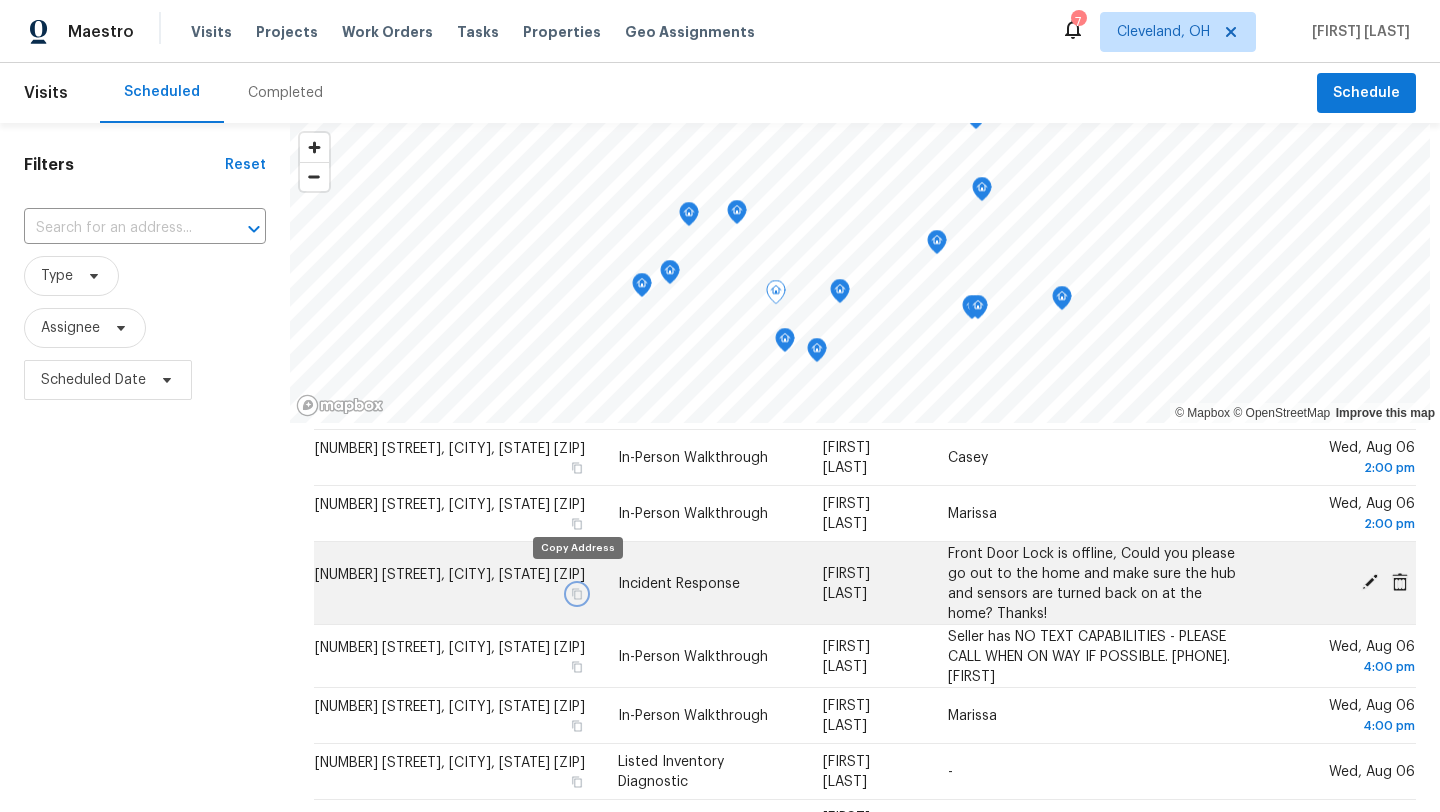 click 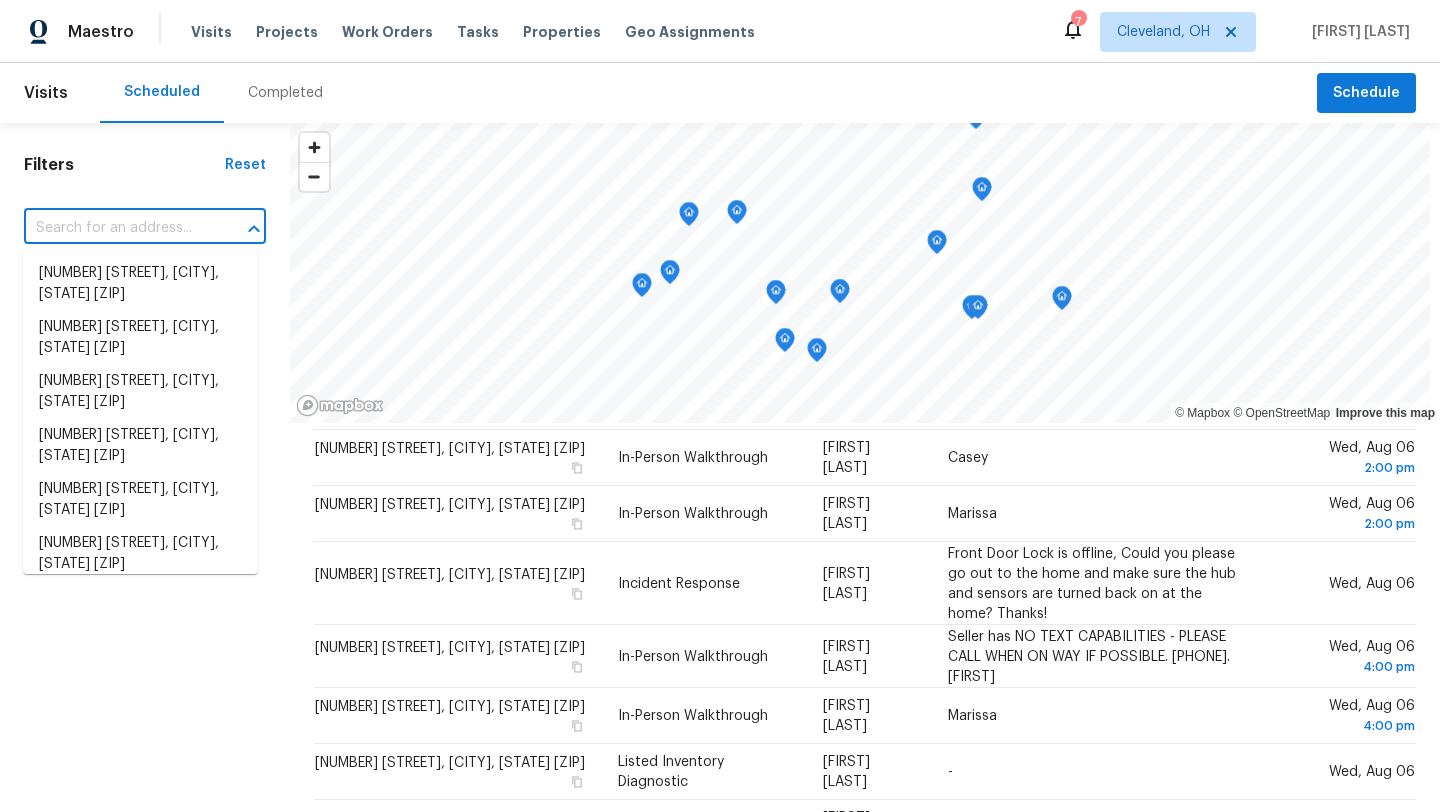 click at bounding box center (117, 228) 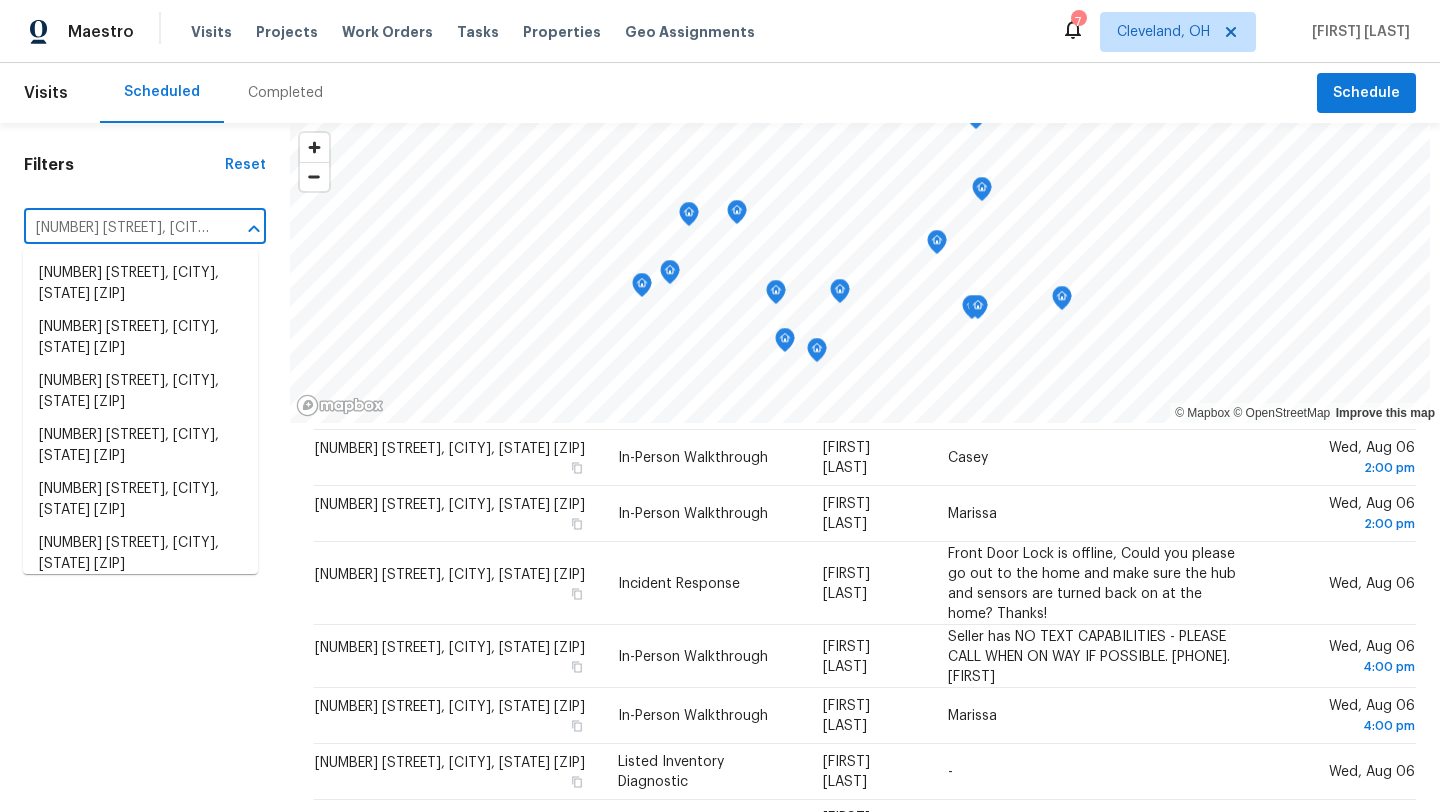 scroll, scrollTop: 0, scrollLeft: 108, axis: horizontal 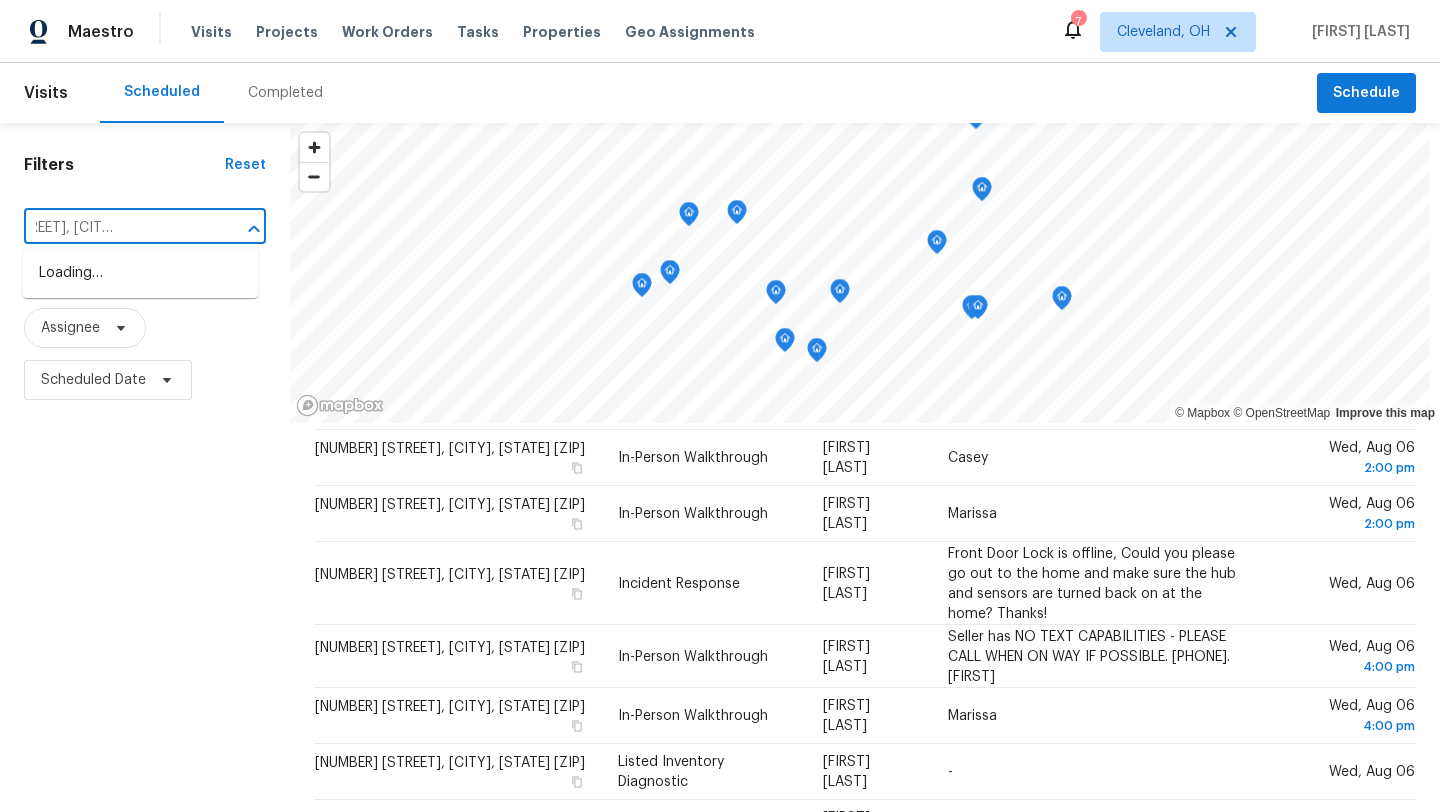 type on "10310 Dayflower Dr, Twinsburg, OH 44087" 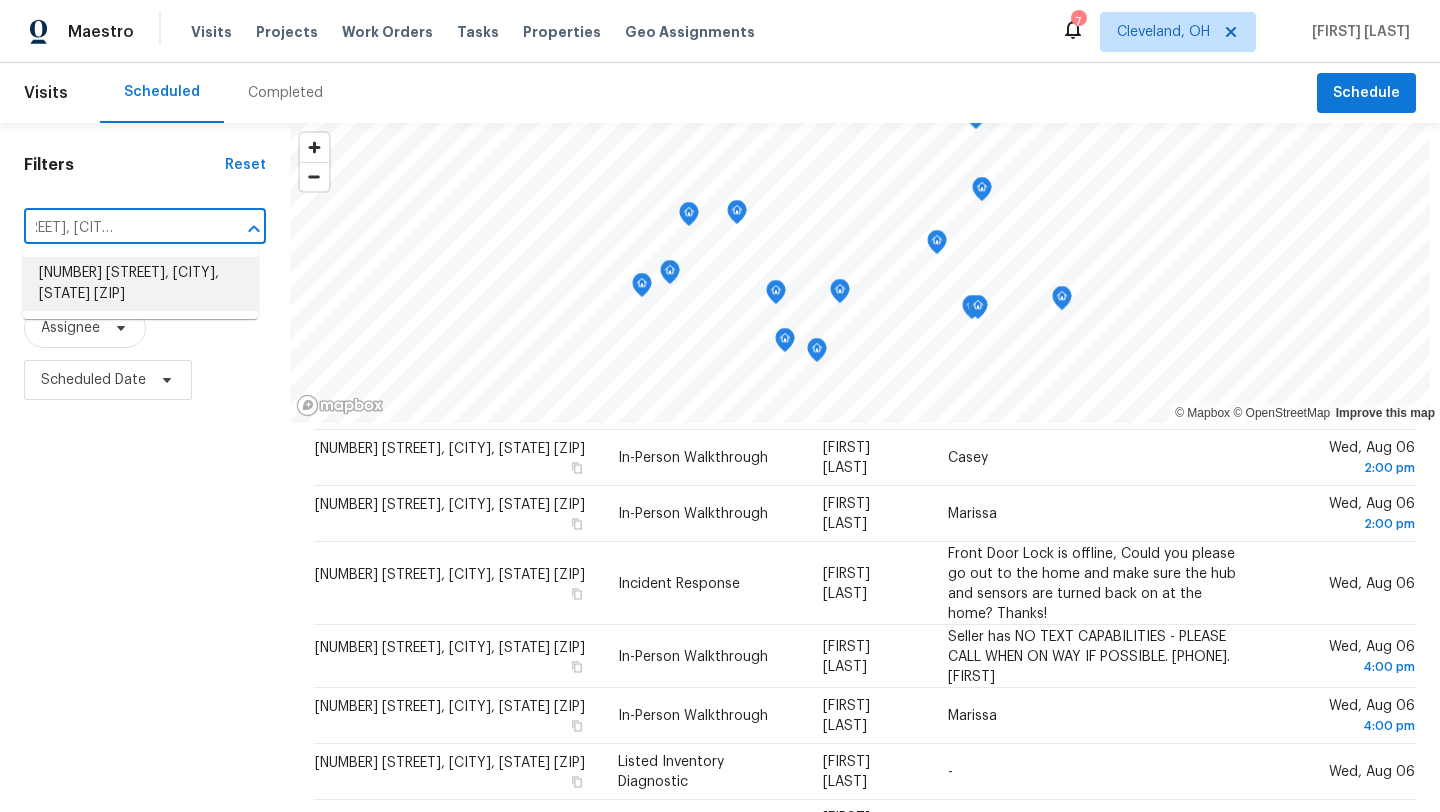 click on "10310 Dayflower Dr, Twinsburg, OH 44087" at bounding box center [140, 284] 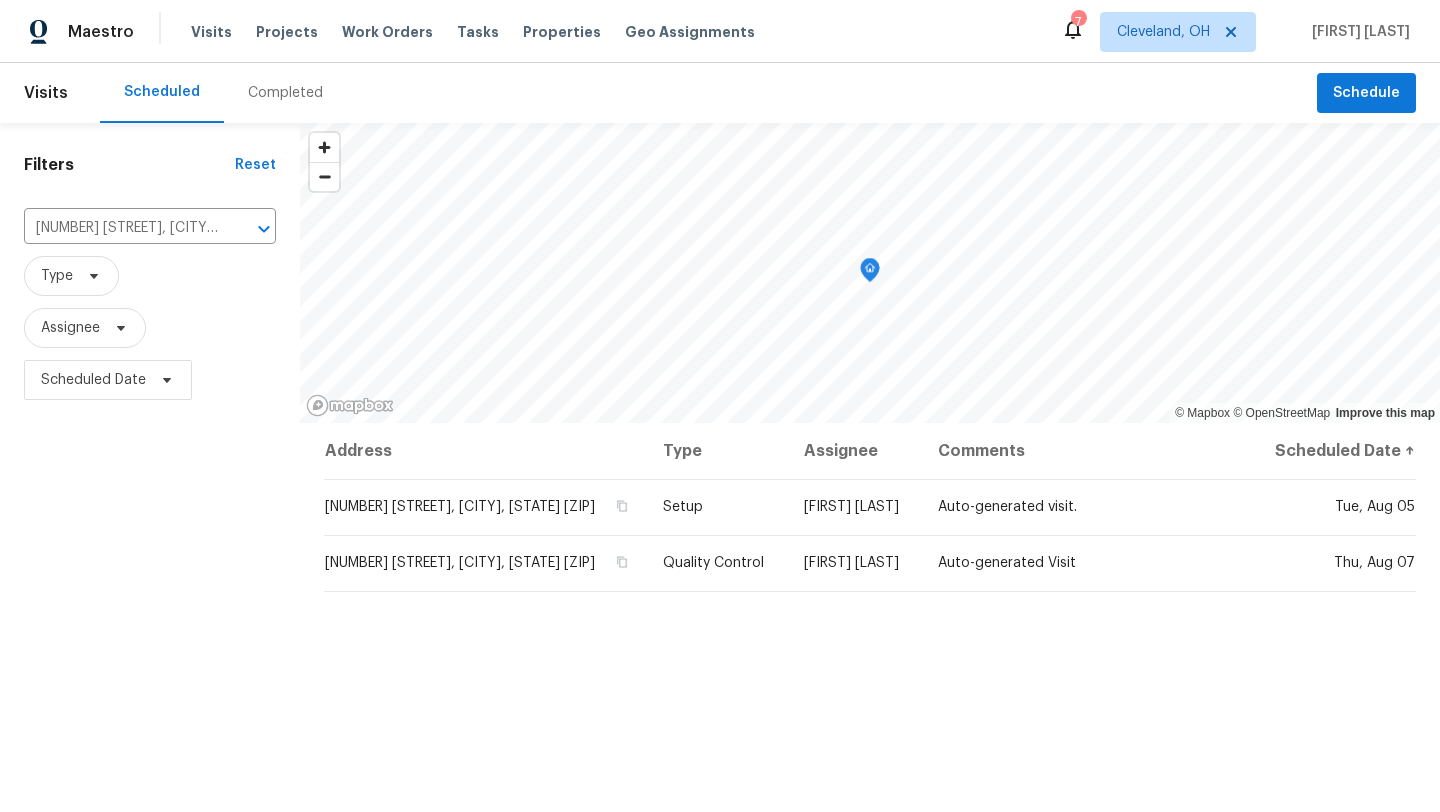 scroll, scrollTop: 0, scrollLeft: 0, axis: both 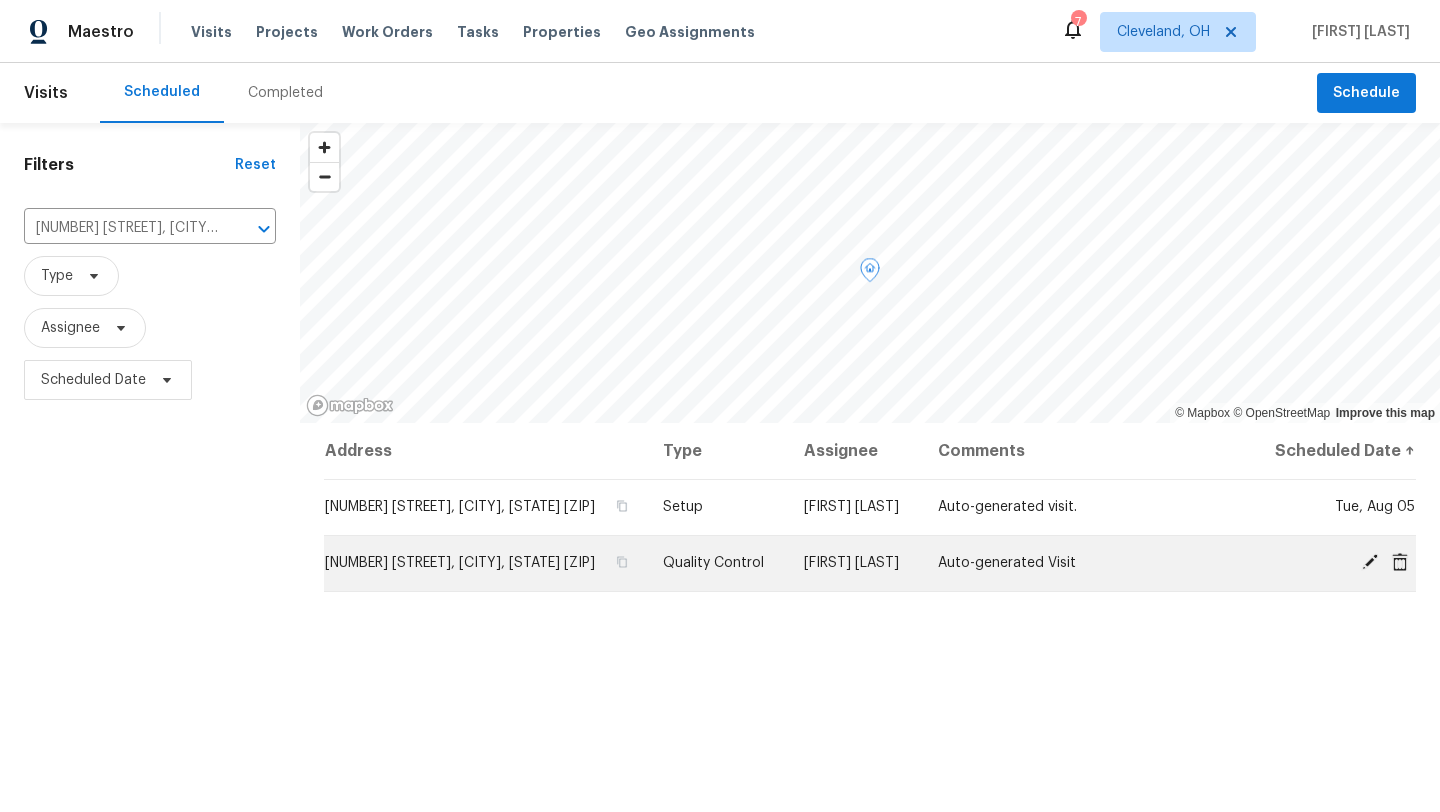click 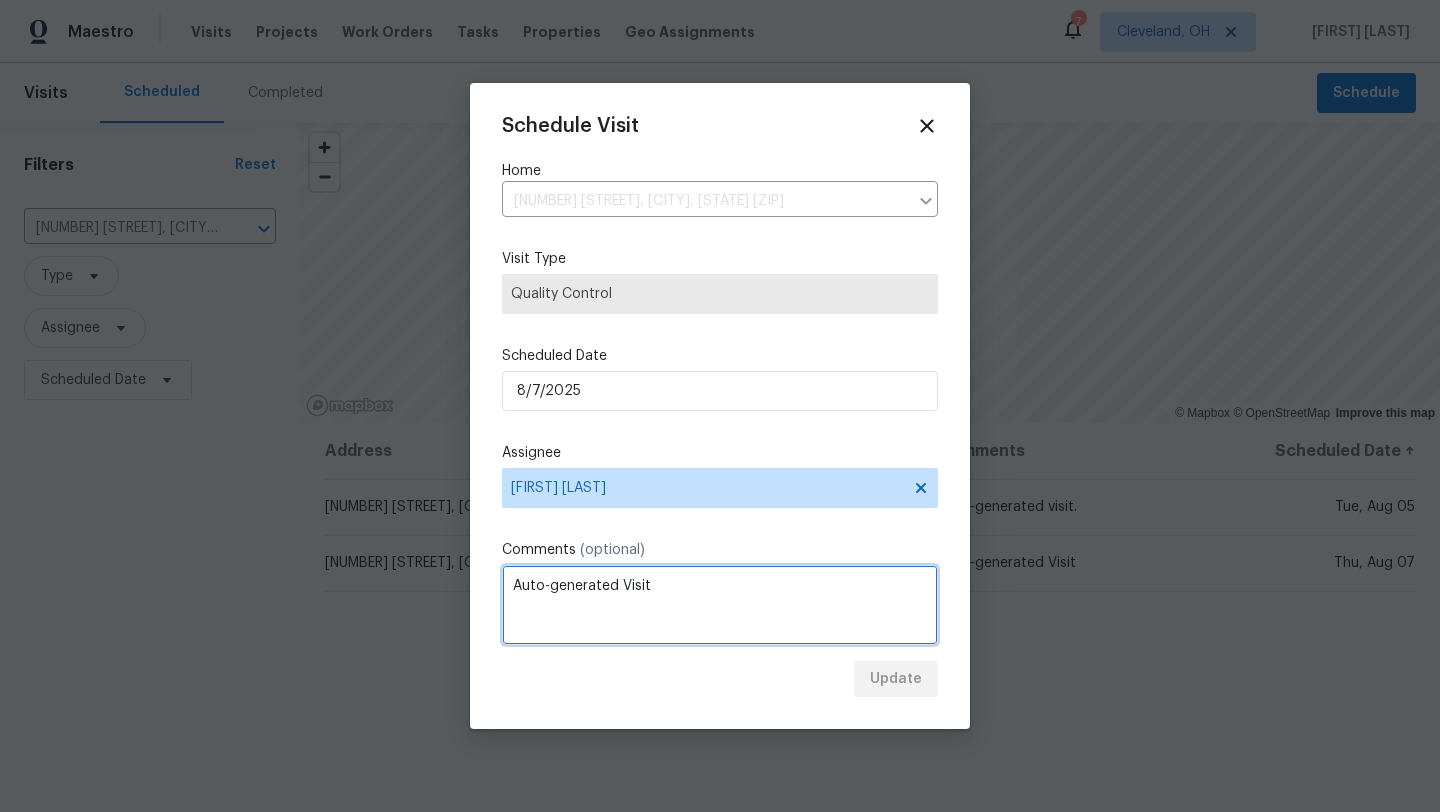 click on "Auto-generated Visit" at bounding box center (720, 605) 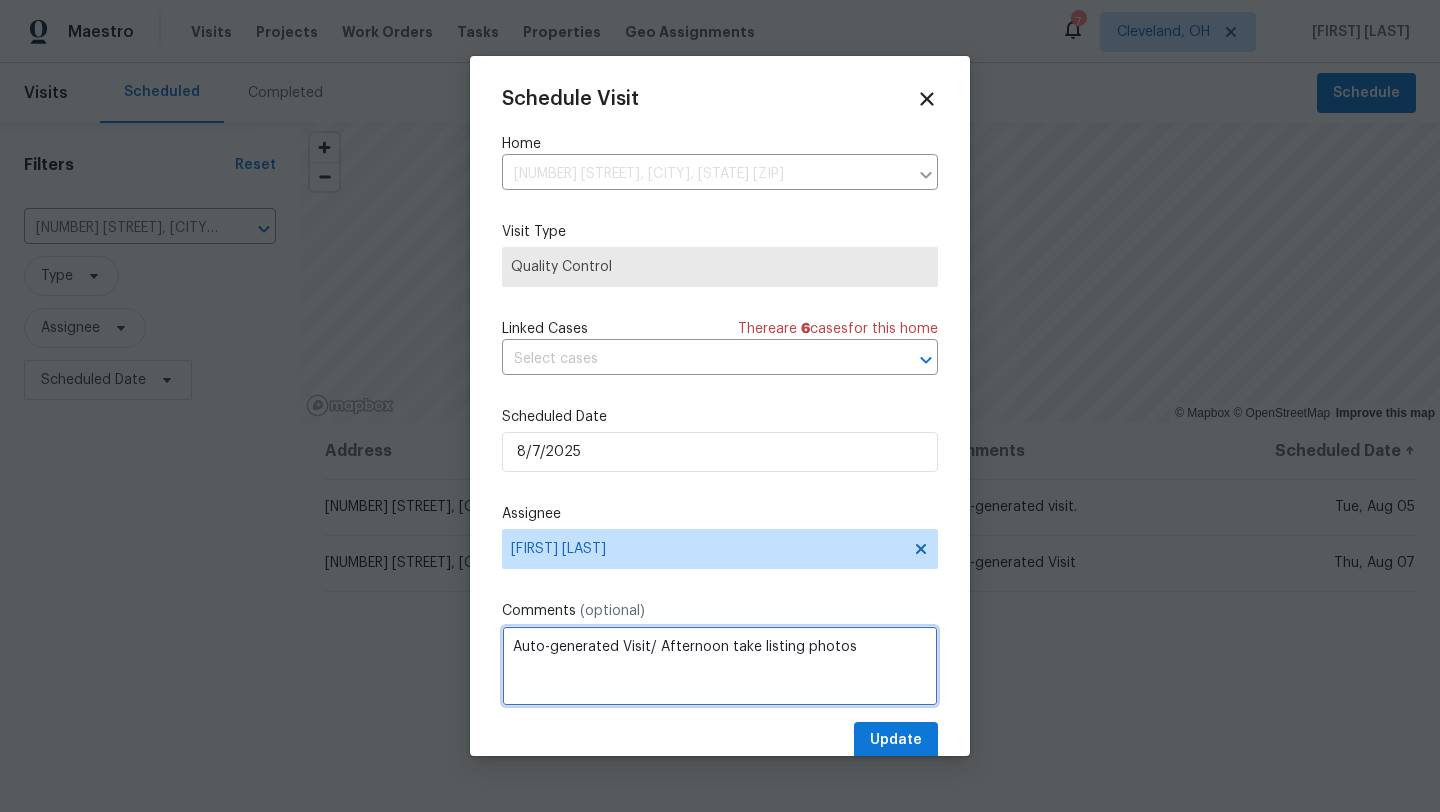 type on "Auto-generated Visit/ Afternoon take listing photos" 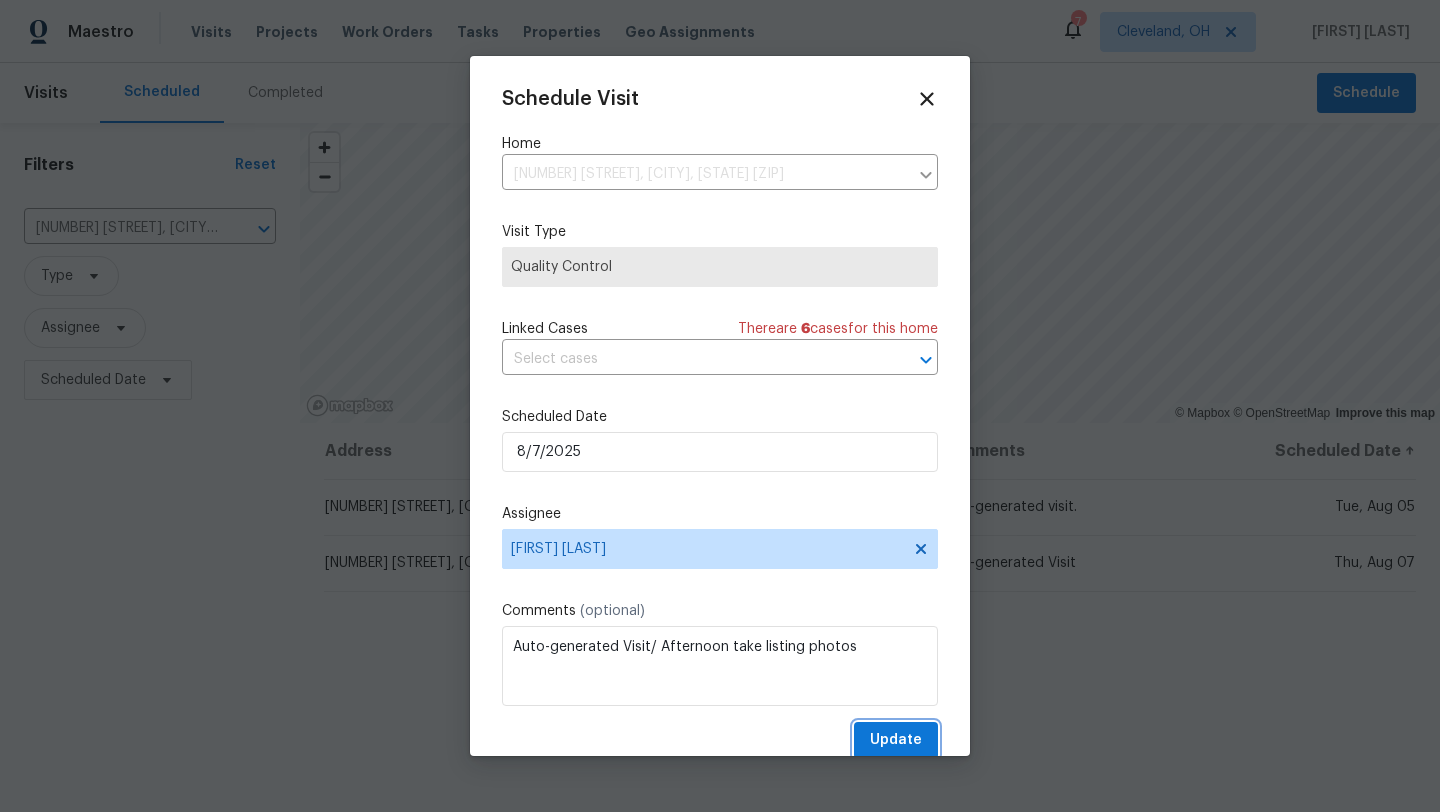 click on "Update" at bounding box center (896, 740) 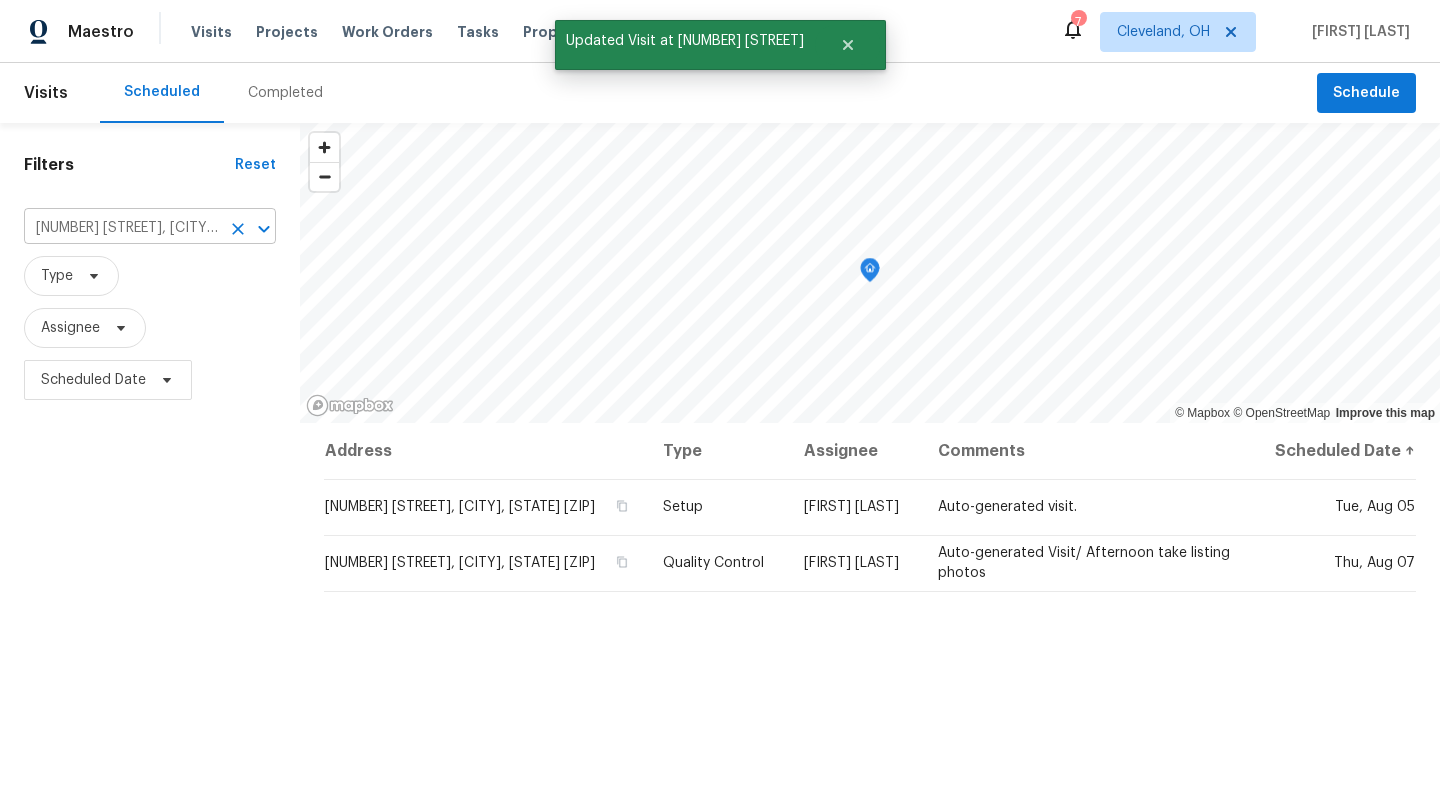 click 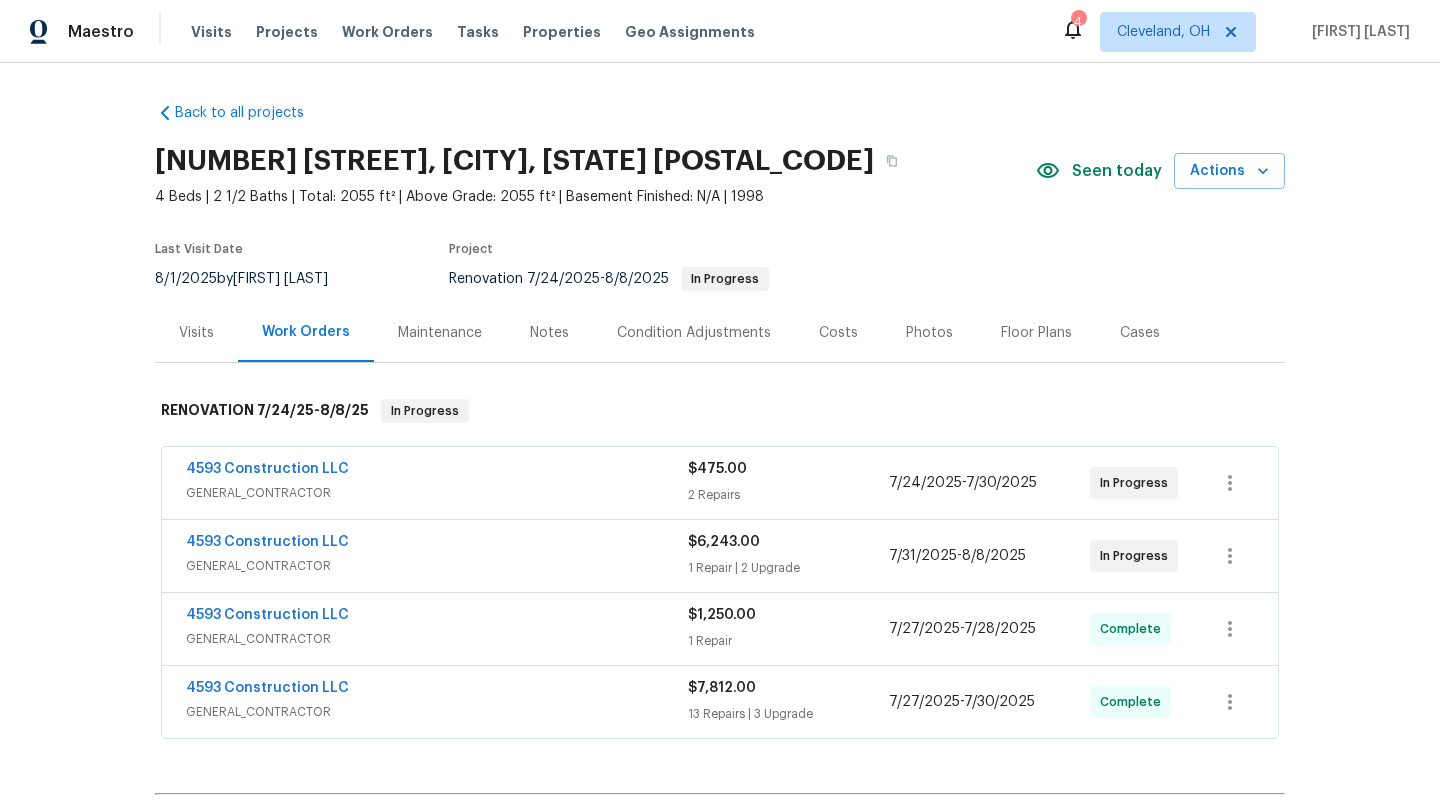 scroll, scrollTop: 0, scrollLeft: 0, axis: both 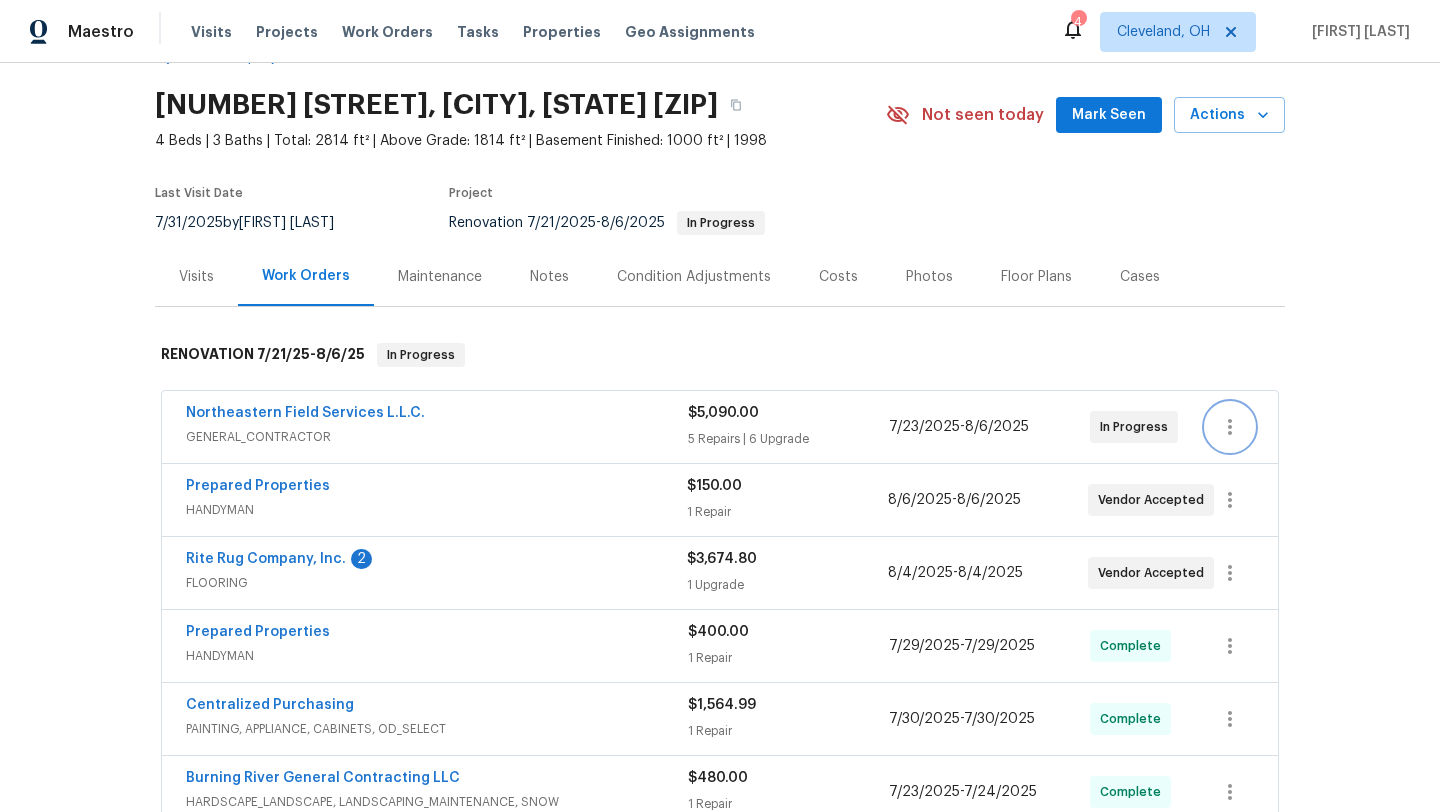 click 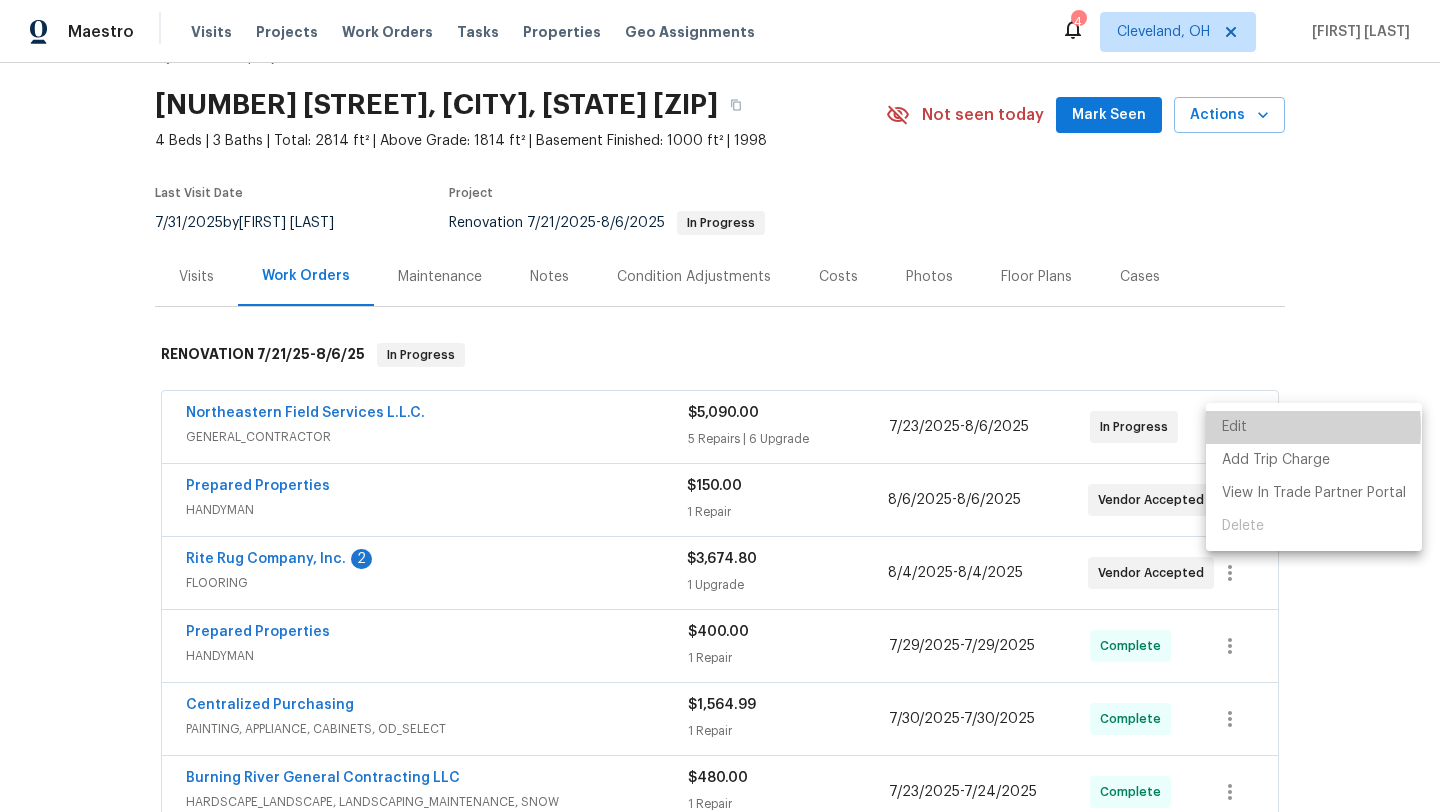 click on "Edit" at bounding box center [1314, 427] 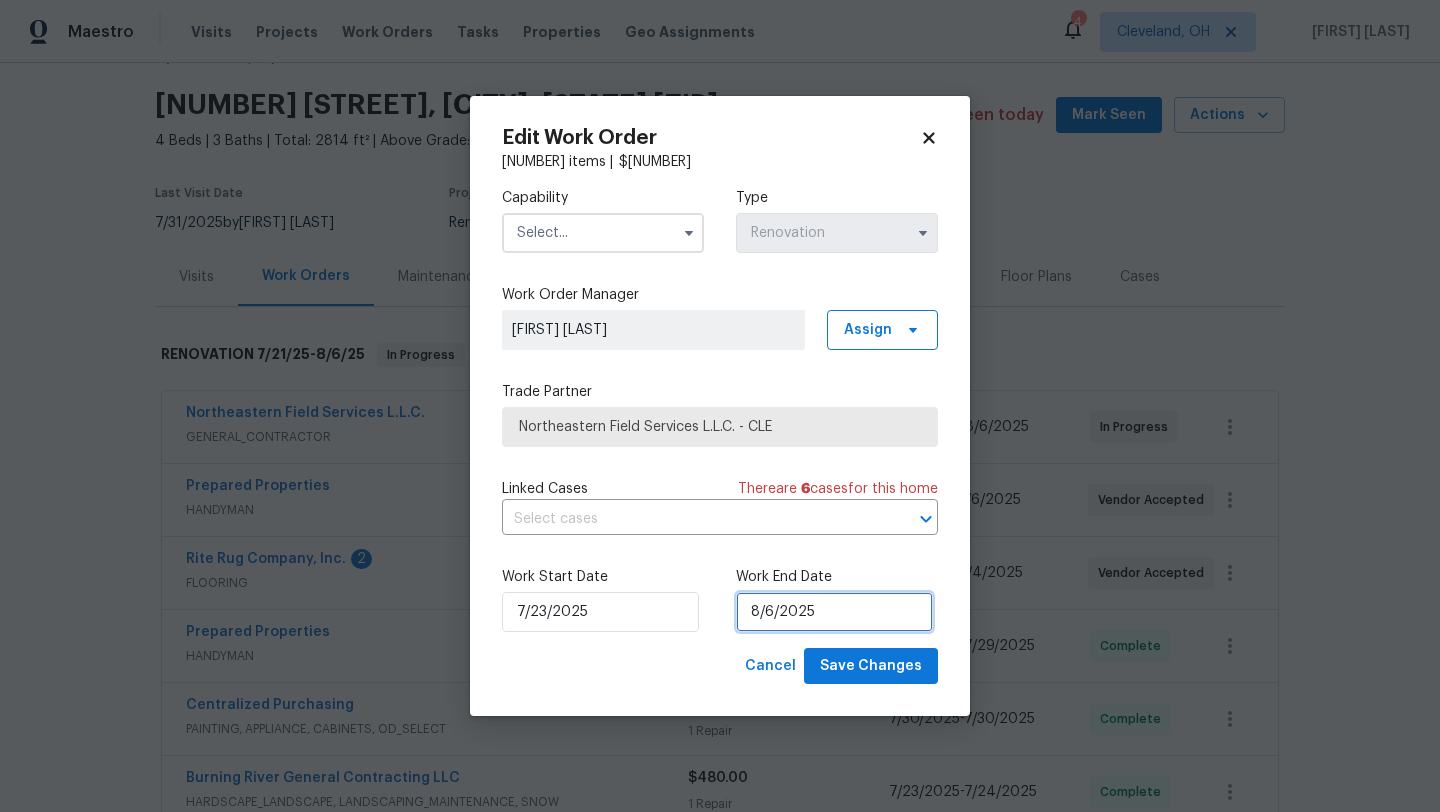 click on "8/6/2025" at bounding box center [834, 612] 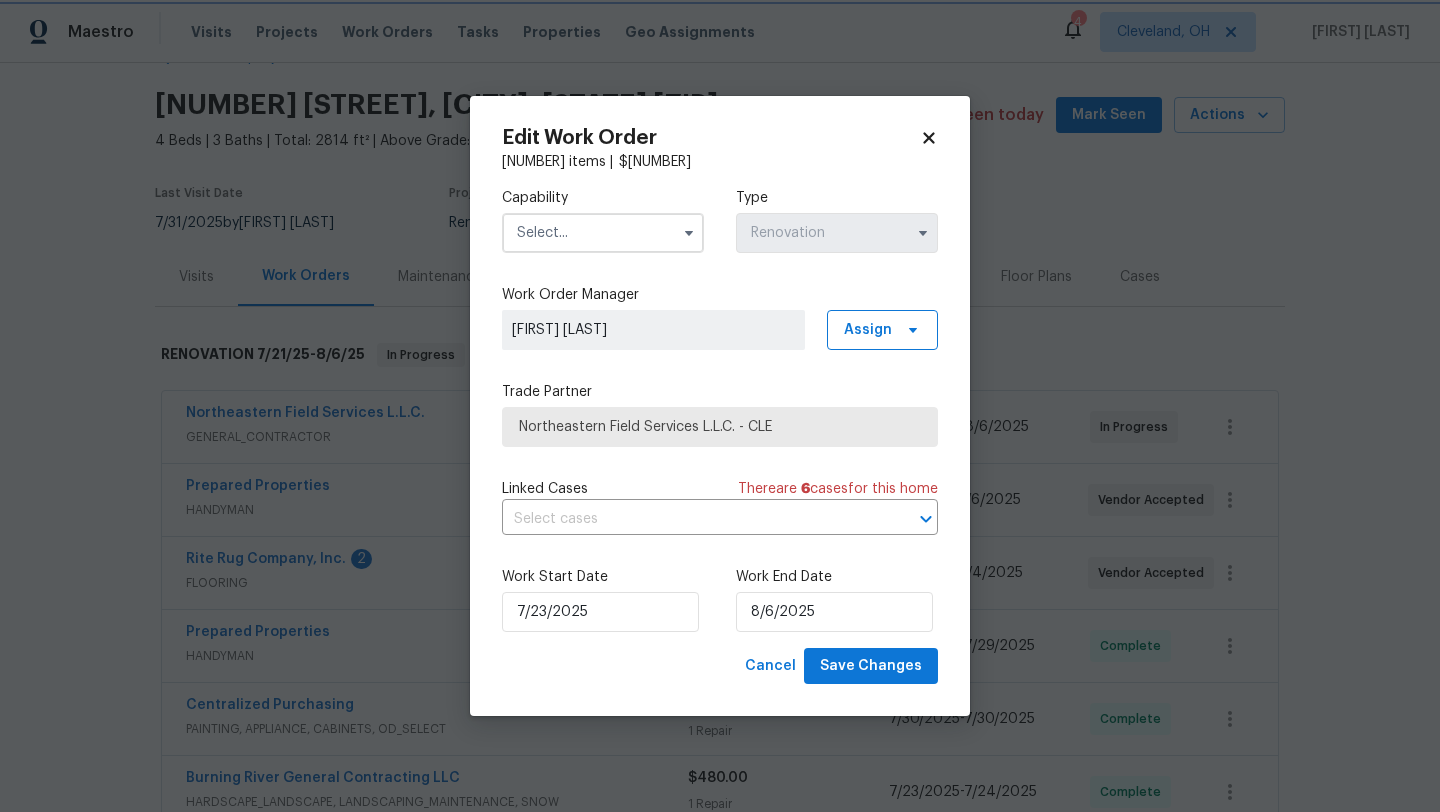 click 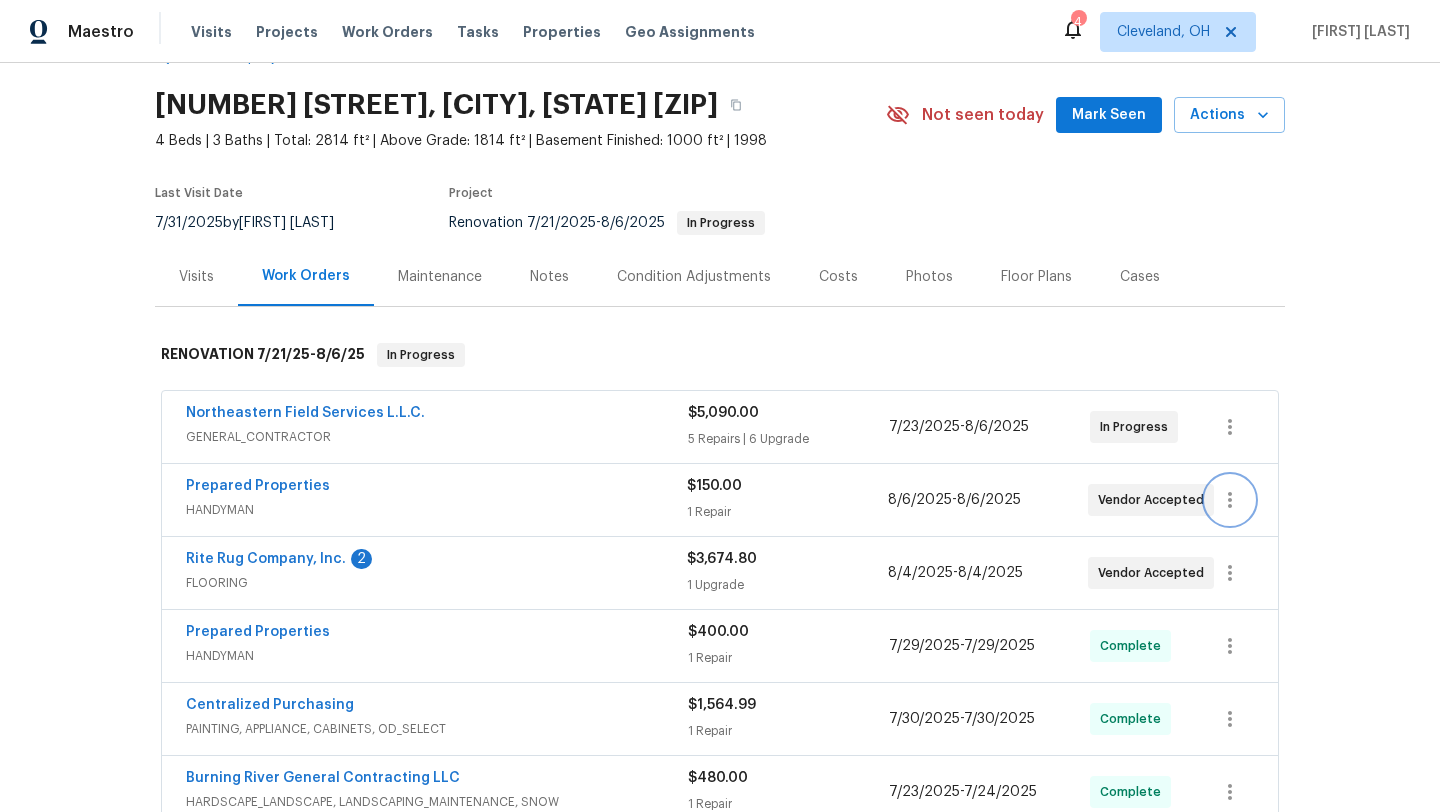 click 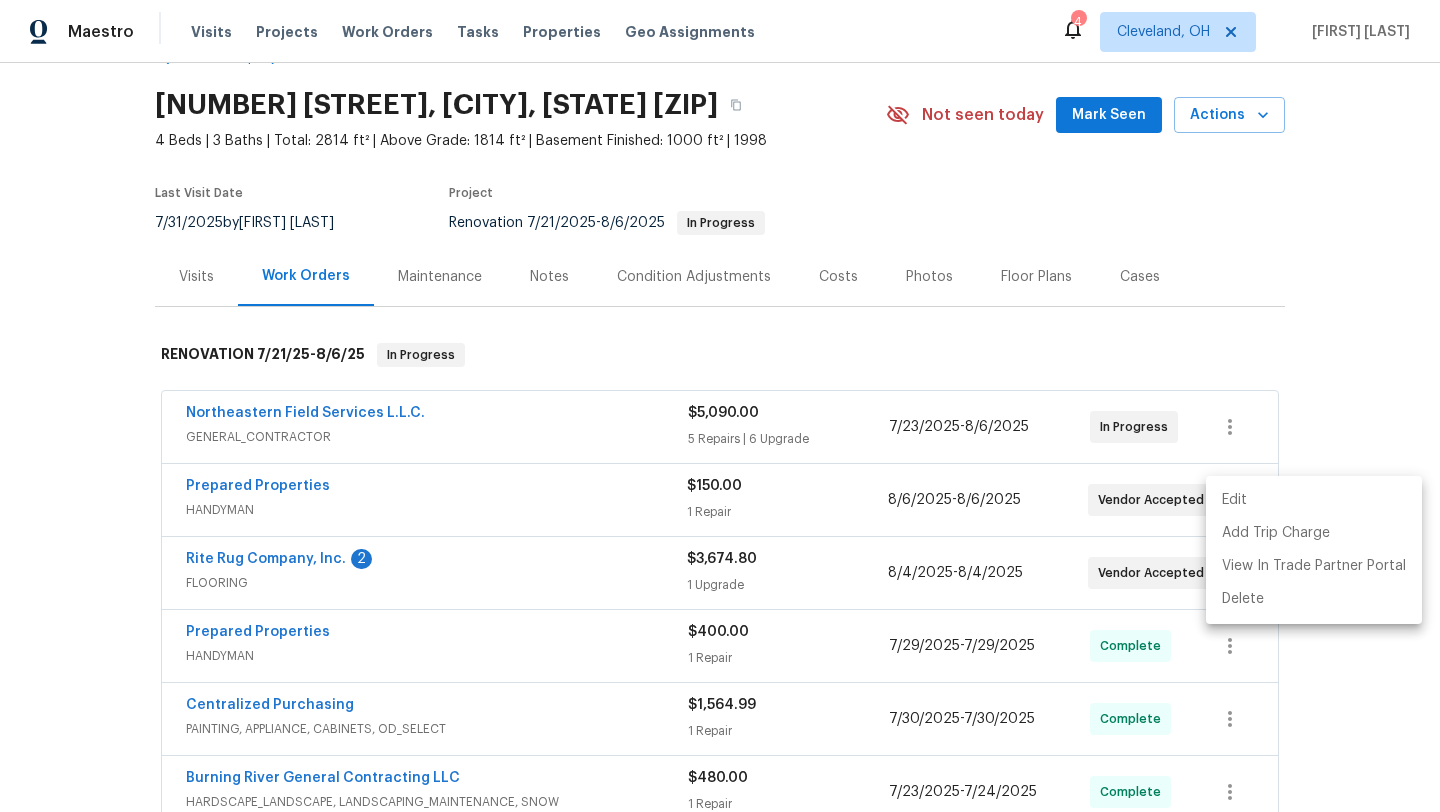 click on "Edit" at bounding box center [1314, 500] 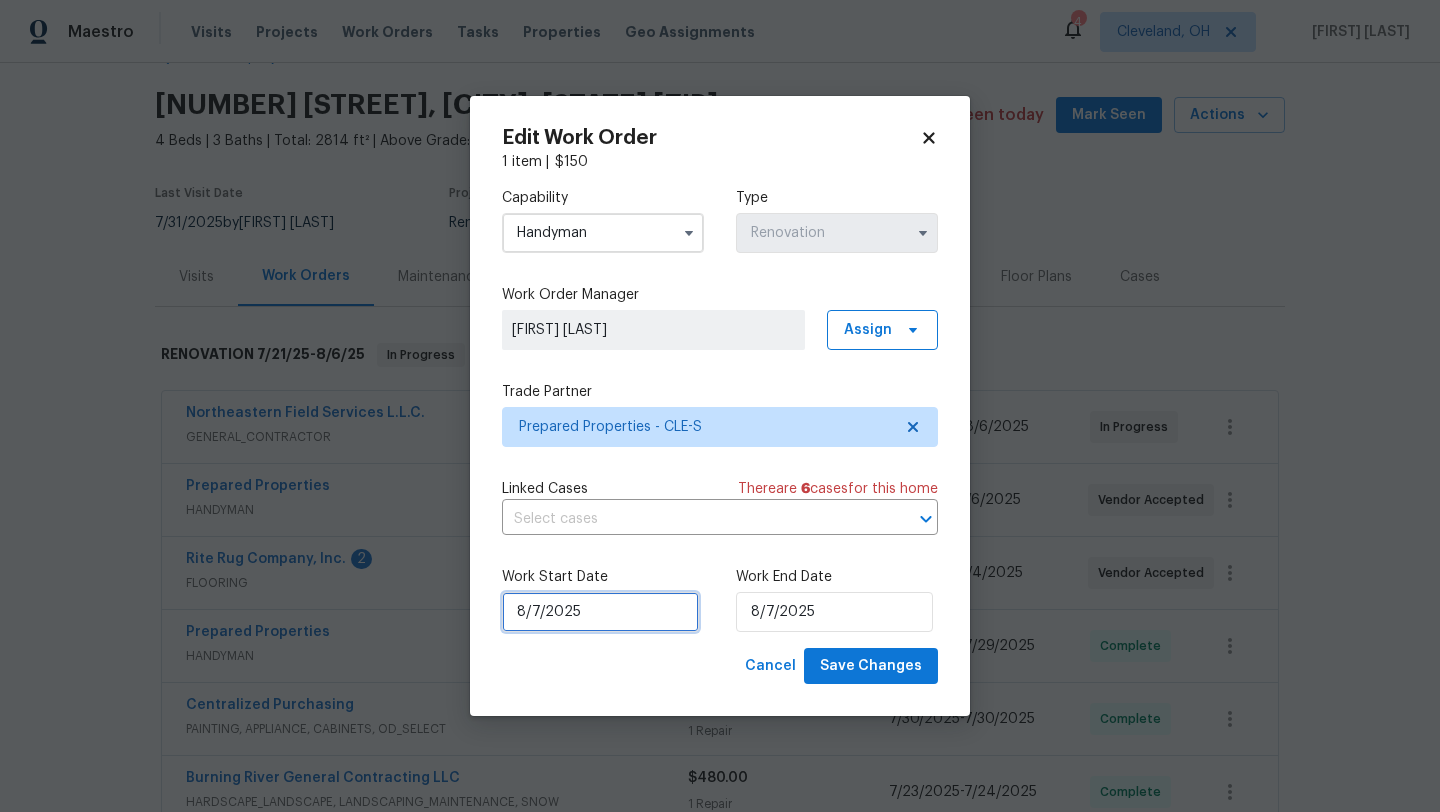 click on "8/7/2025" at bounding box center (600, 612) 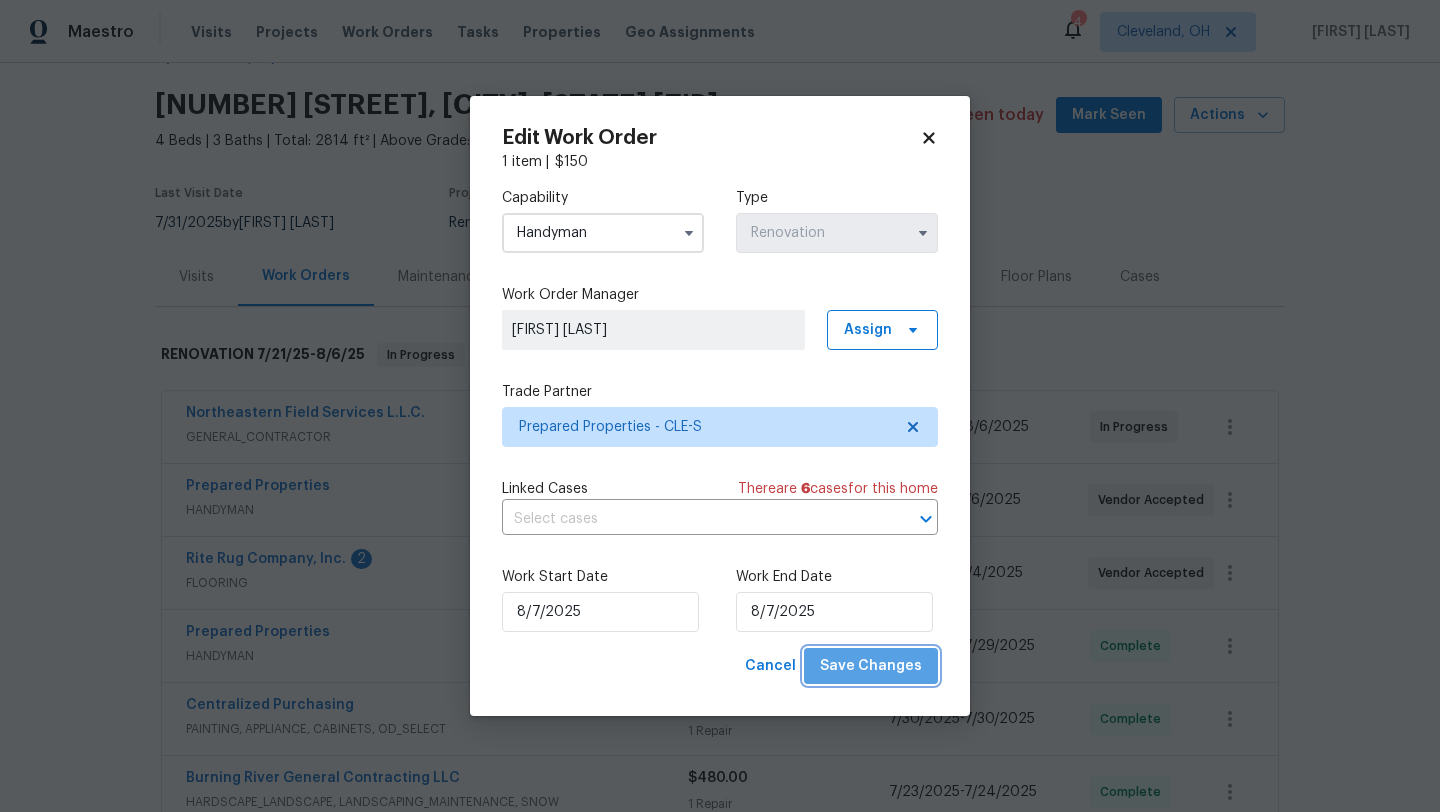click on "Save Changes" at bounding box center [871, 666] 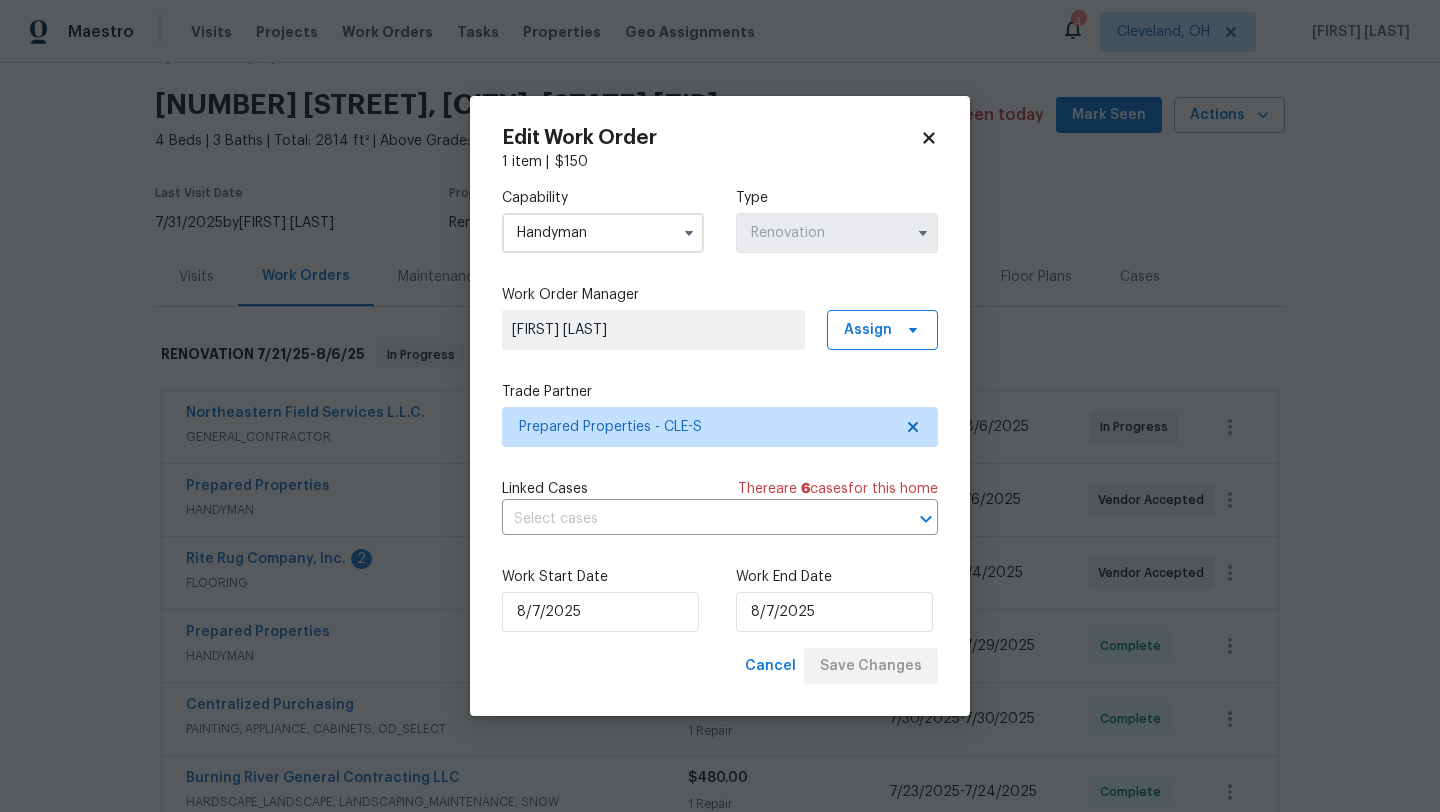click on "Cancel Save Changes" at bounding box center (837, 666) 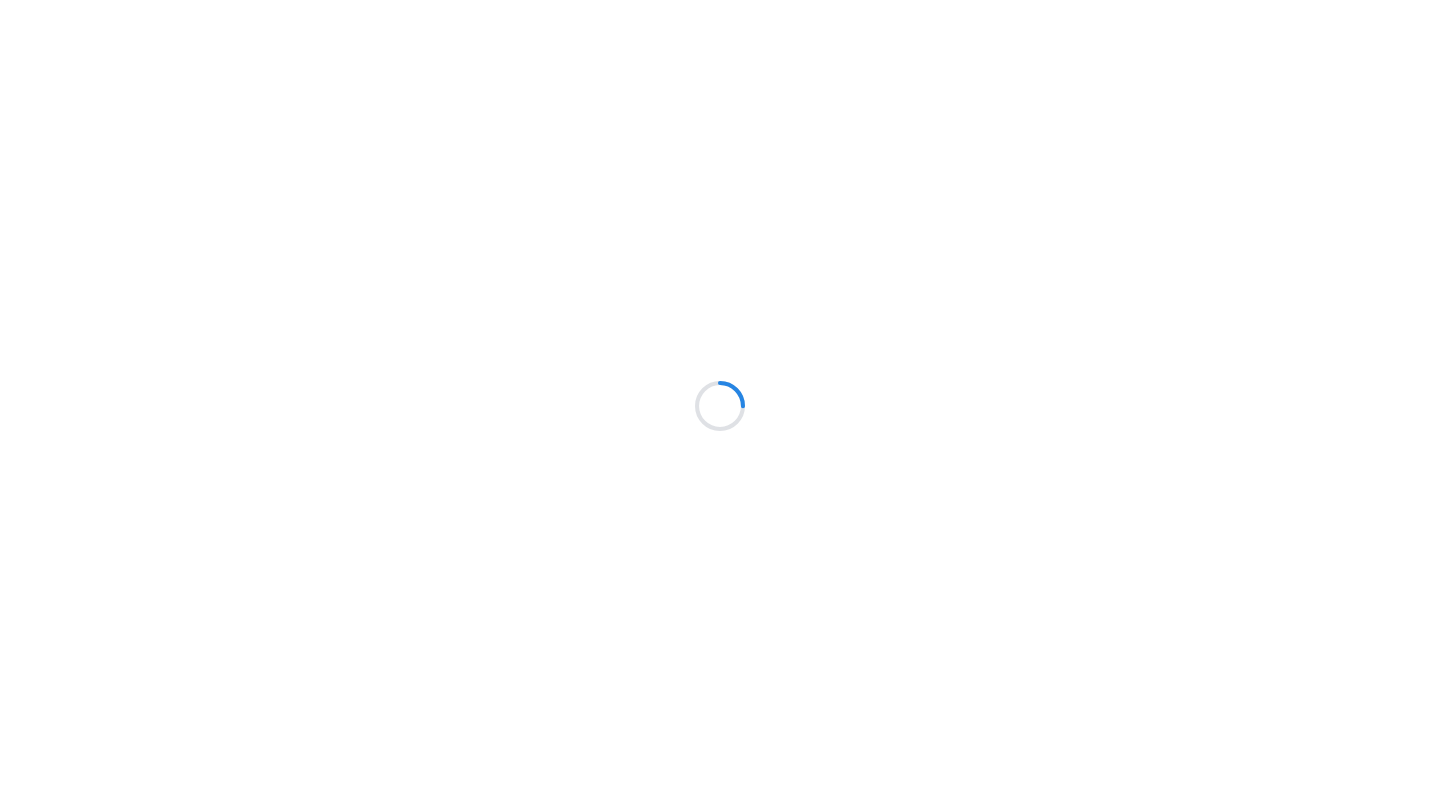 scroll, scrollTop: 0, scrollLeft: 0, axis: both 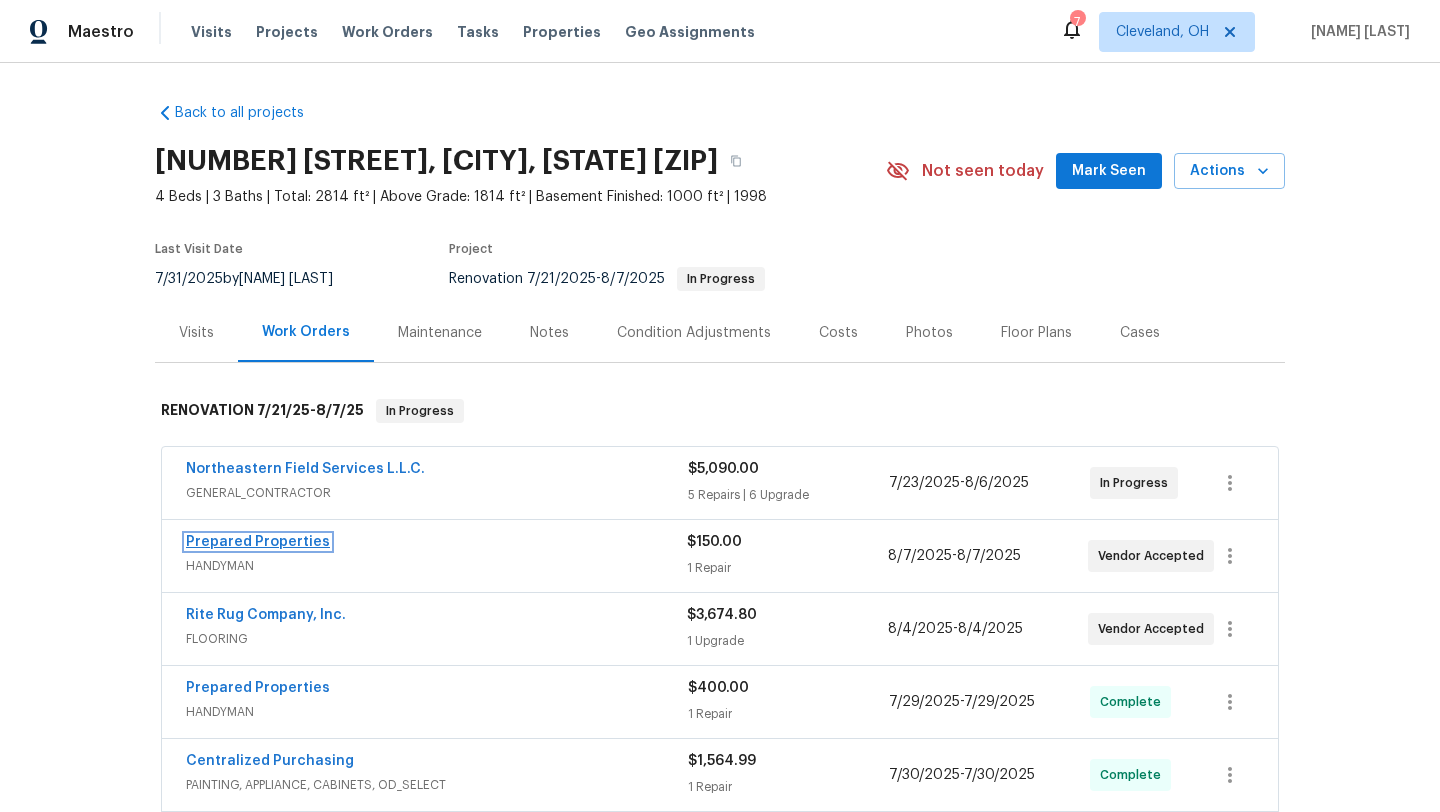 click on "Prepared Properties" at bounding box center (258, 542) 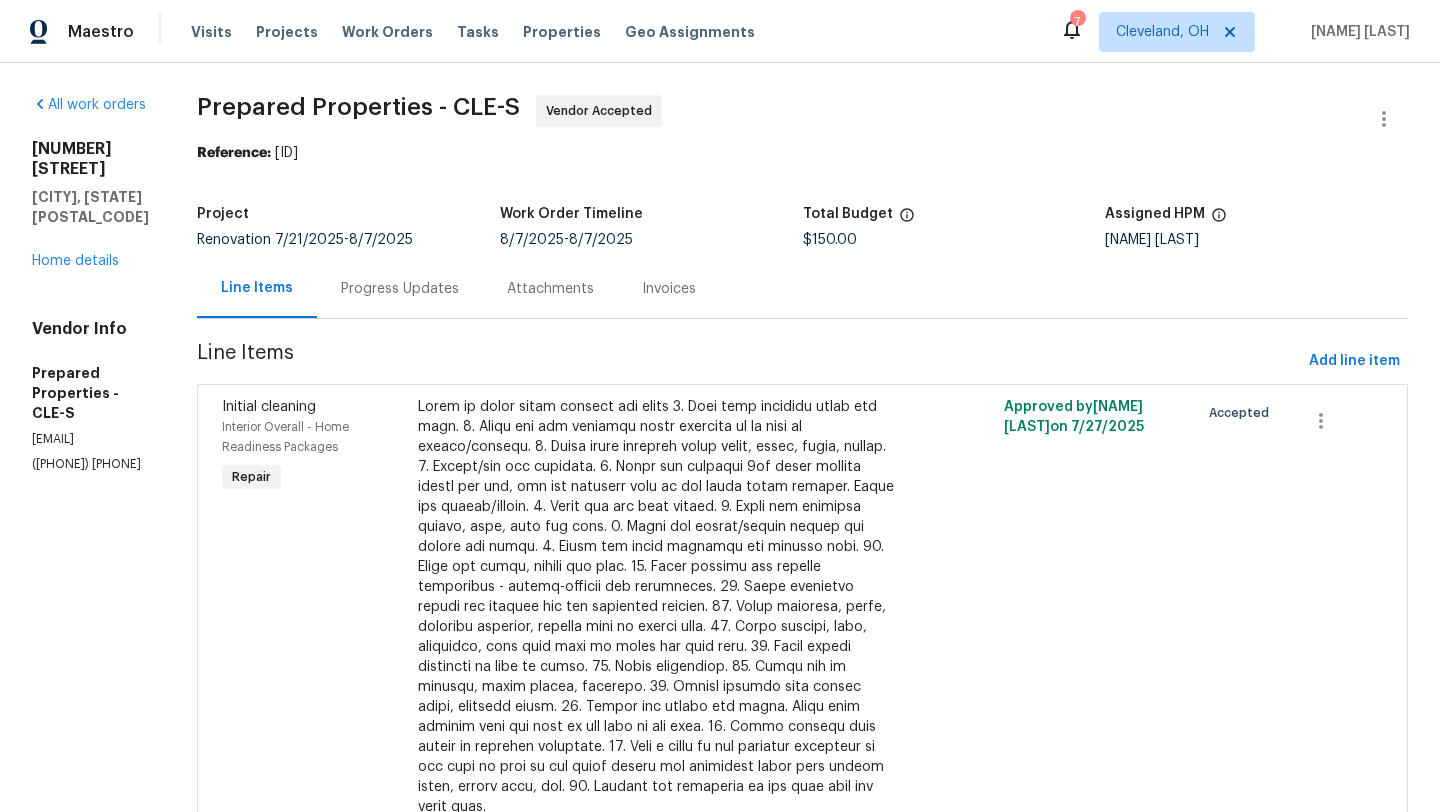 click on "Progress Updates" at bounding box center [400, 289] 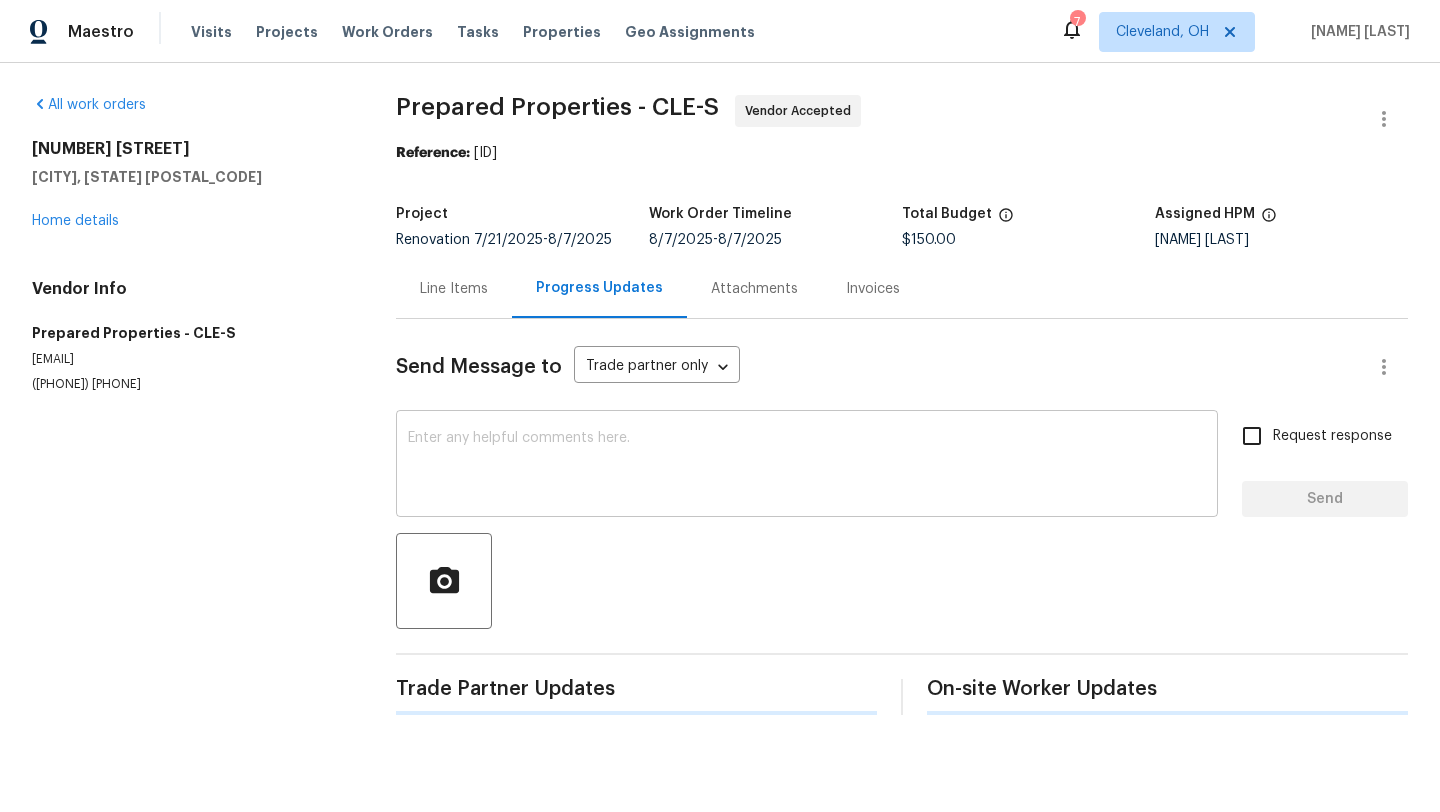 click at bounding box center (807, 466) 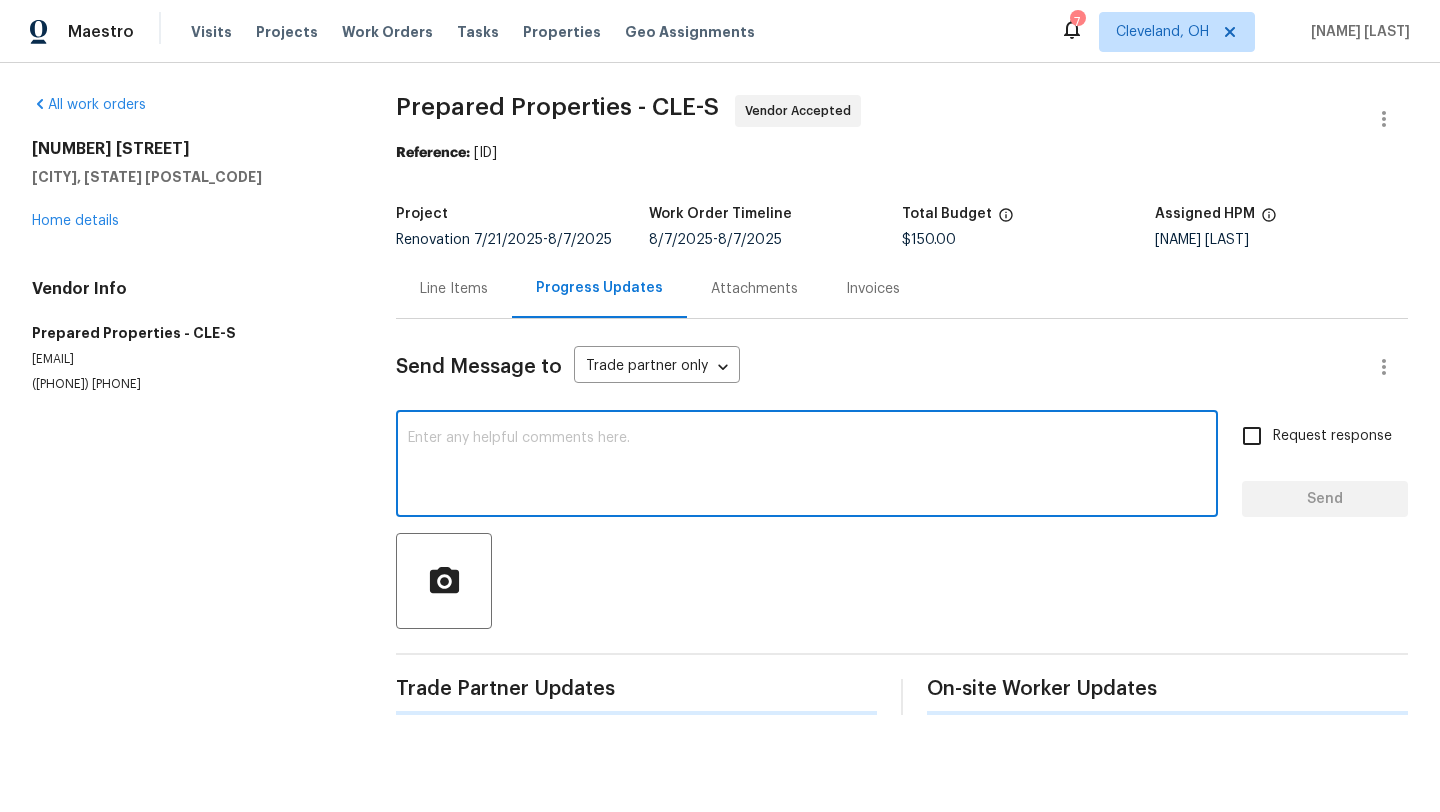 click at bounding box center (807, 466) 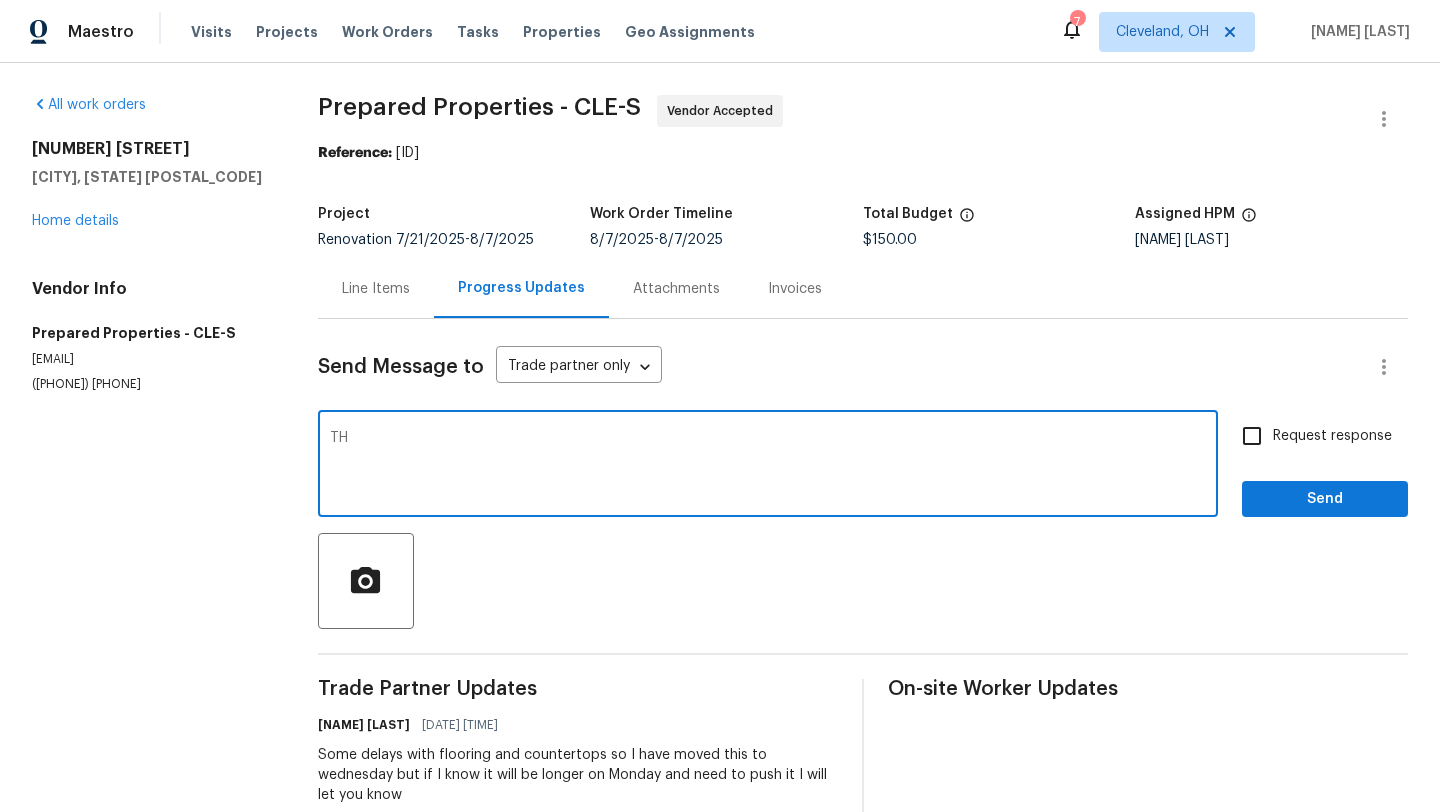 type on "T" 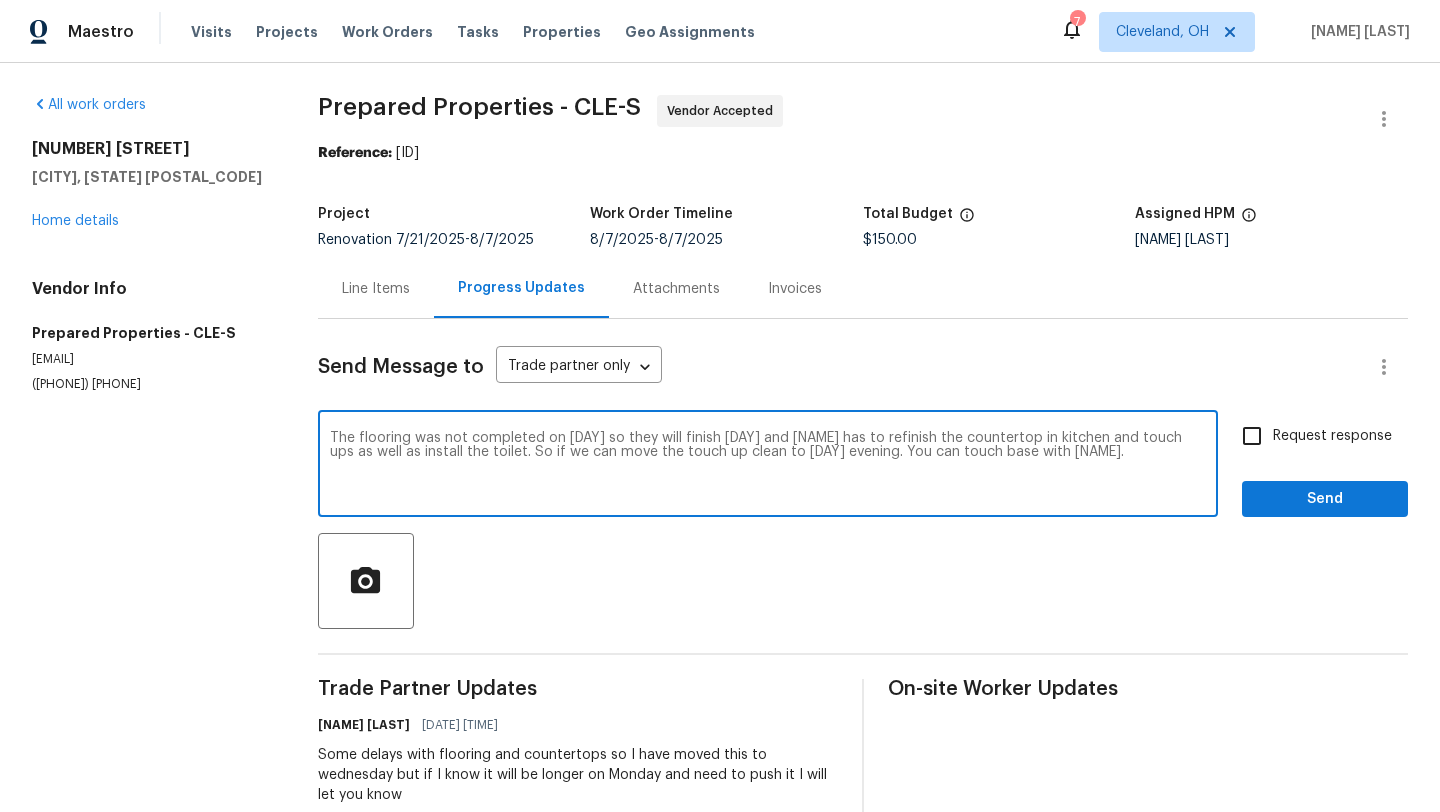 drag, startPoint x: 863, startPoint y: 456, endPoint x: 1105, endPoint y: 467, distance: 242.24988 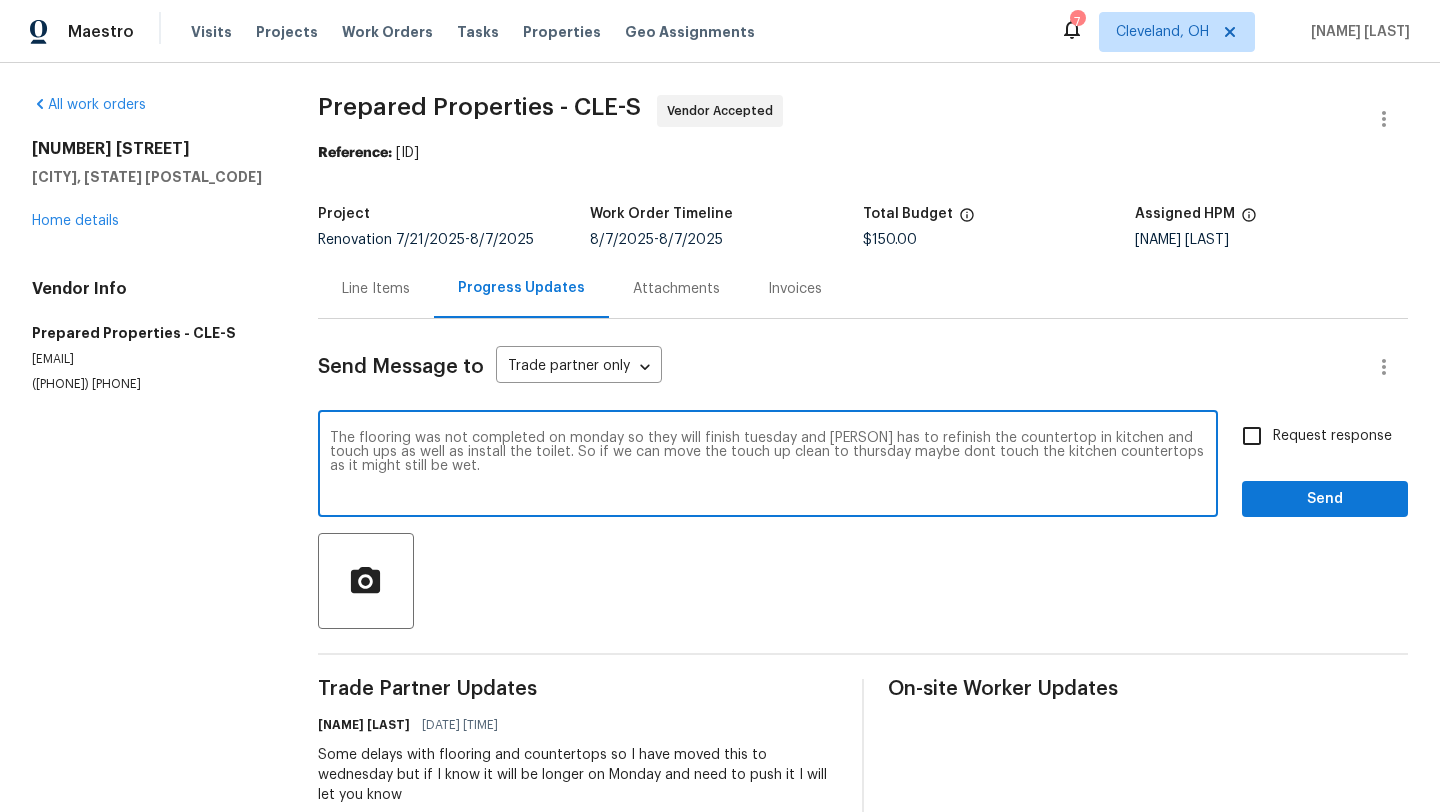 click on "The flooring was not completed on monday so they will finish tuesday and [PERSON] has to refinish the countertop in kitchen and touch ups as well as install the toilet. So if we can move the touch up clean to thursday maybe dont touch the kitchen countertops as it might still be wet." at bounding box center [768, 466] 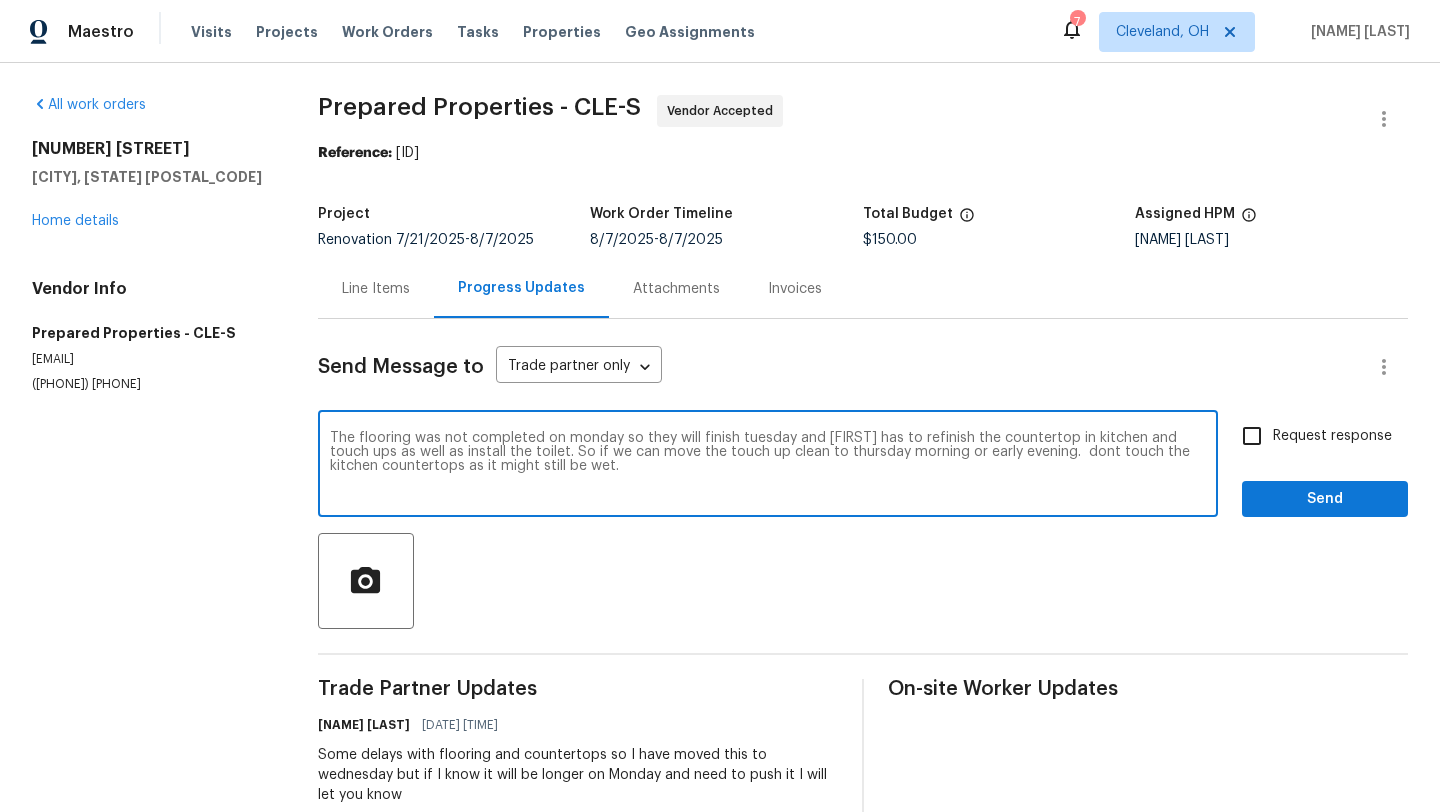 type on "The flooring was not completed on monday so they will finish tuesday and [FIRST] has to refinish the countertop in kitchen and touch ups as well as install the toilet. So if we can move the touch up clean to thursday morning or early evening.  dont touch the kitchen countertops as it might still be wet." 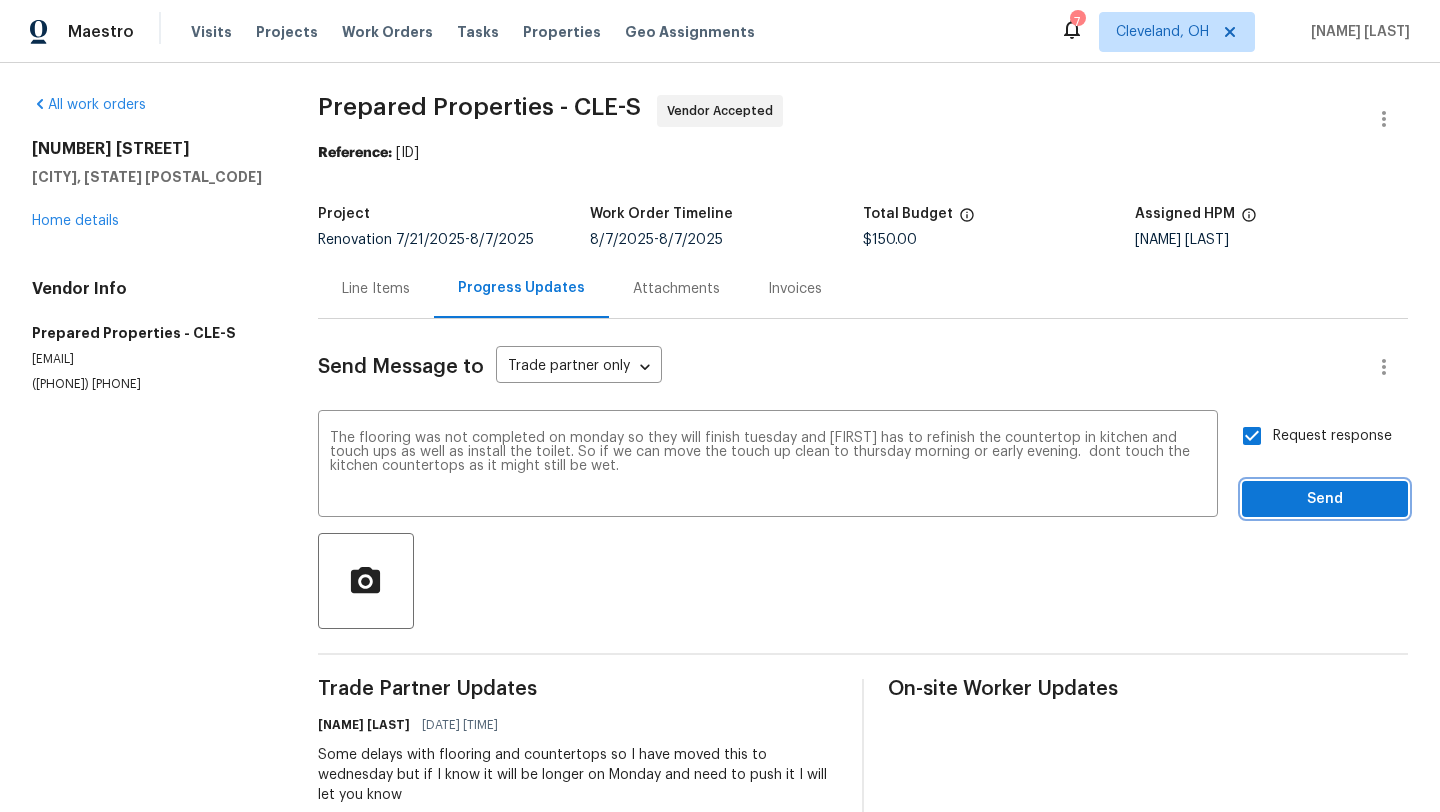 click on "Send" at bounding box center [1325, 499] 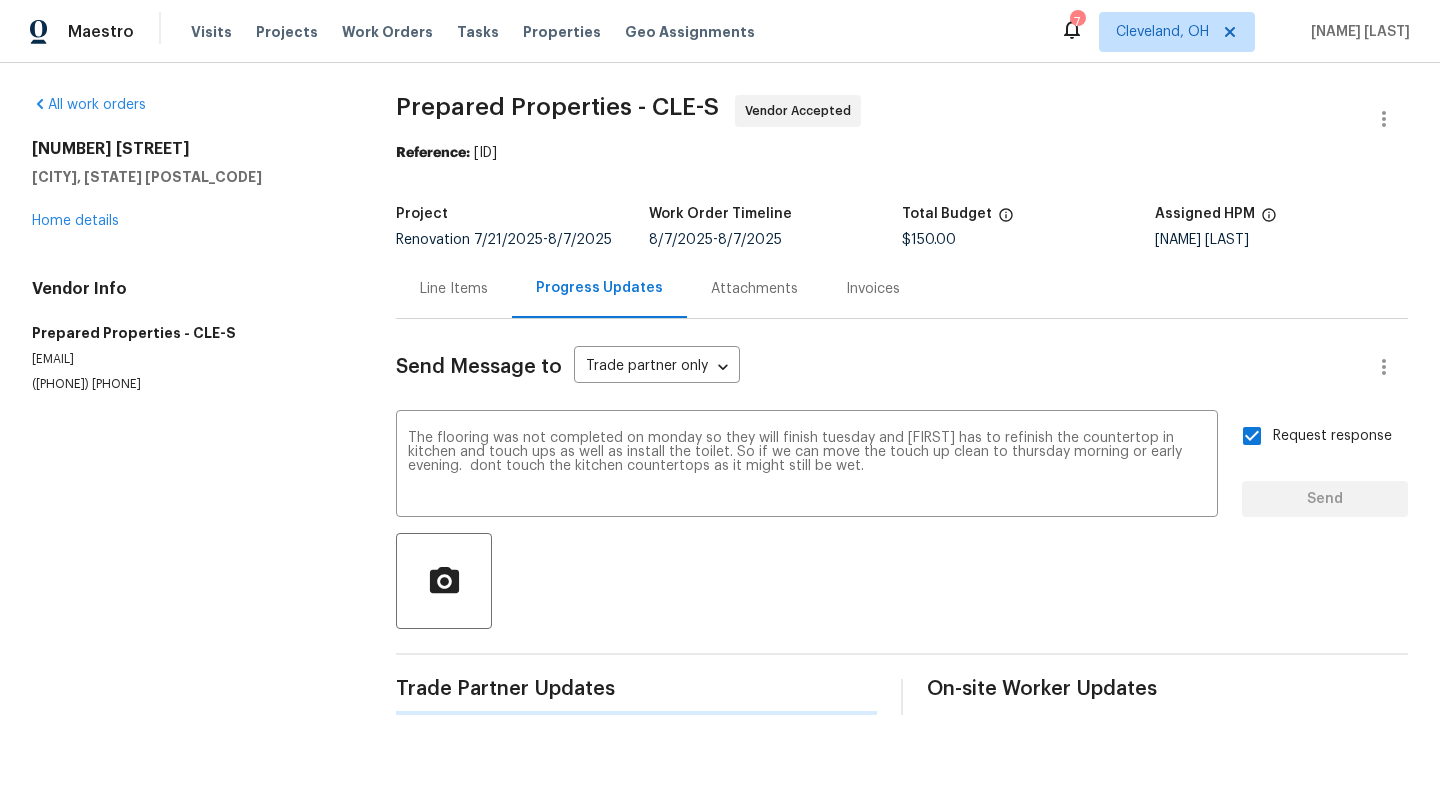 type 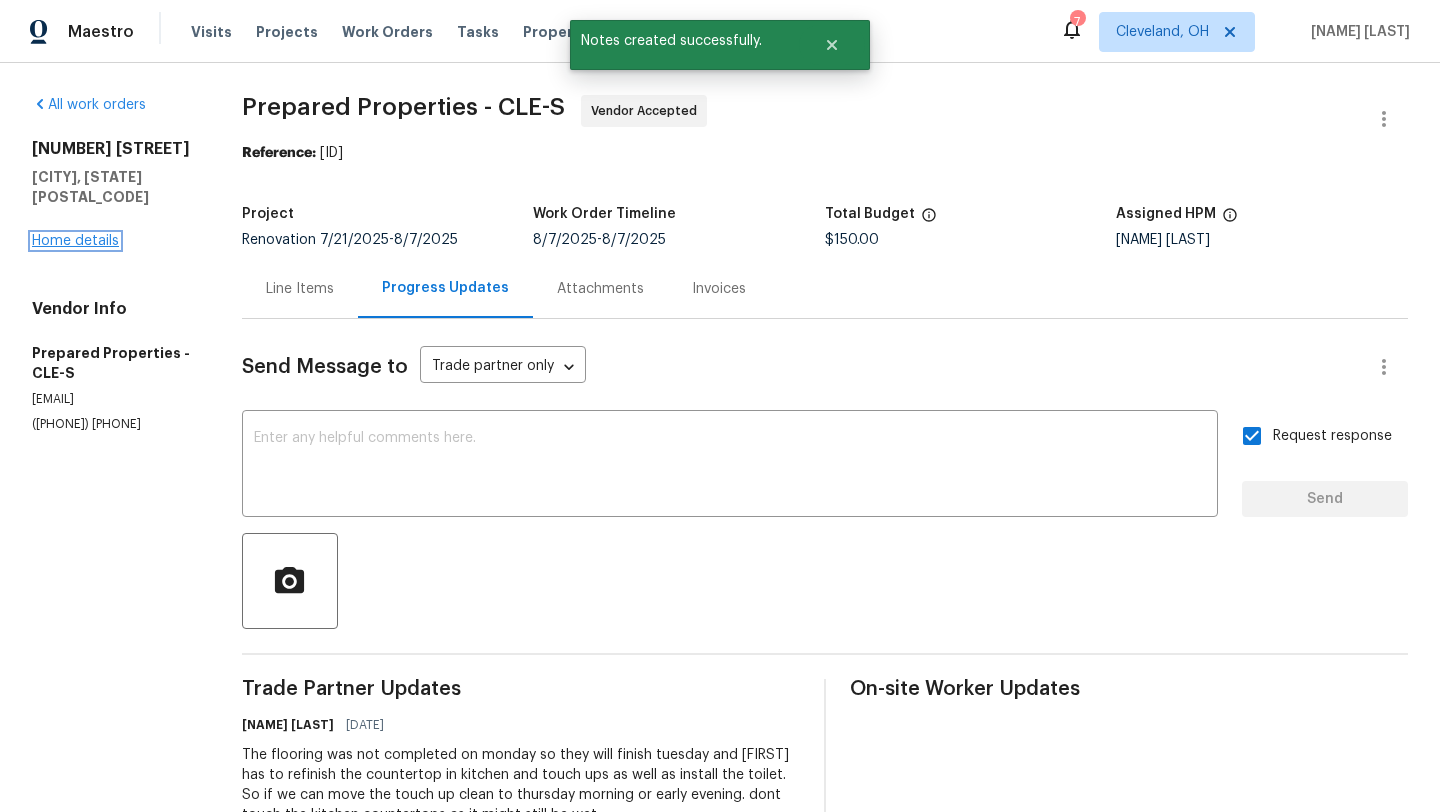 click on "Home details" at bounding box center (75, 241) 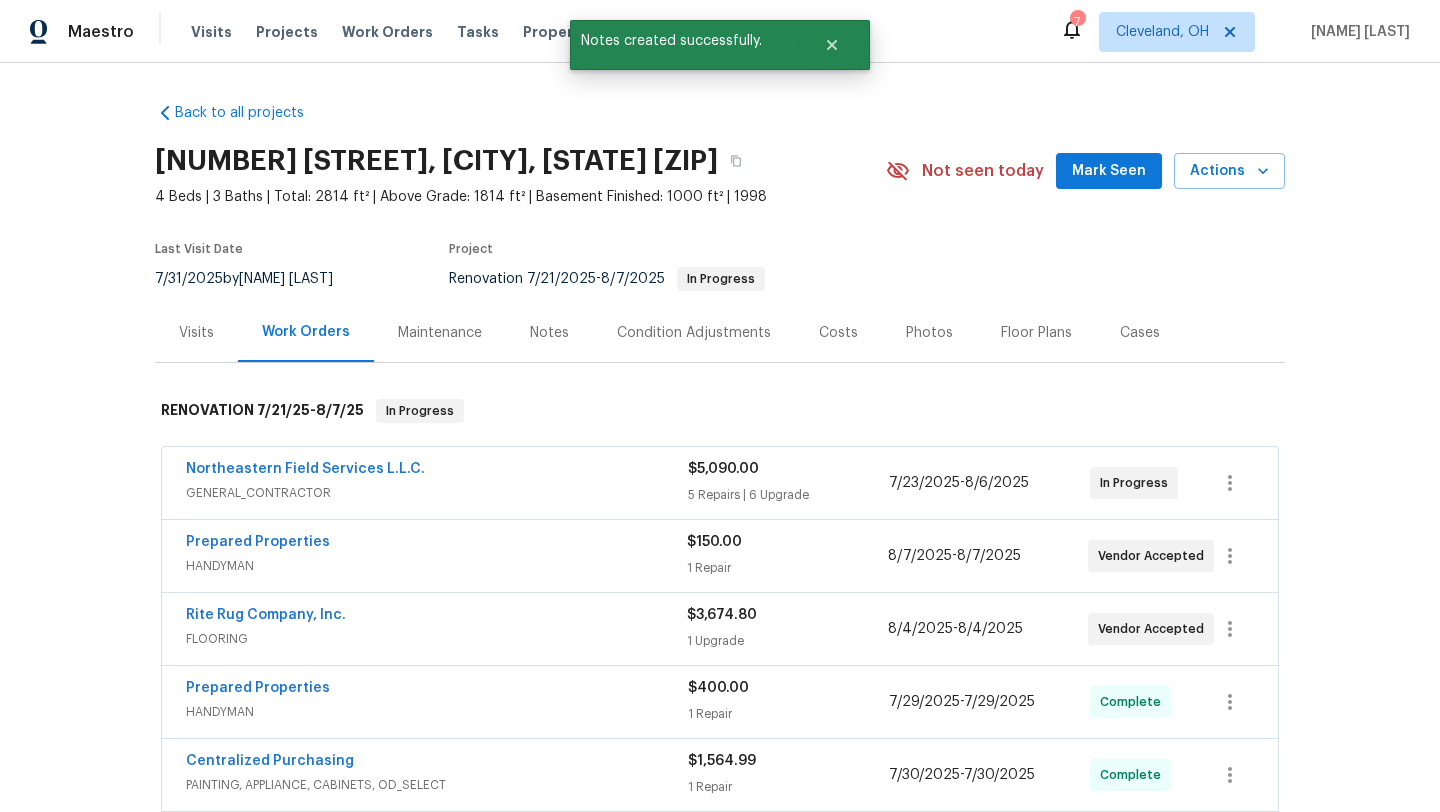 click on "Notes" at bounding box center (549, 333) 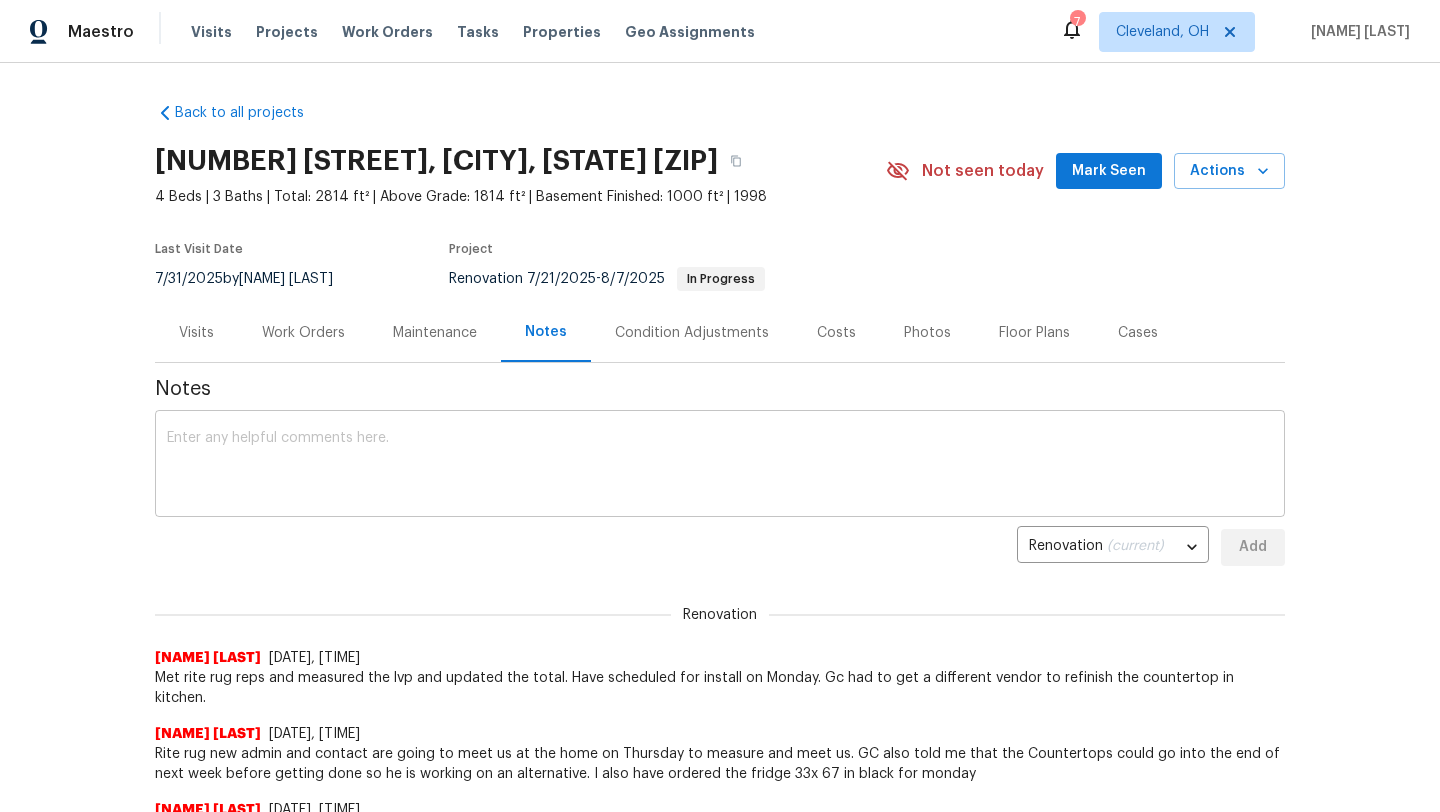 click at bounding box center [720, 466] 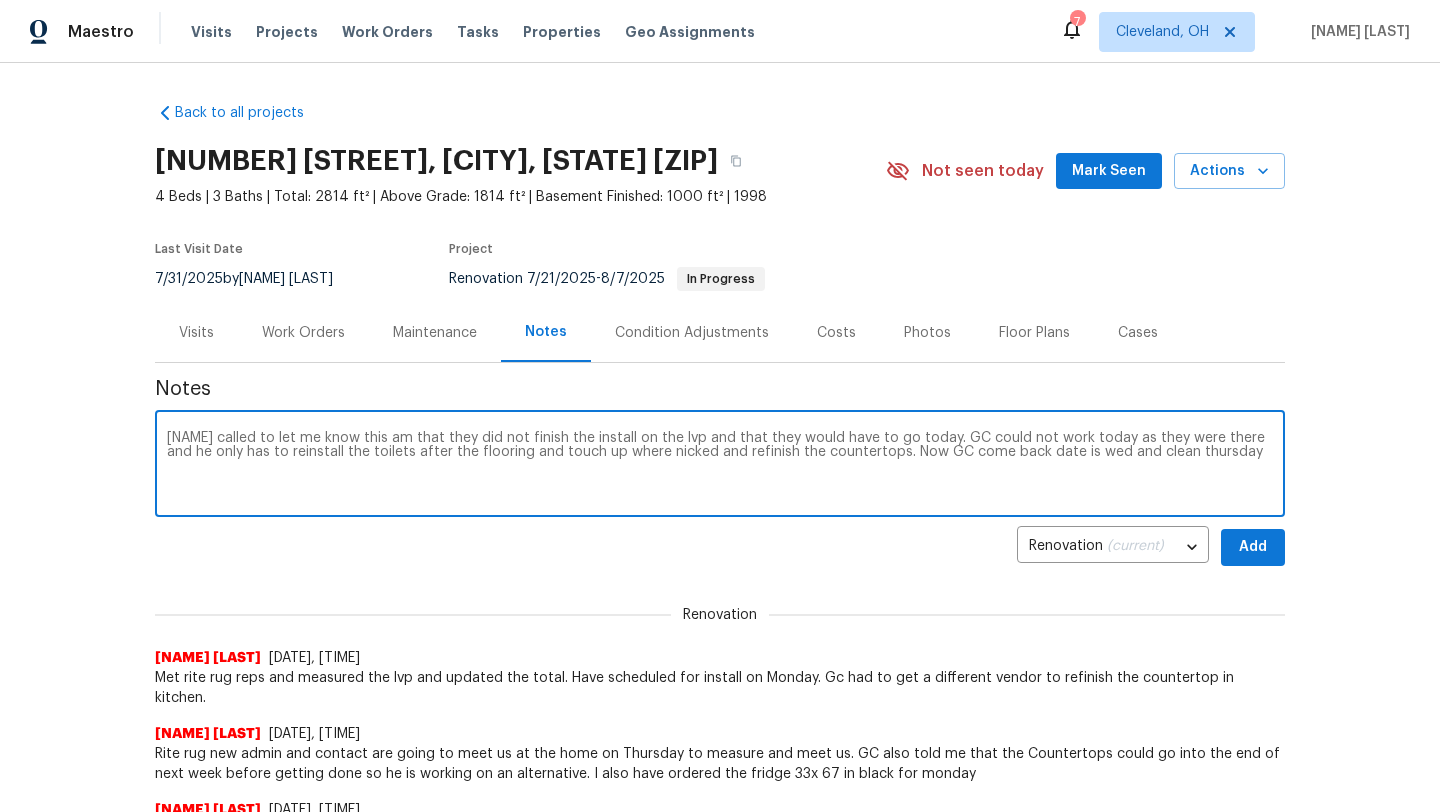type on "[NAME] called to let me know this am that they did not finish the install on the lvp and that they would have to go today. GC could not work today as they were there and he only has to reinstall the toilets after the flooring and touch up where nicked and refinish the countertops. Now GC come back date is wed and clean thursday" 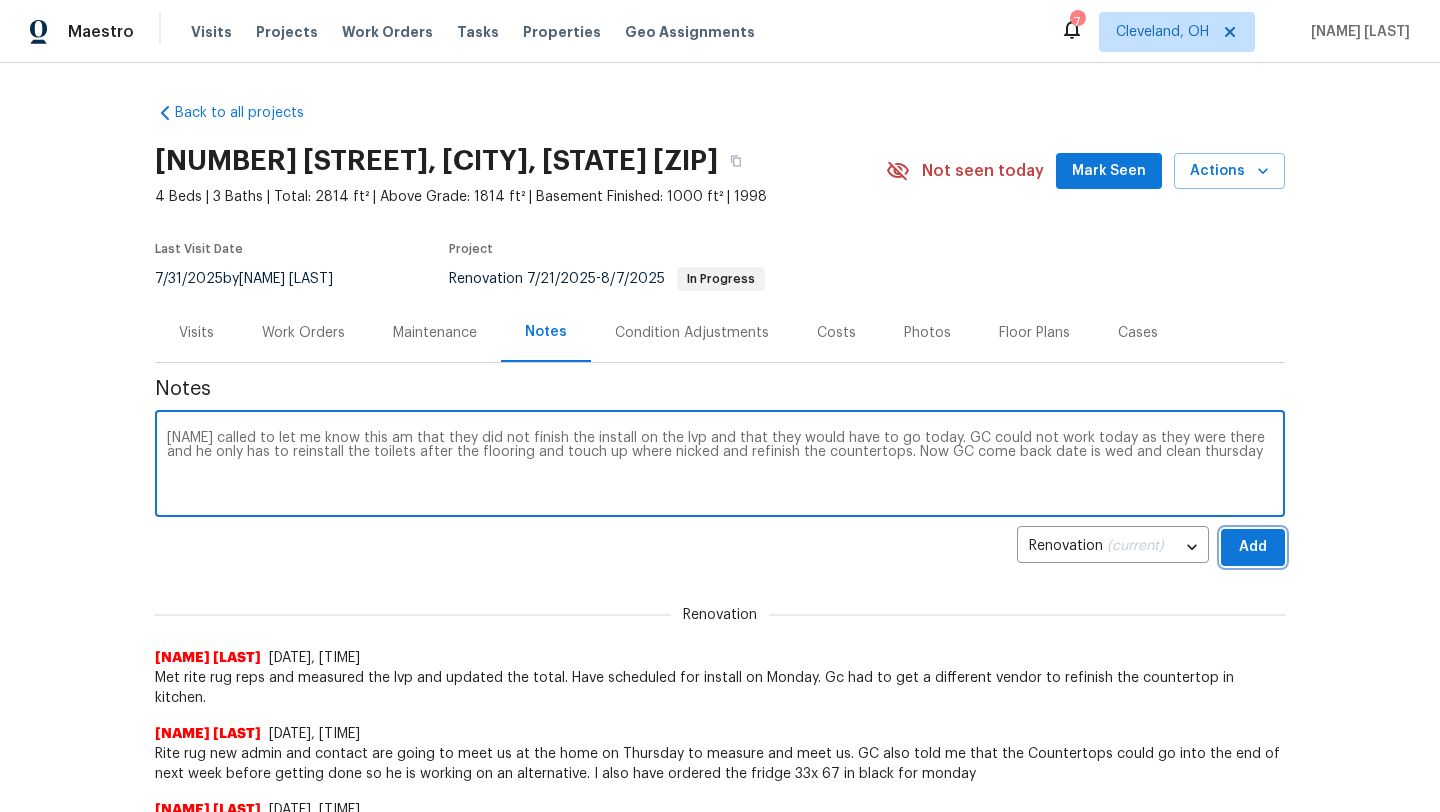 click on "Add" at bounding box center [1253, 547] 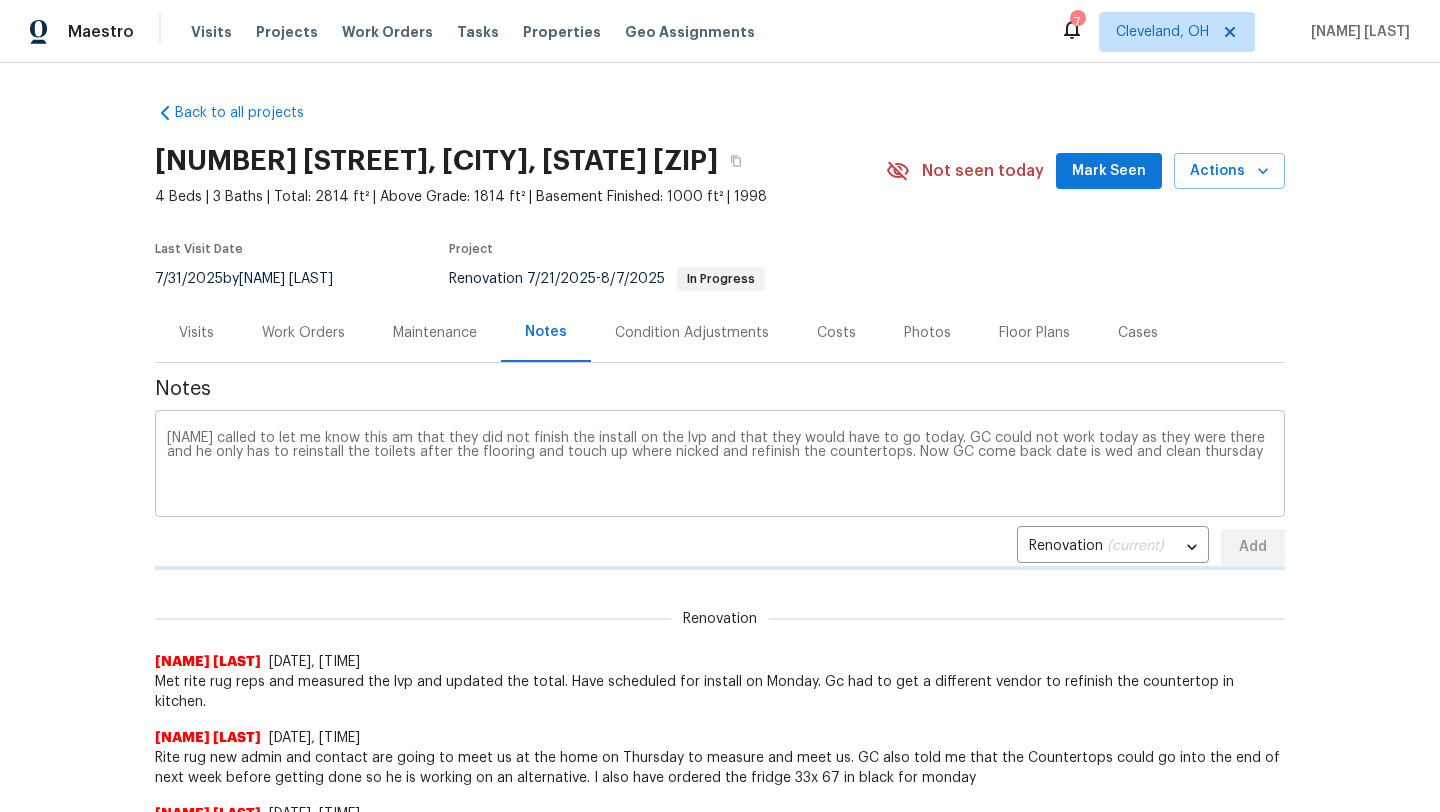 type 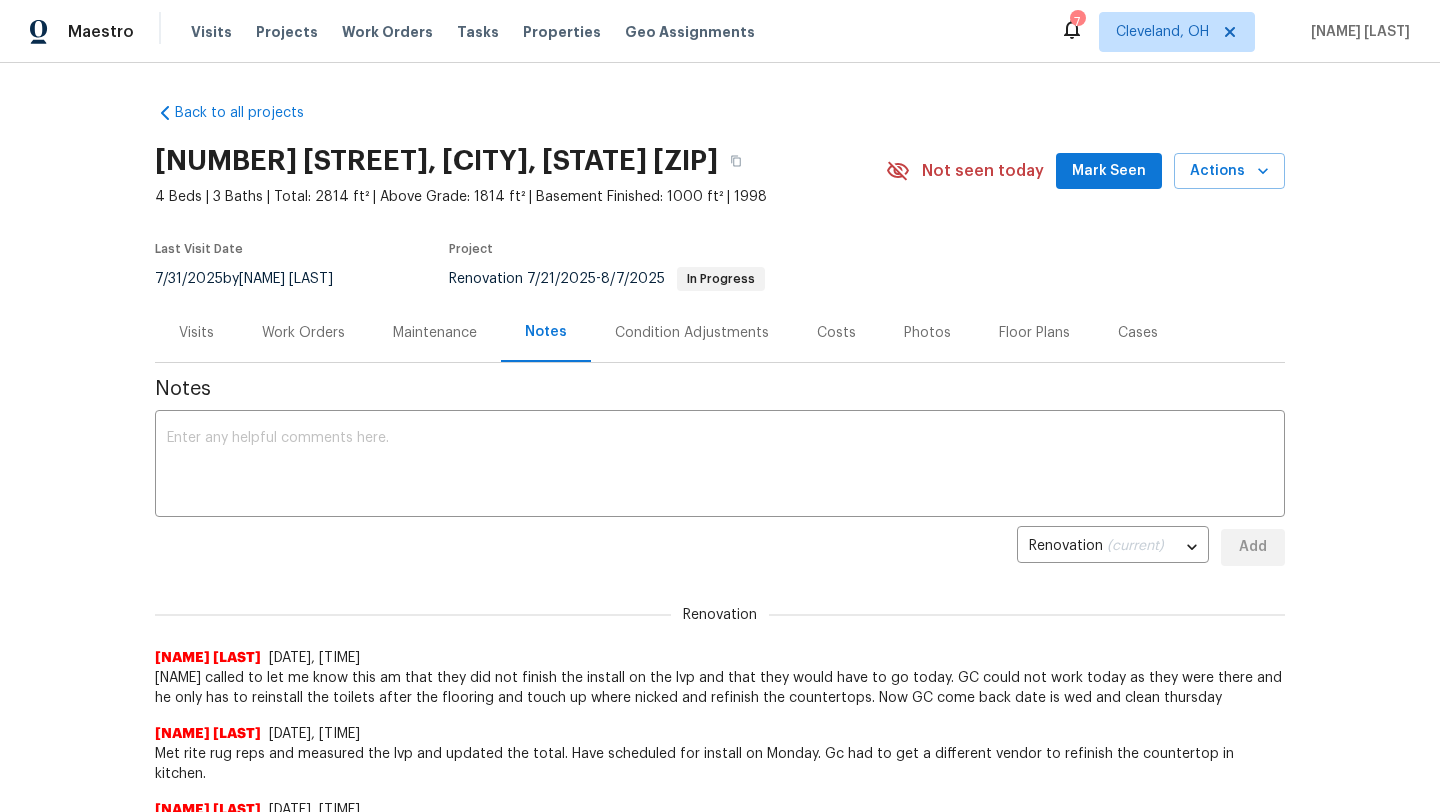 click on "Mark Seen" at bounding box center (1109, 171) 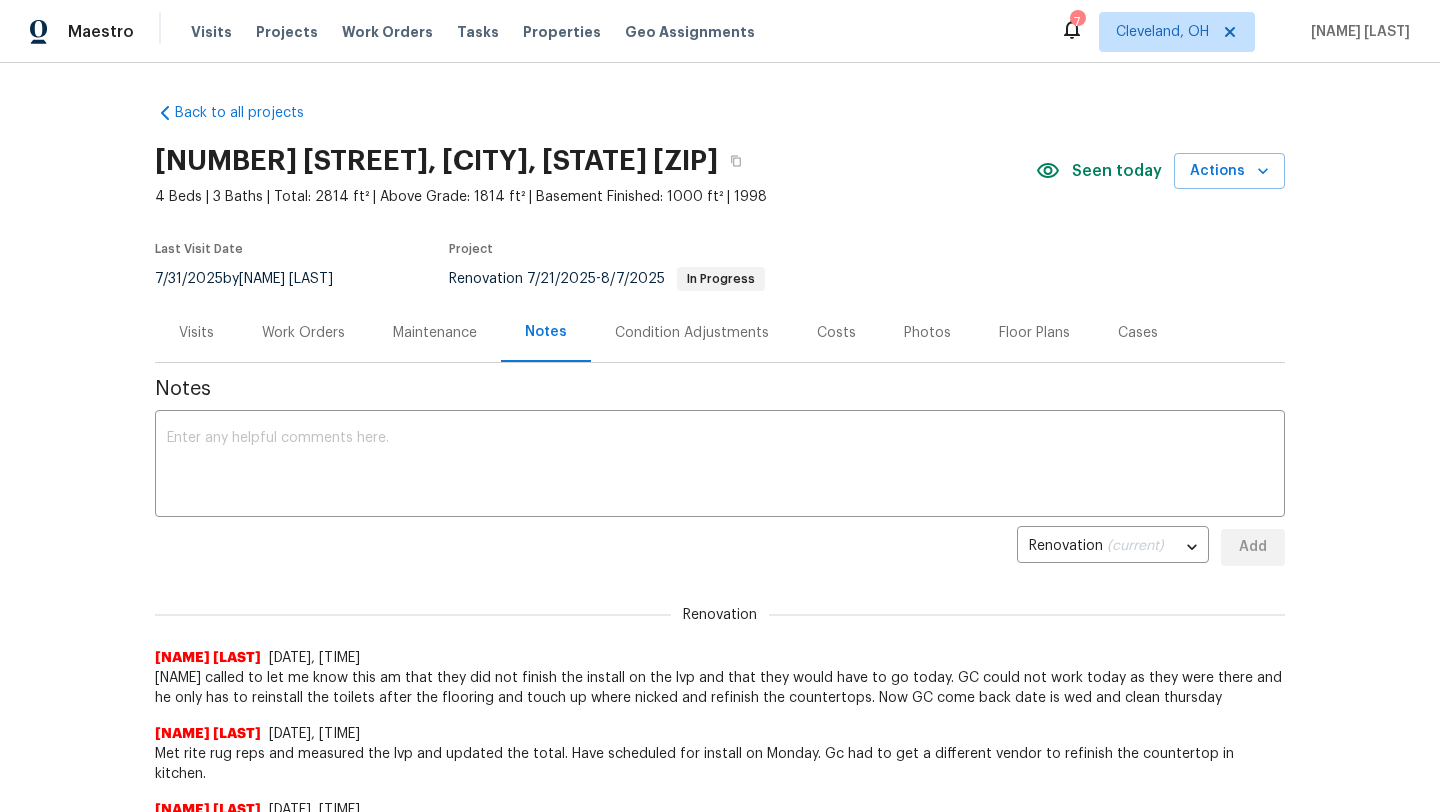 click on "Visits" at bounding box center (196, 333) 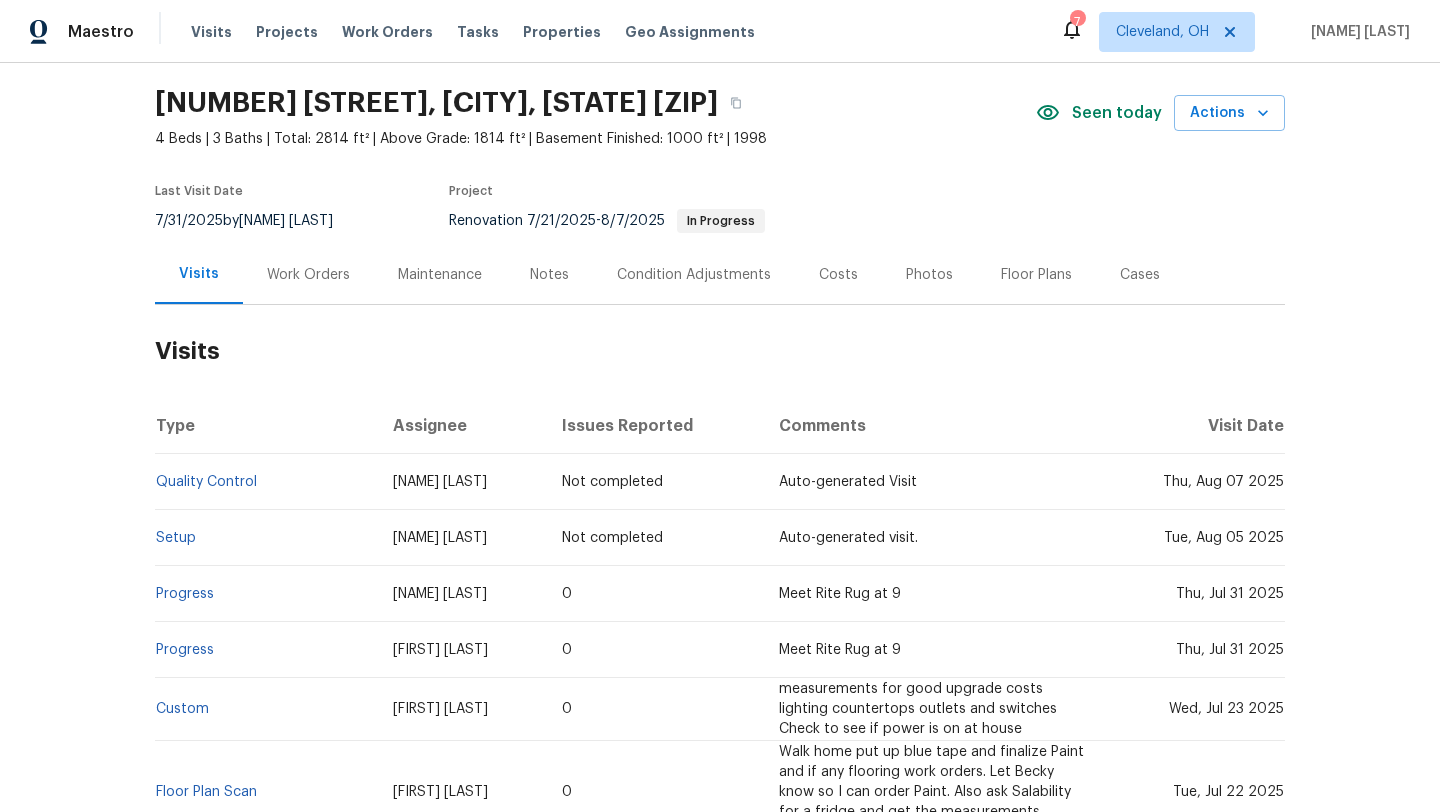 scroll, scrollTop: 61, scrollLeft: 0, axis: vertical 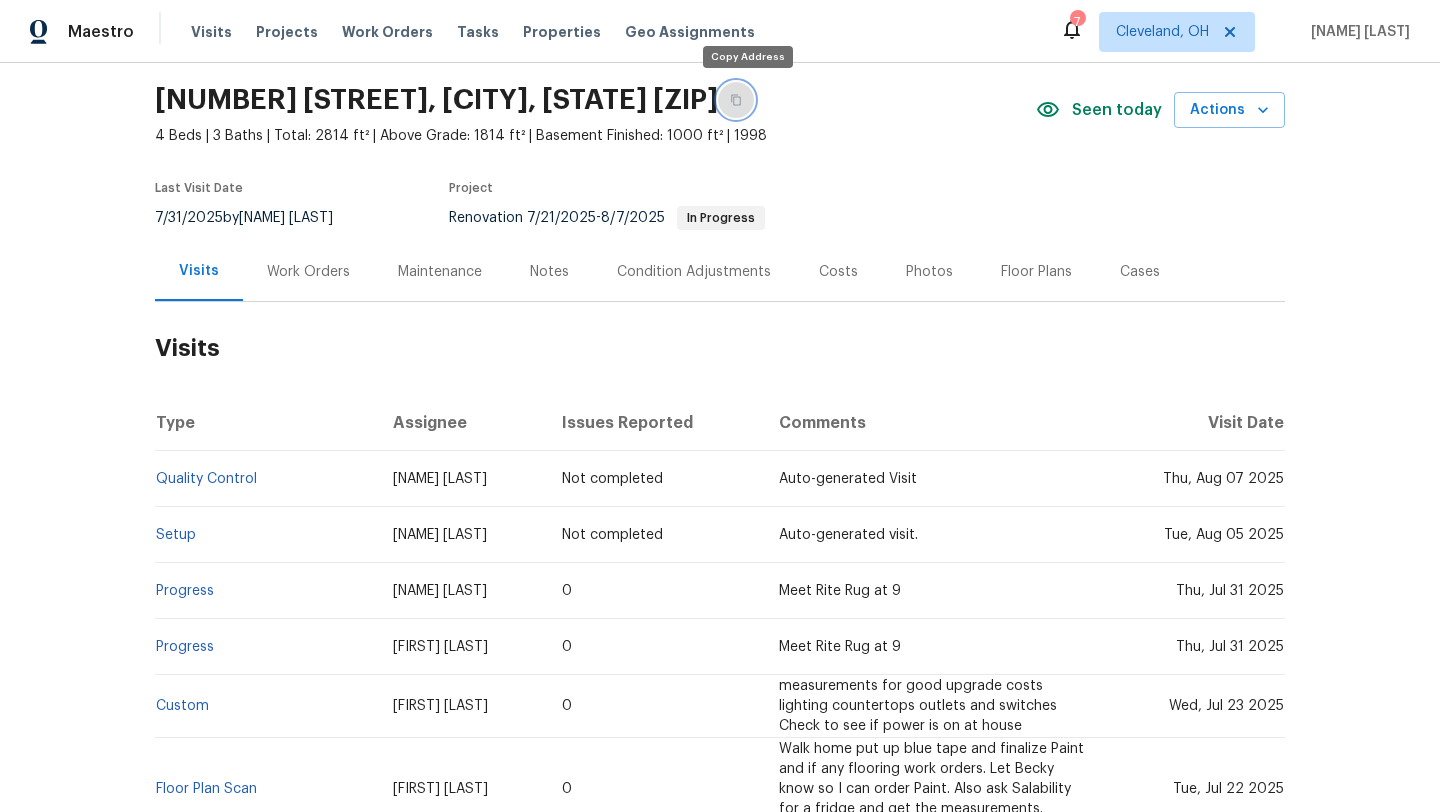 click at bounding box center [736, 100] 